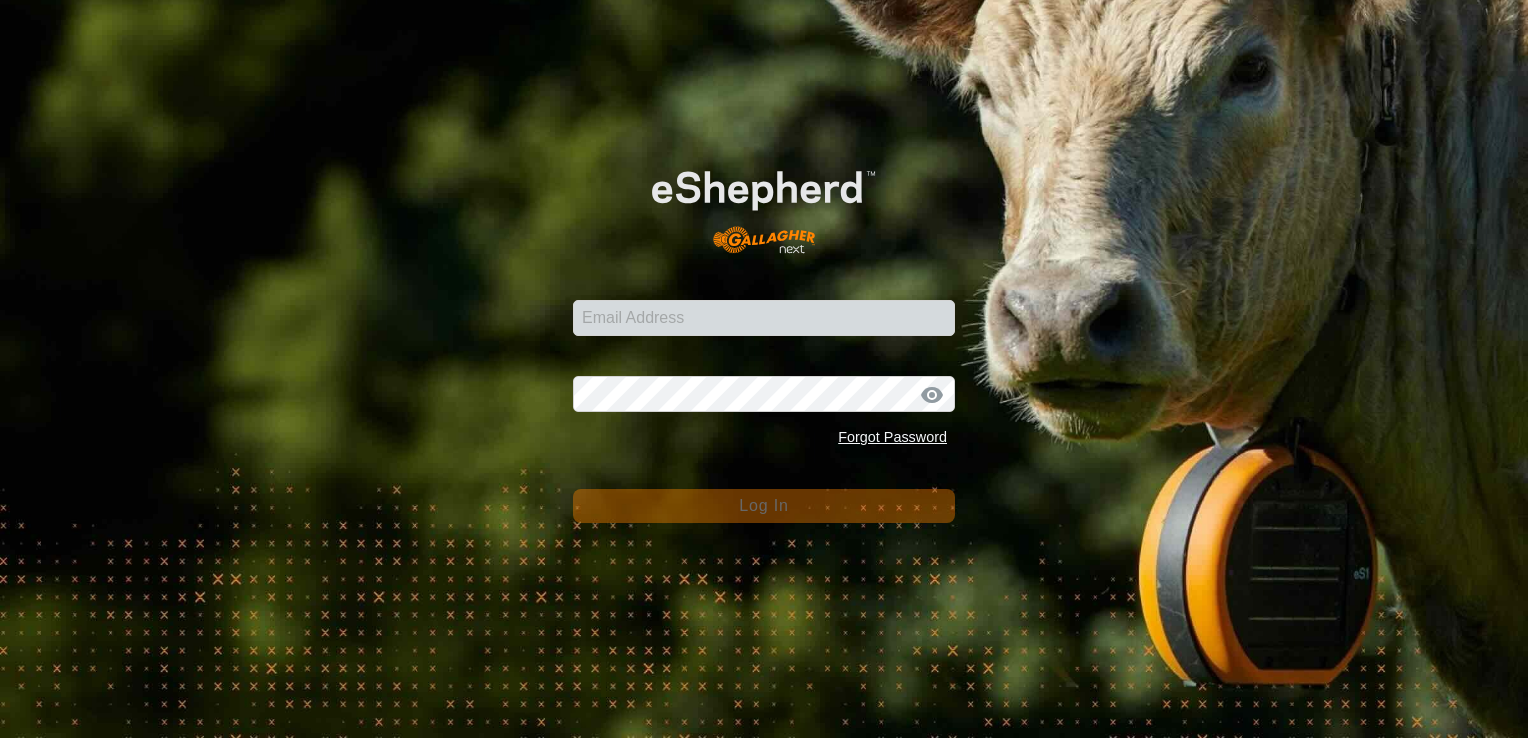 scroll, scrollTop: 0, scrollLeft: 0, axis: both 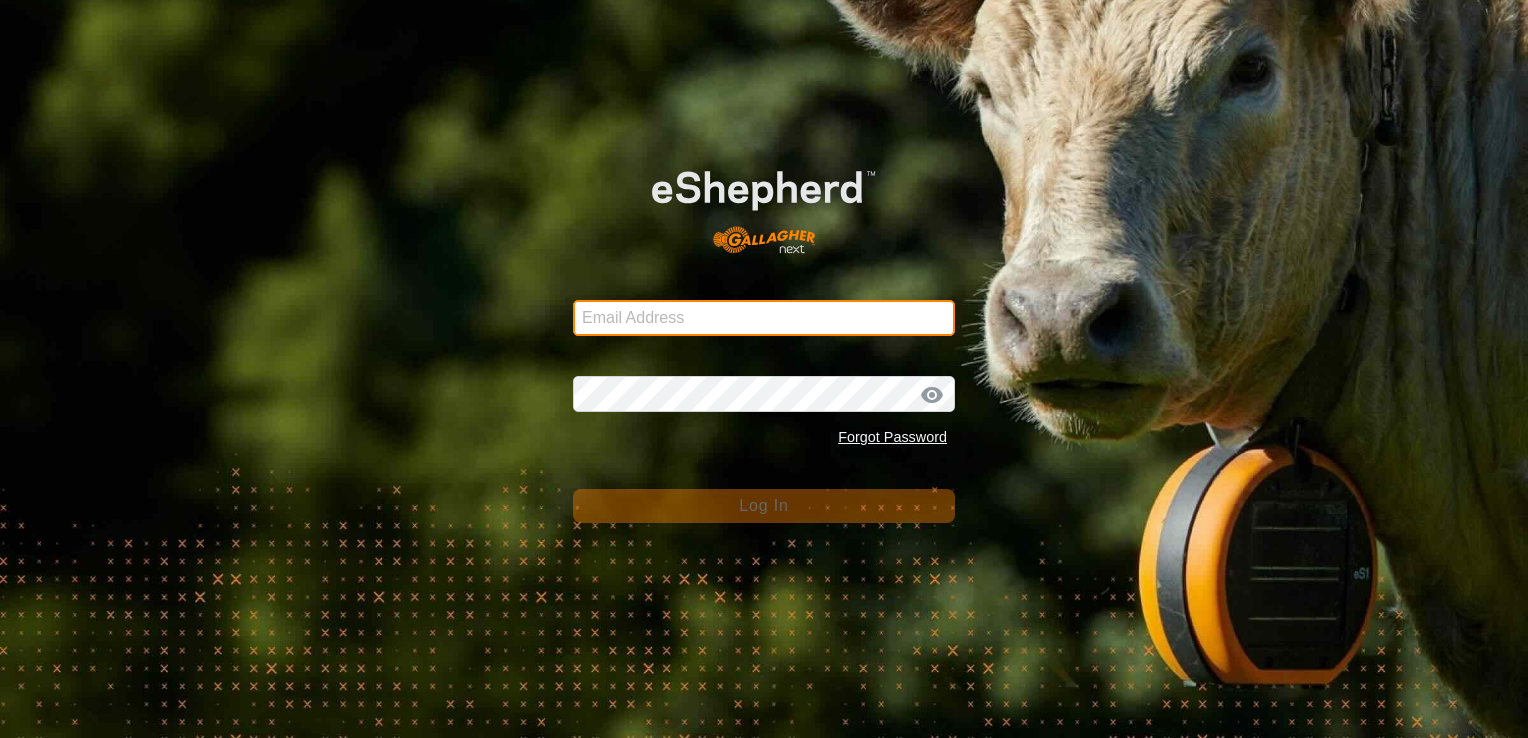 type on "[EMAIL]" 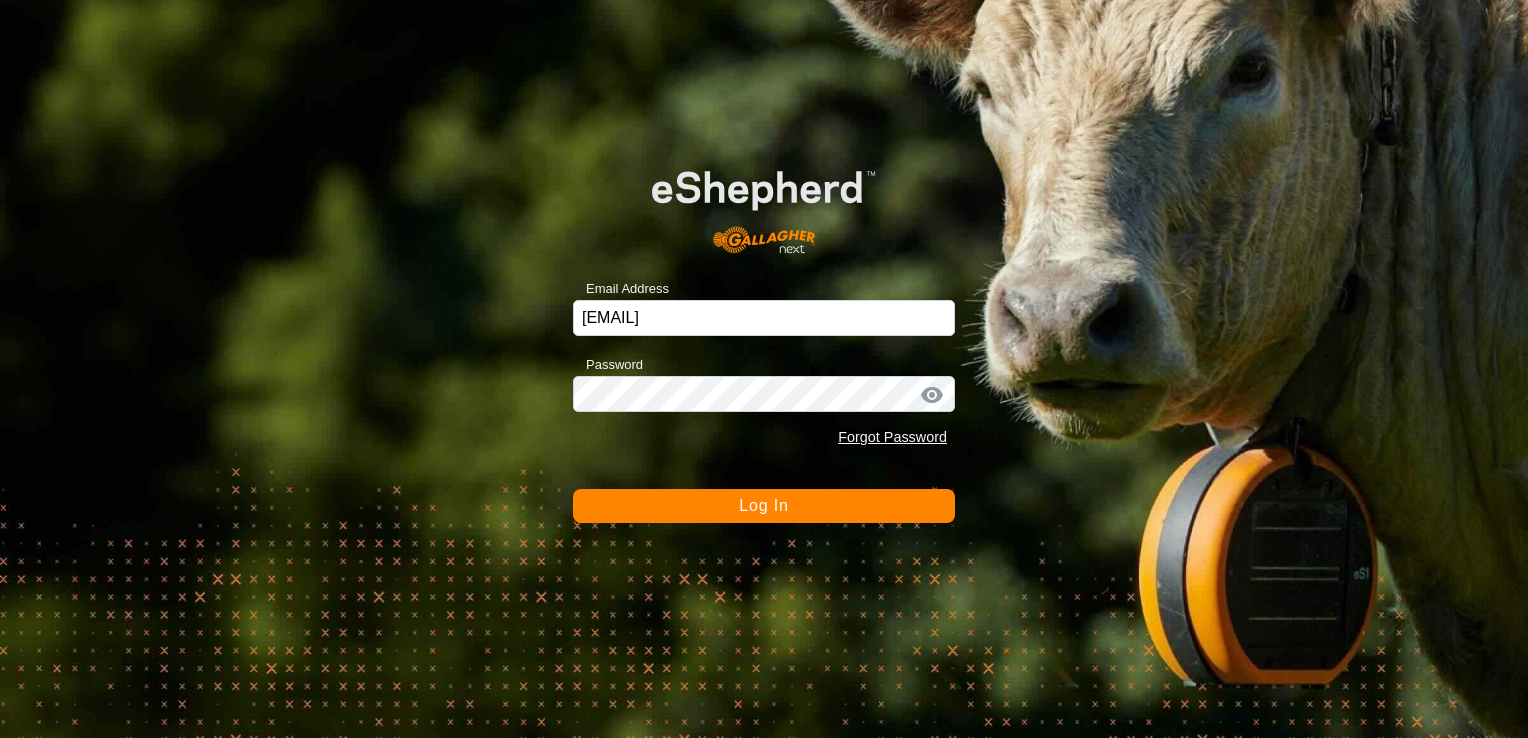 click on "Log In" 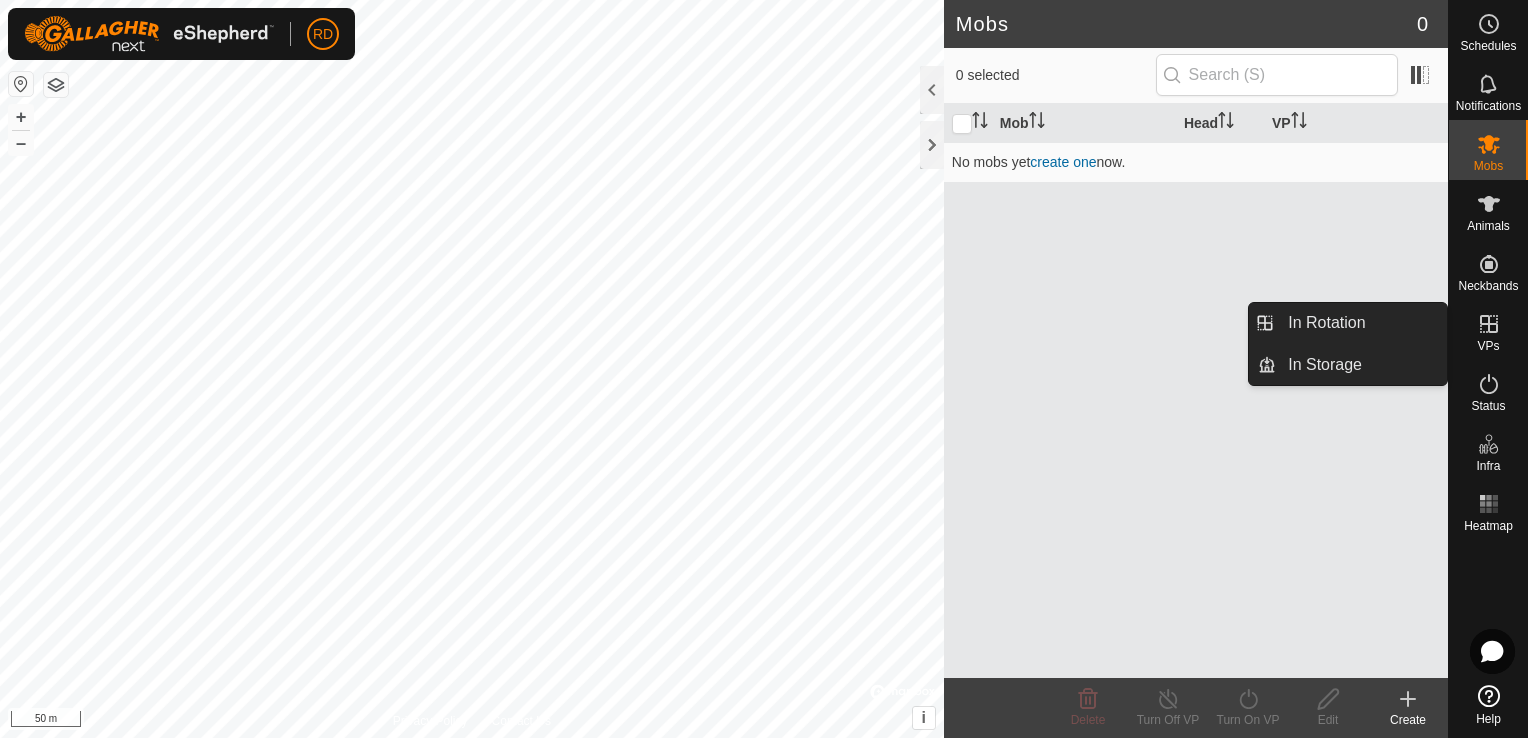click 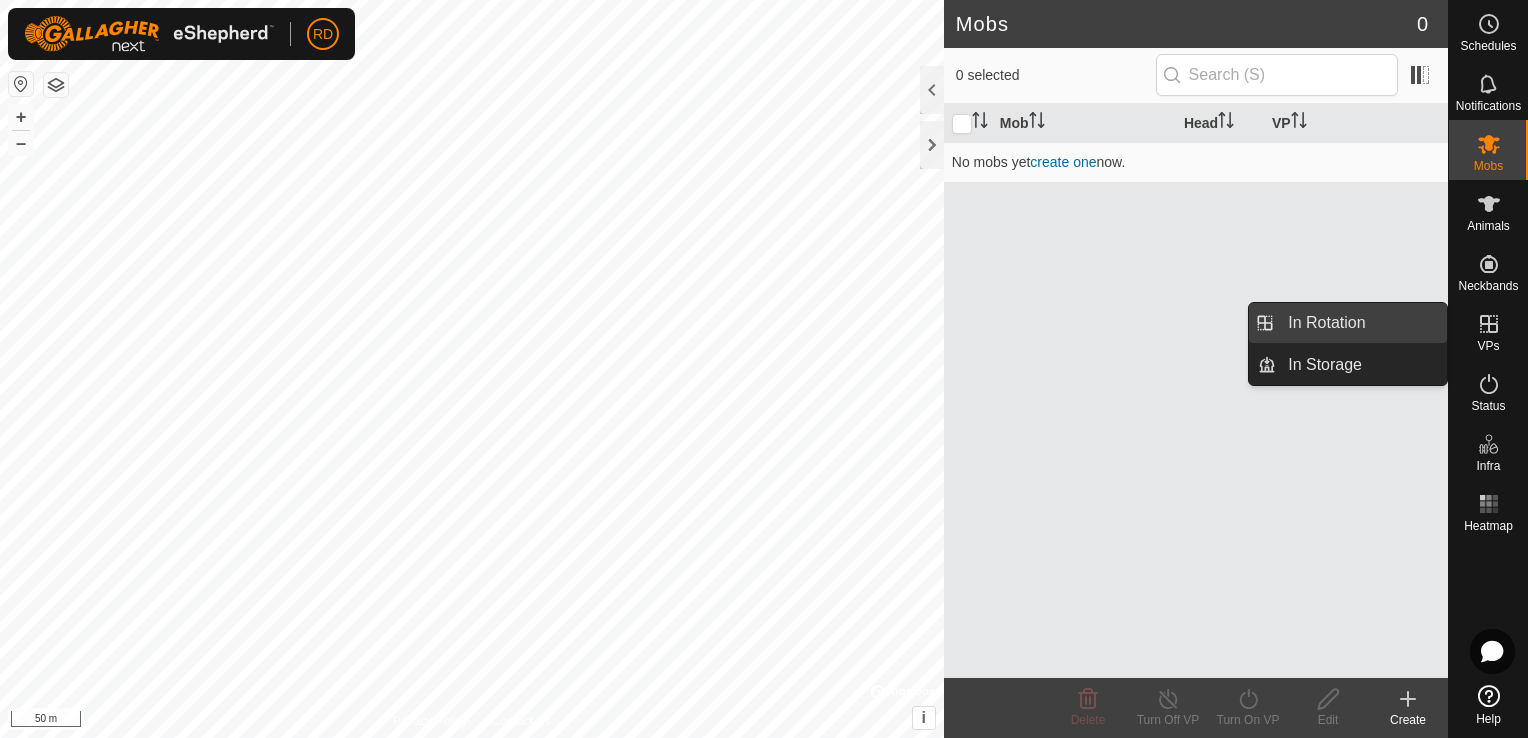 click on "In Rotation" at bounding box center [1361, 323] 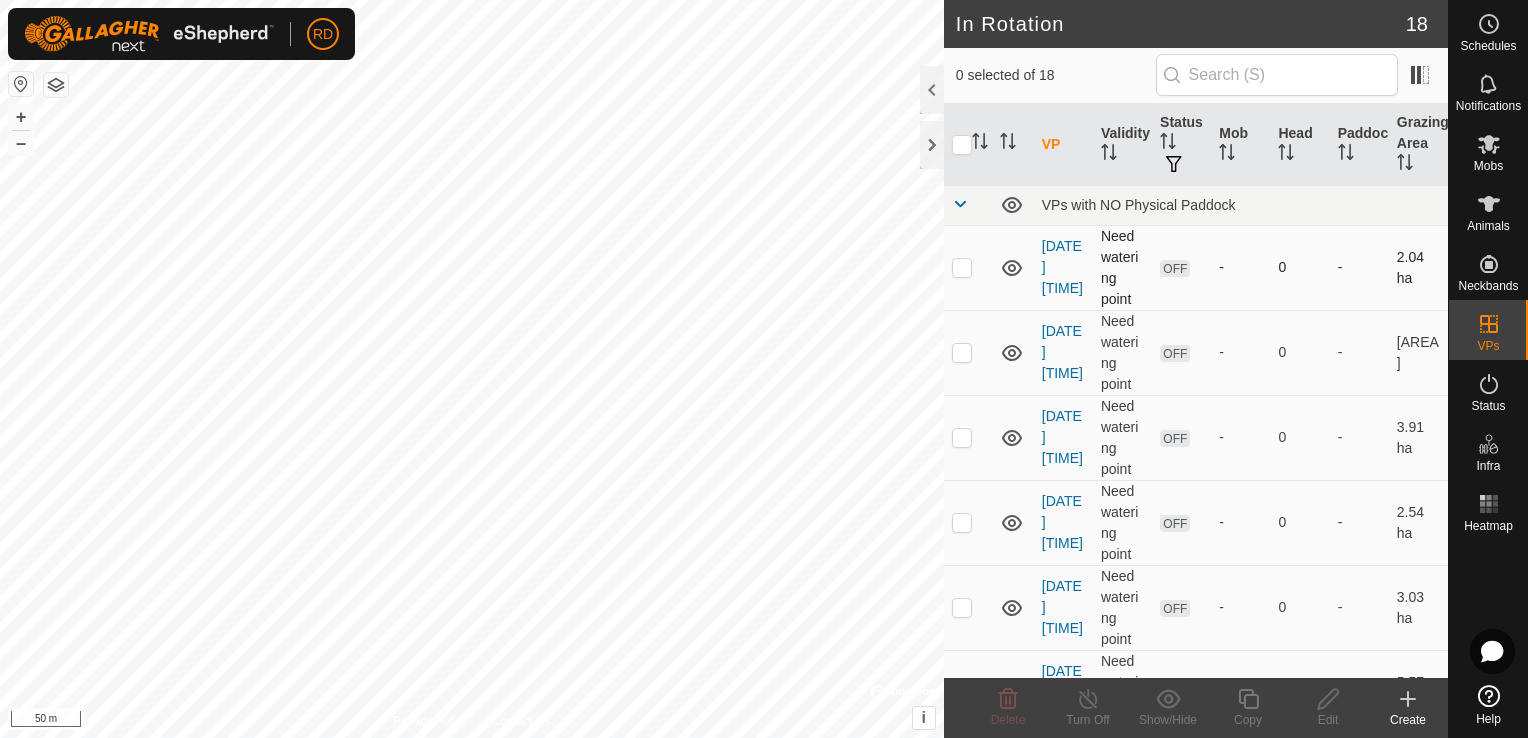 click 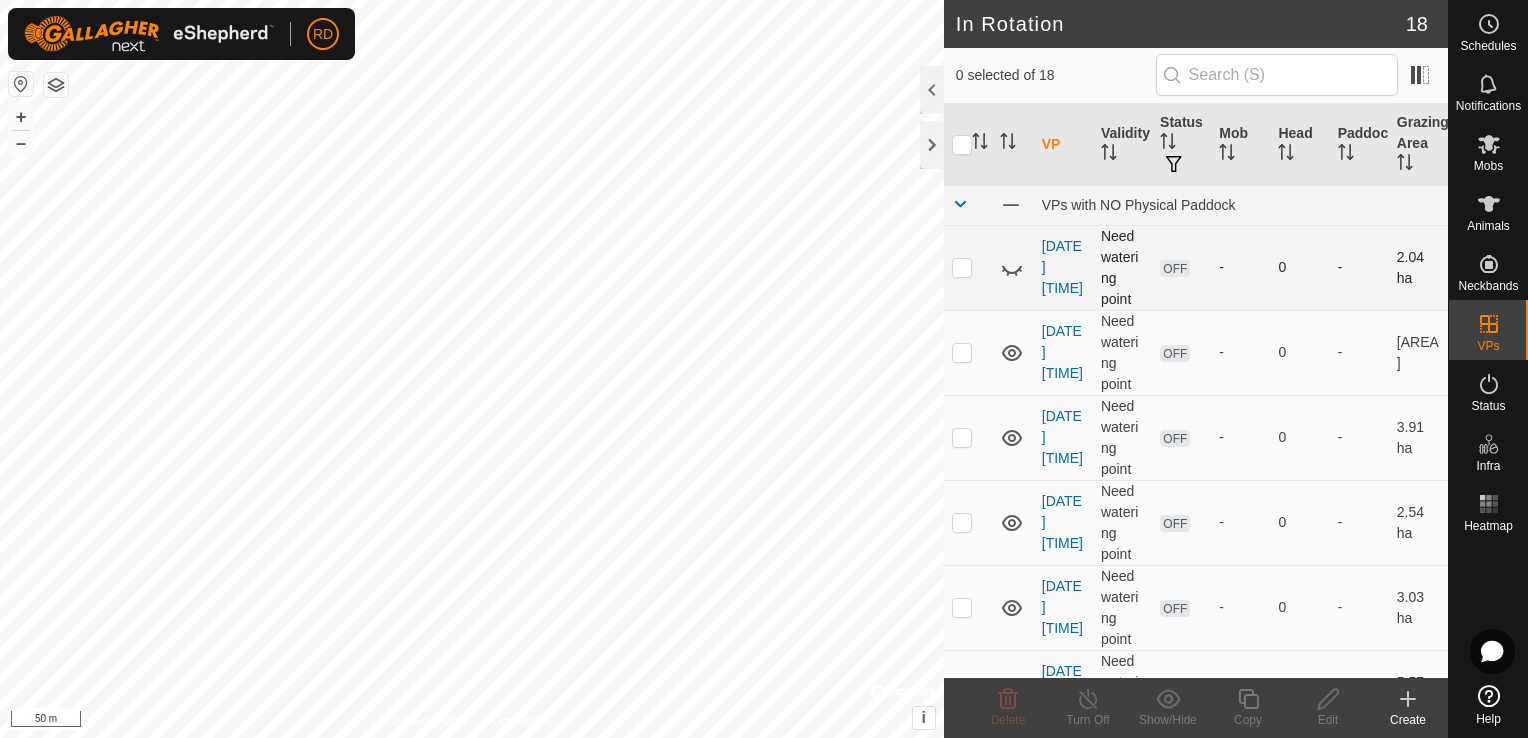 click 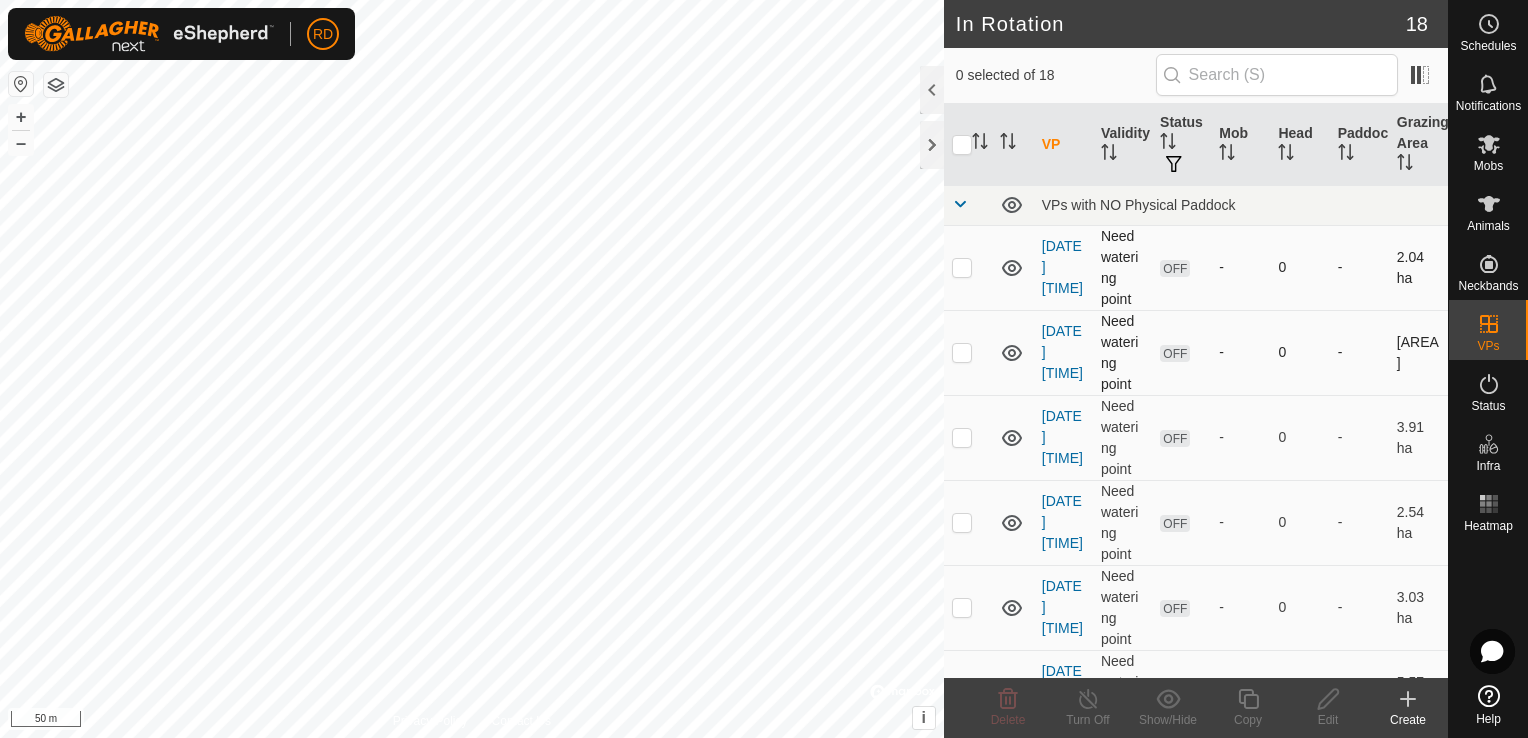 click 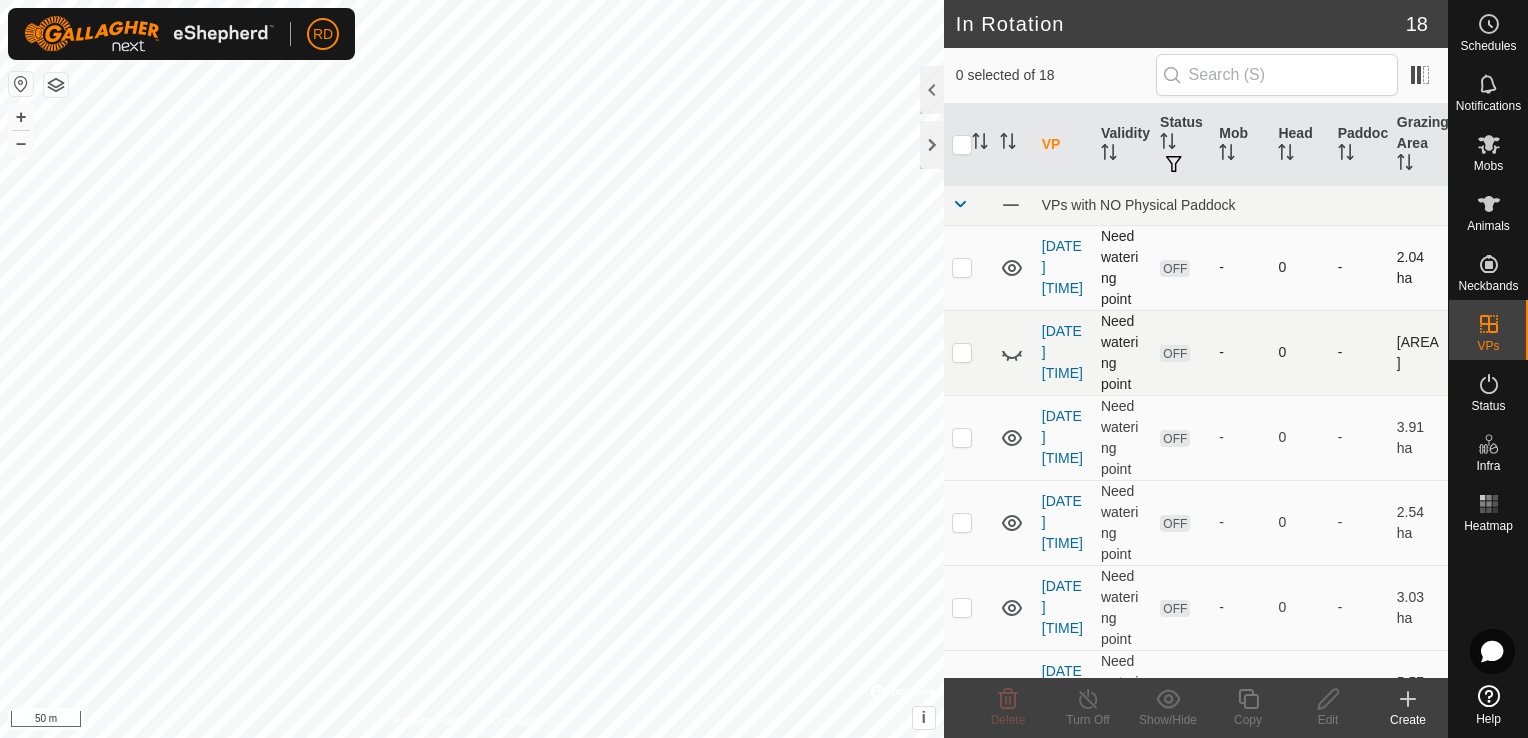 click 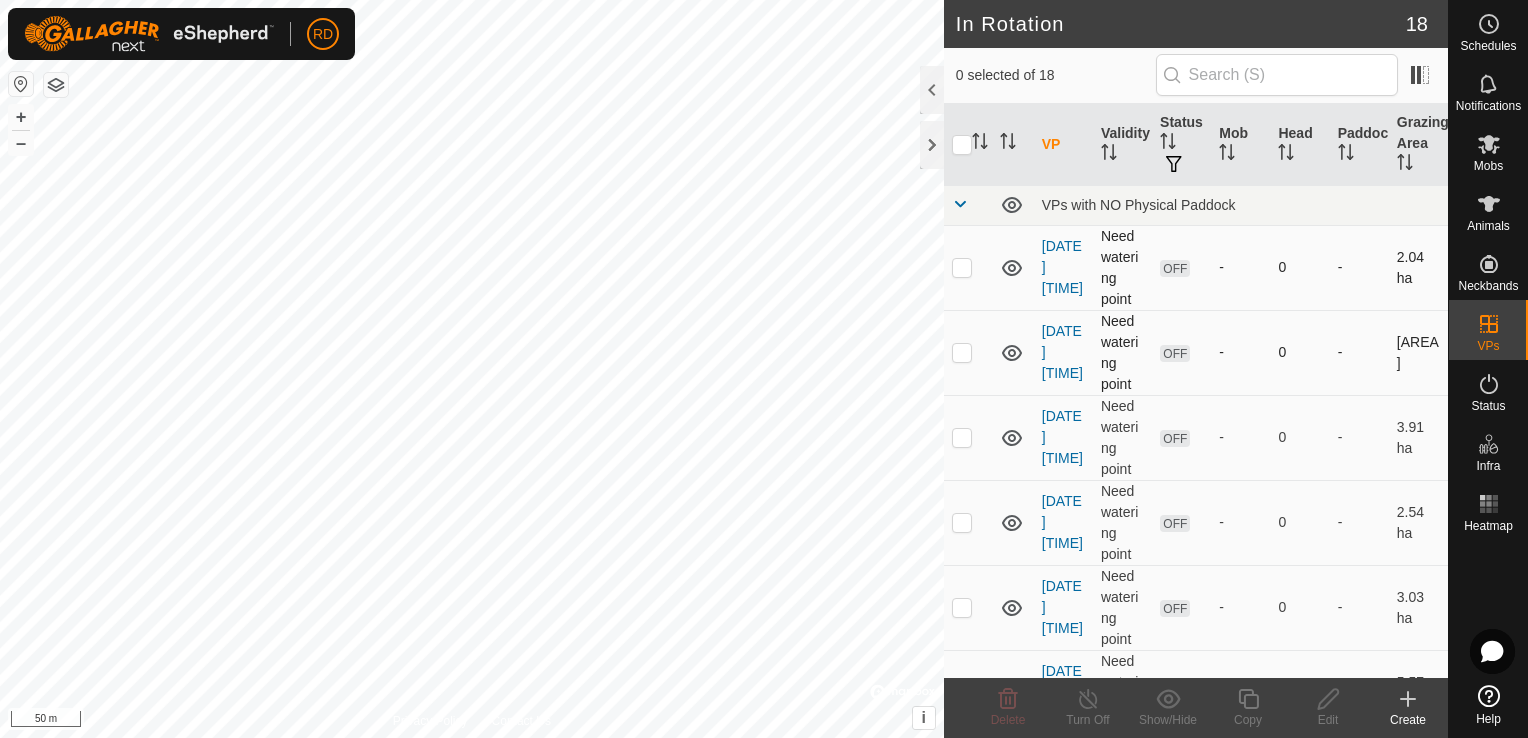 click 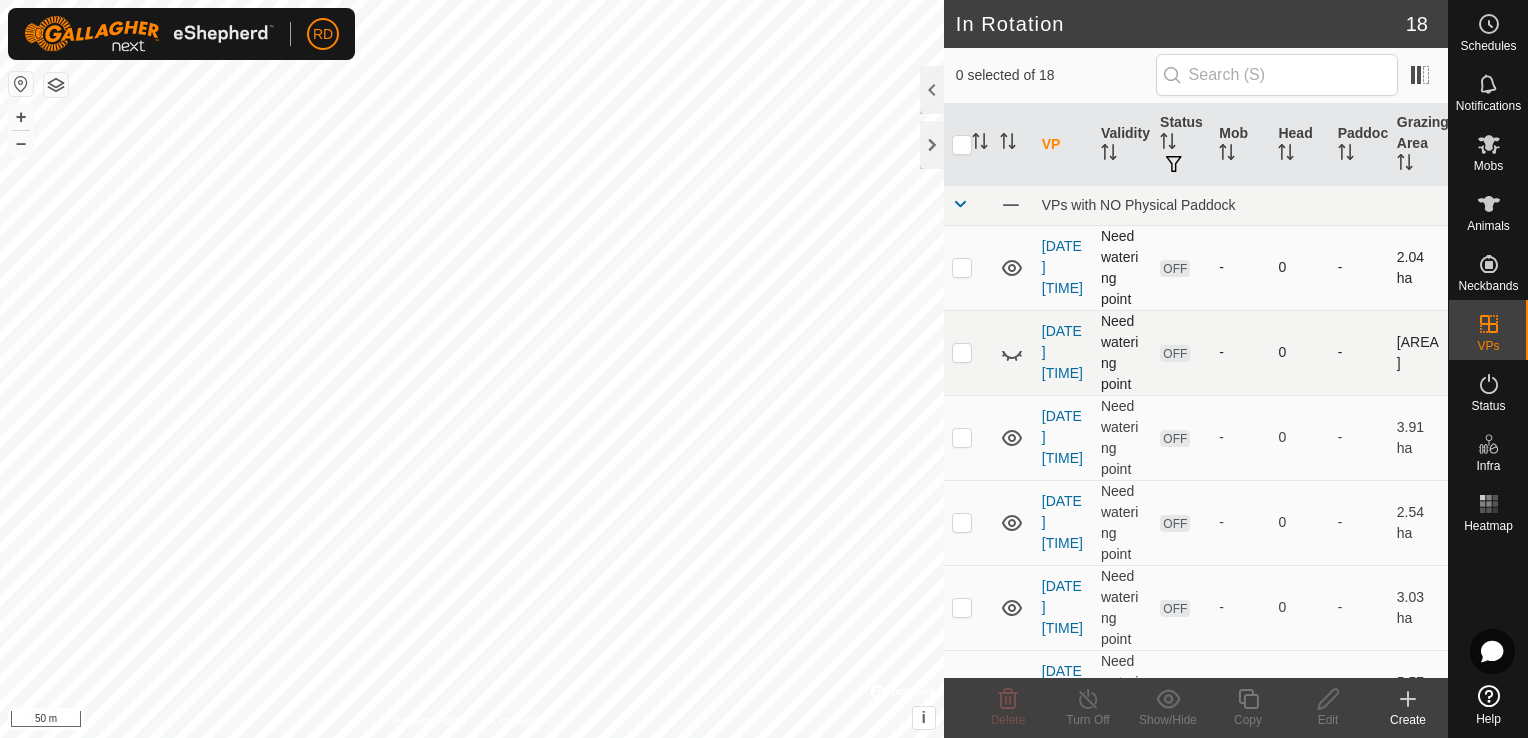 click 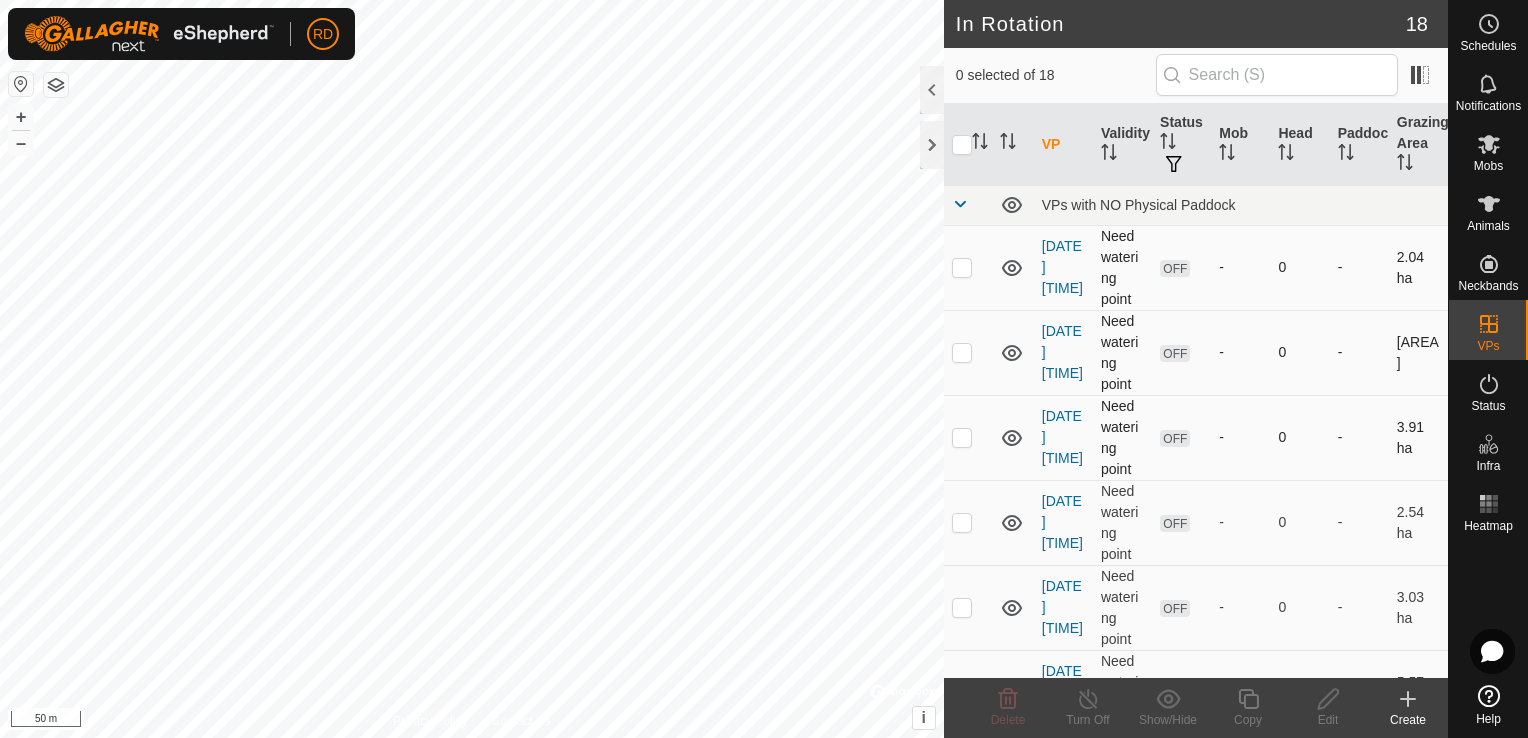 click 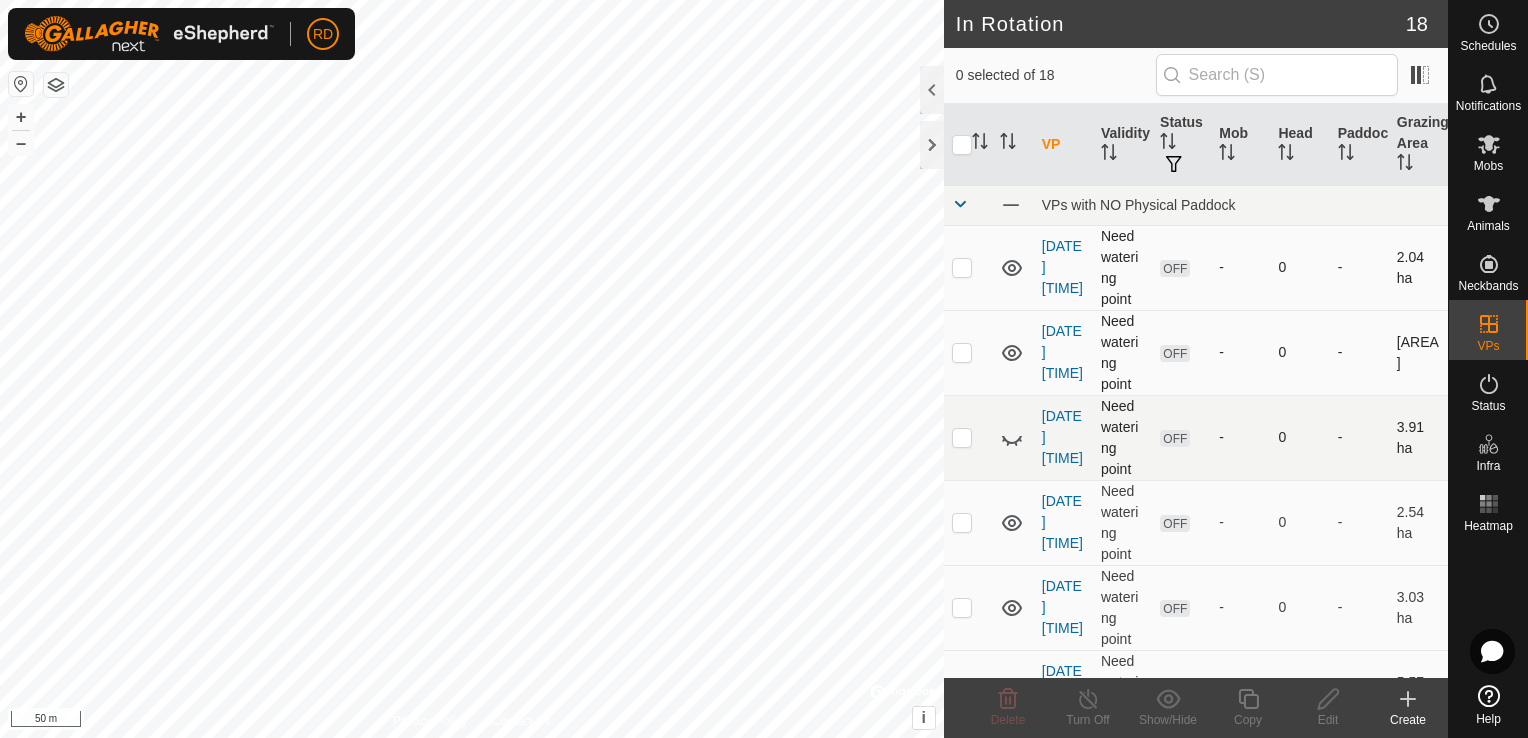 click 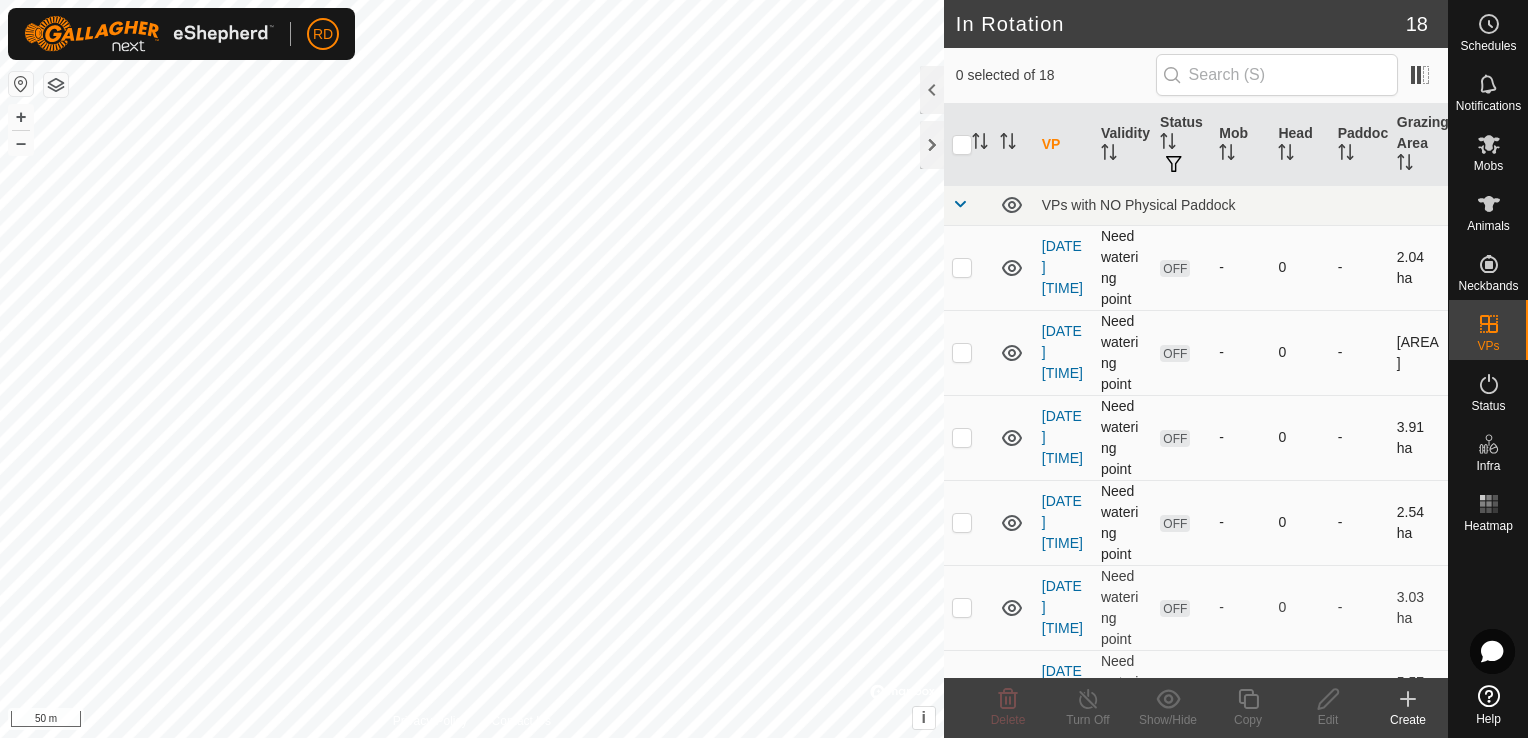 click 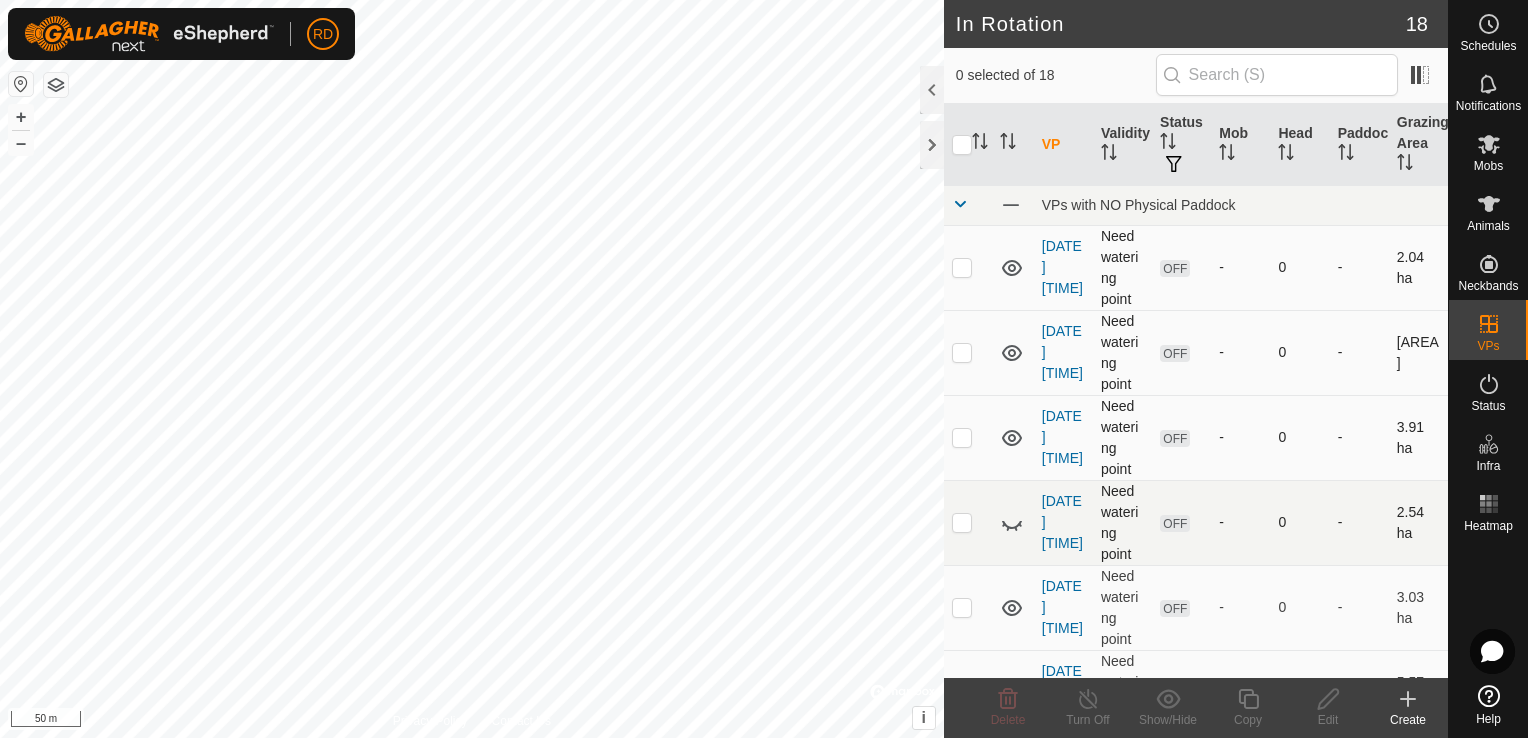 click 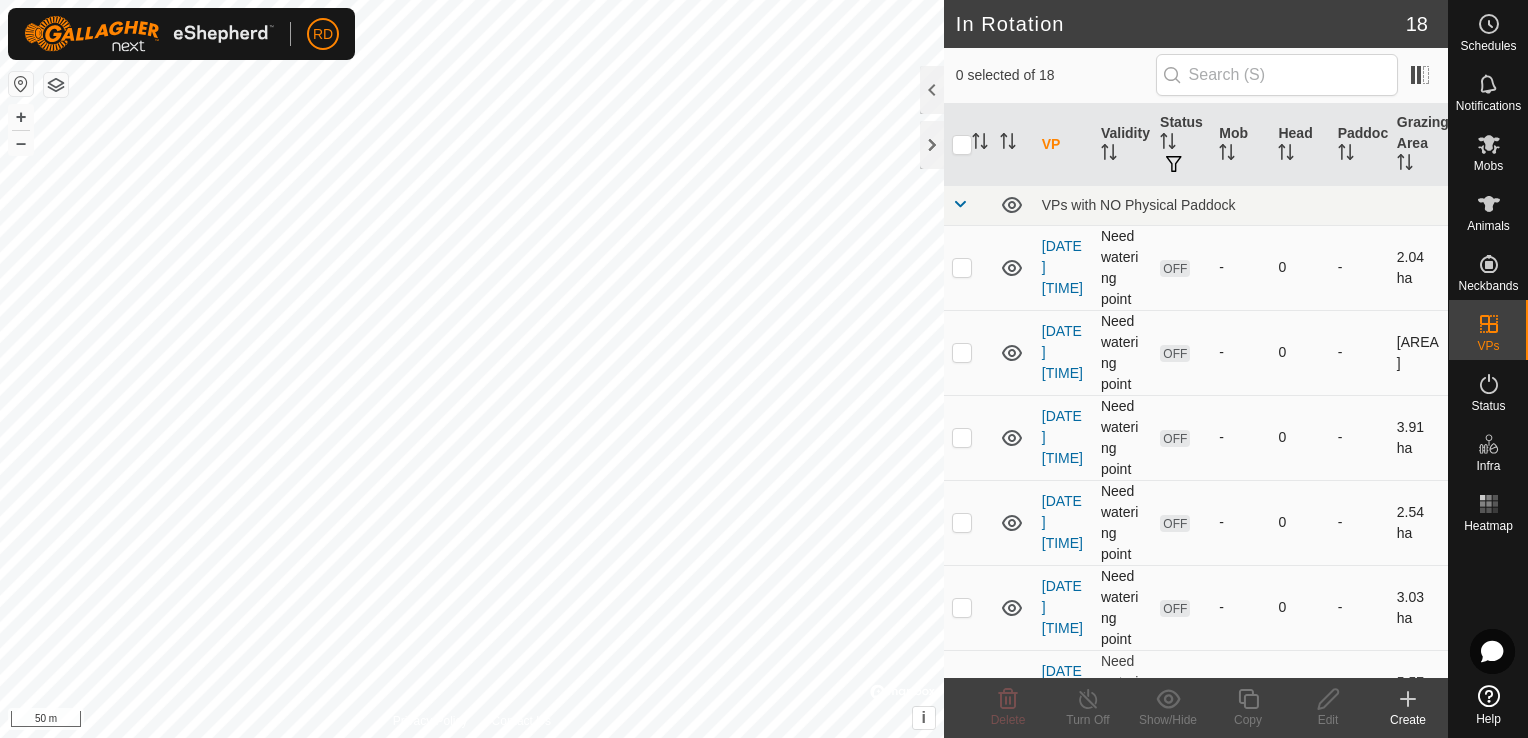 click 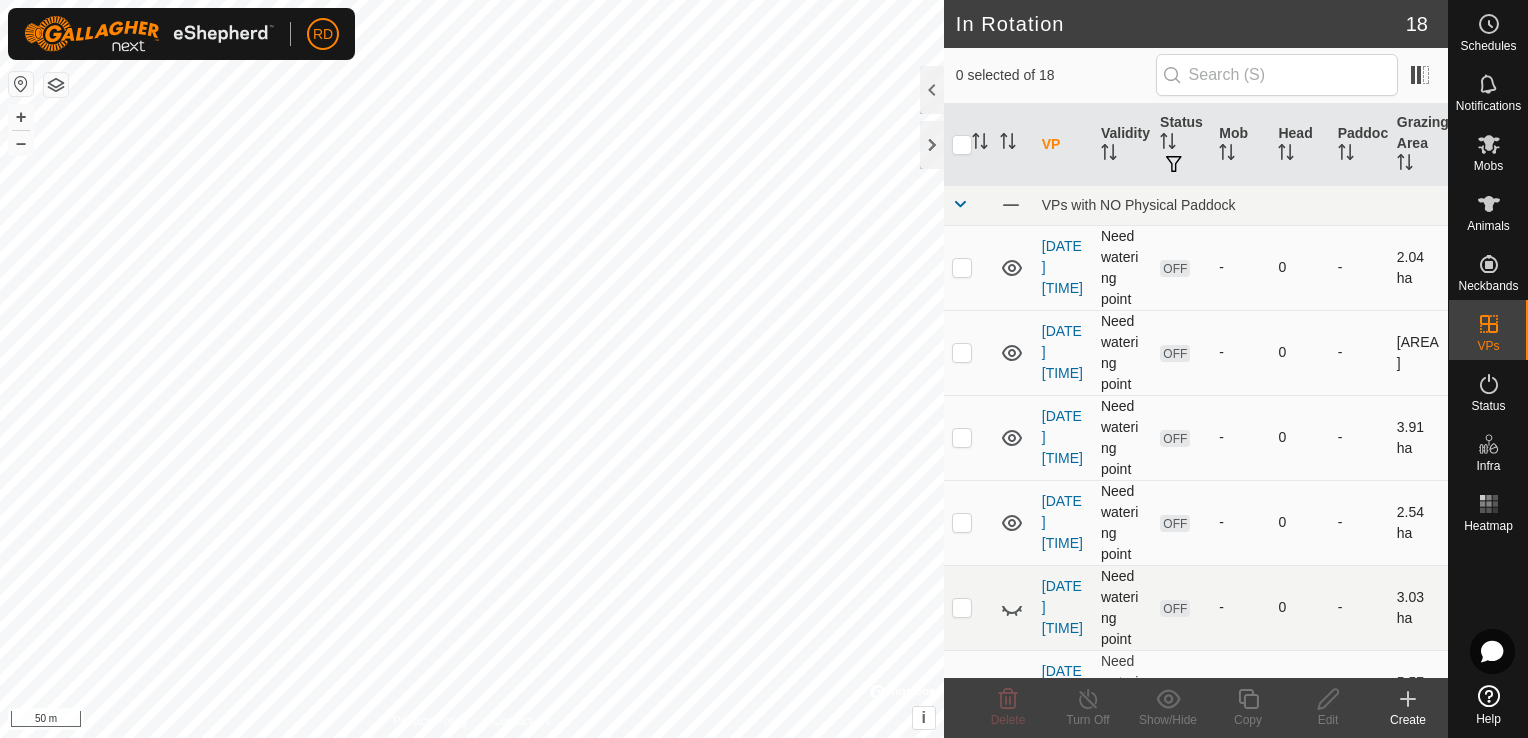 click 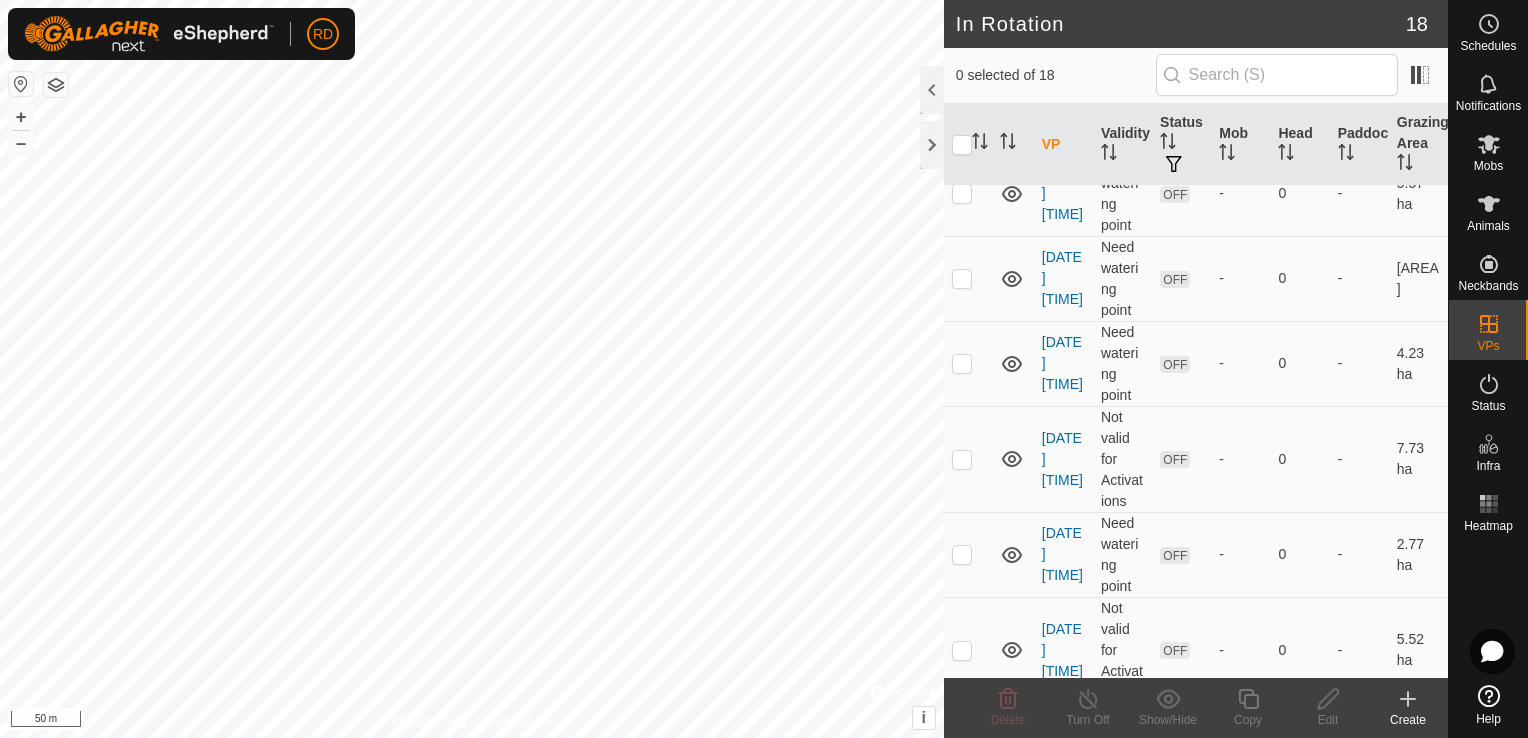 scroll, scrollTop: 520, scrollLeft: 0, axis: vertical 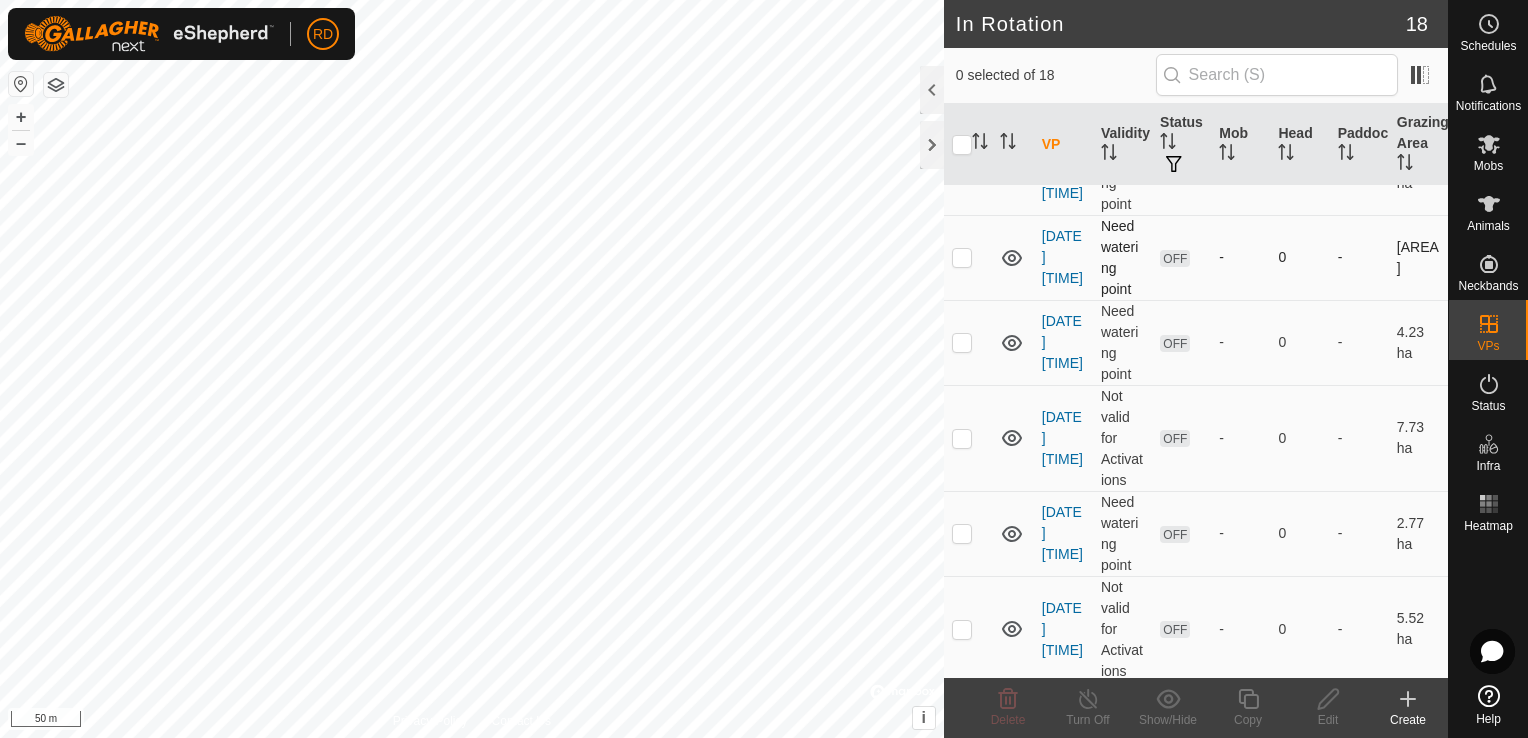 click 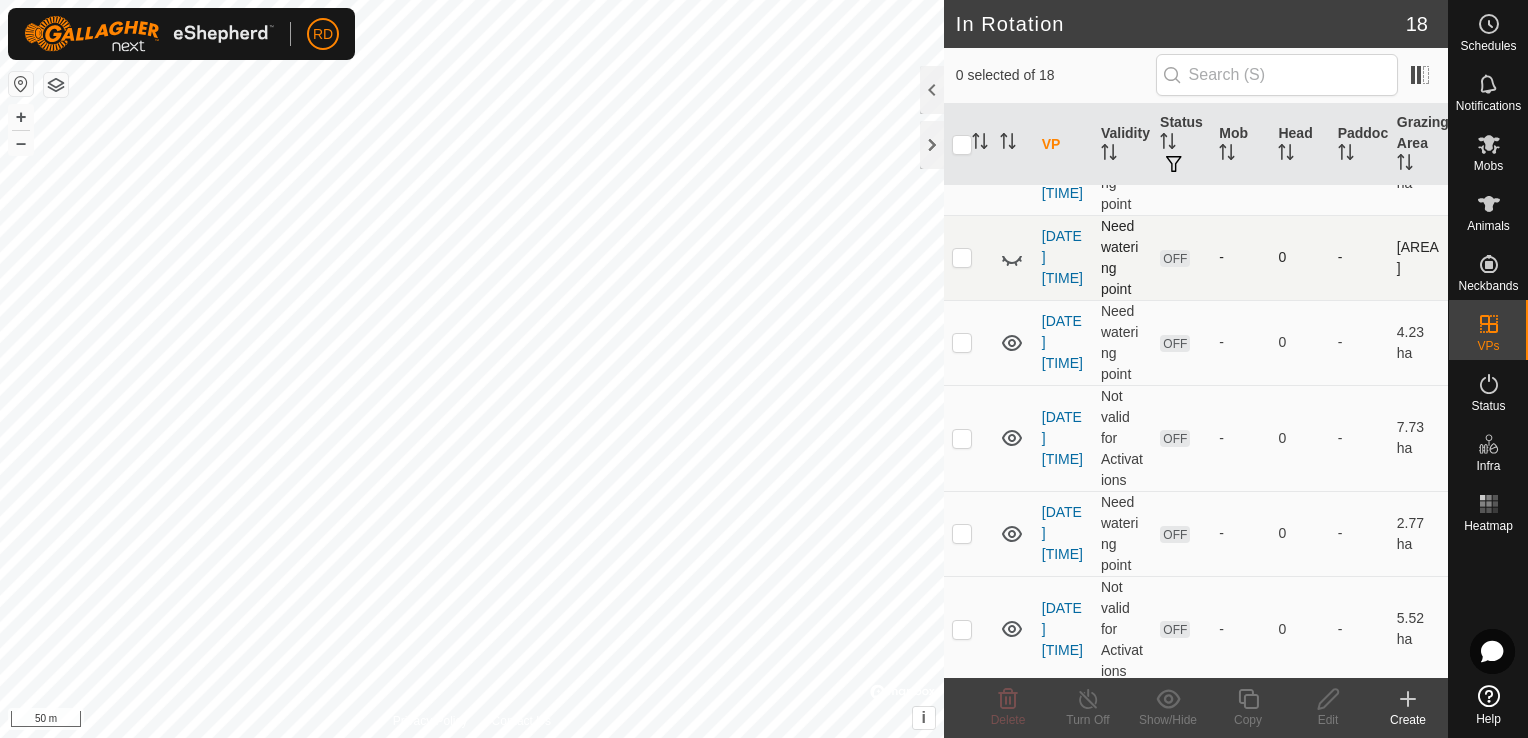 click 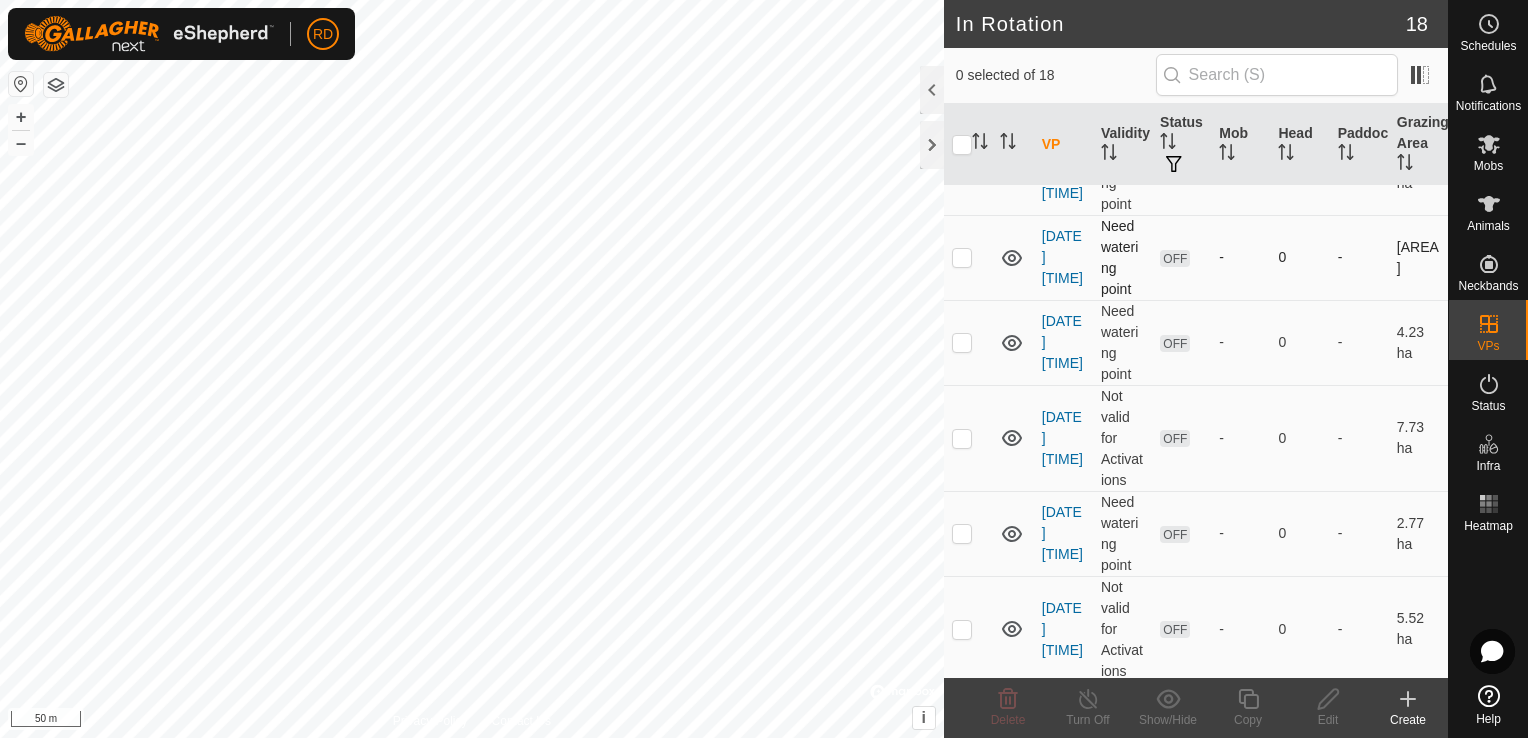 scroll, scrollTop: 480, scrollLeft: 0, axis: vertical 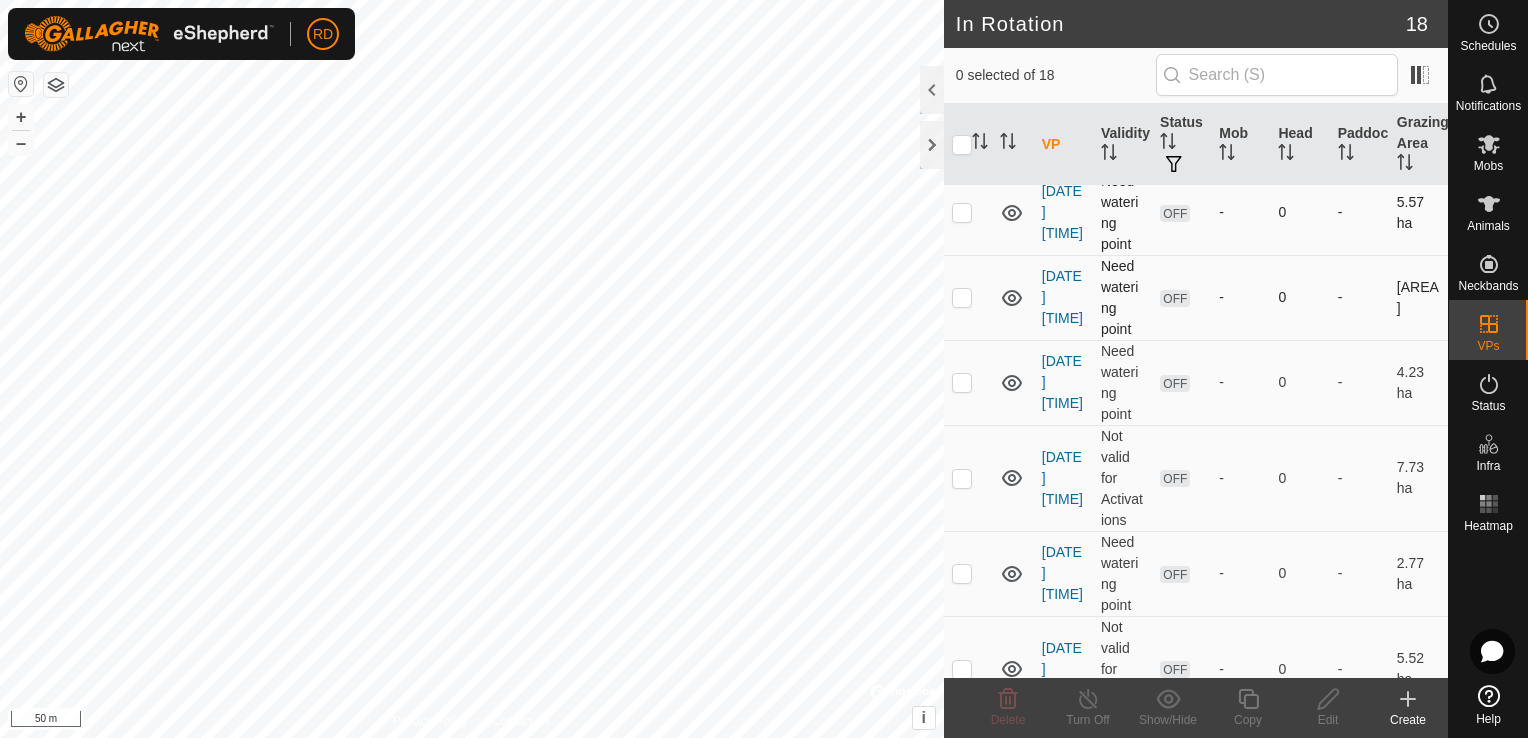 click 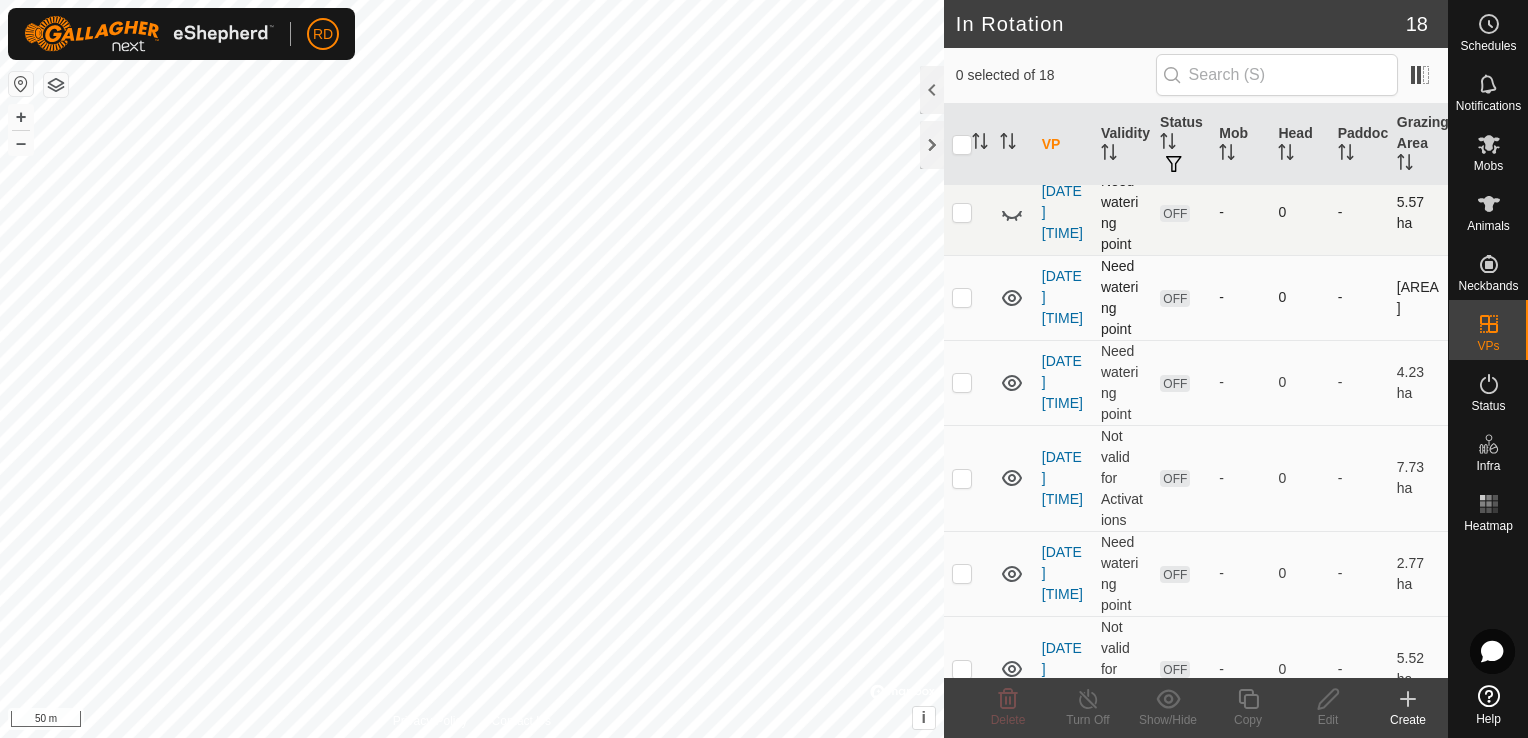 click 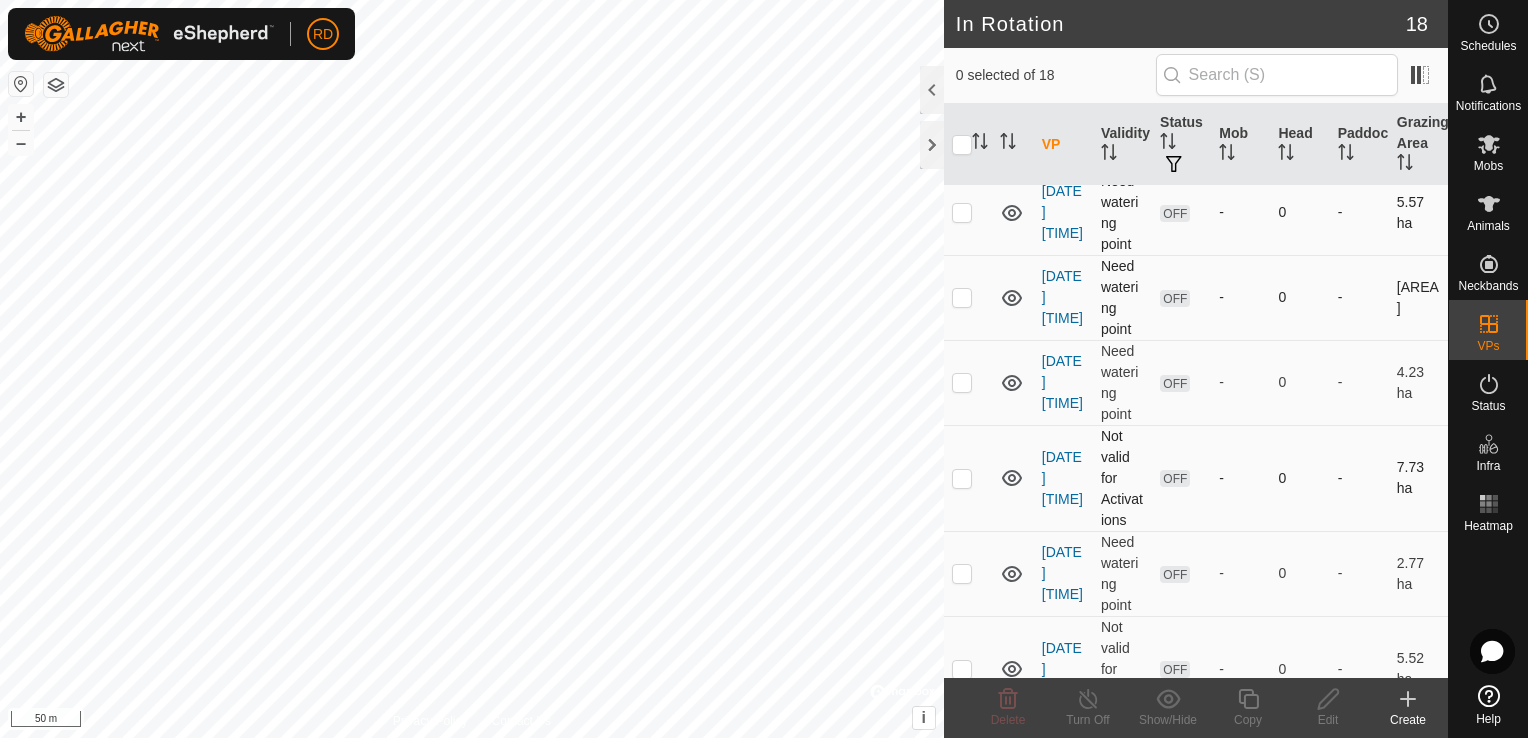 click 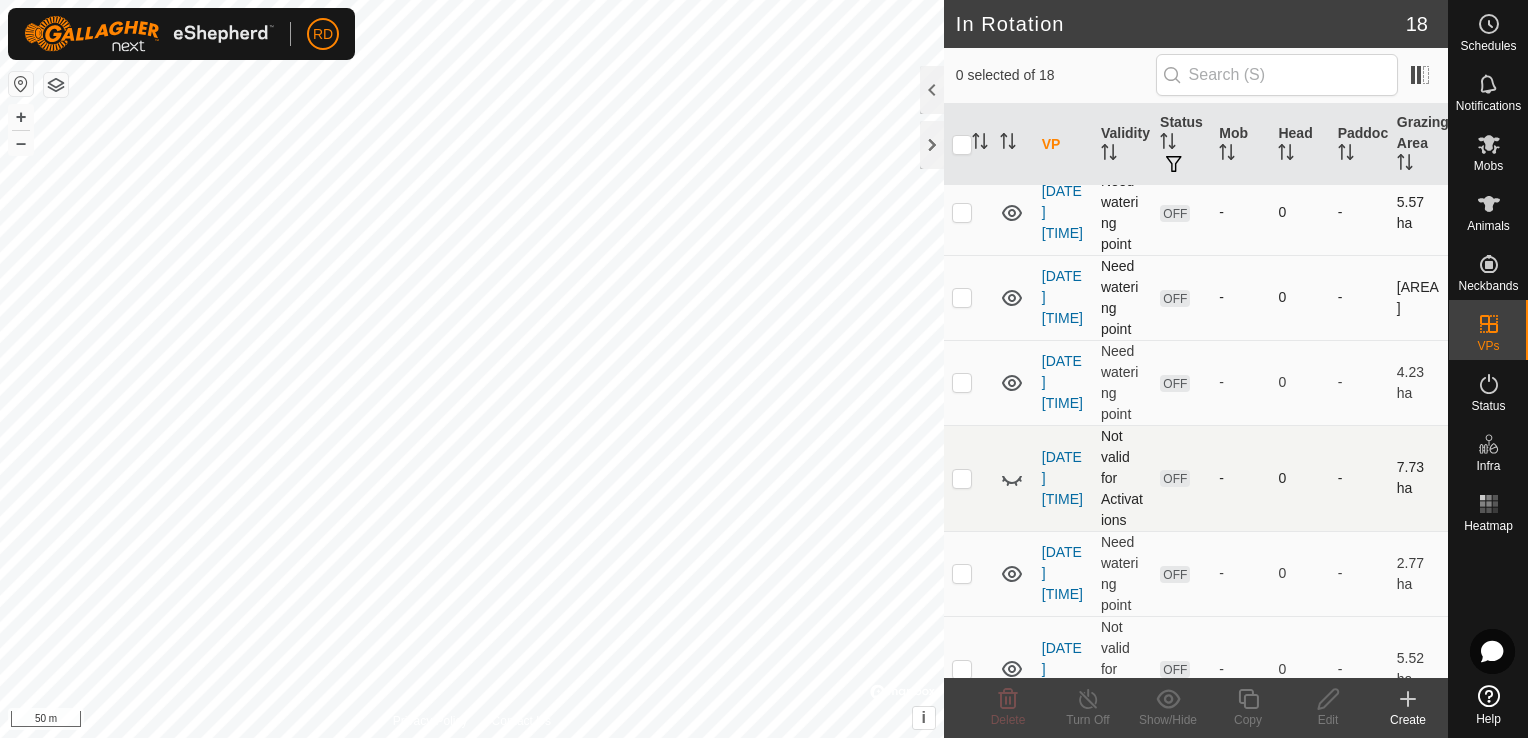 click 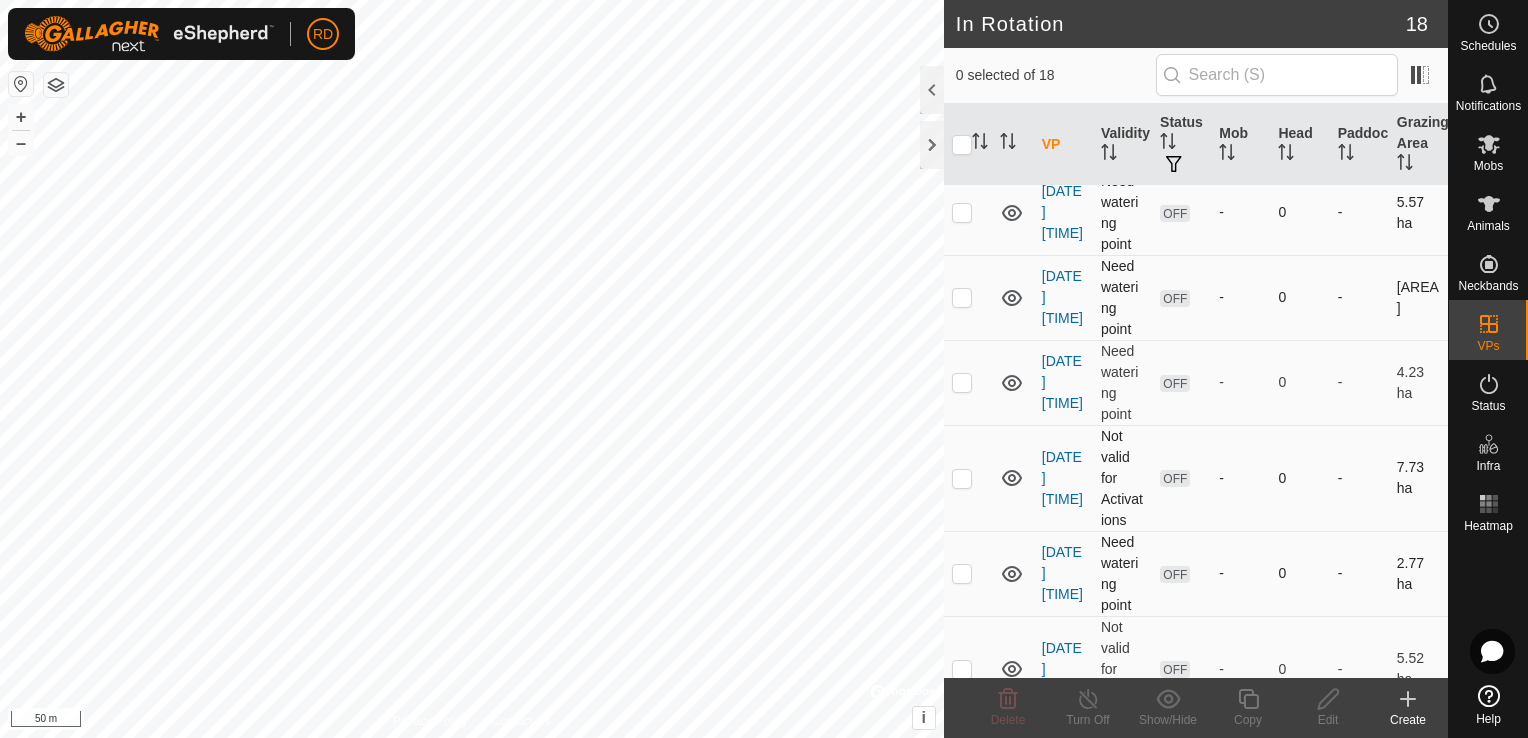click 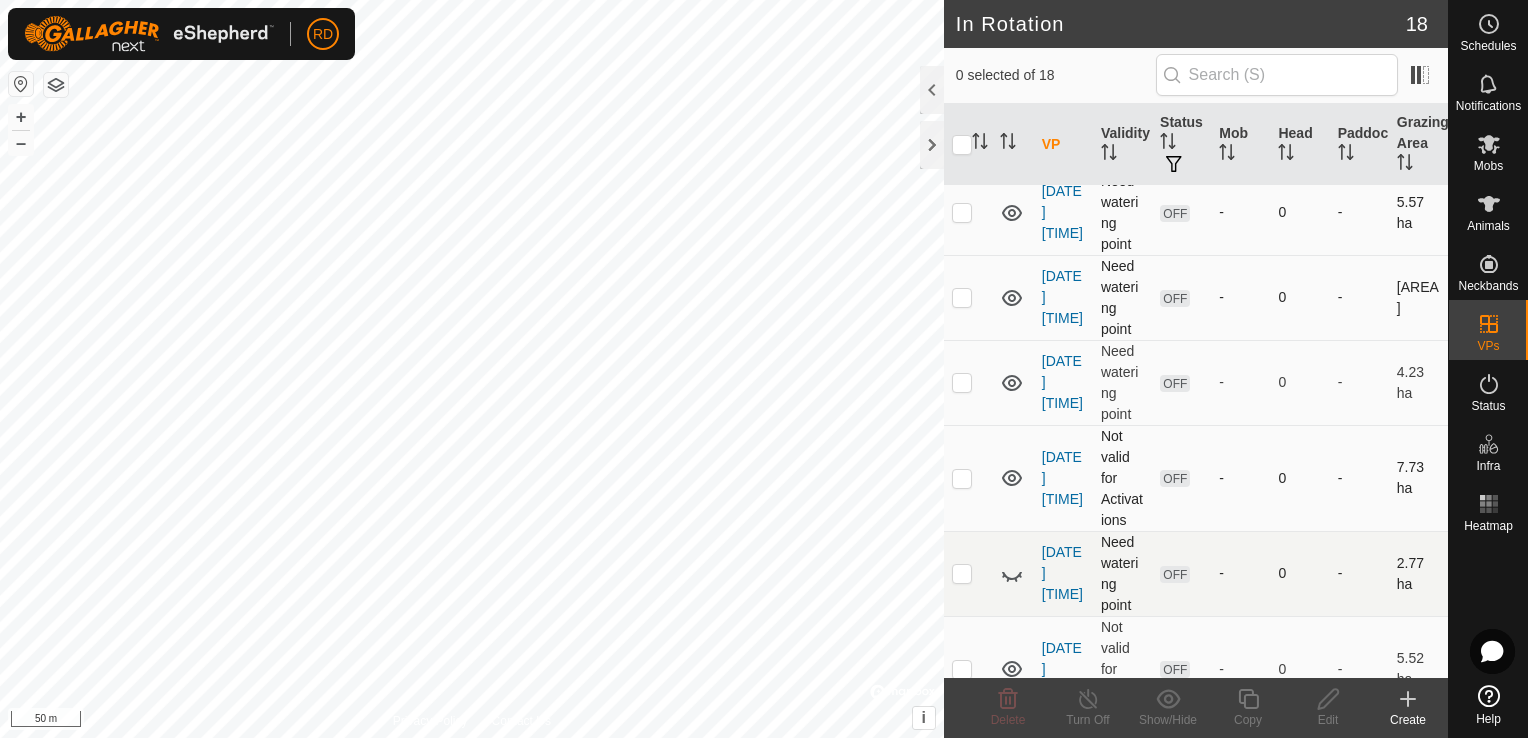 click 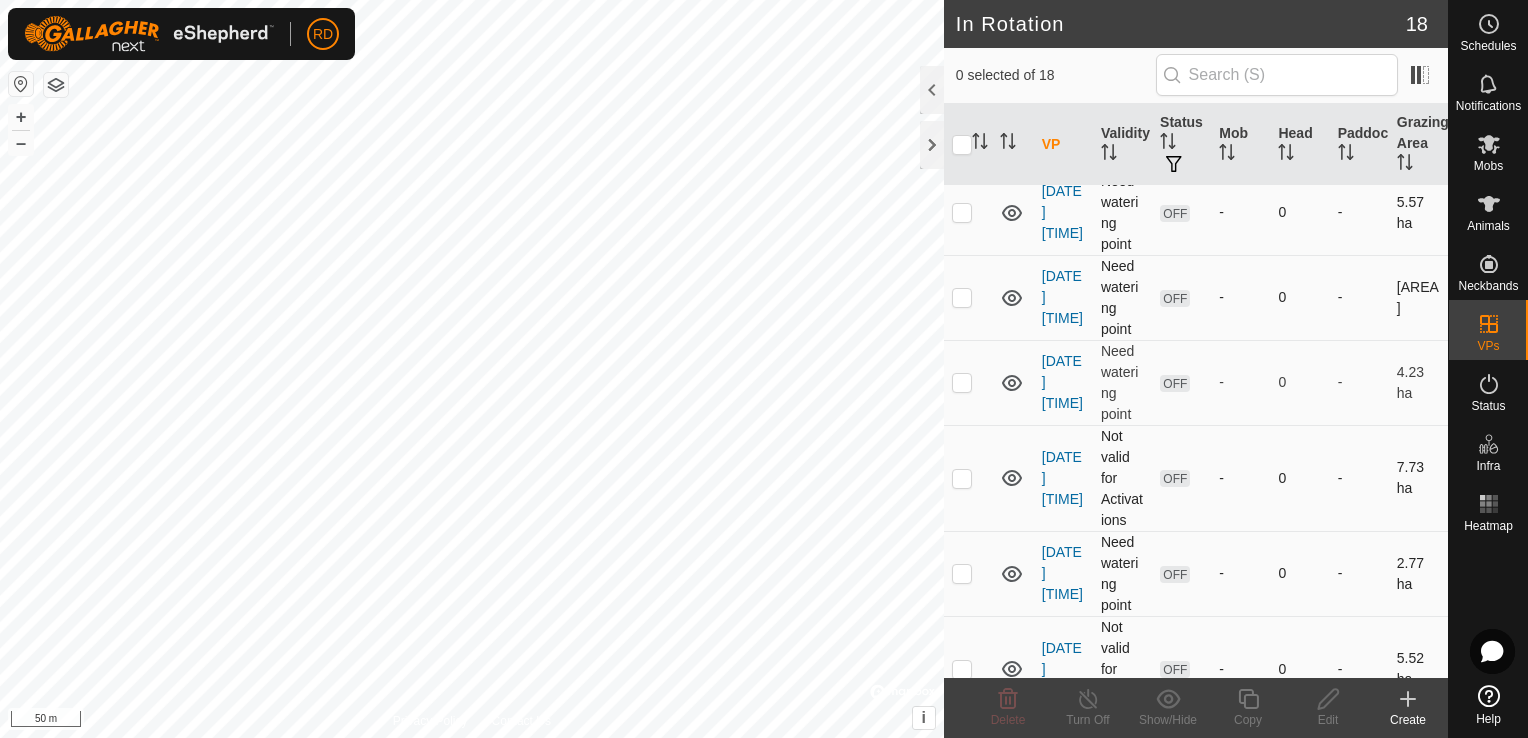 click 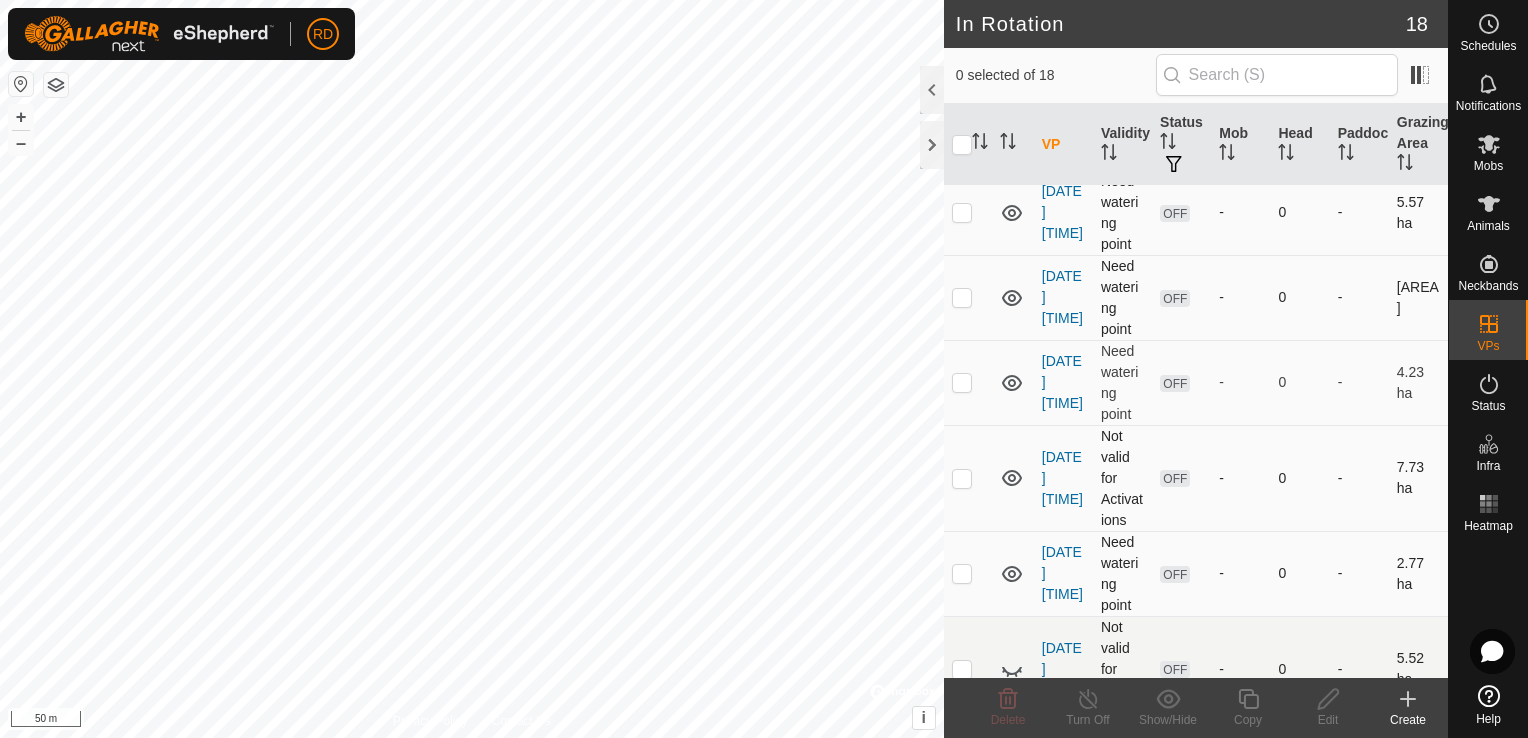 click 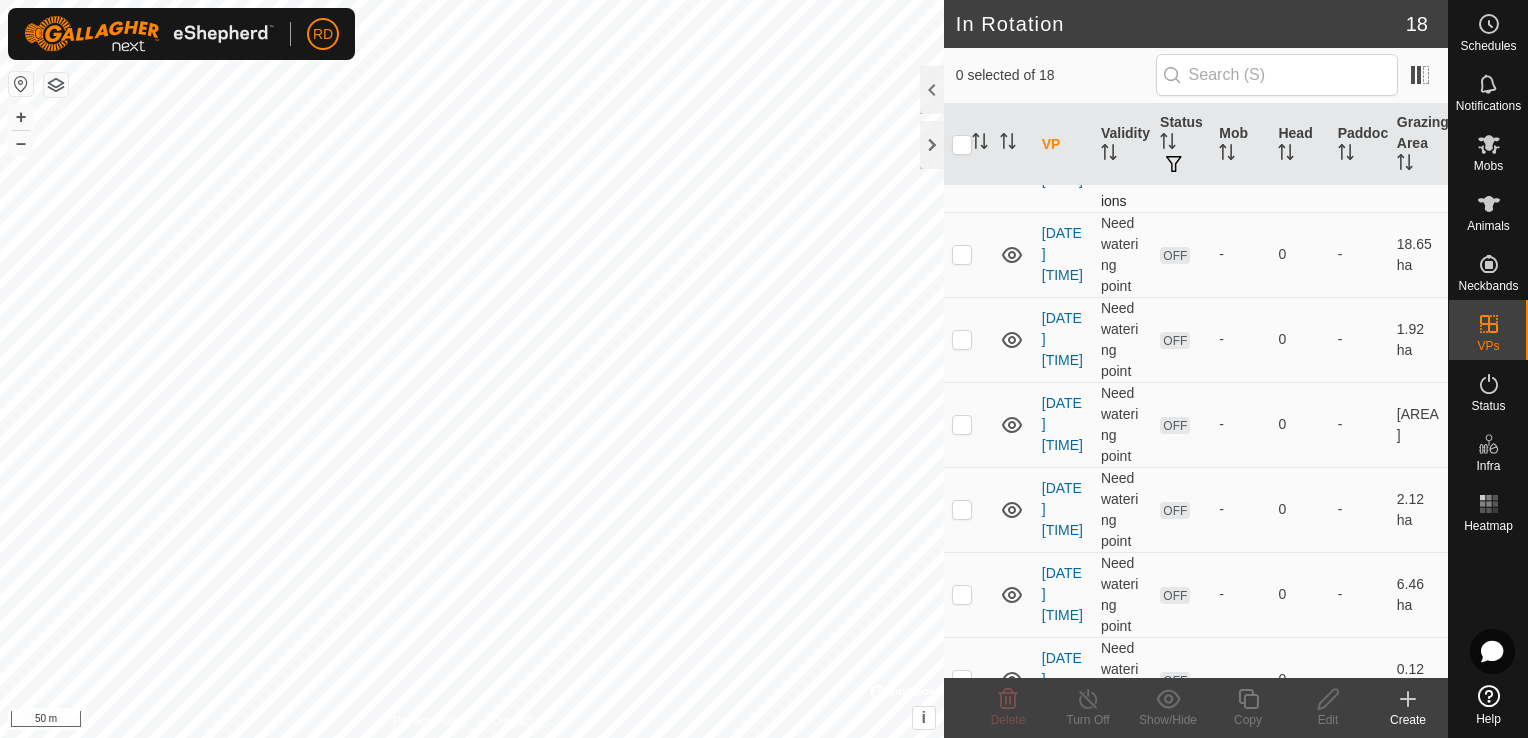 scroll, scrollTop: 1000, scrollLeft: 0, axis: vertical 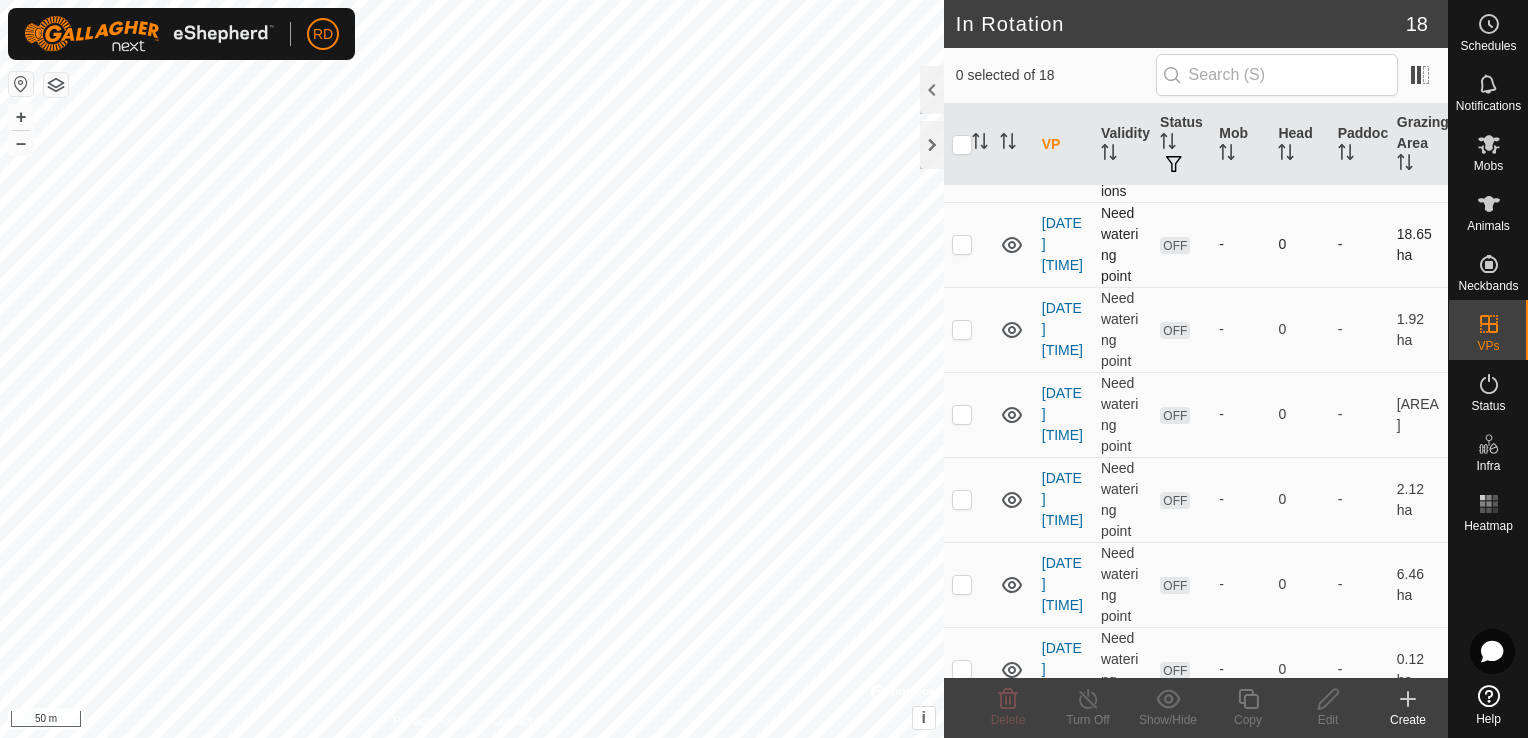 click 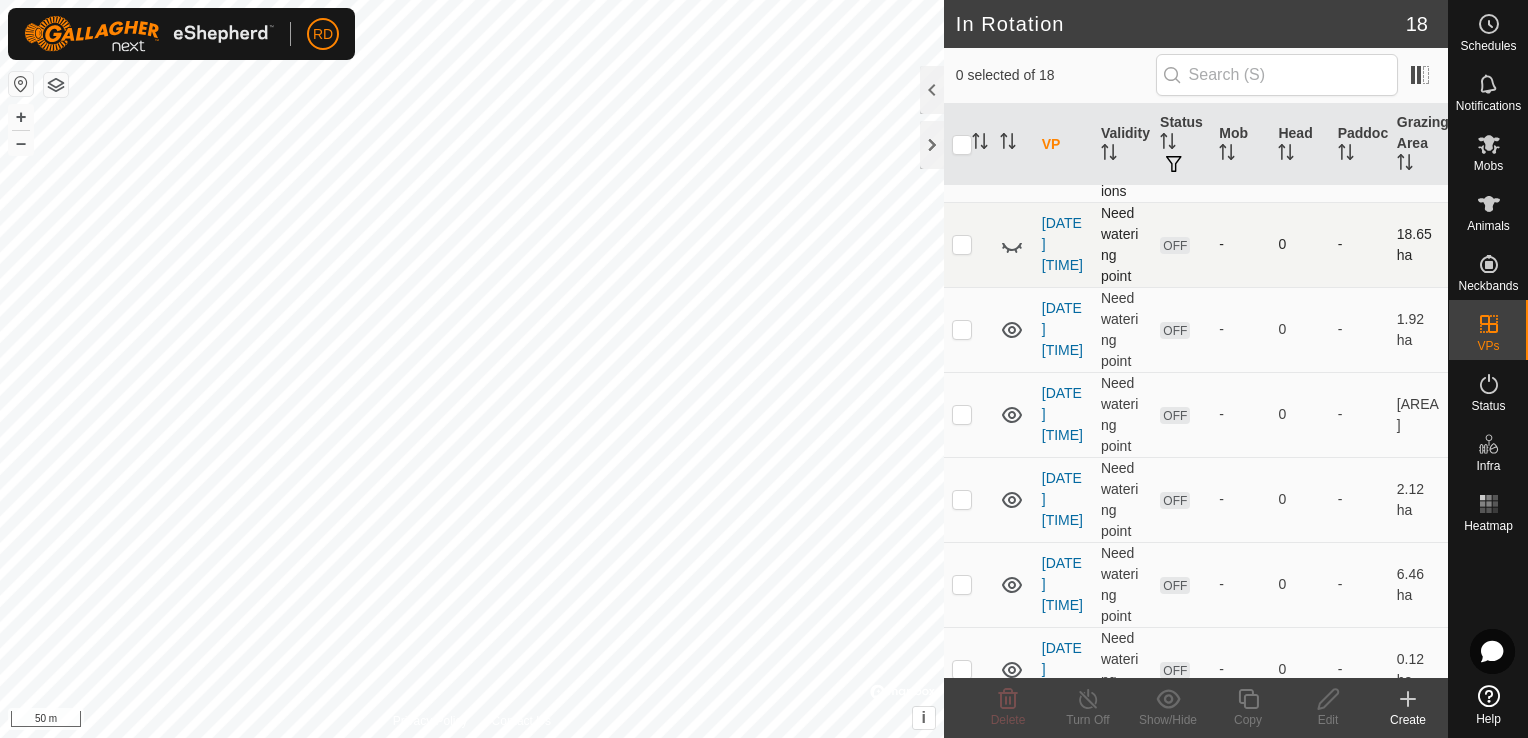 click 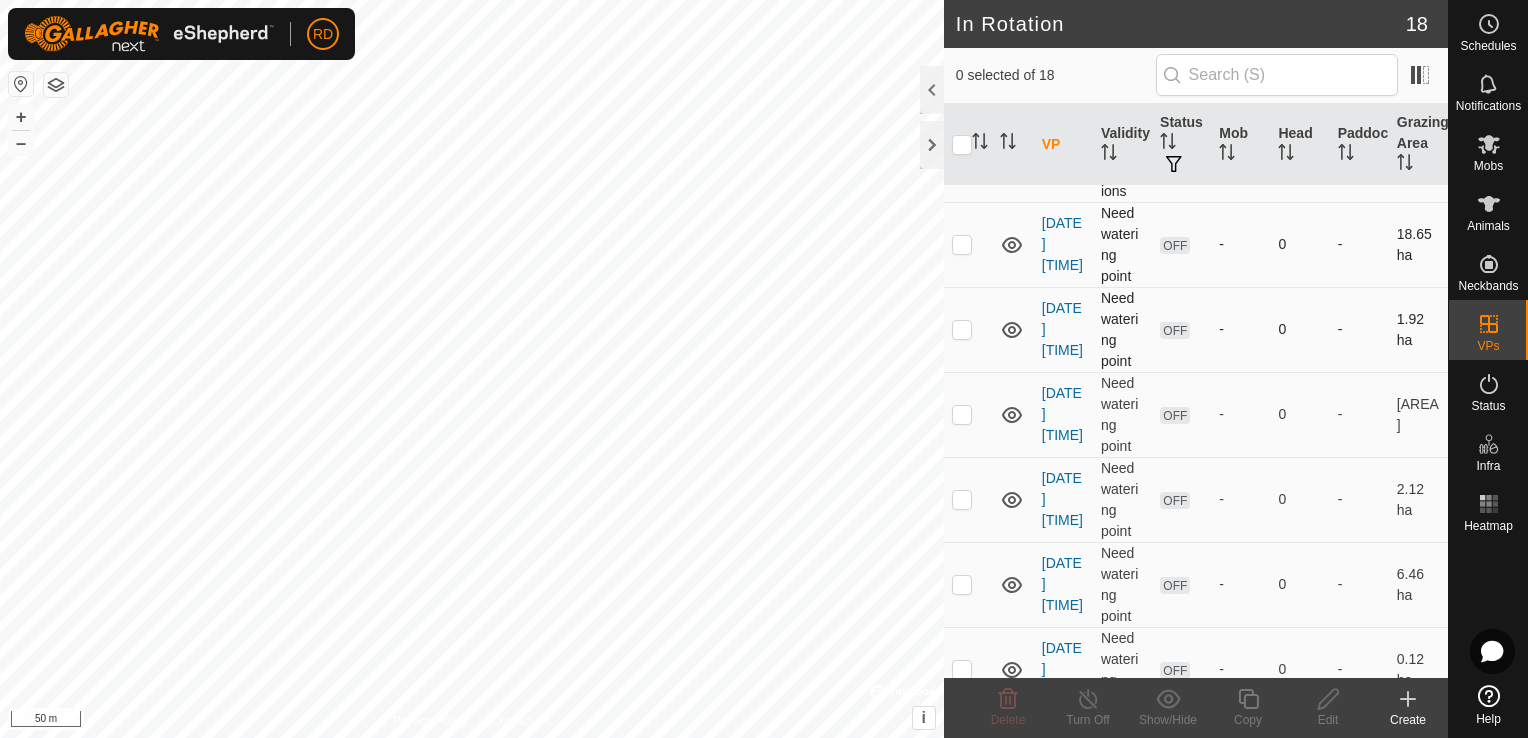 click 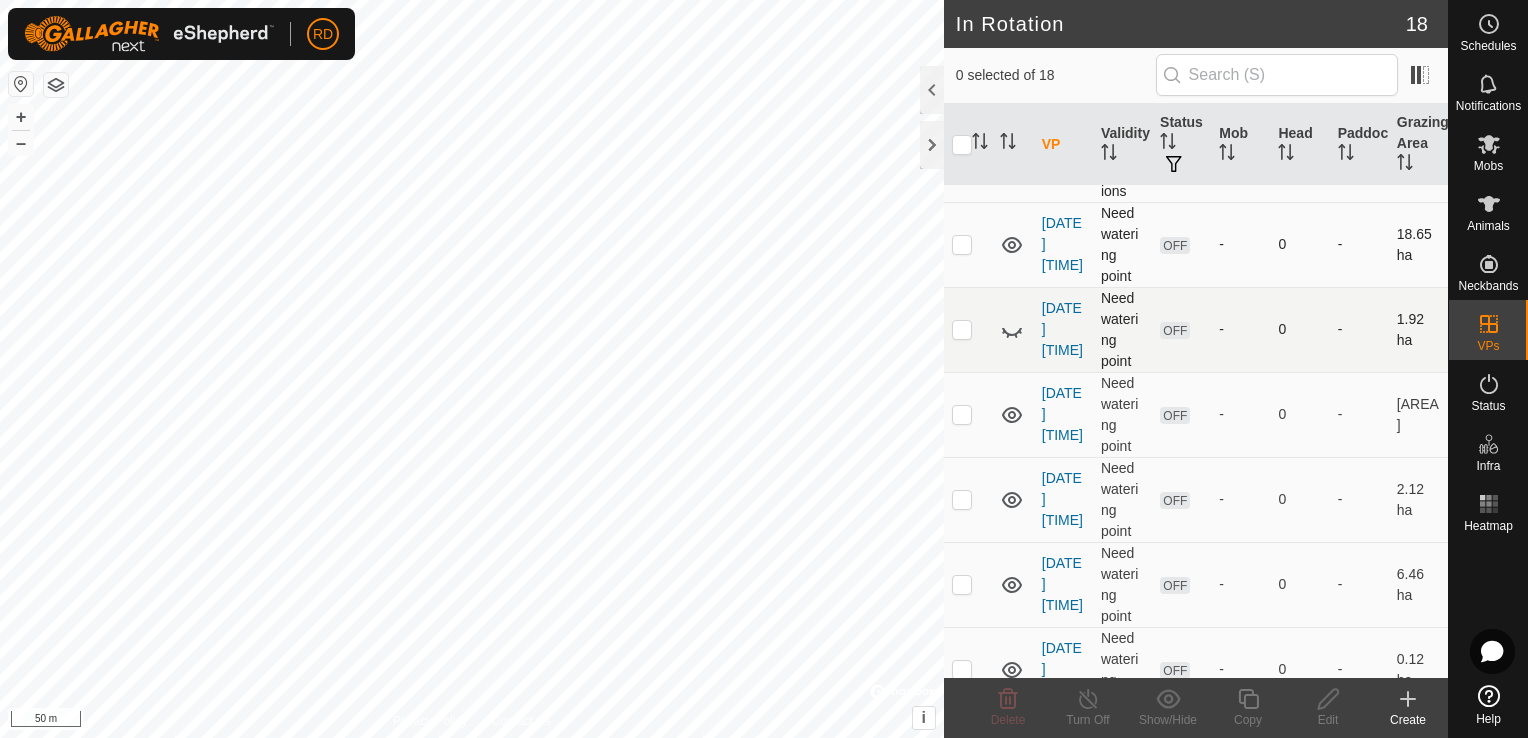 click 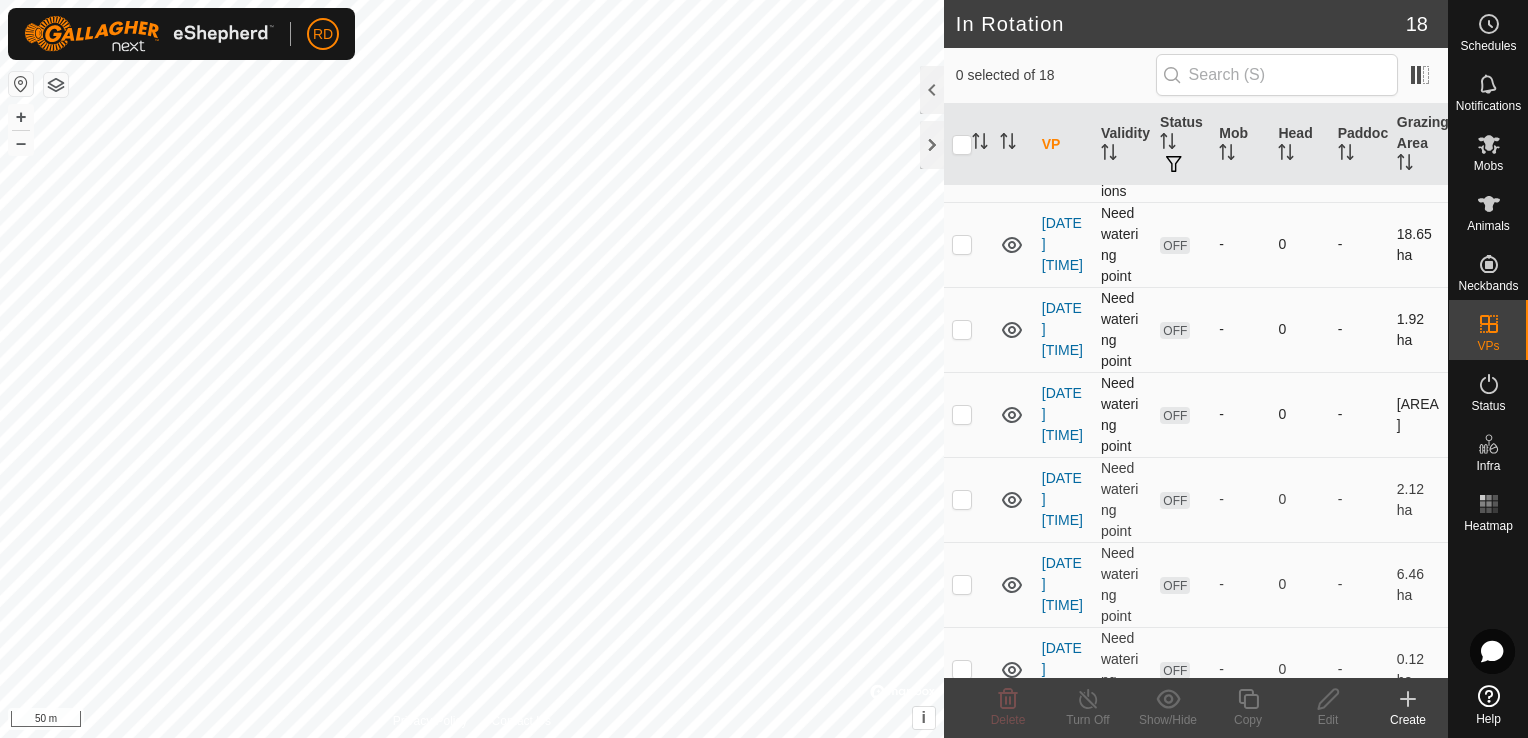 click 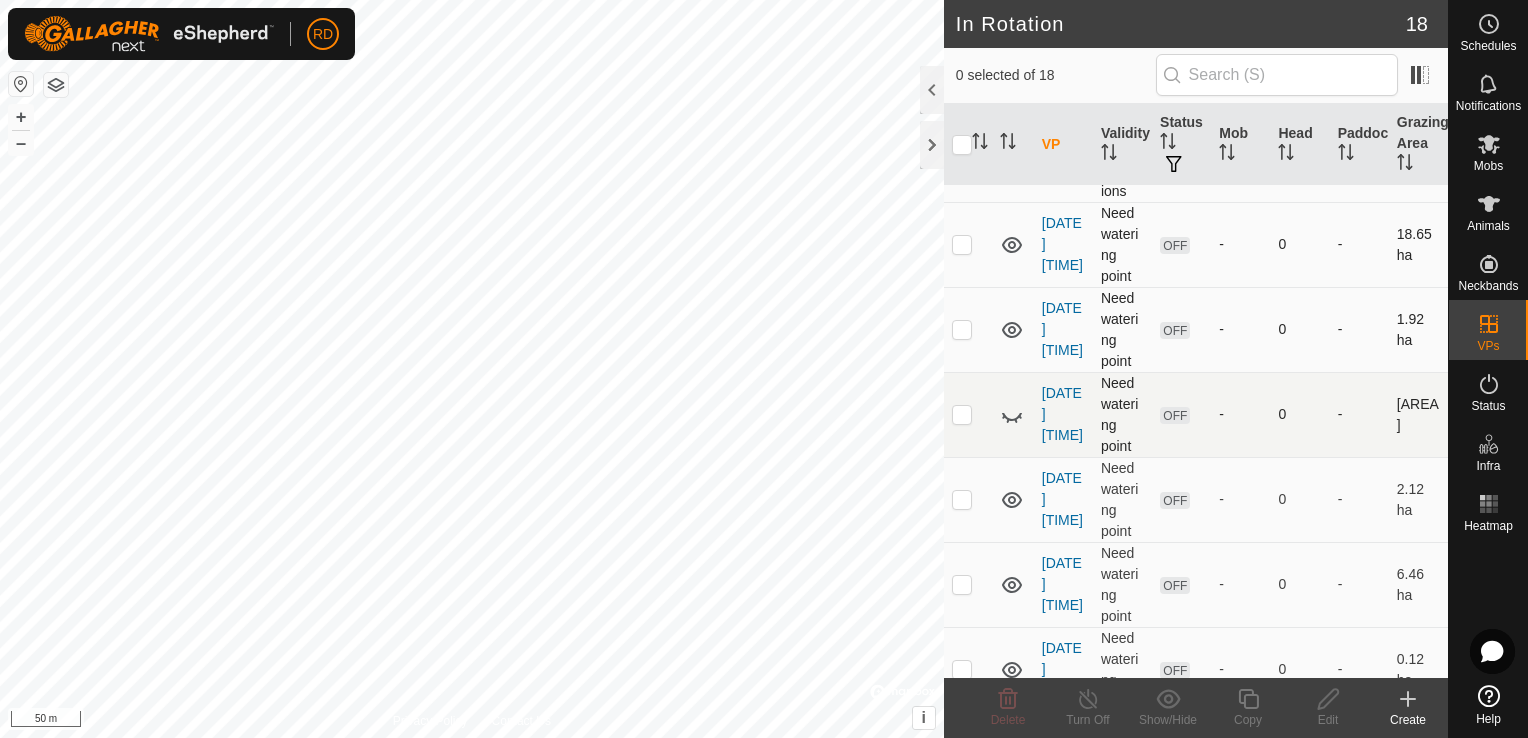 click 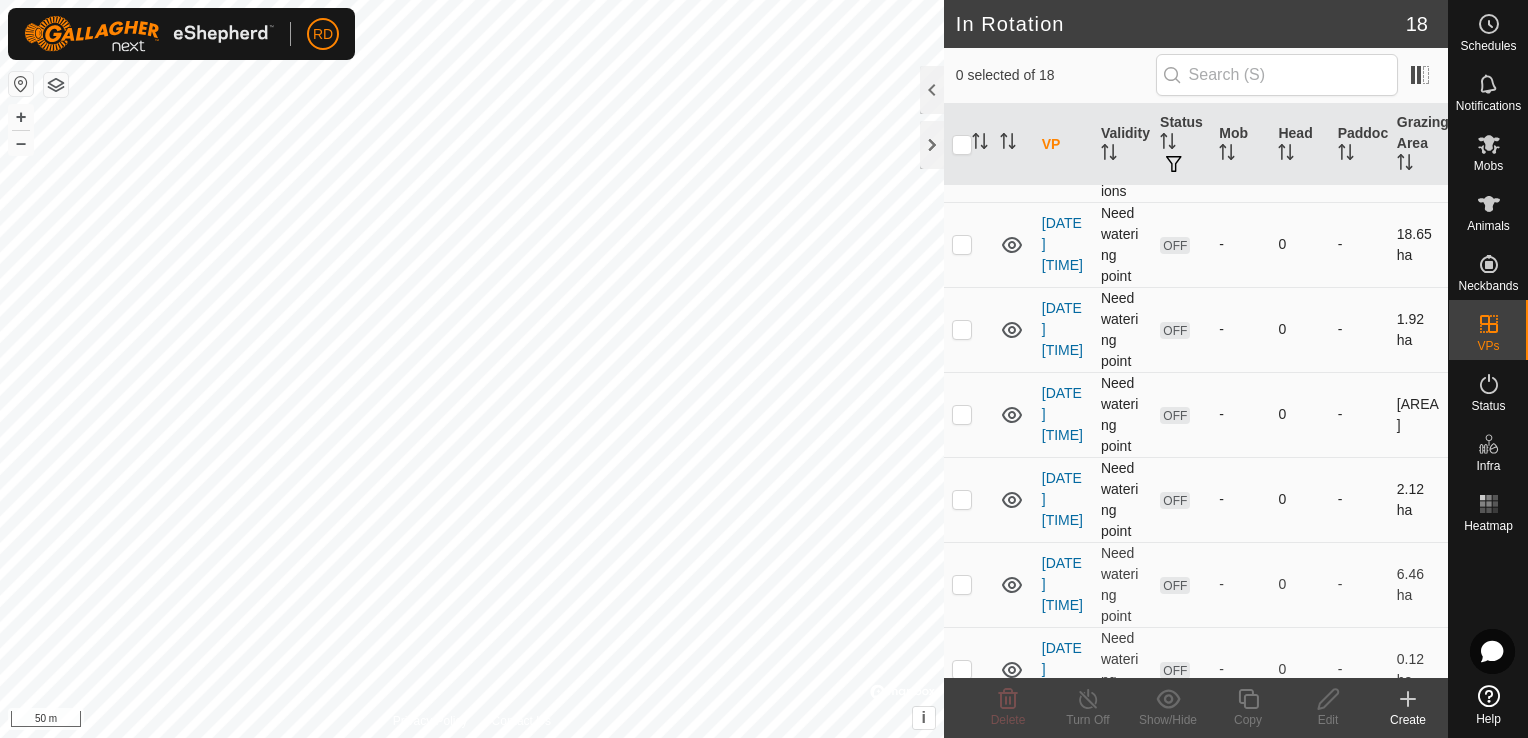 click 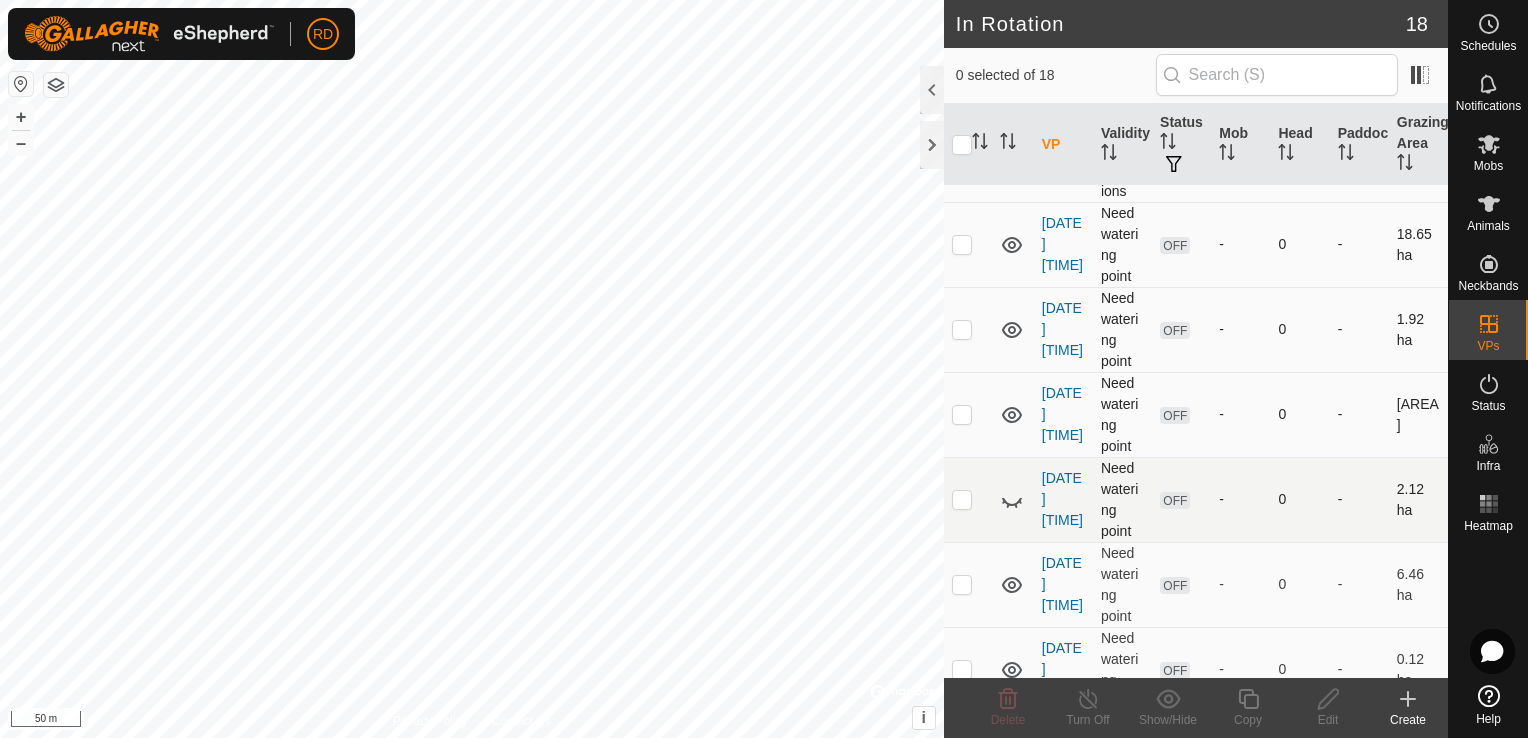 click 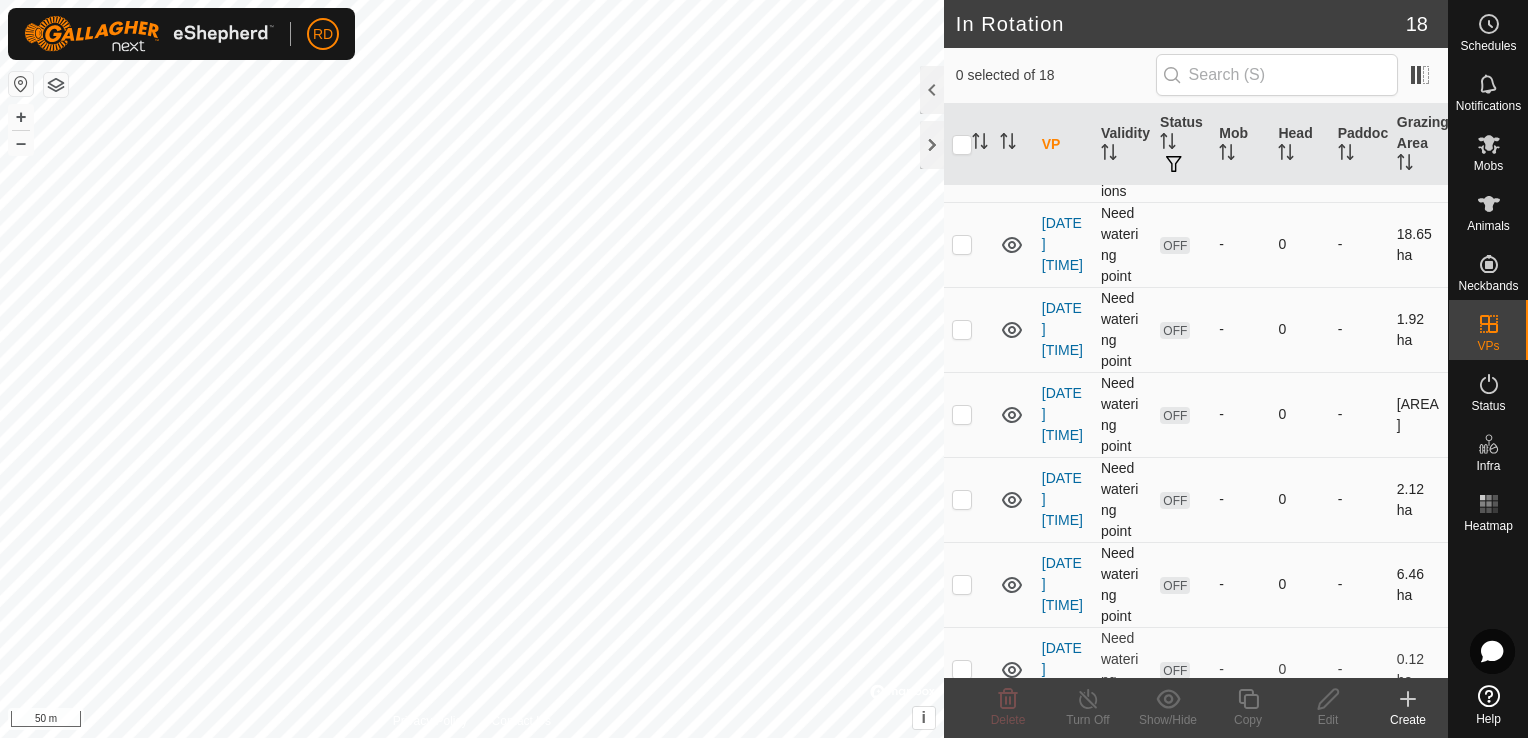 click 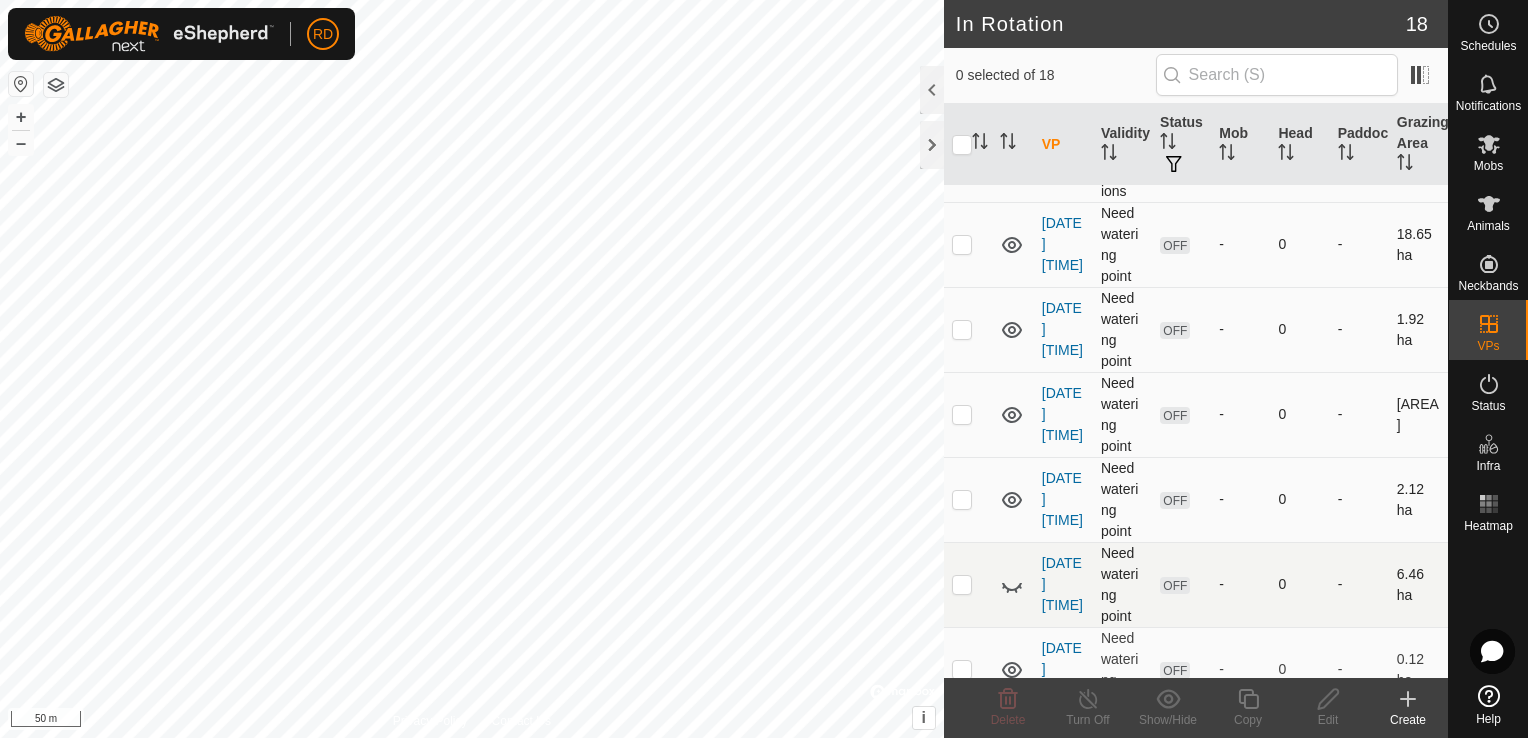click 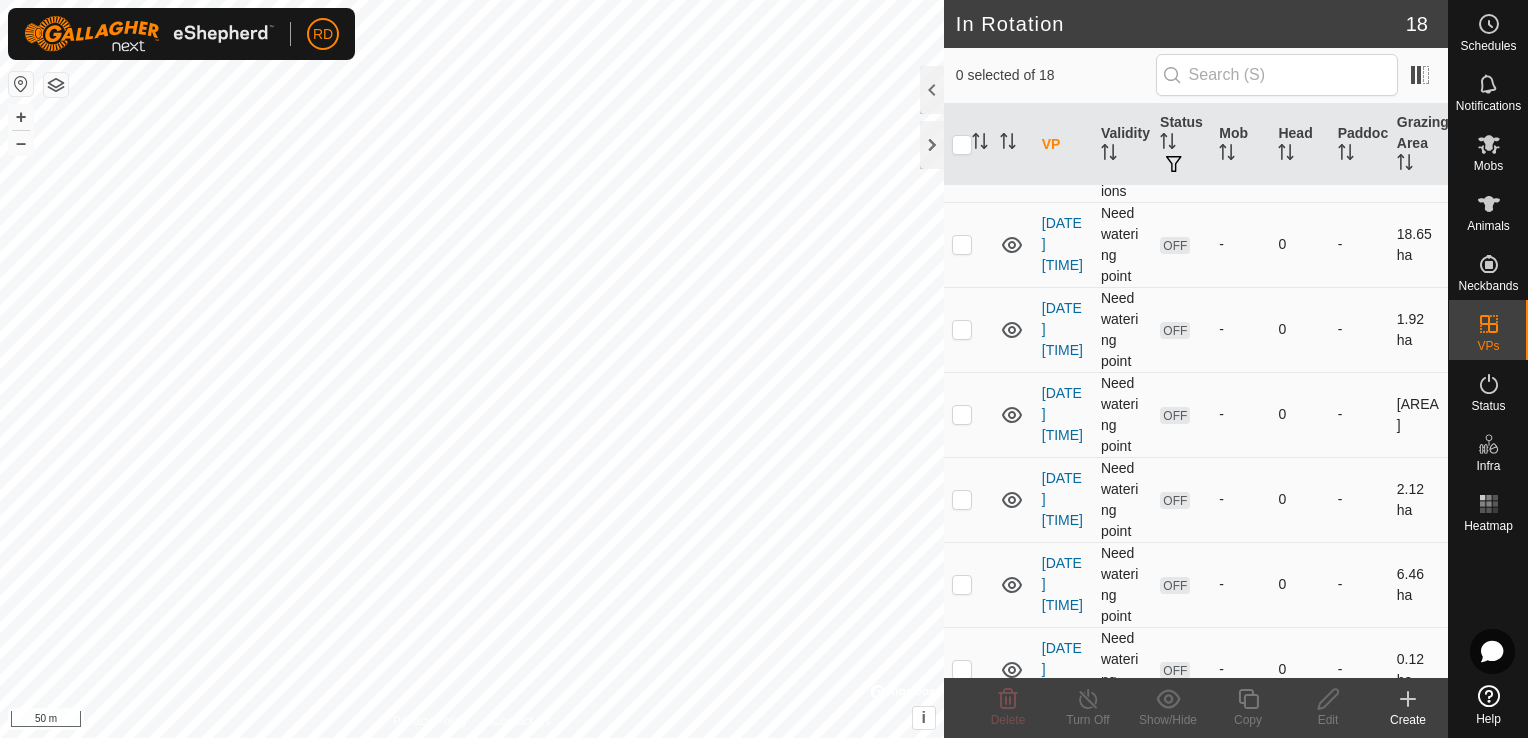 click 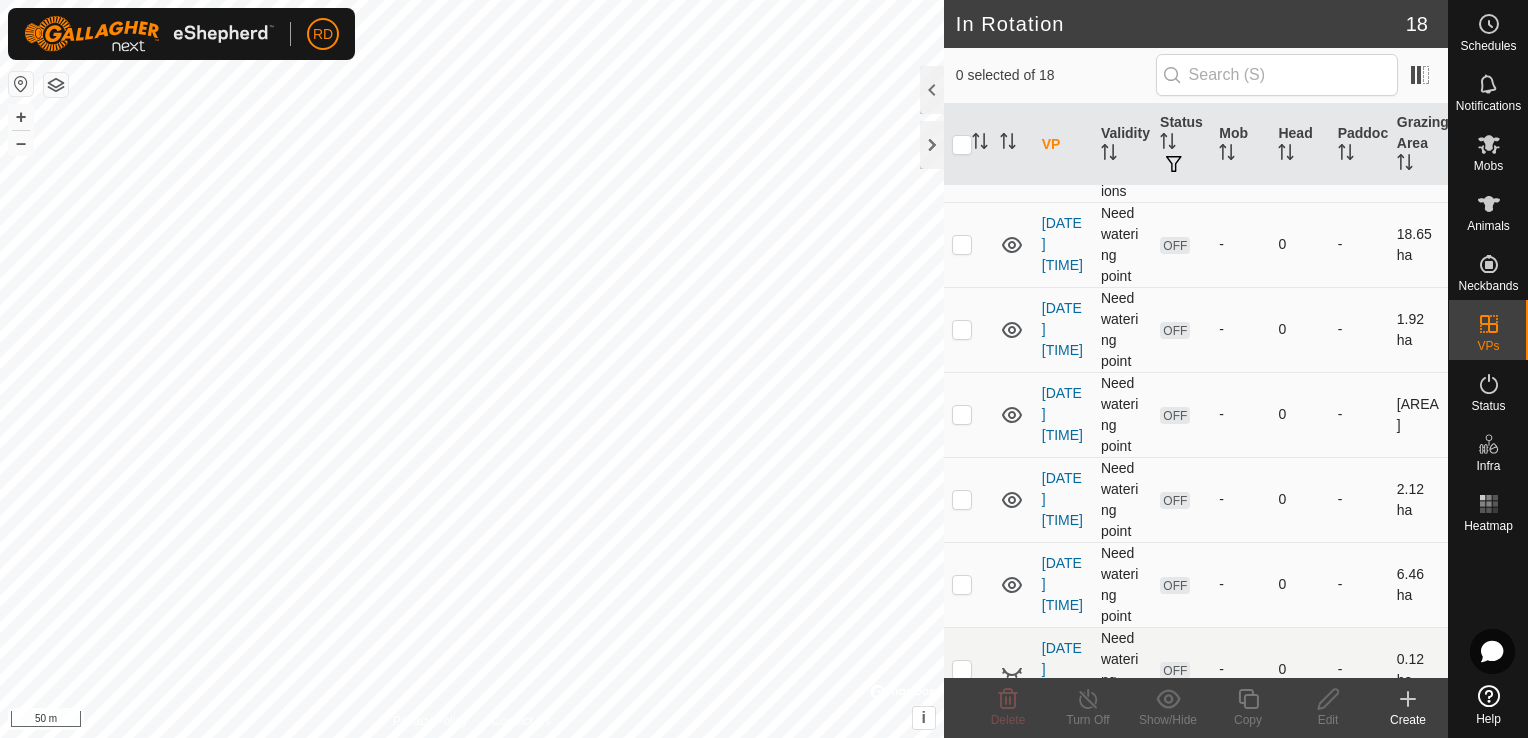 click 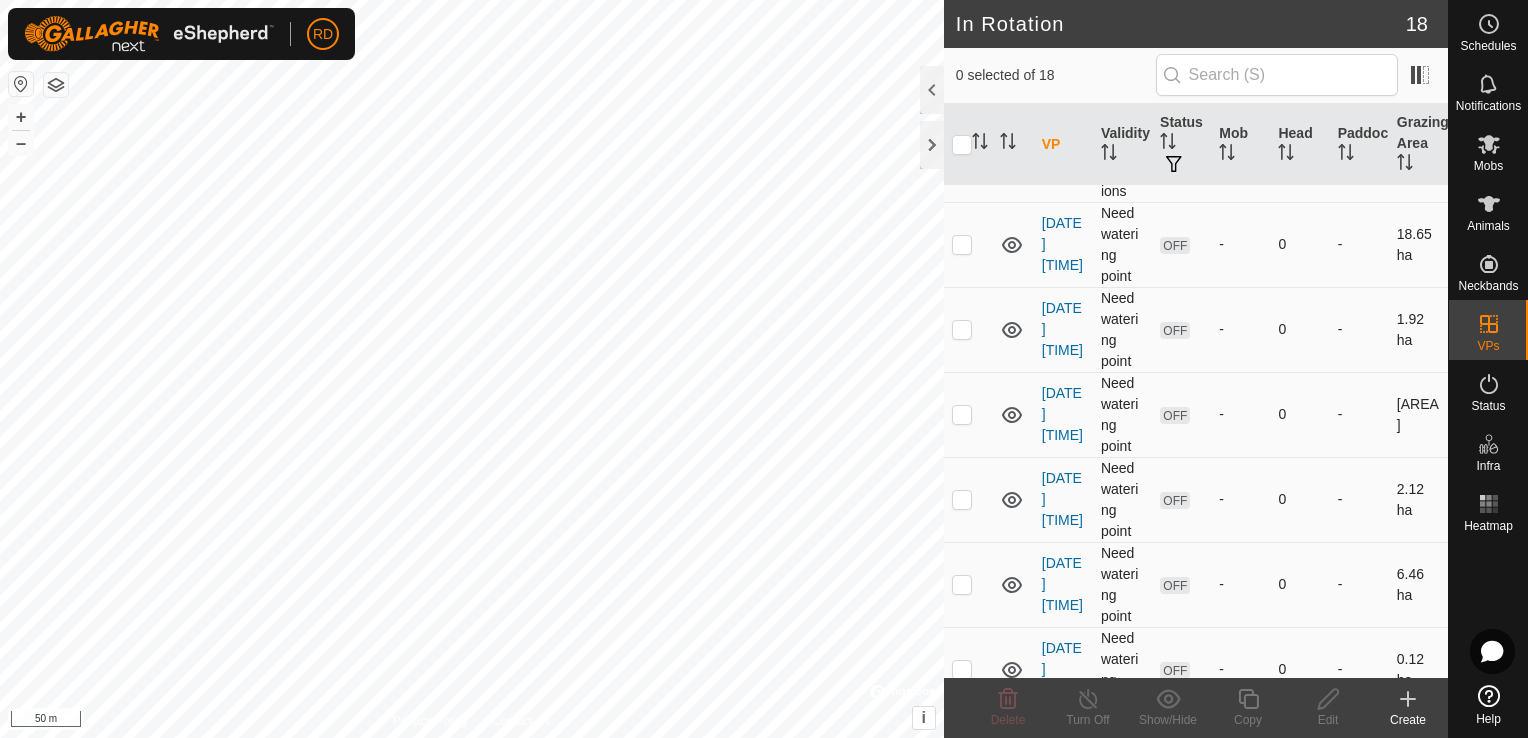 click 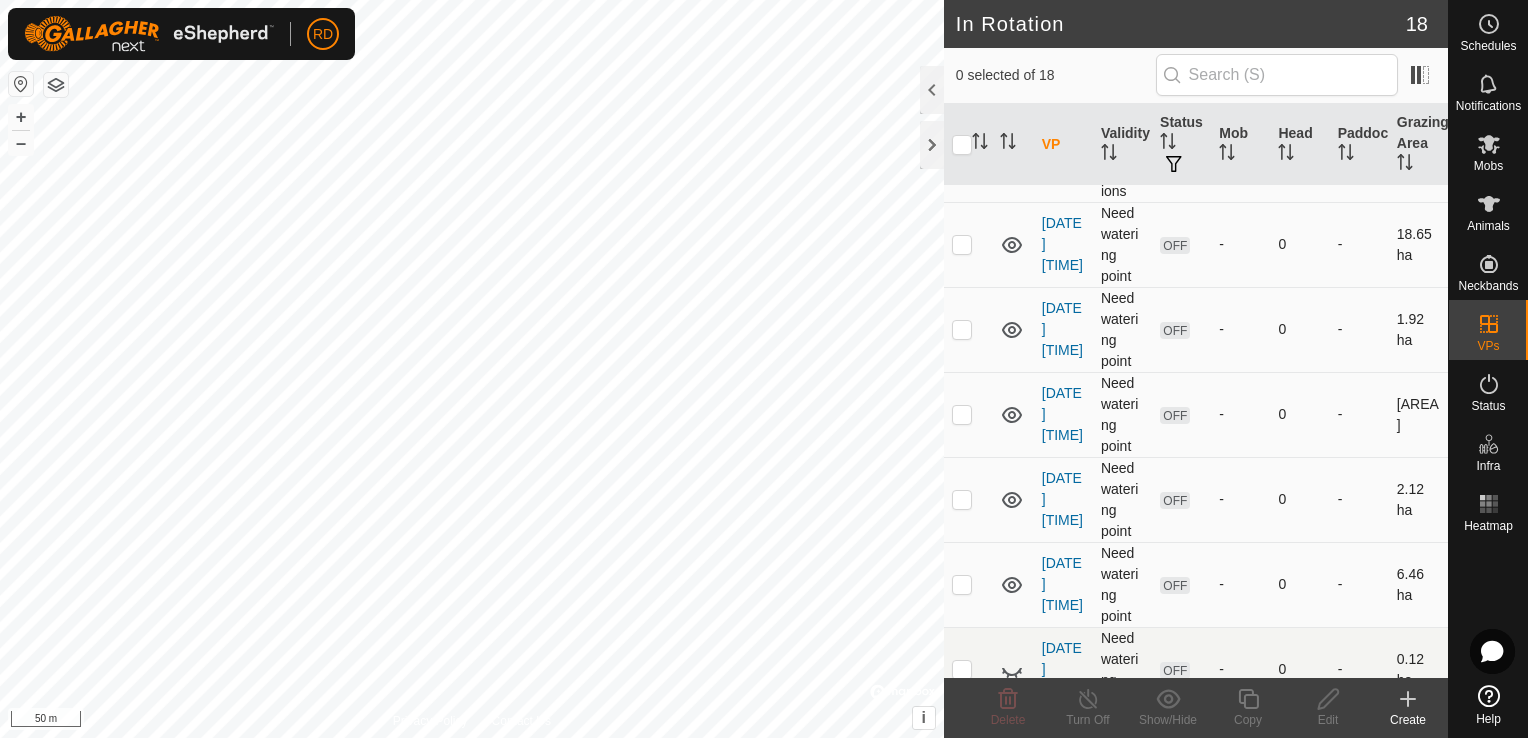 click 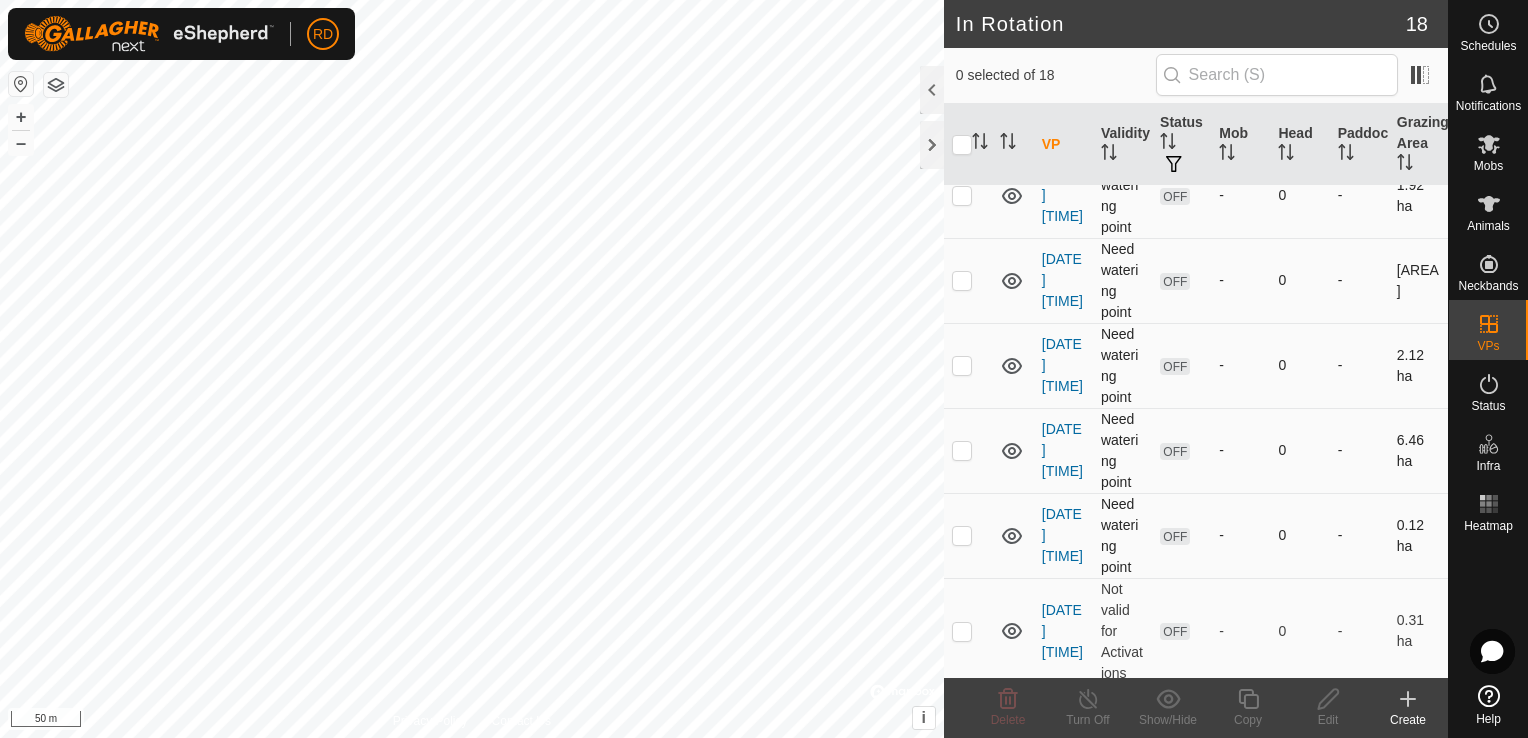 scroll, scrollTop: 1136, scrollLeft: 0, axis: vertical 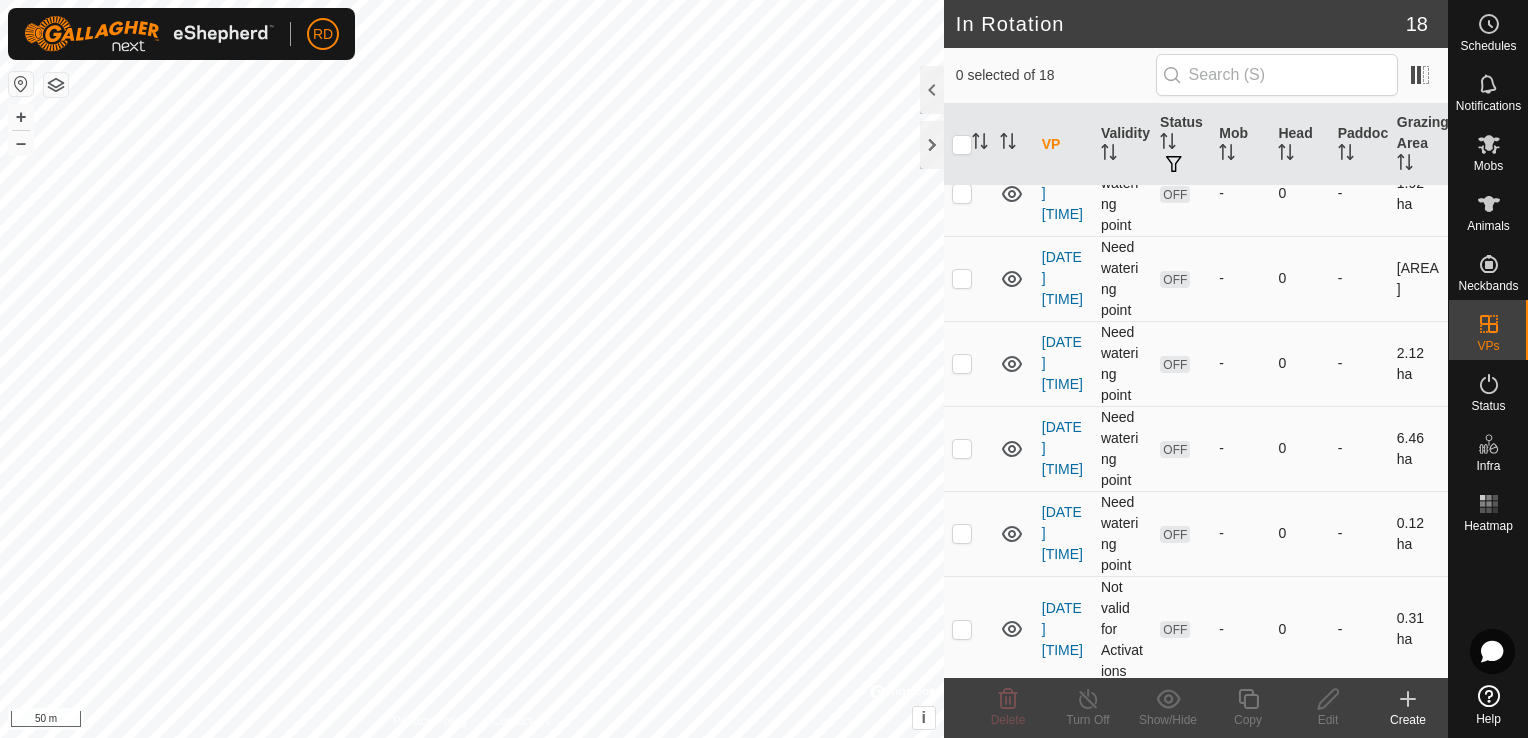 click 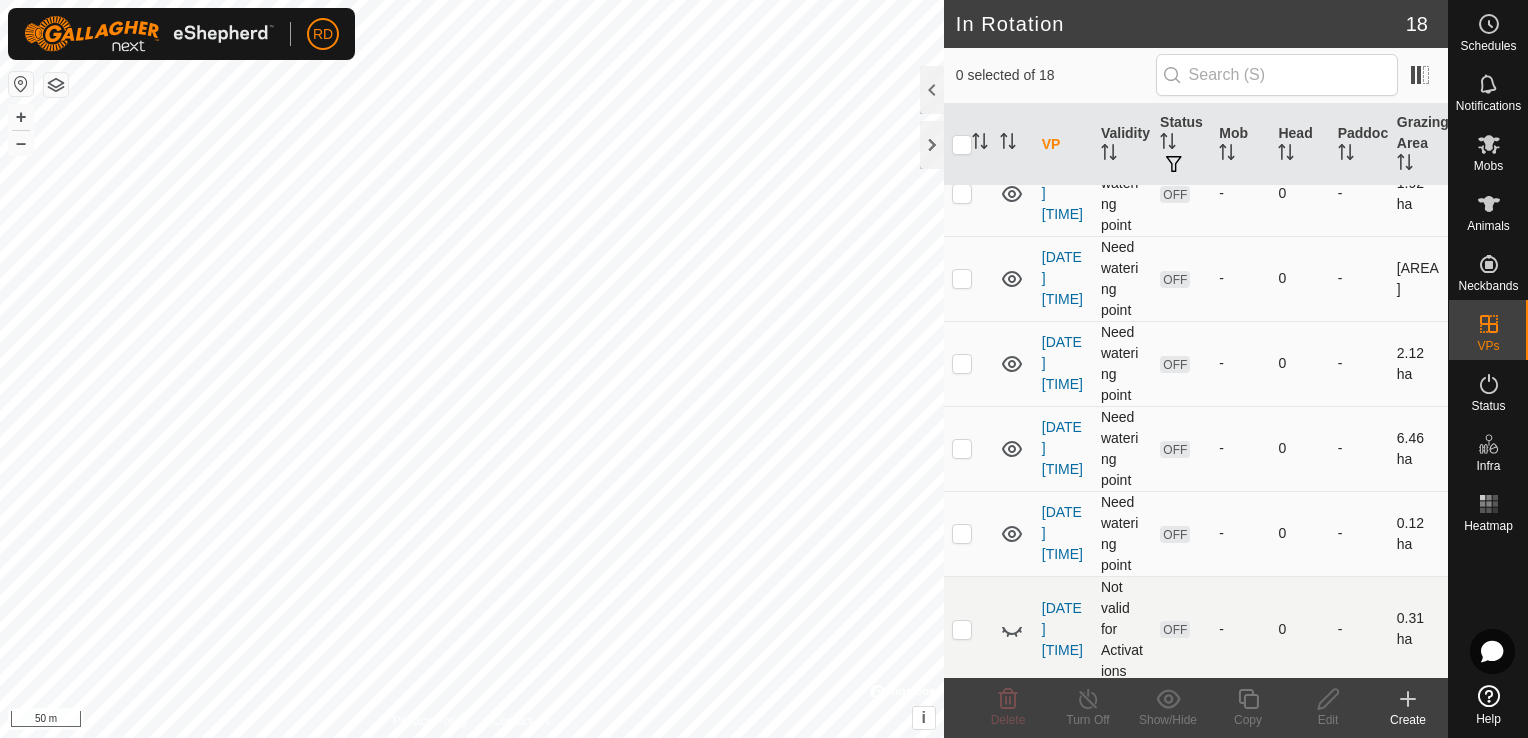click 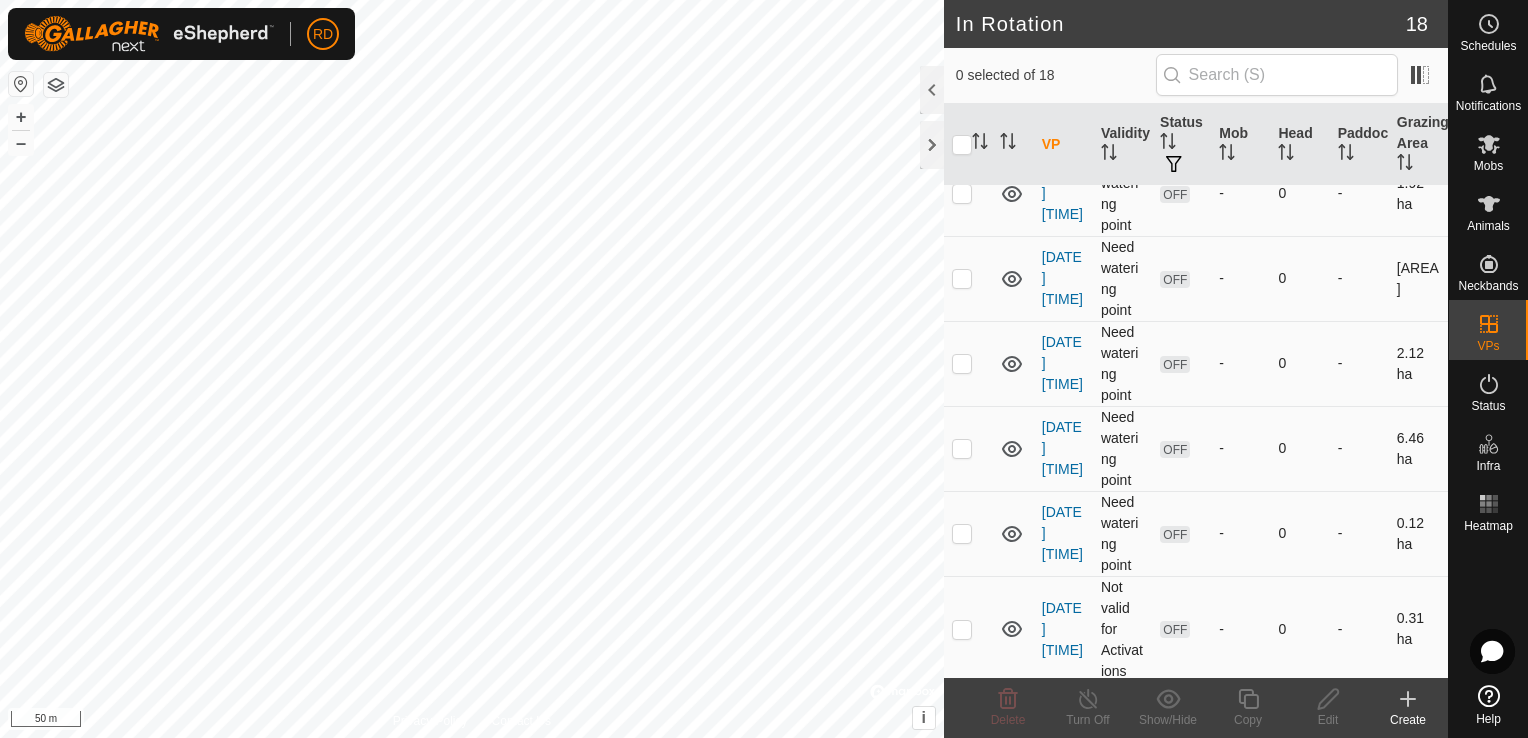 click at bounding box center (968, 629) 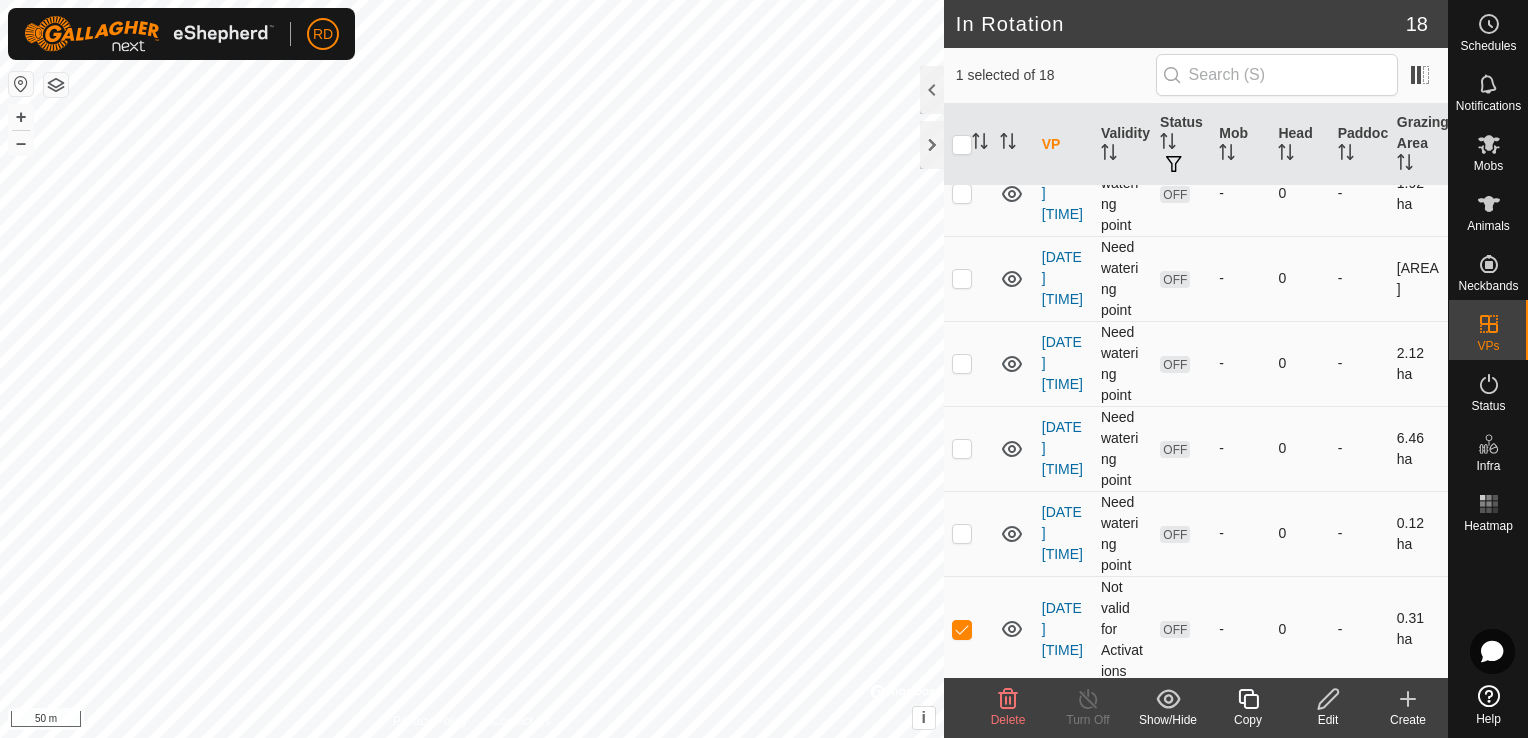 click at bounding box center [968, 629] 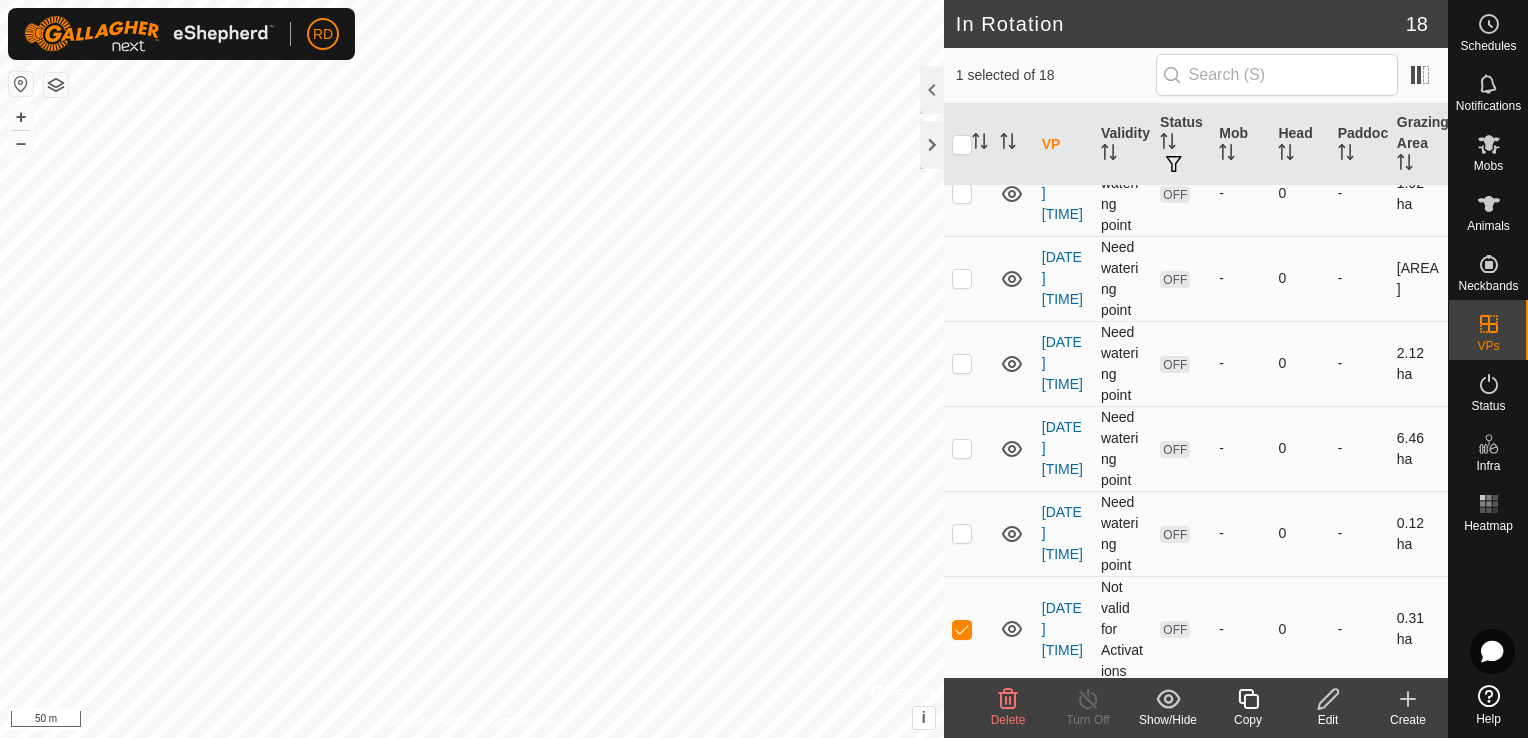 checkbox on "false" 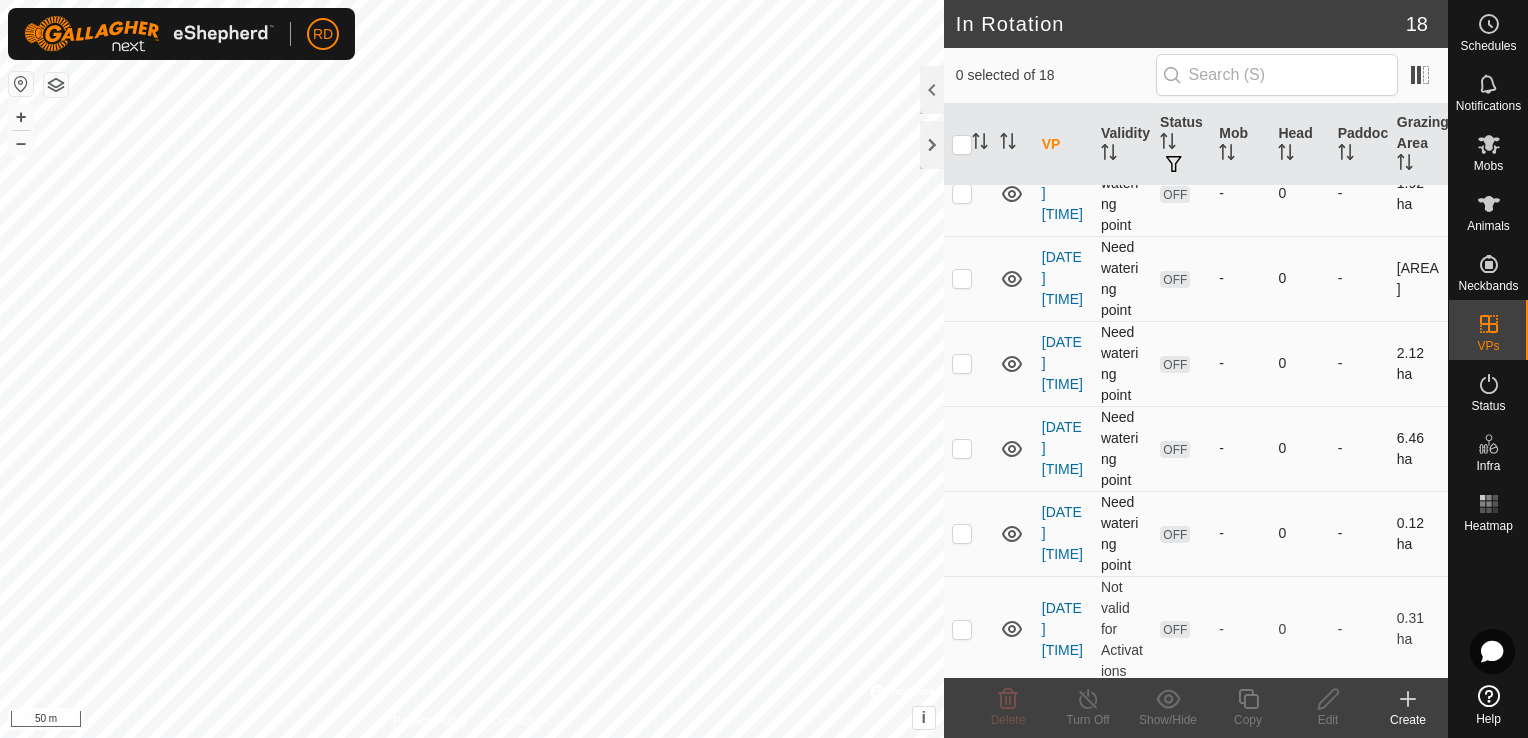 click at bounding box center [962, 533] 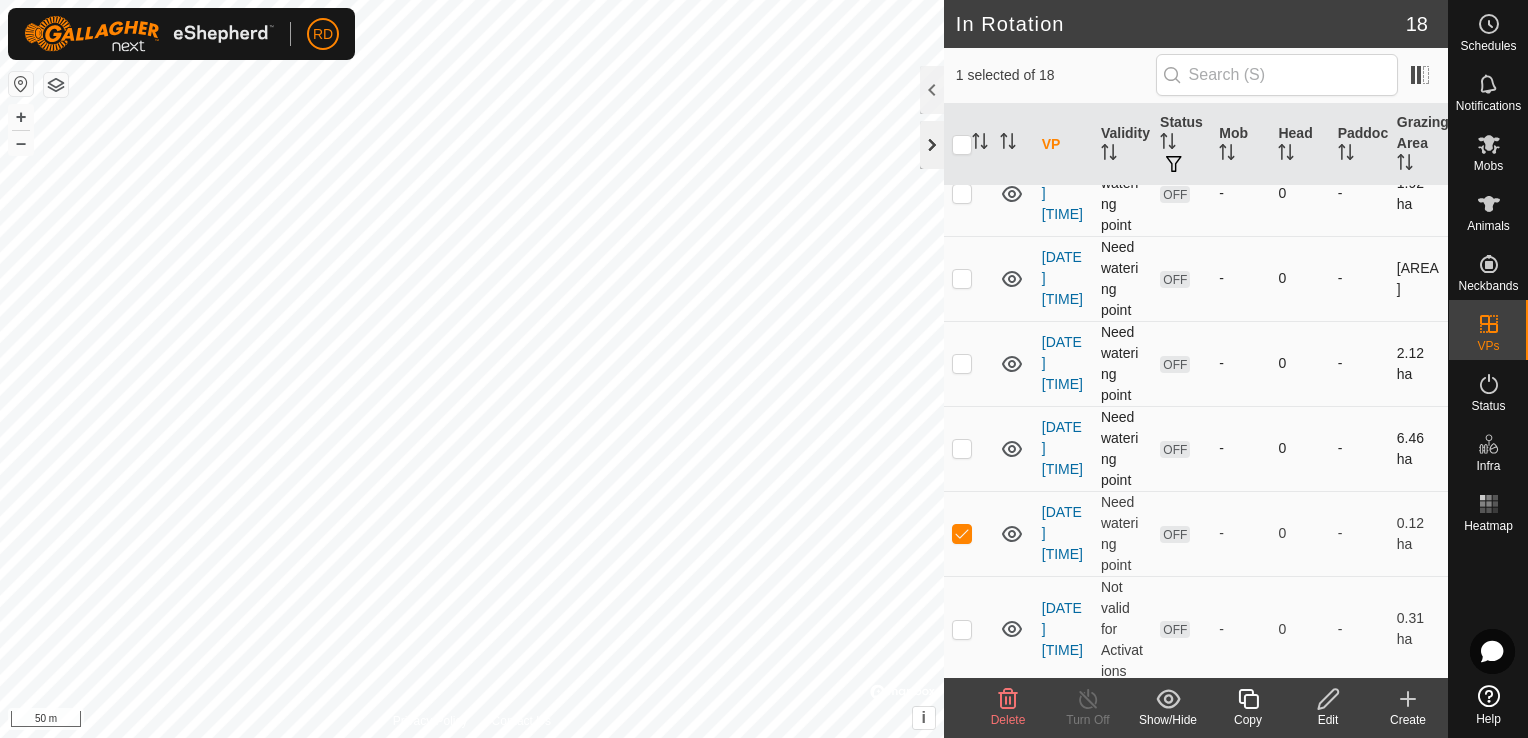 click 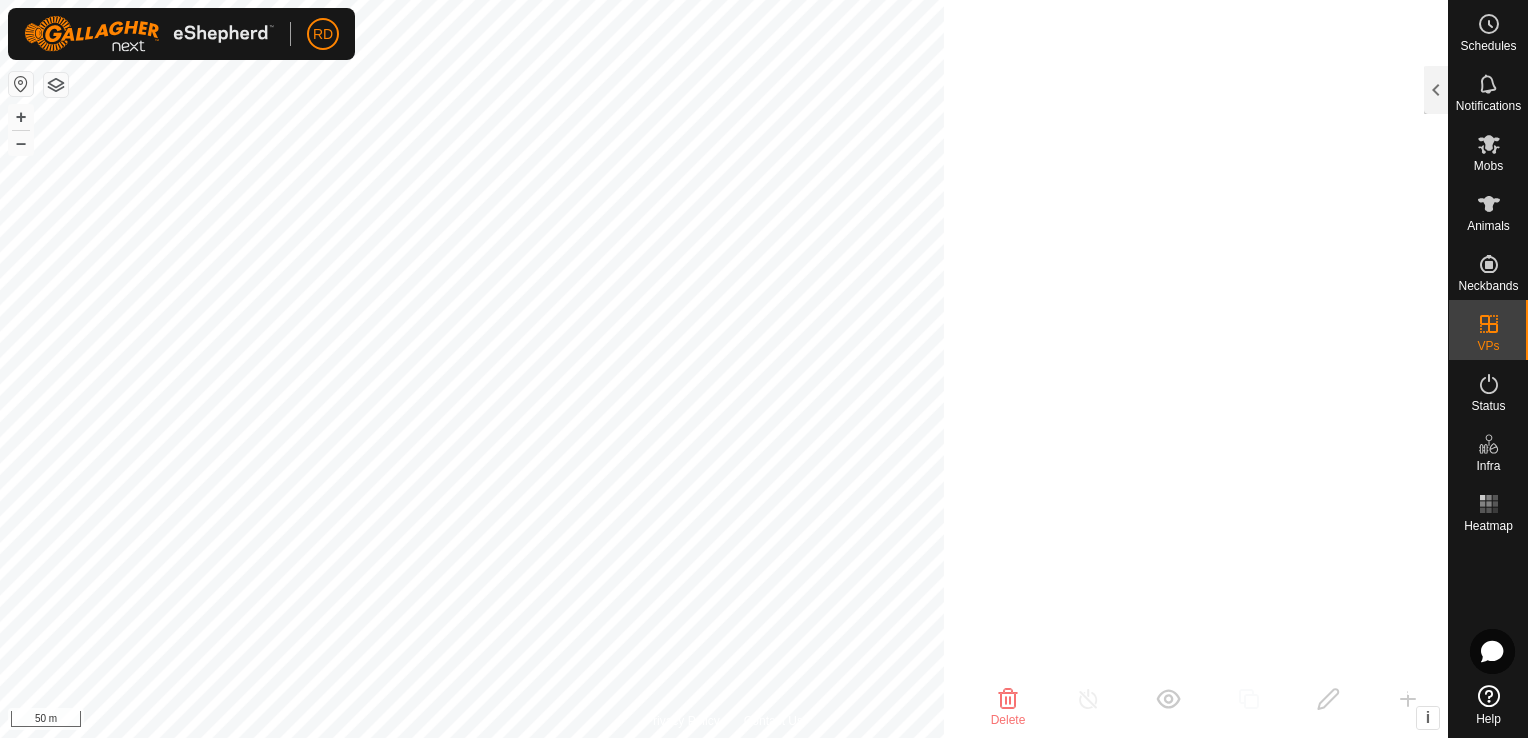 scroll, scrollTop: 4788, scrollLeft: 0, axis: vertical 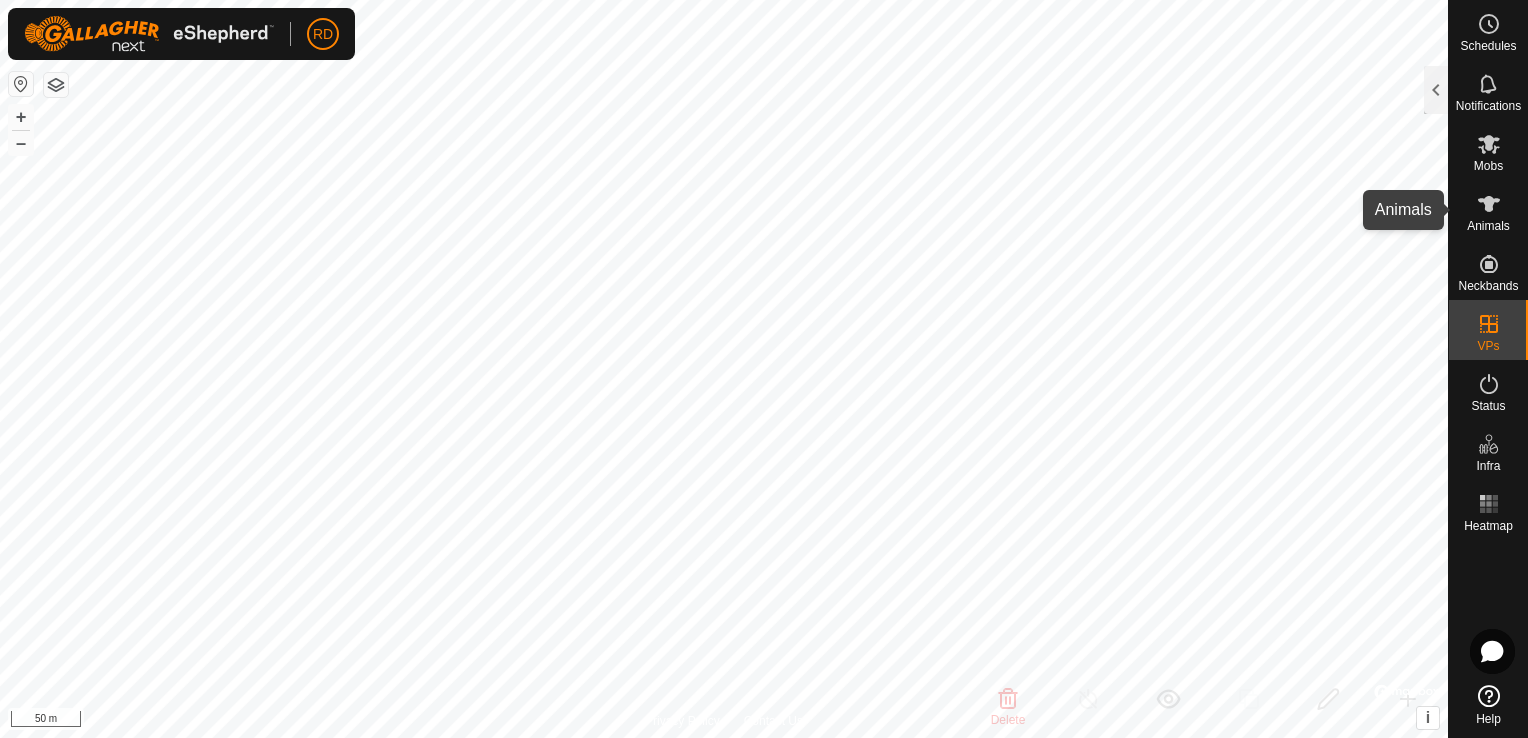 click 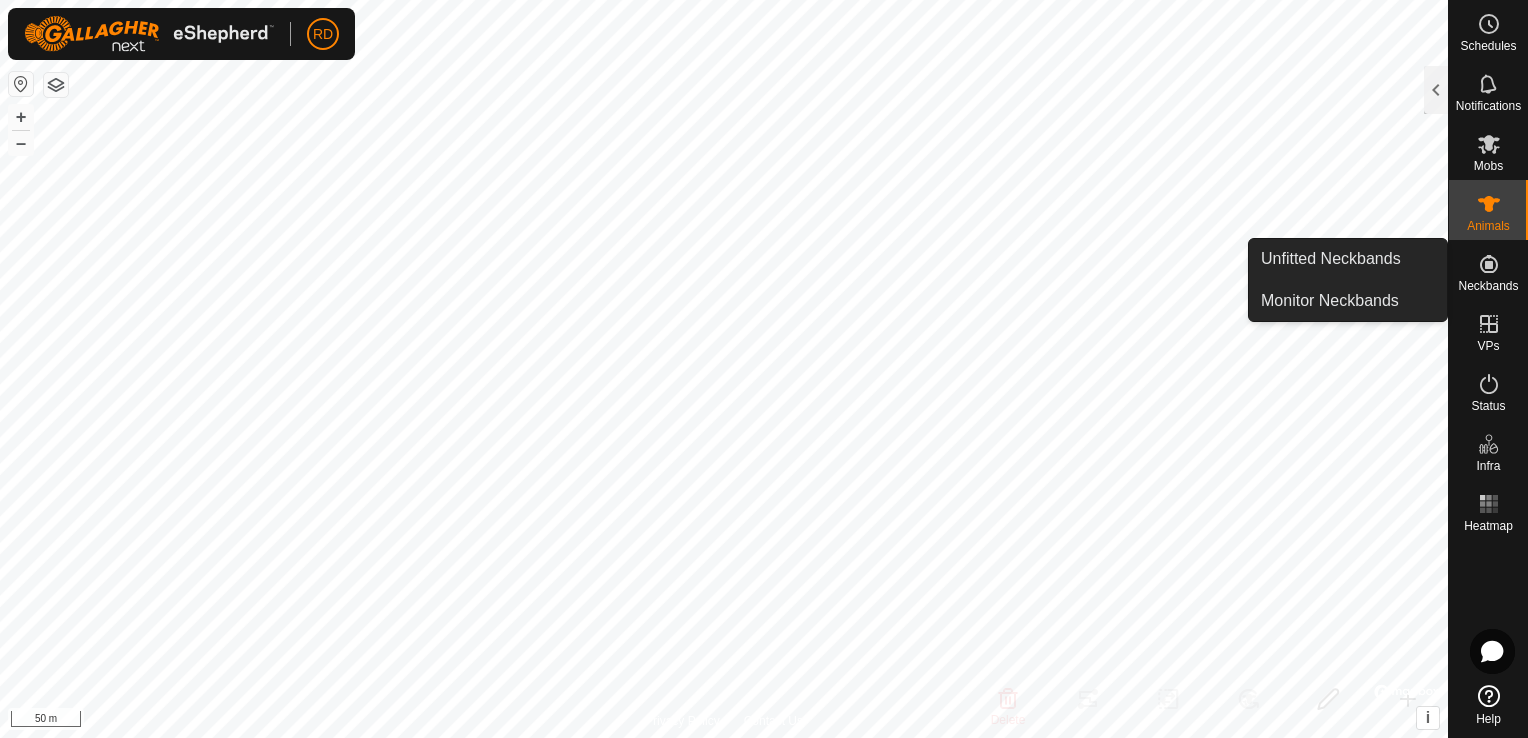 click 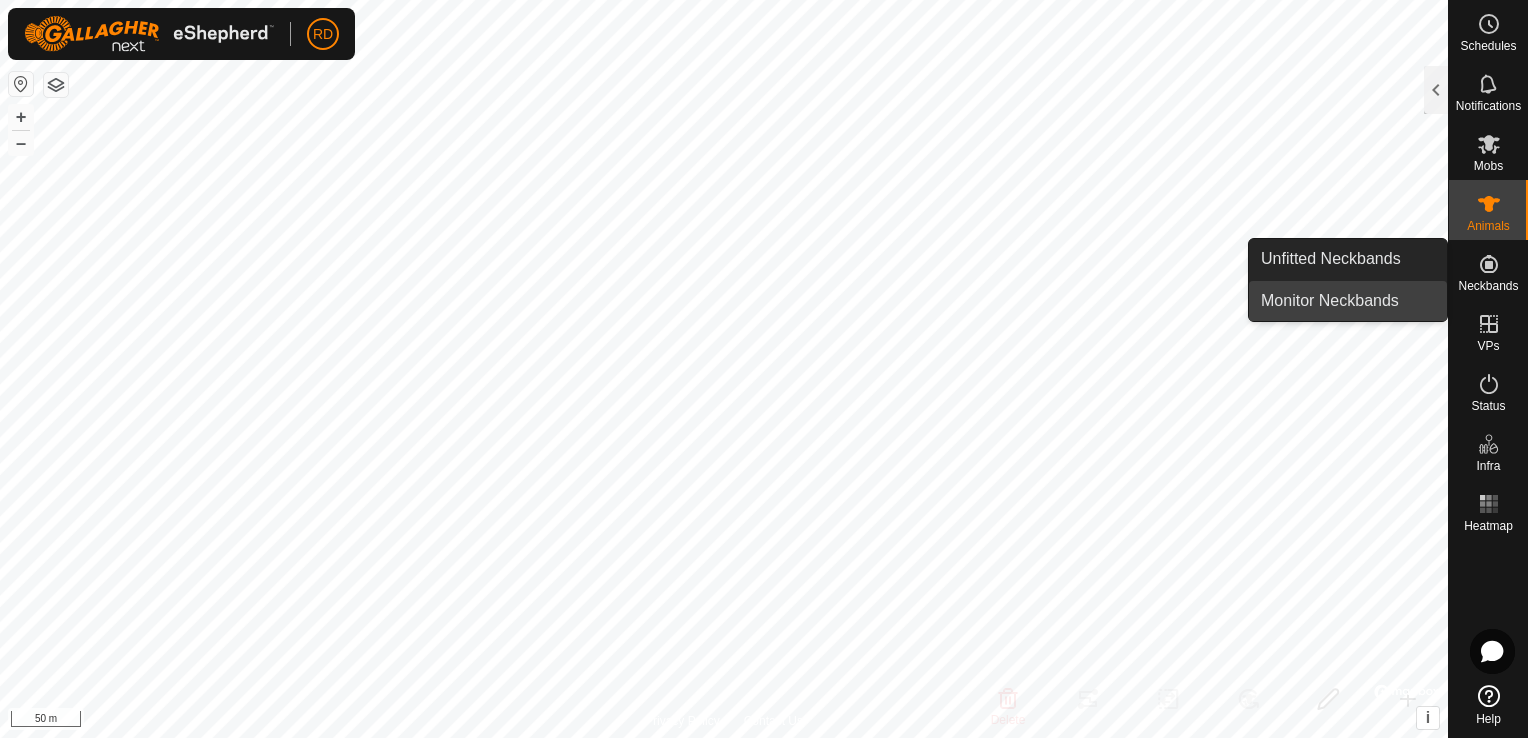 click on "Monitor Neckbands" at bounding box center (1348, 301) 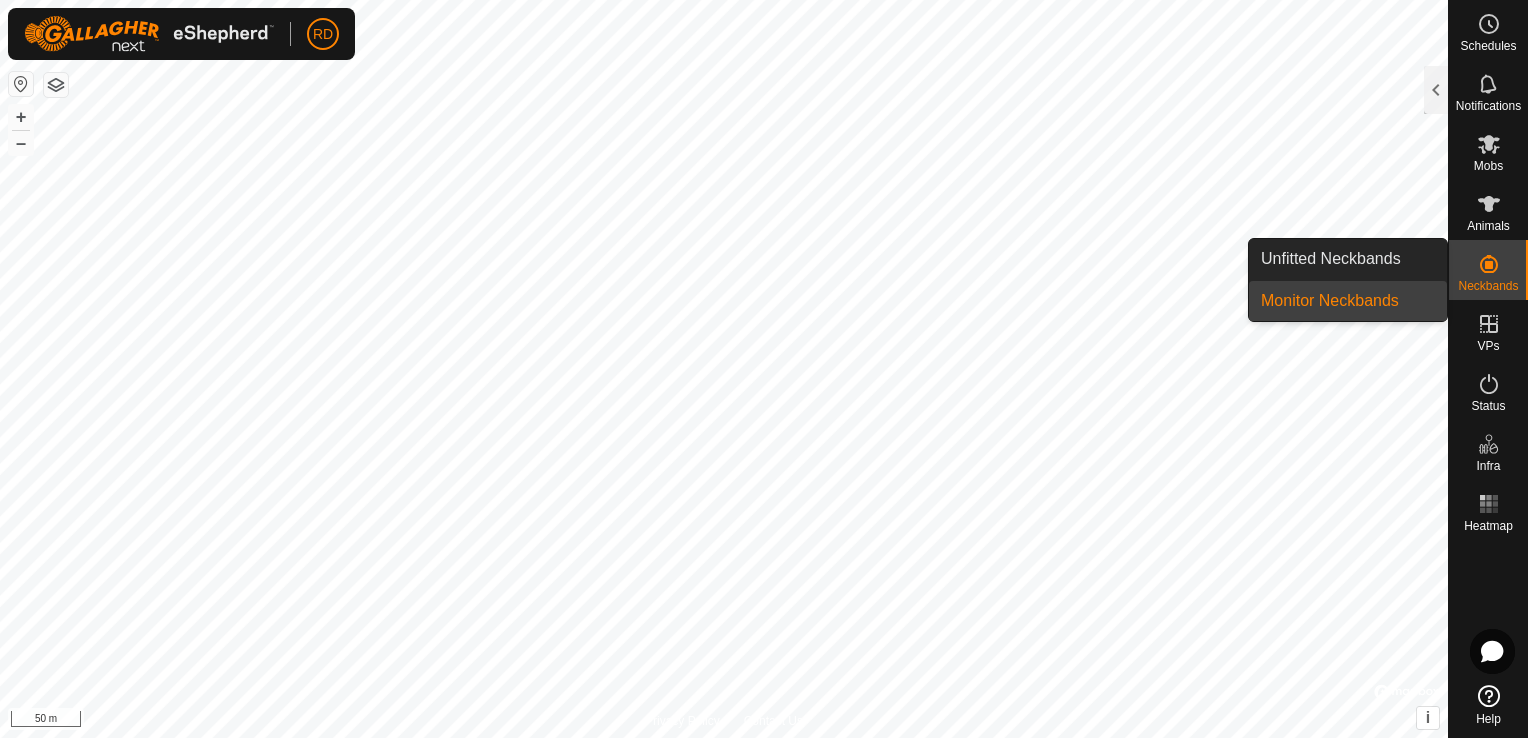 click at bounding box center (1489, 264) 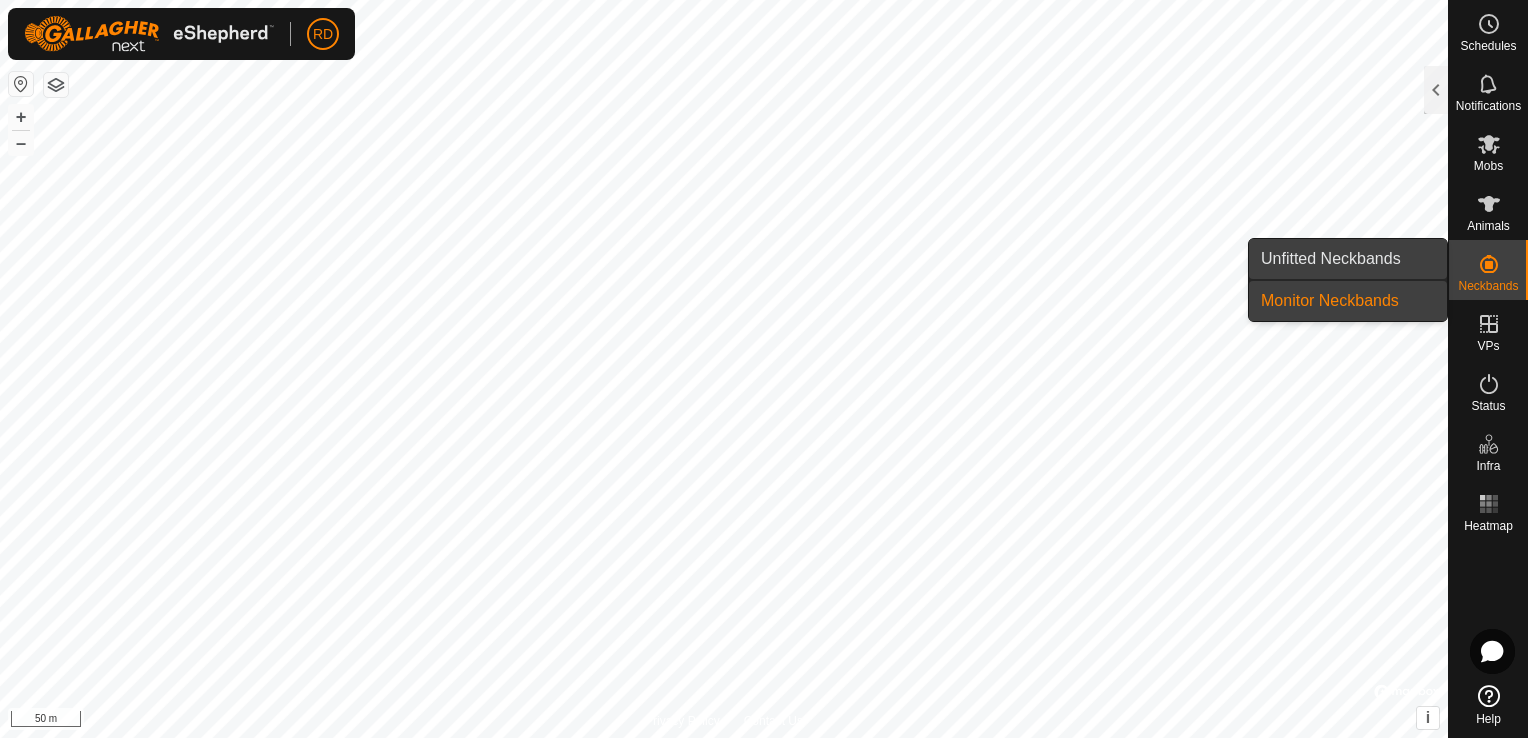 click on "Unfitted Neckbands" at bounding box center (1348, 259) 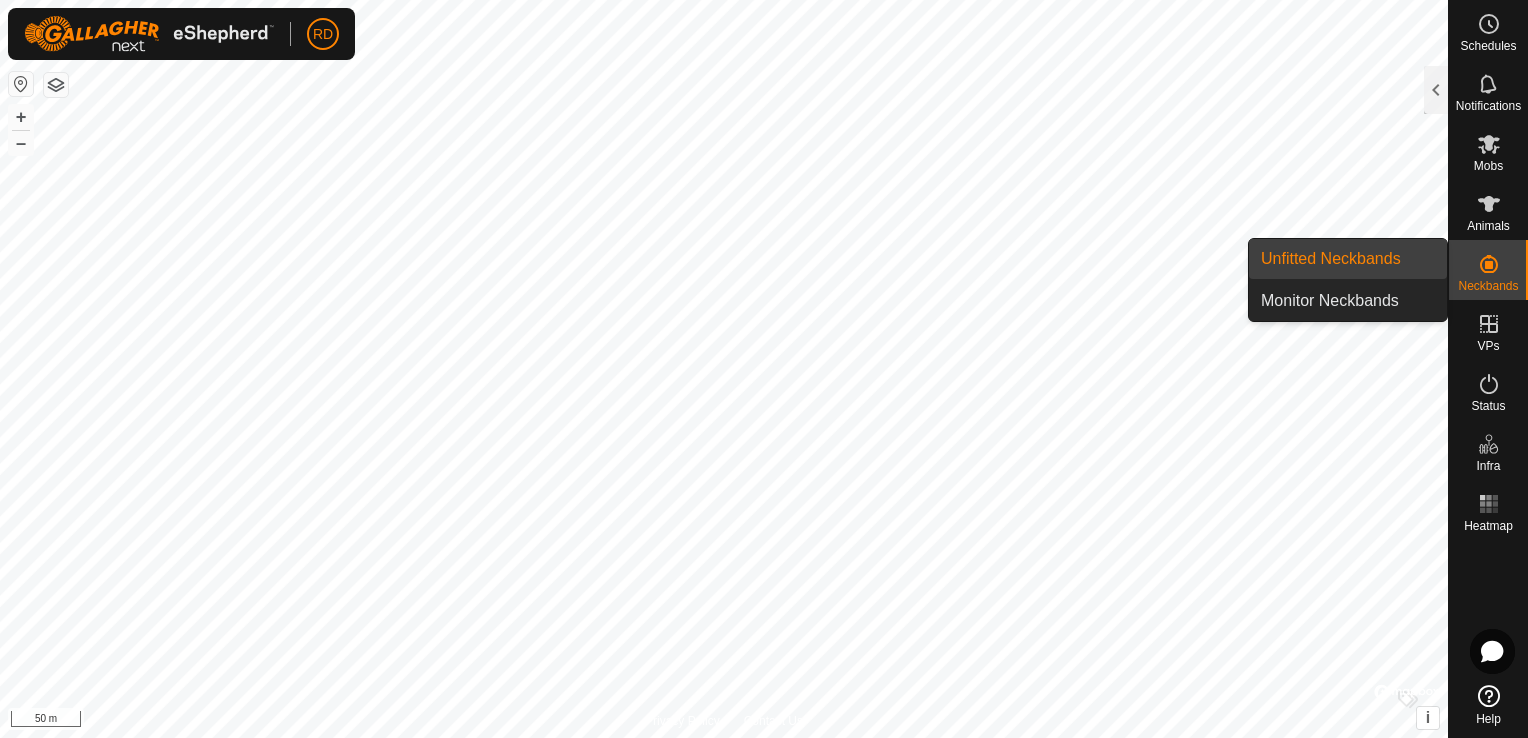 click on "Unfitted Neckbands" at bounding box center [1348, 259] 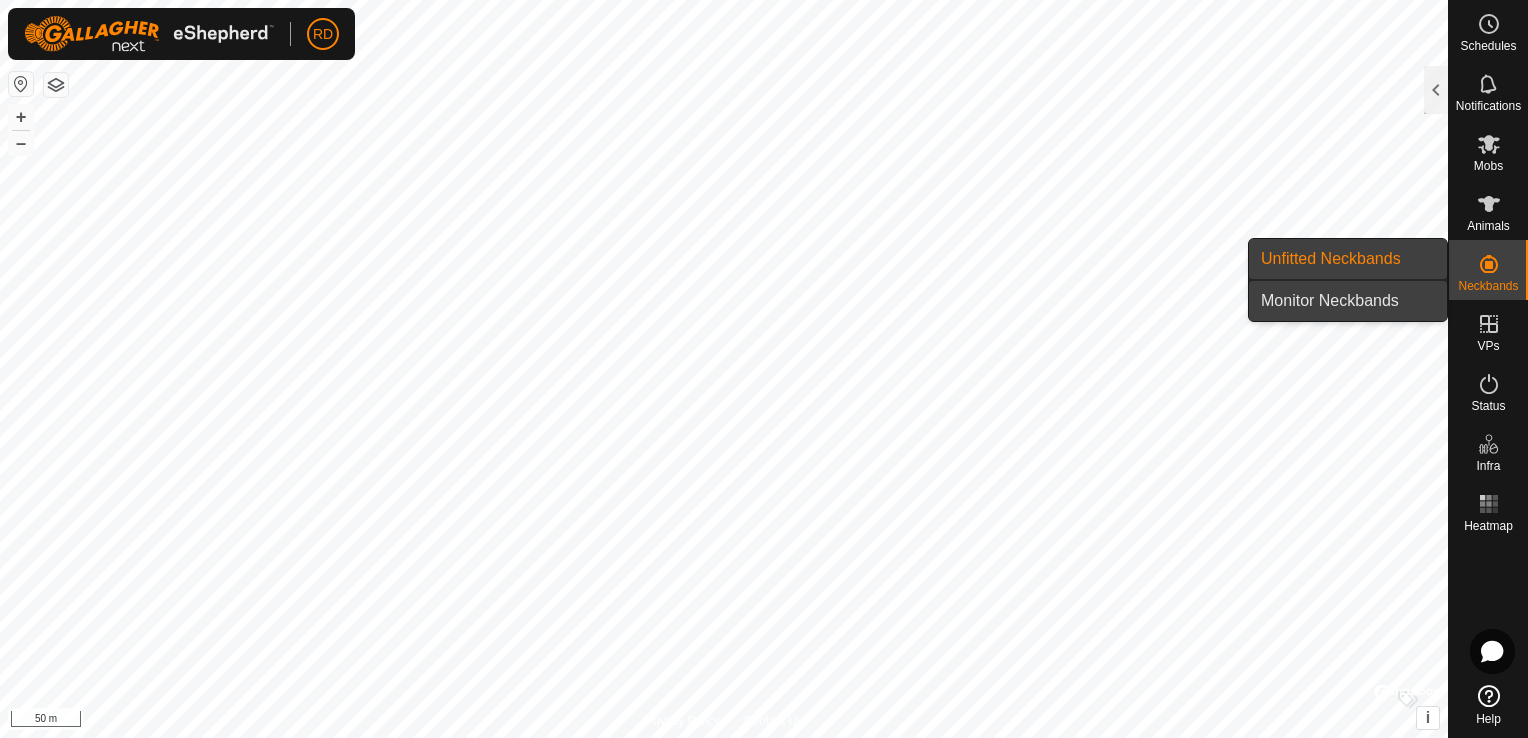 click on "Monitor Neckbands" at bounding box center [1348, 301] 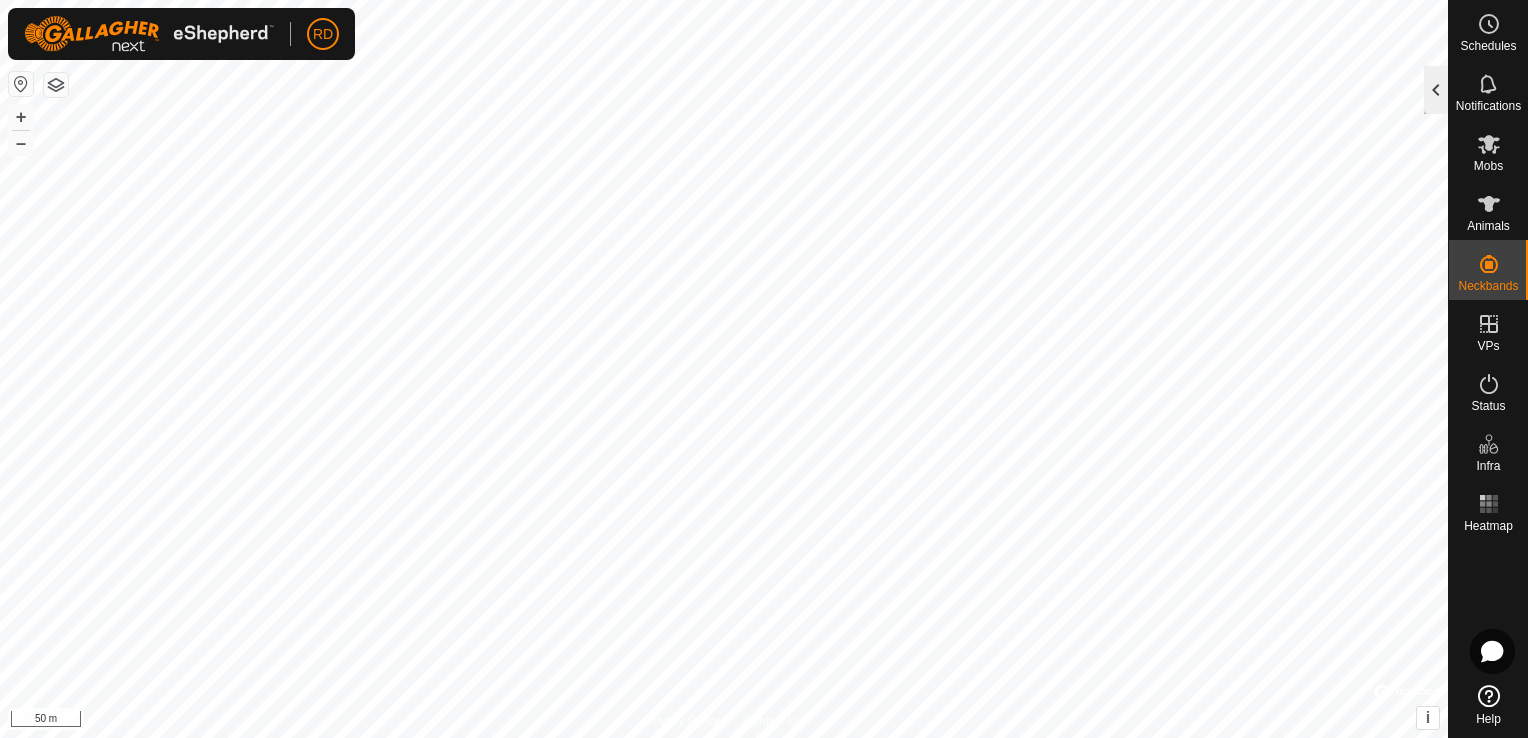 click 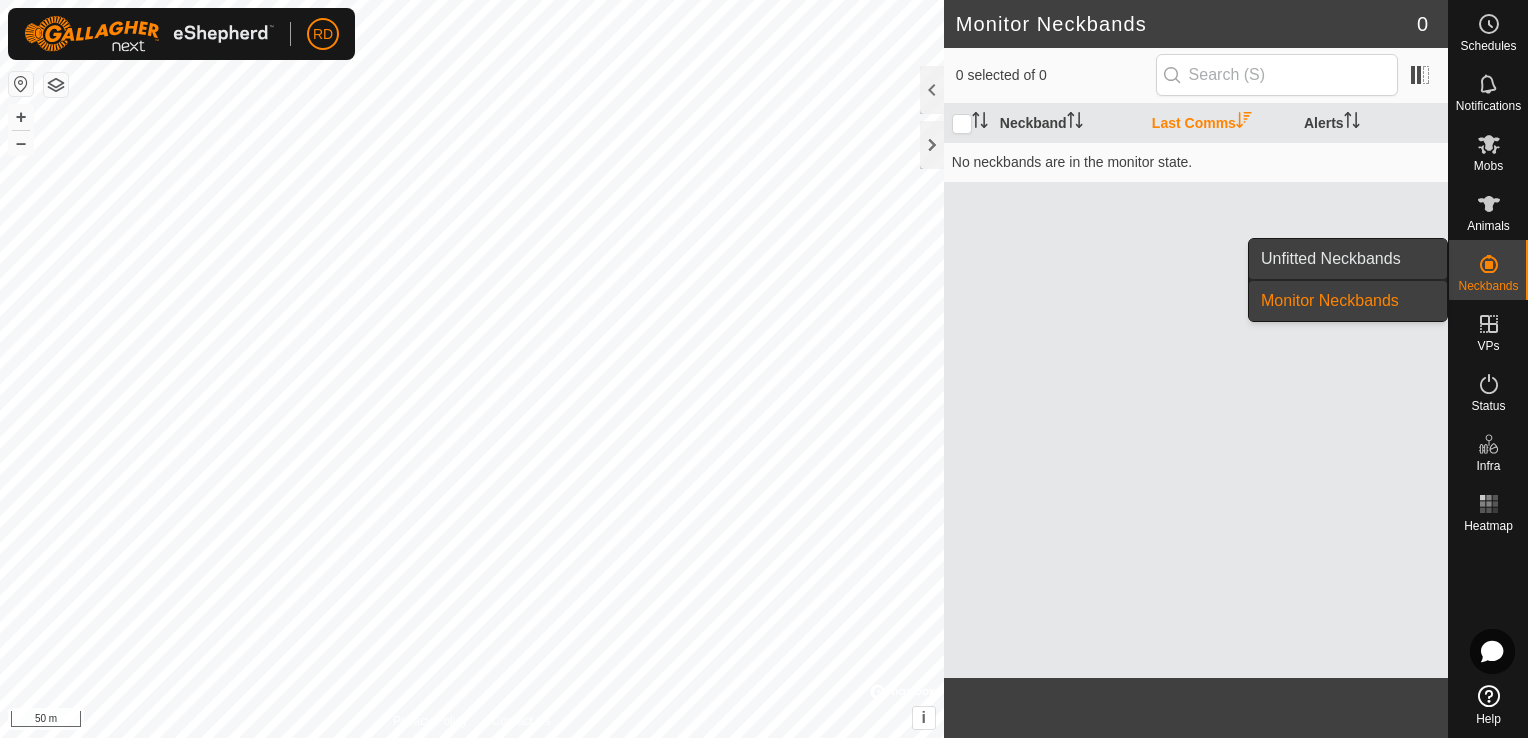 click on "Unfitted Neckbands" at bounding box center [1348, 259] 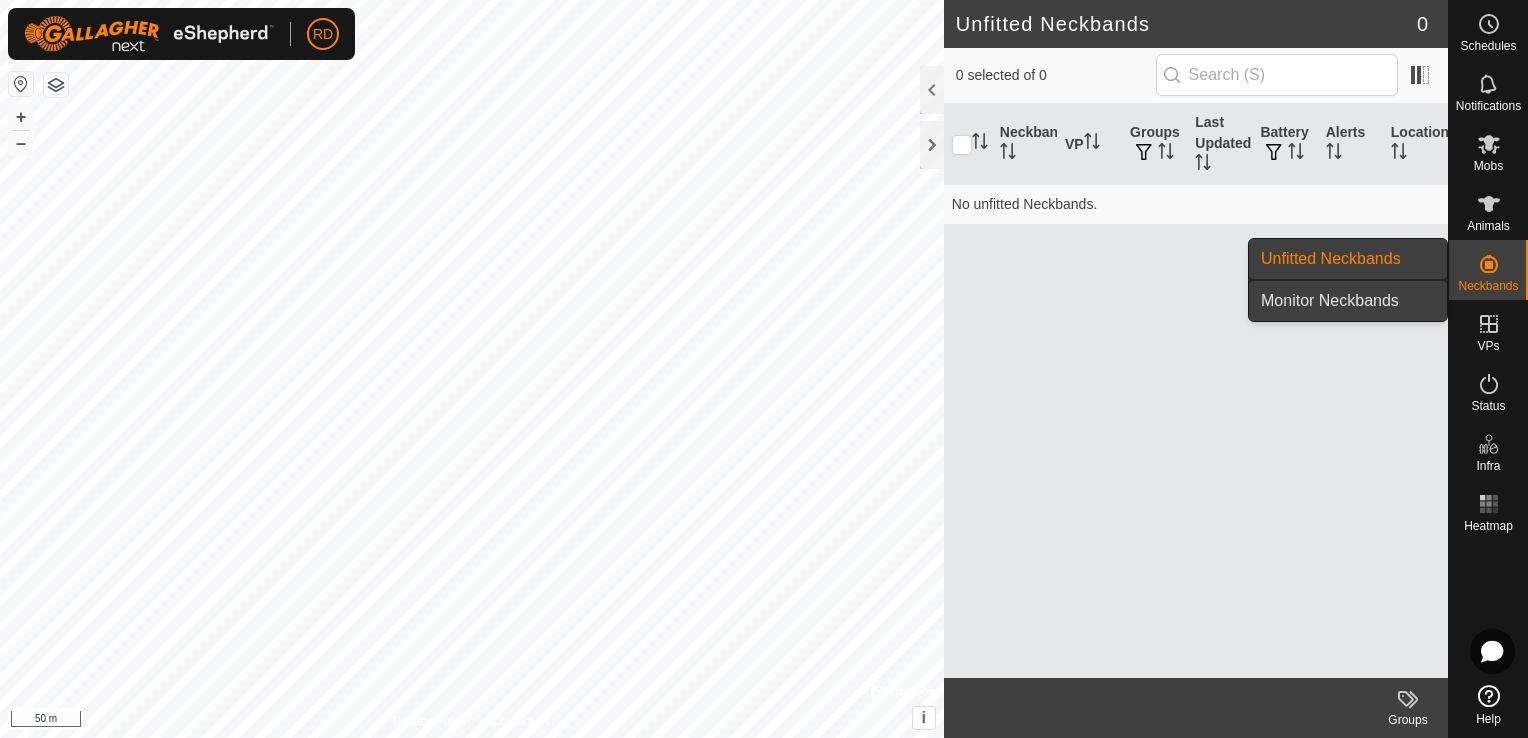 click on "Monitor Neckbands" at bounding box center (1348, 301) 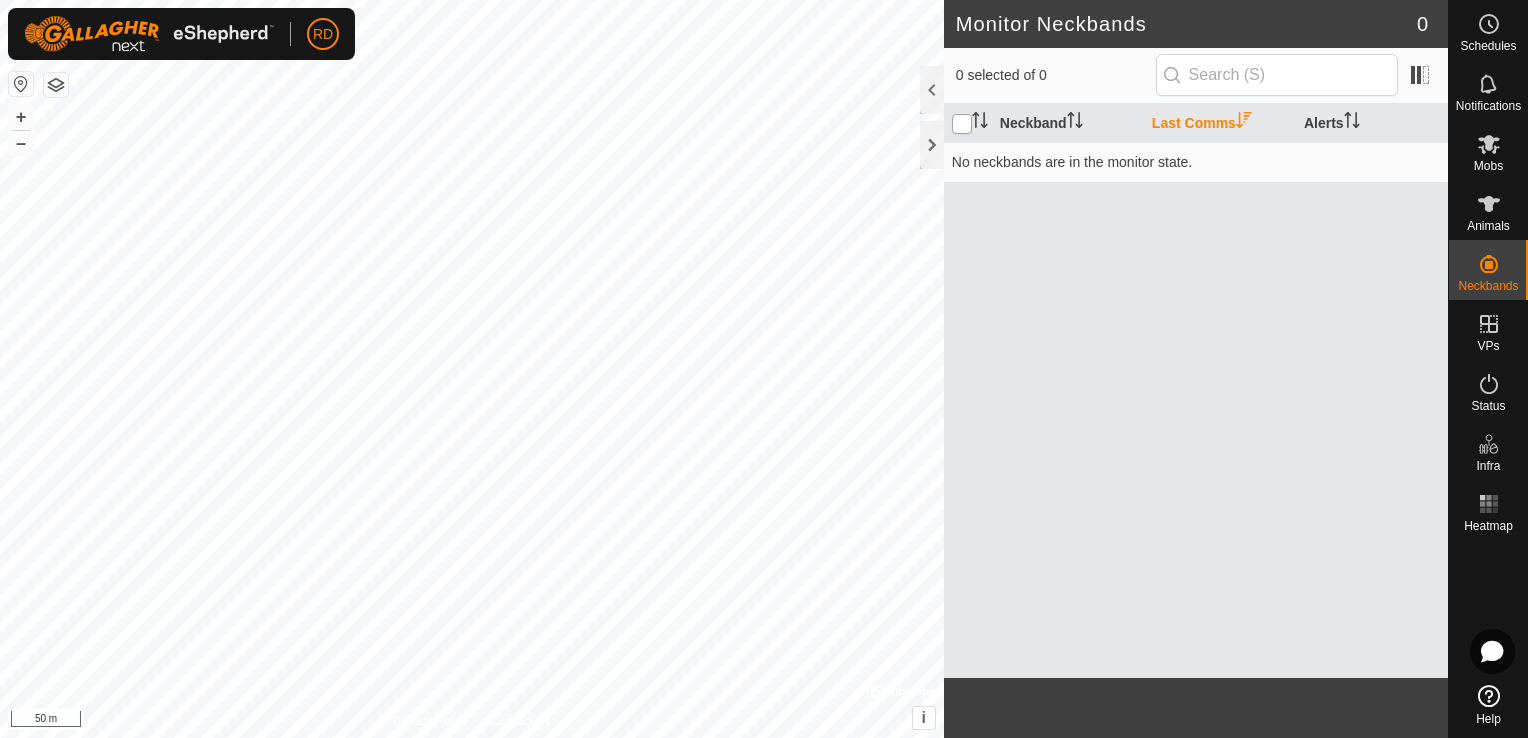 click at bounding box center (962, 124) 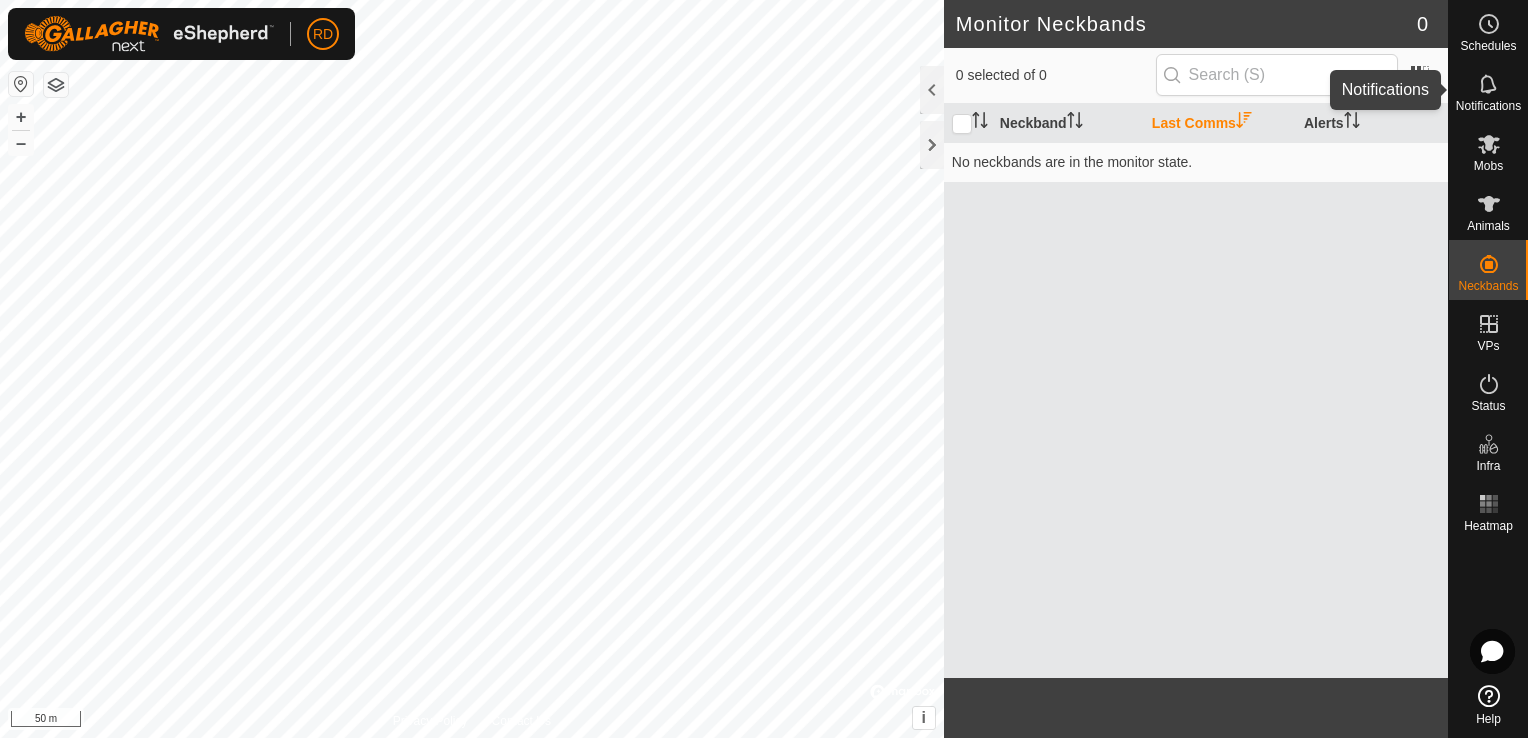 click 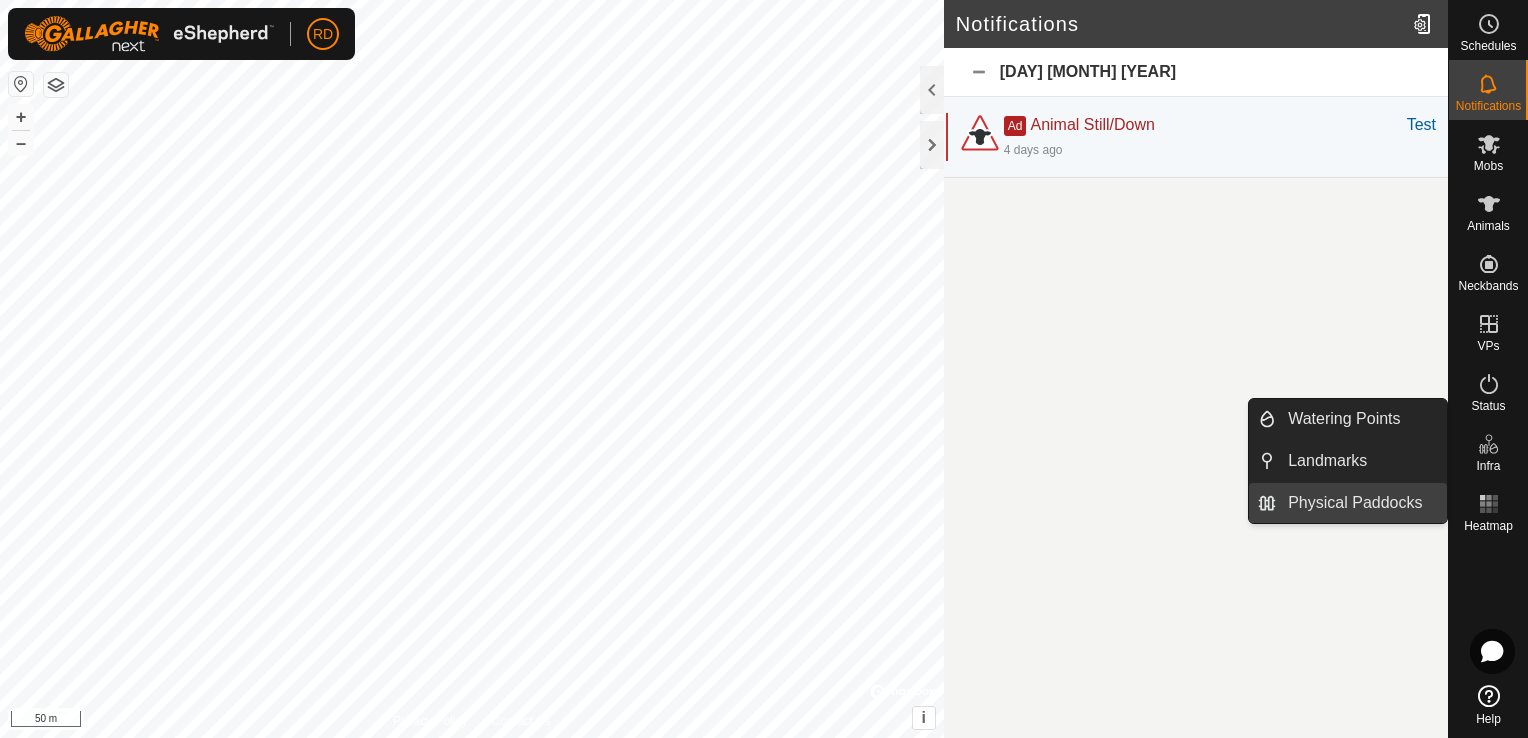 click on "Physical Paddocks" at bounding box center (1361, 503) 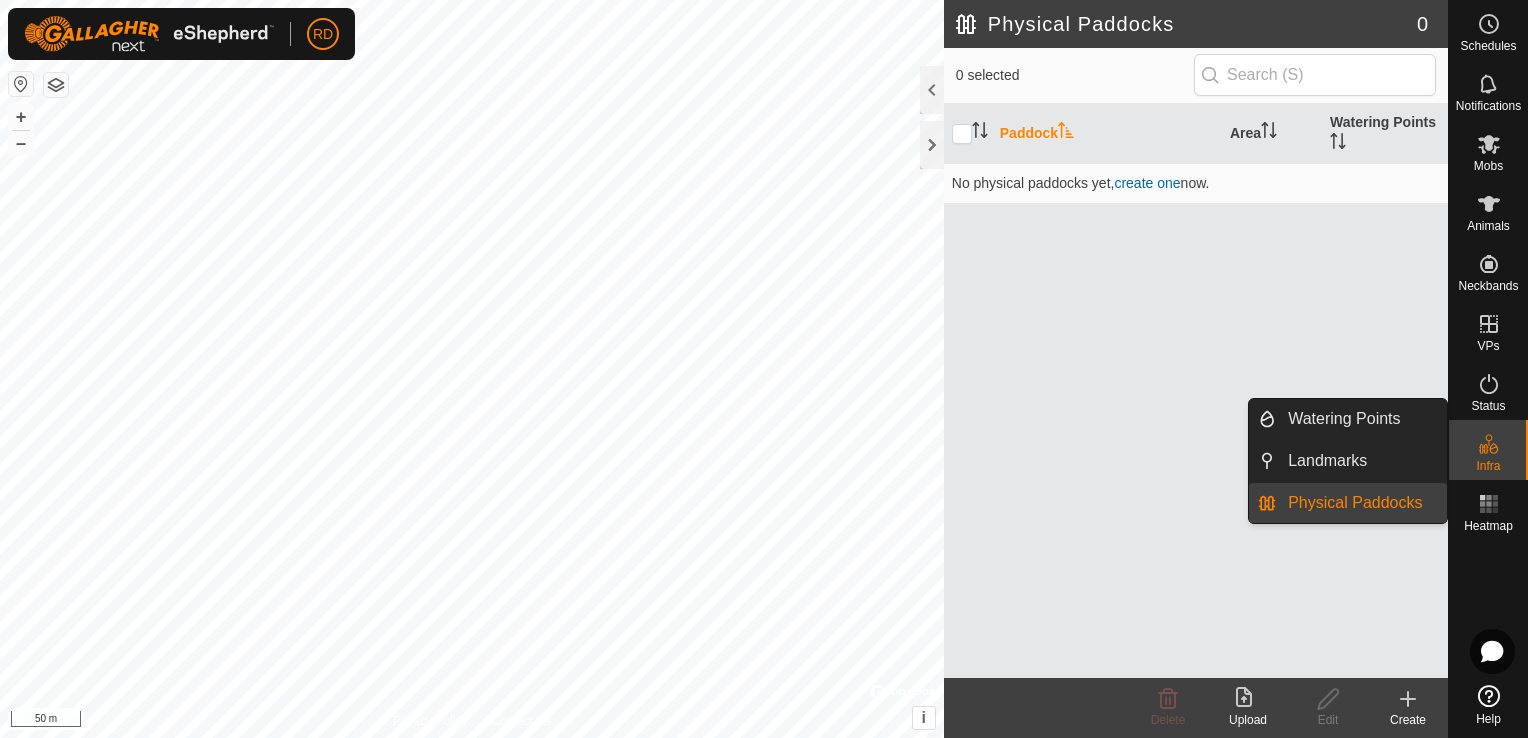 click on "Physical Paddocks" at bounding box center [1361, 503] 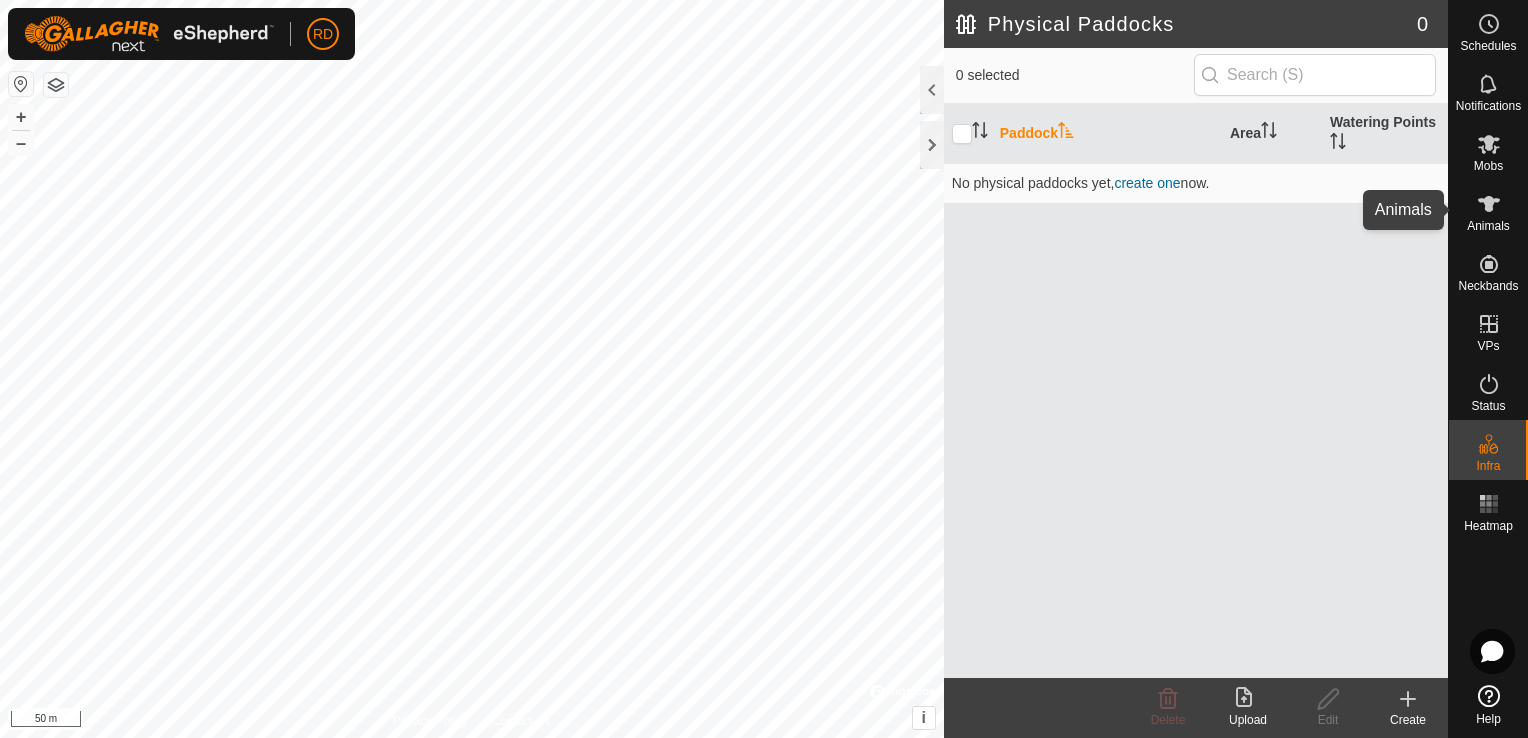 click on "Animals" at bounding box center [1488, 226] 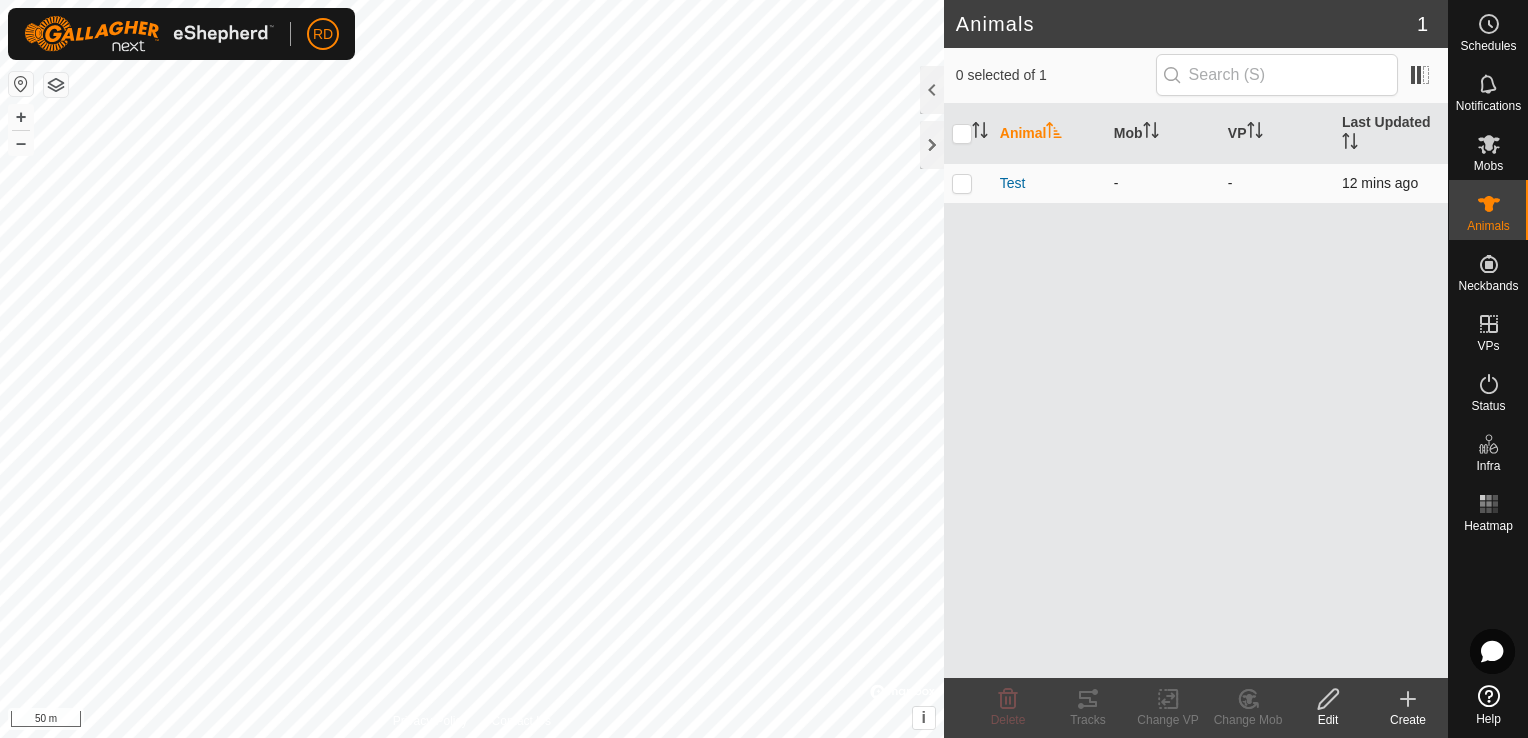 click at bounding box center (968, 183) 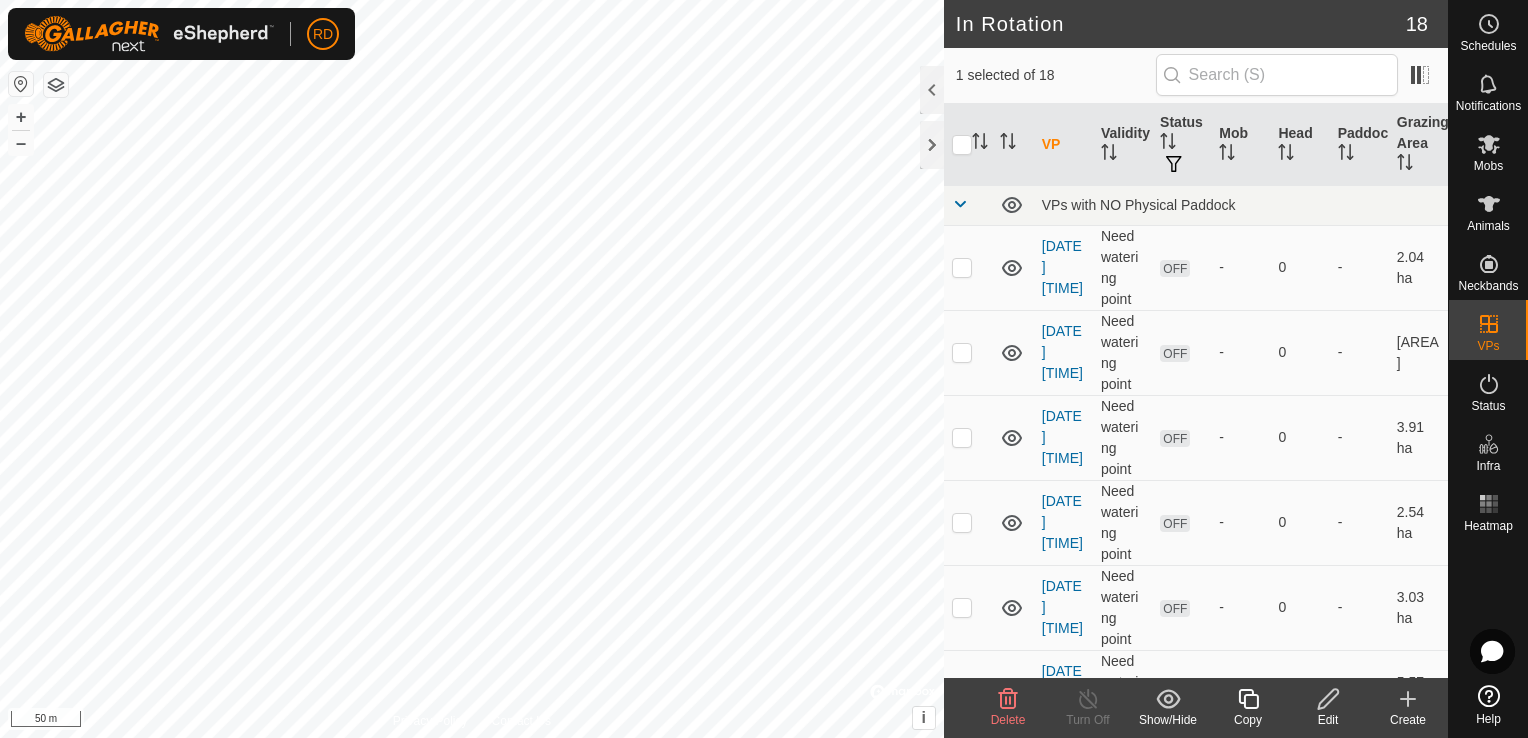 checkbox on "false" 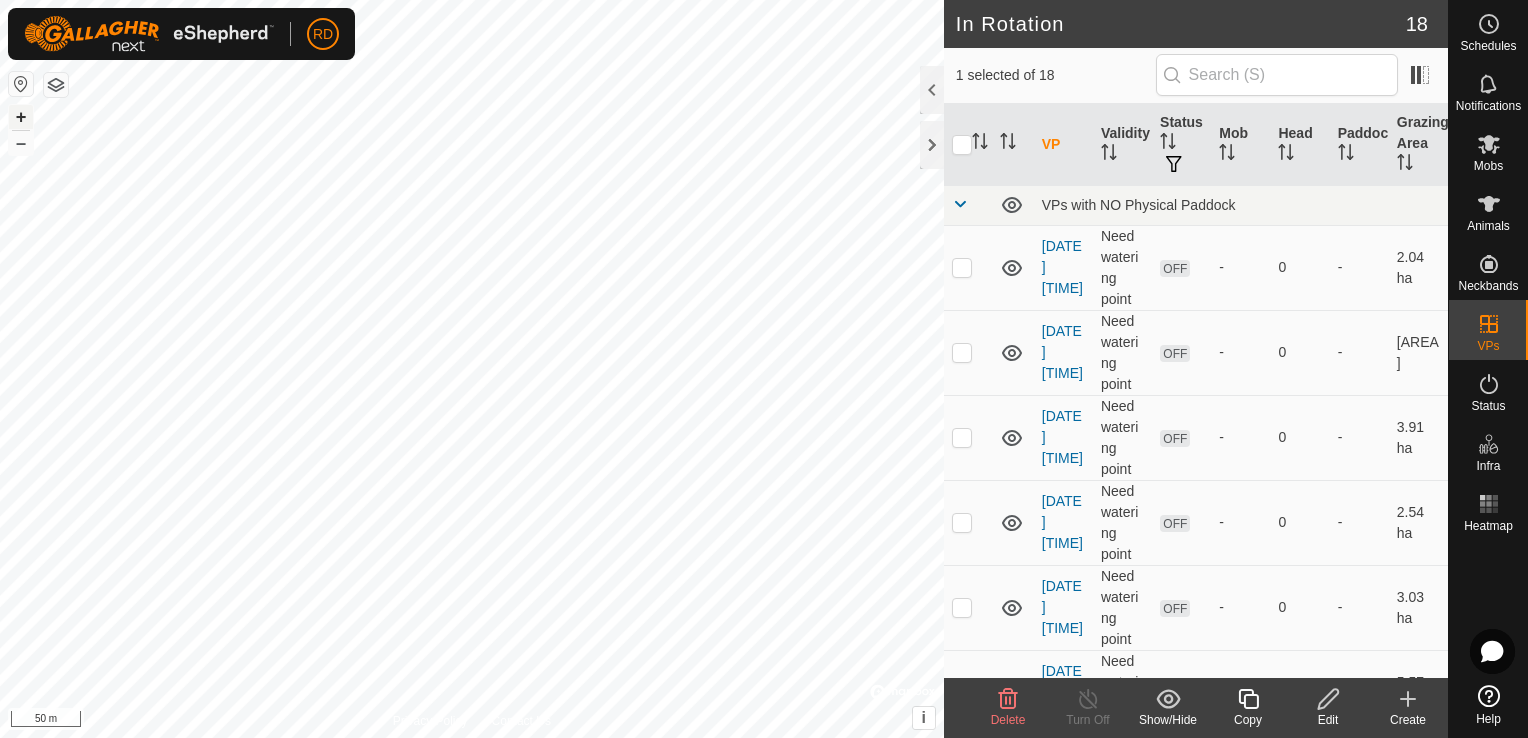 click on "+" at bounding box center [21, 117] 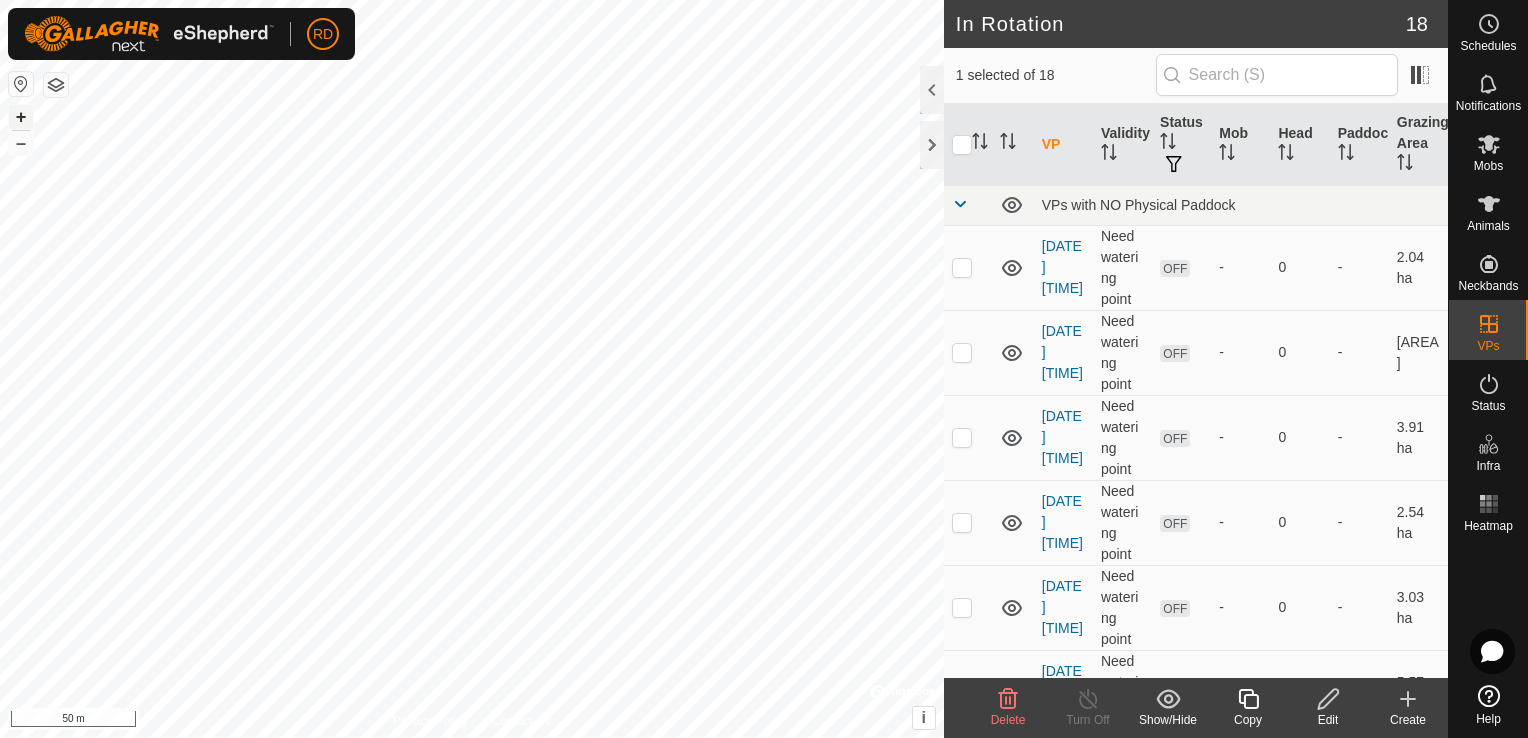 click on "+" at bounding box center (21, 117) 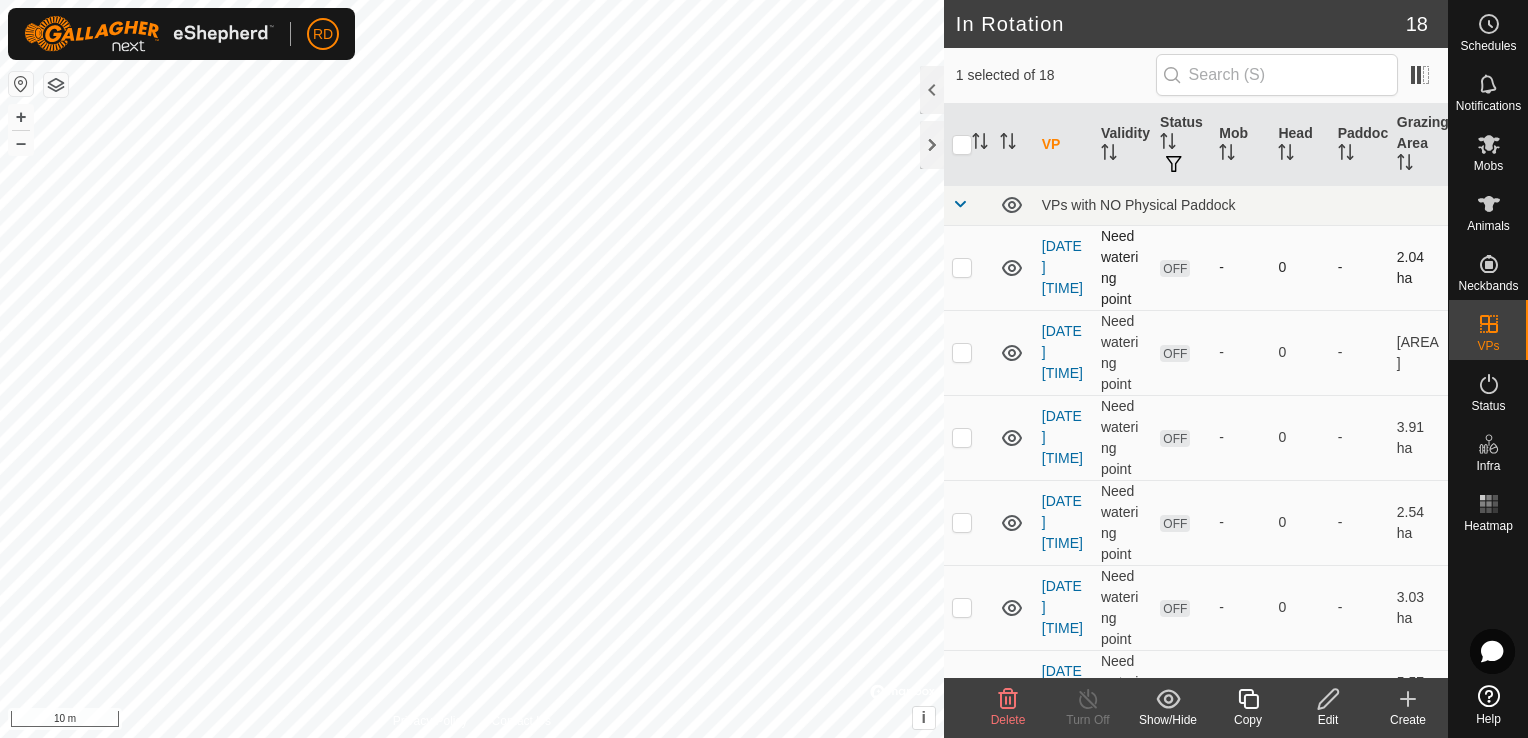 drag, startPoint x: 25, startPoint y: 117, endPoint x: 1172, endPoint y: 269, distance: 1157.0277 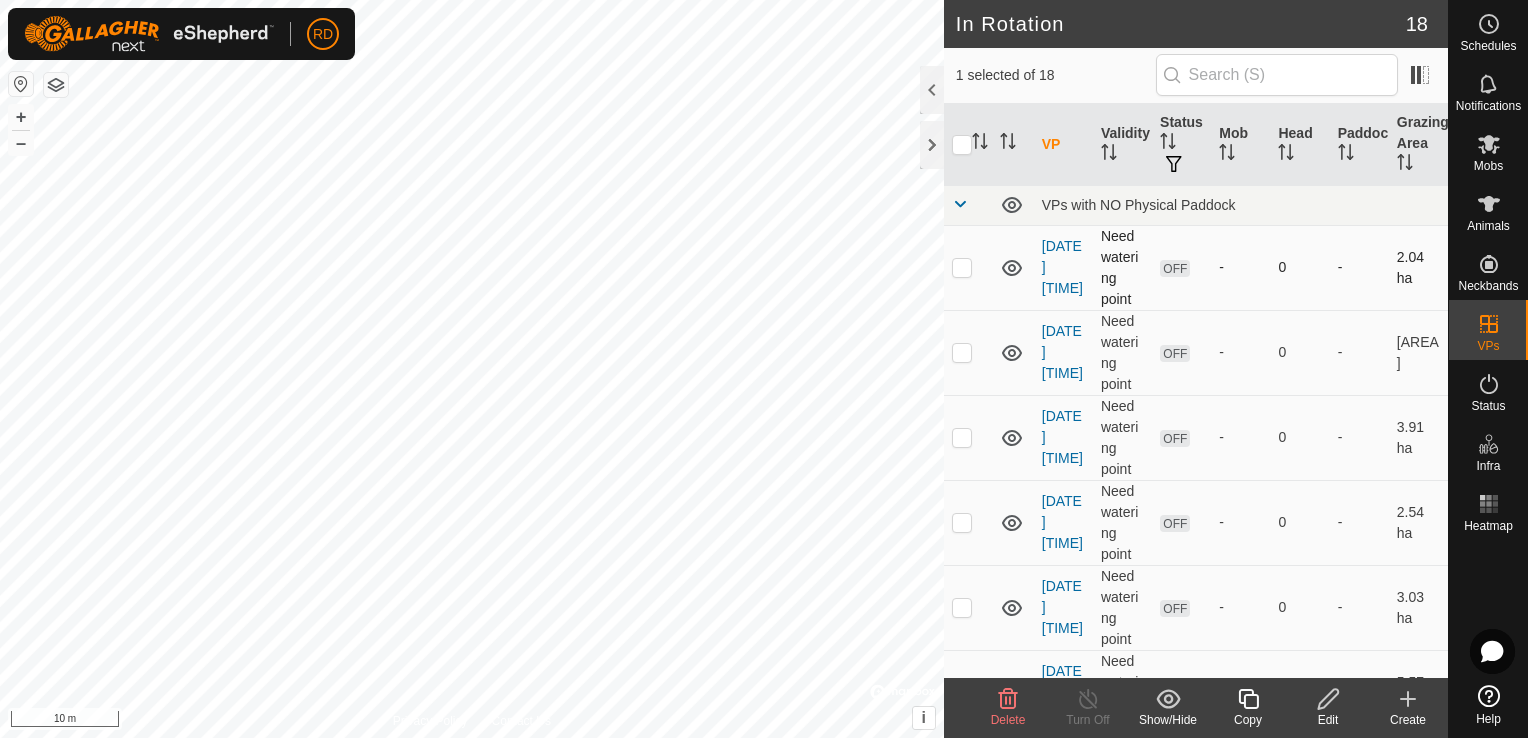 click on "OFF" at bounding box center [1175, 268] 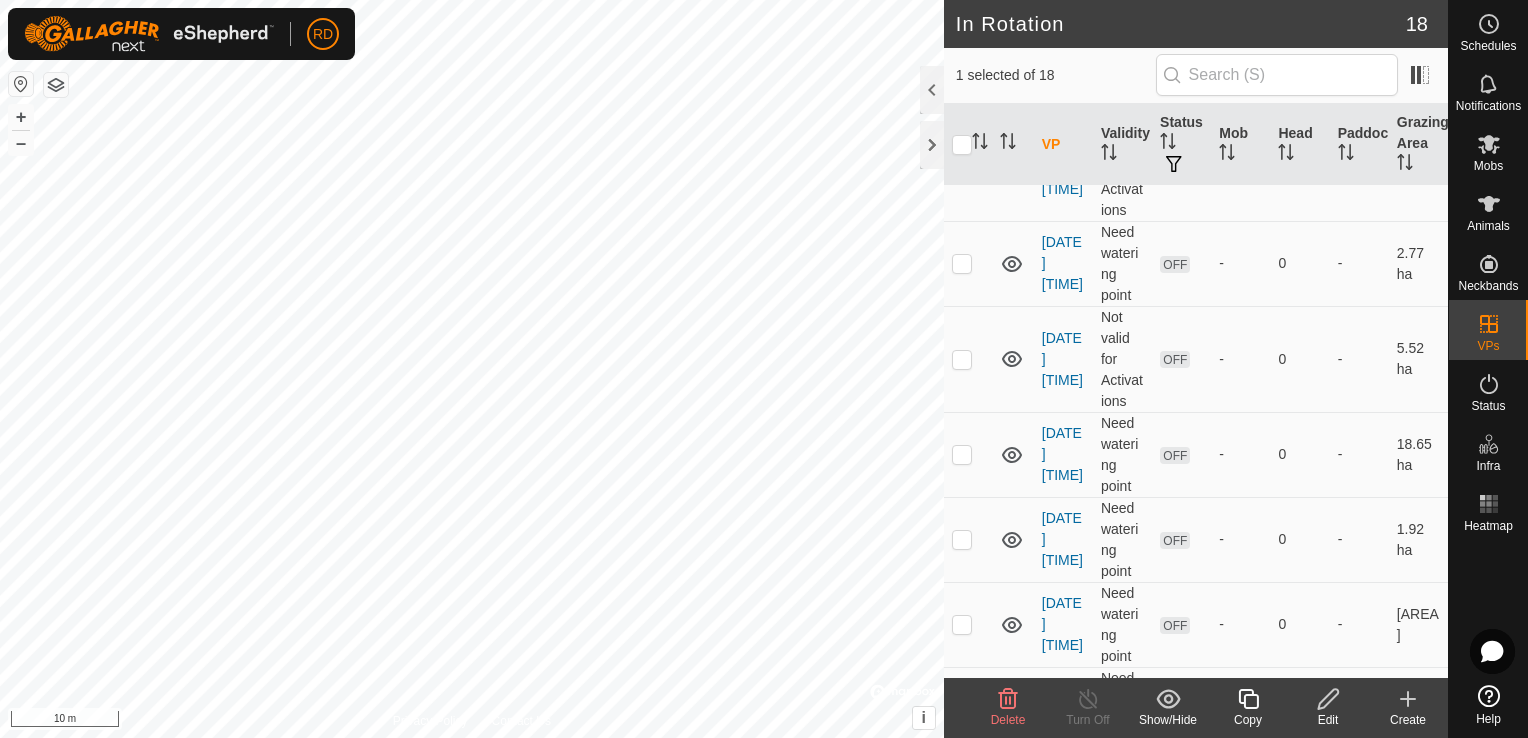 scroll, scrollTop: 1136, scrollLeft: 0, axis: vertical 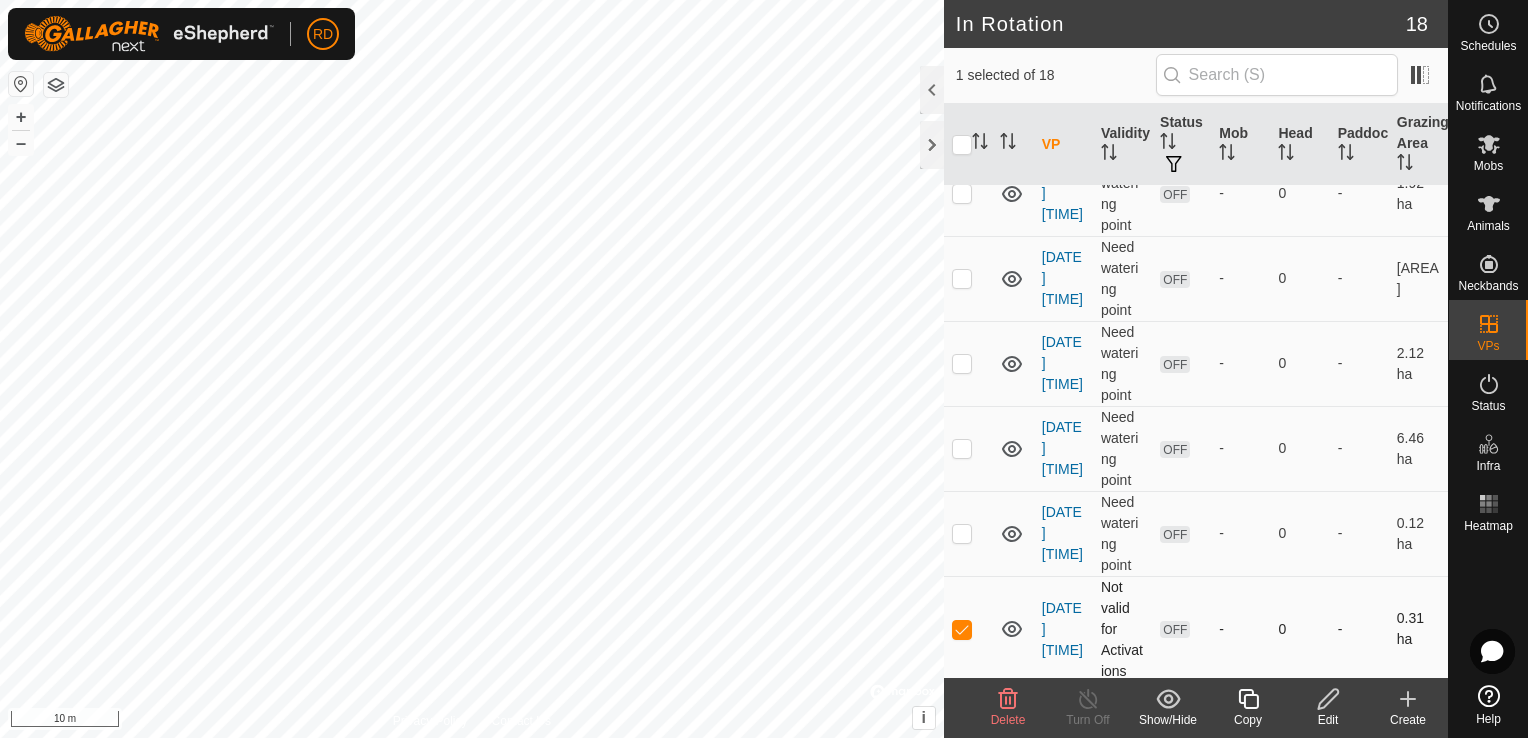 click at bounding box center [962, 629] 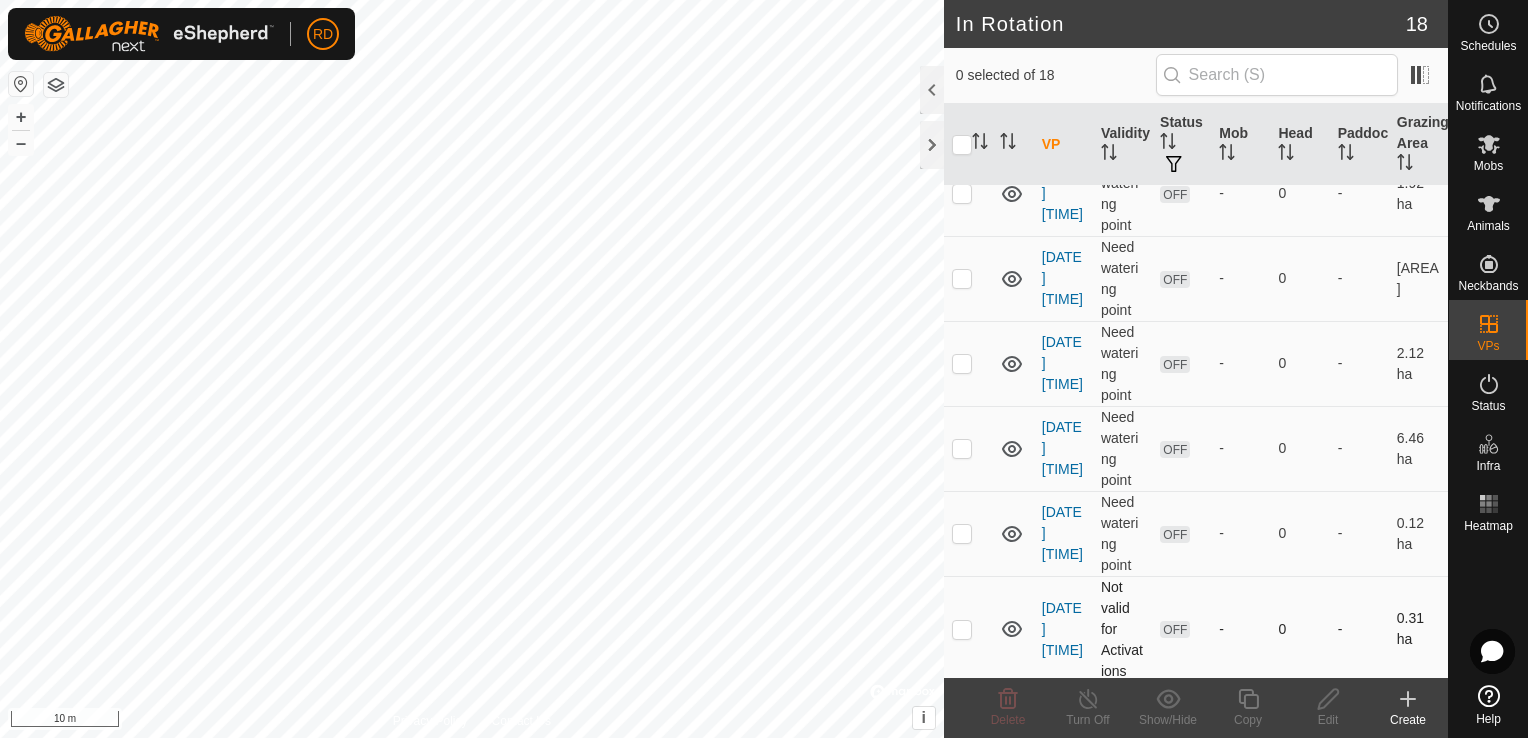 click at bounding box center [962, 629] 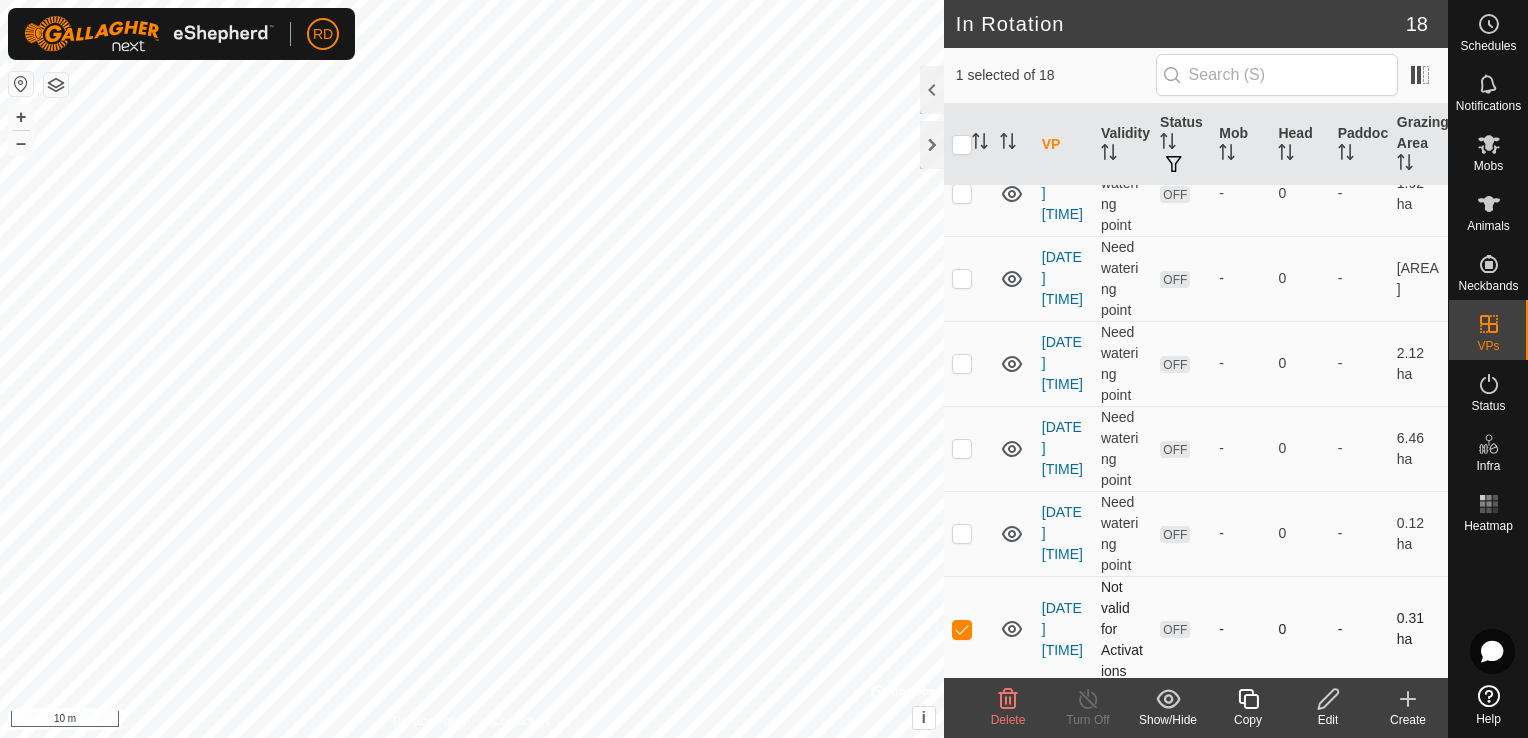 click on "OFF" at bounding box center (1175, 629) 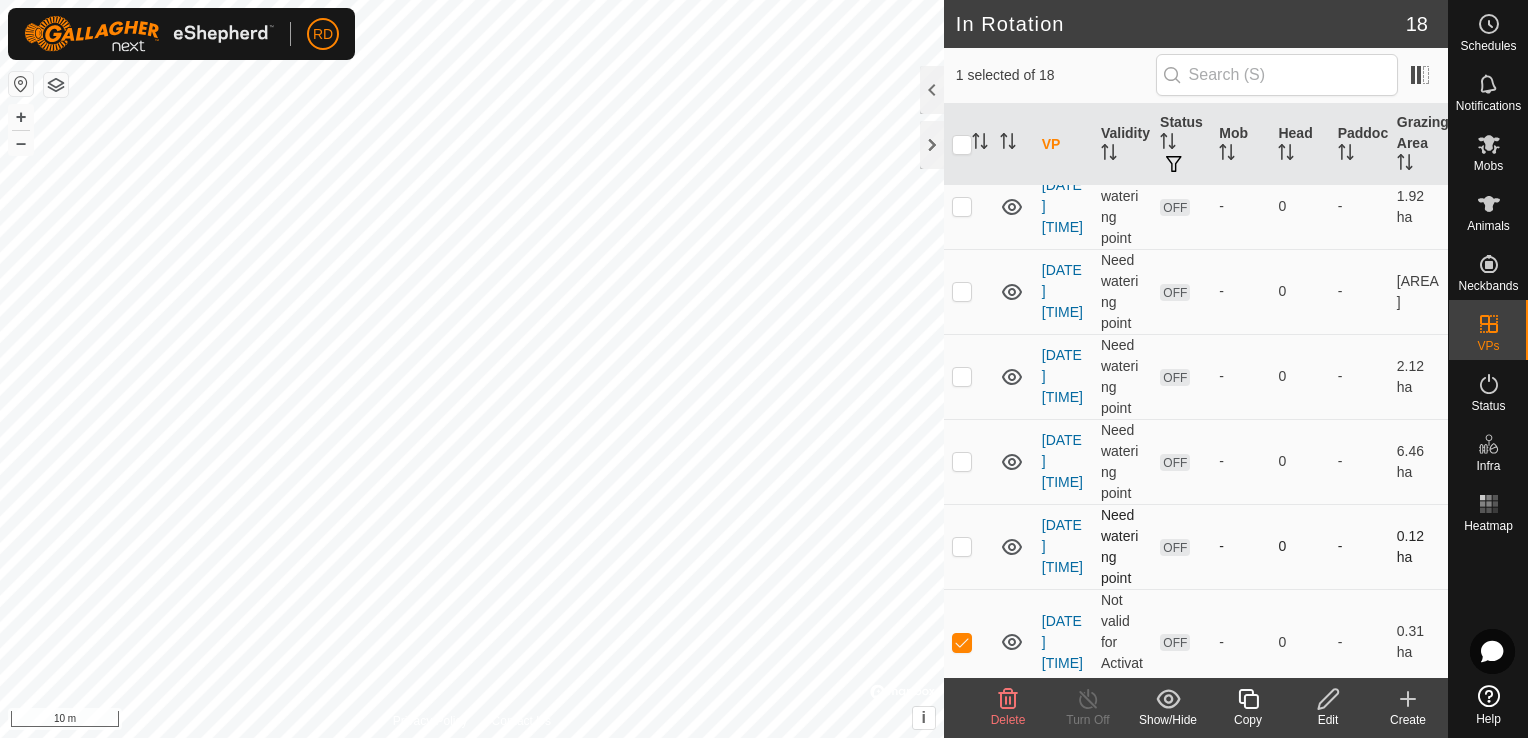 scroll, scrollTop: 1136, scrollLeft: 0, axis: vertical 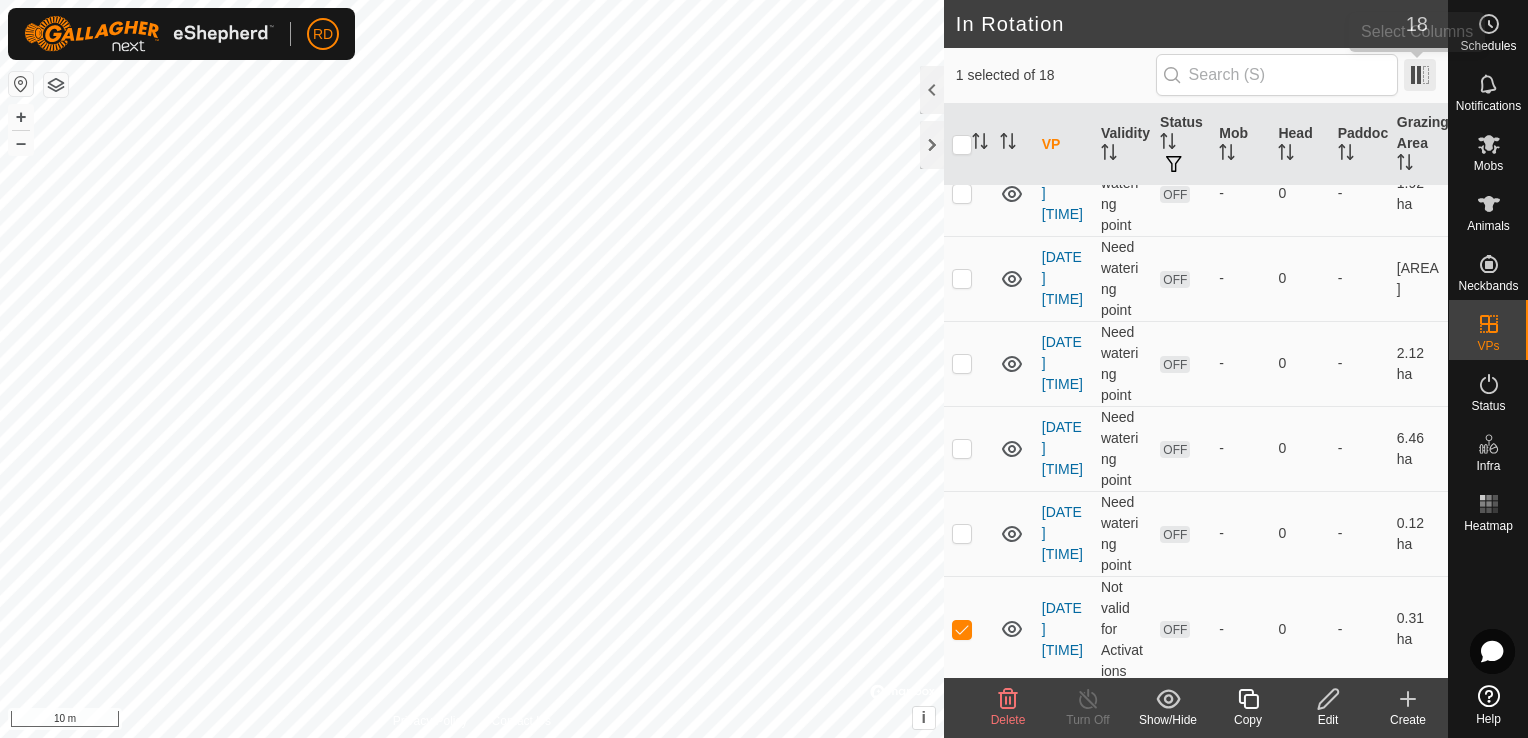 drag, startPoint x: 1172, startPoint y: 622, endPoint x: 1416, endPoint y: 73, distance: 600.78033 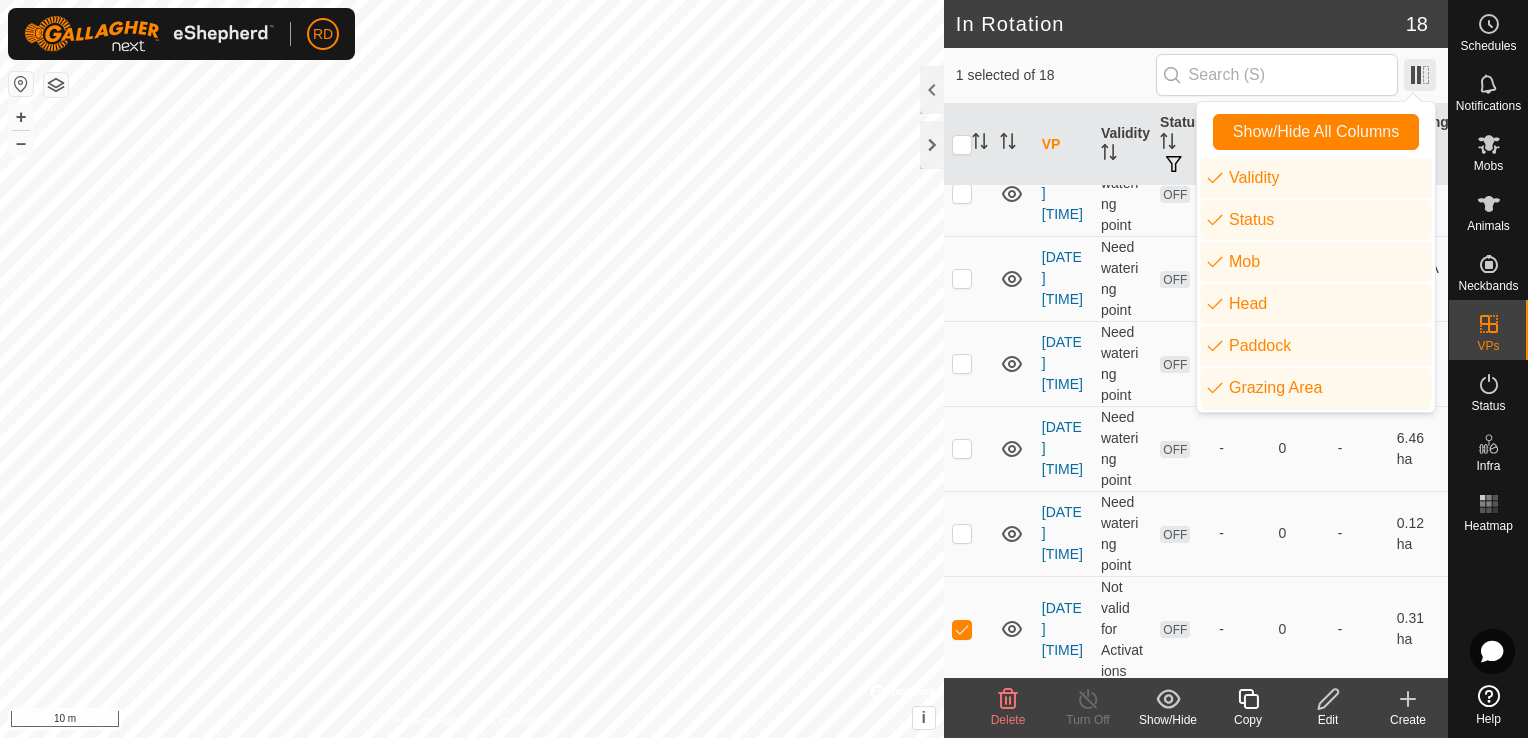click at bounding box center [1420, 75] 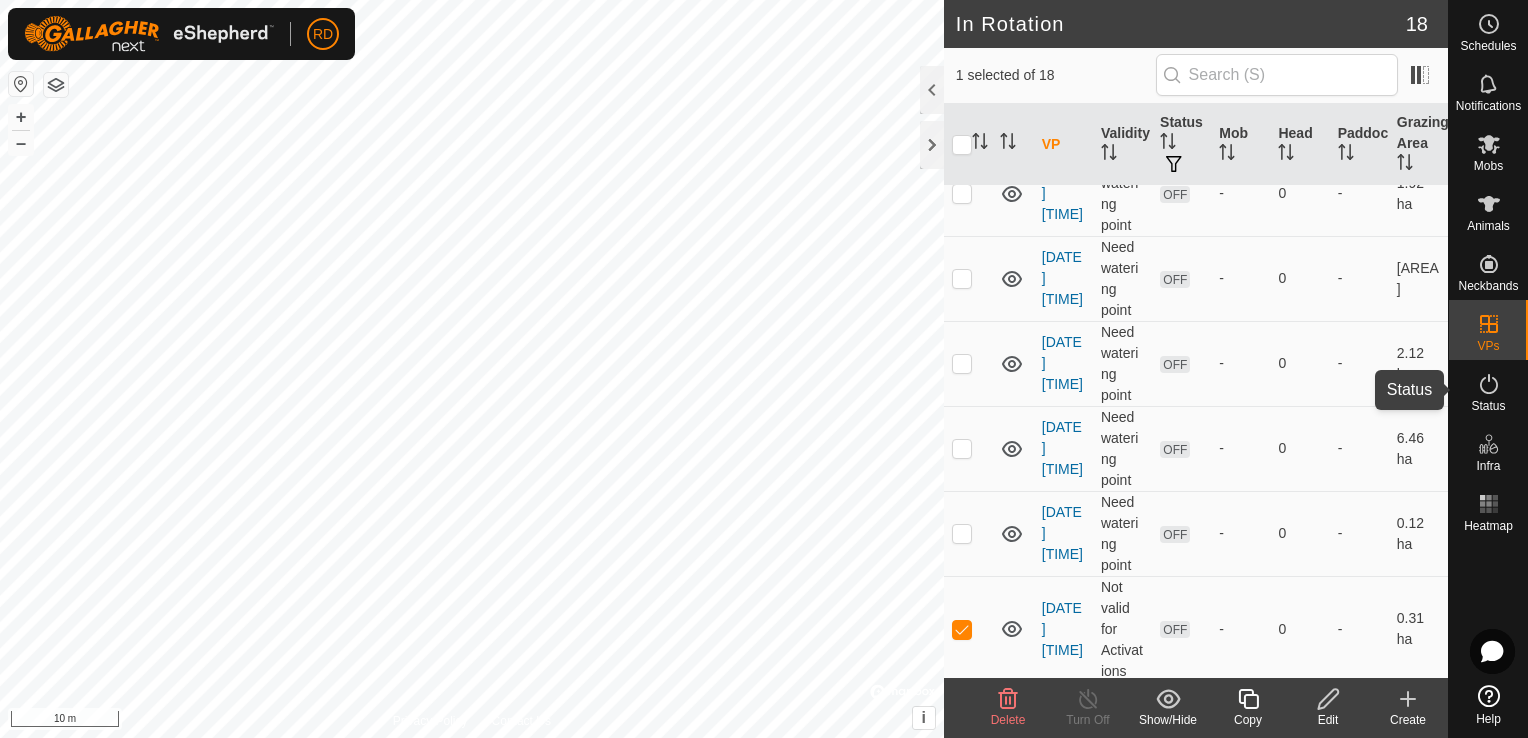click on "Status" at bounding box center [1488, 406] 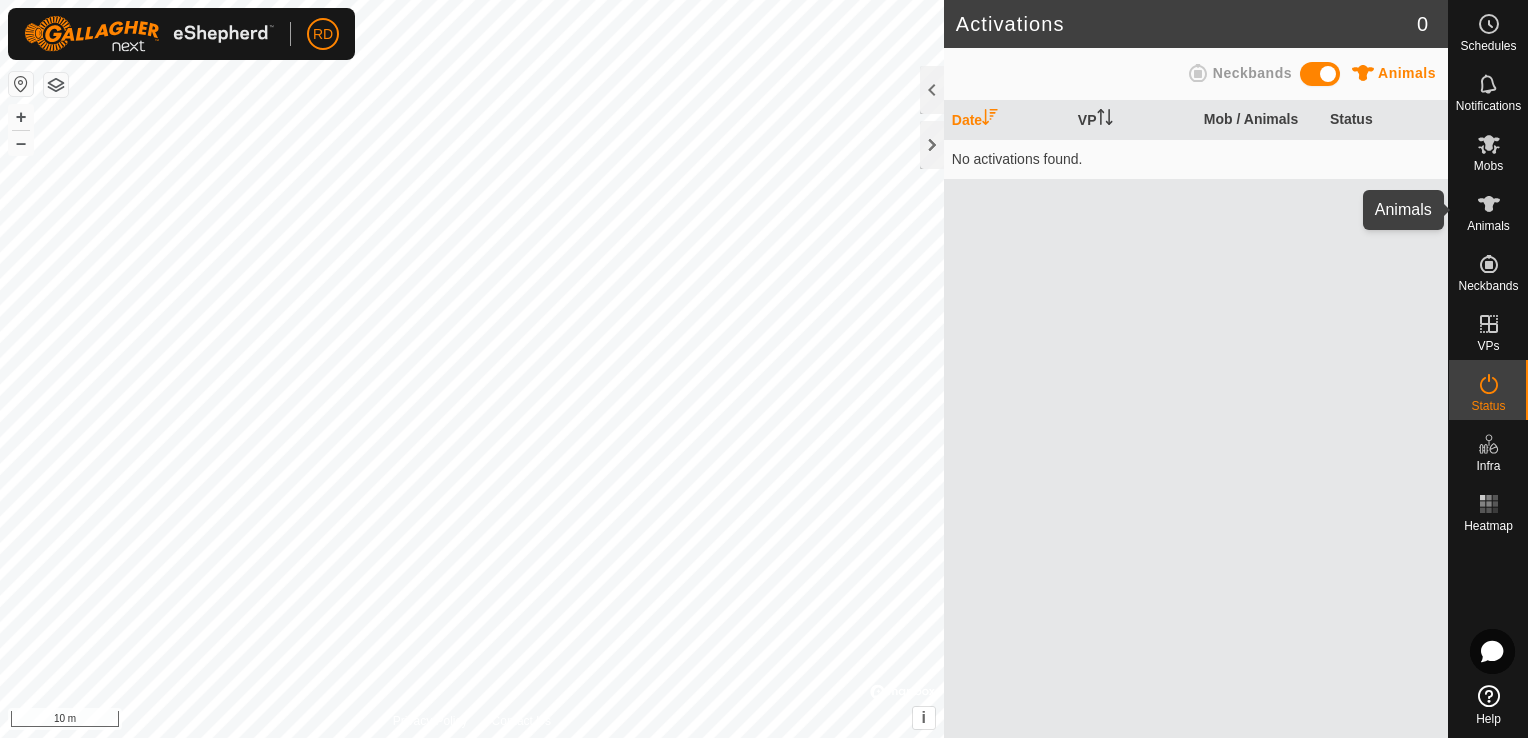 click on "Animals" at bounding box center [1488, 226] 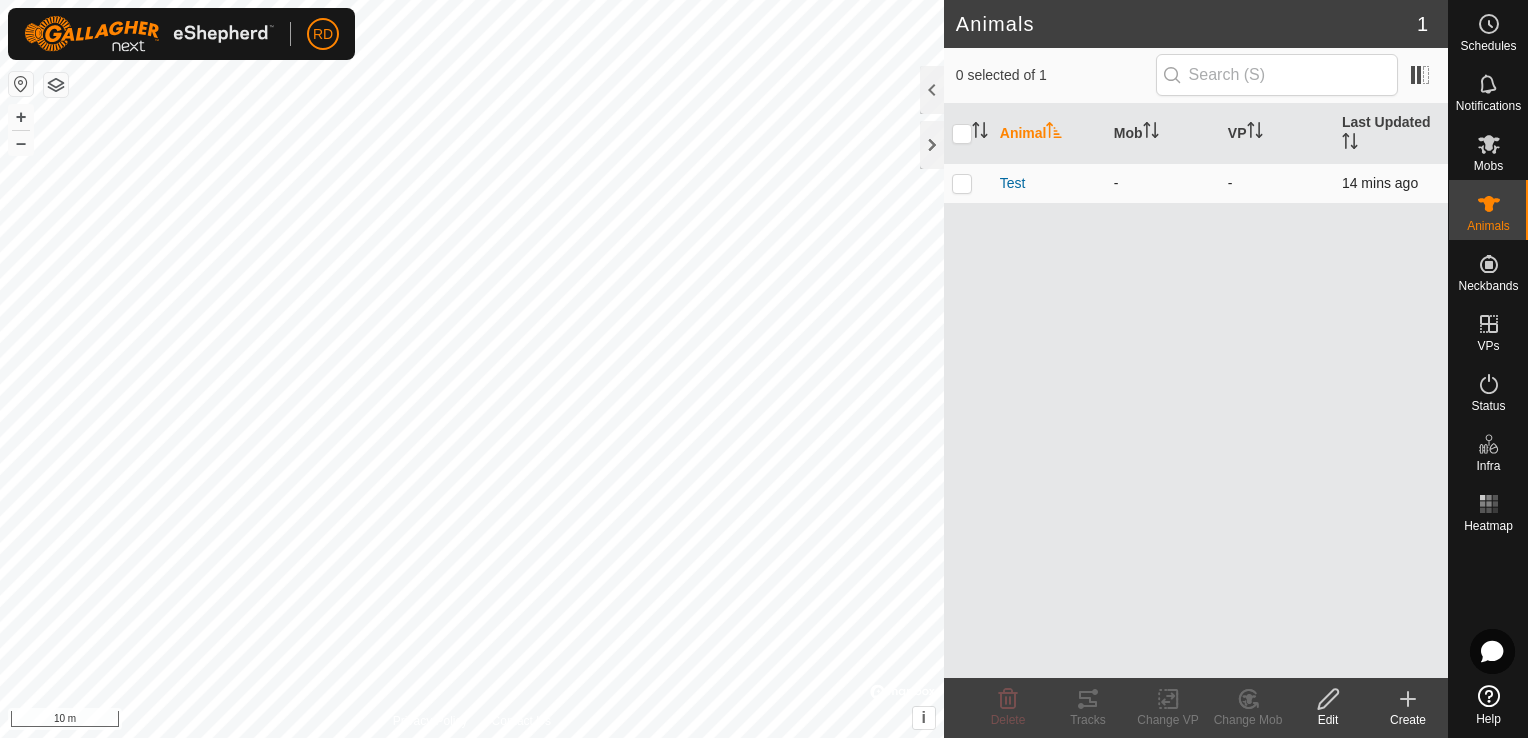 click at bounding box center (962, 183) 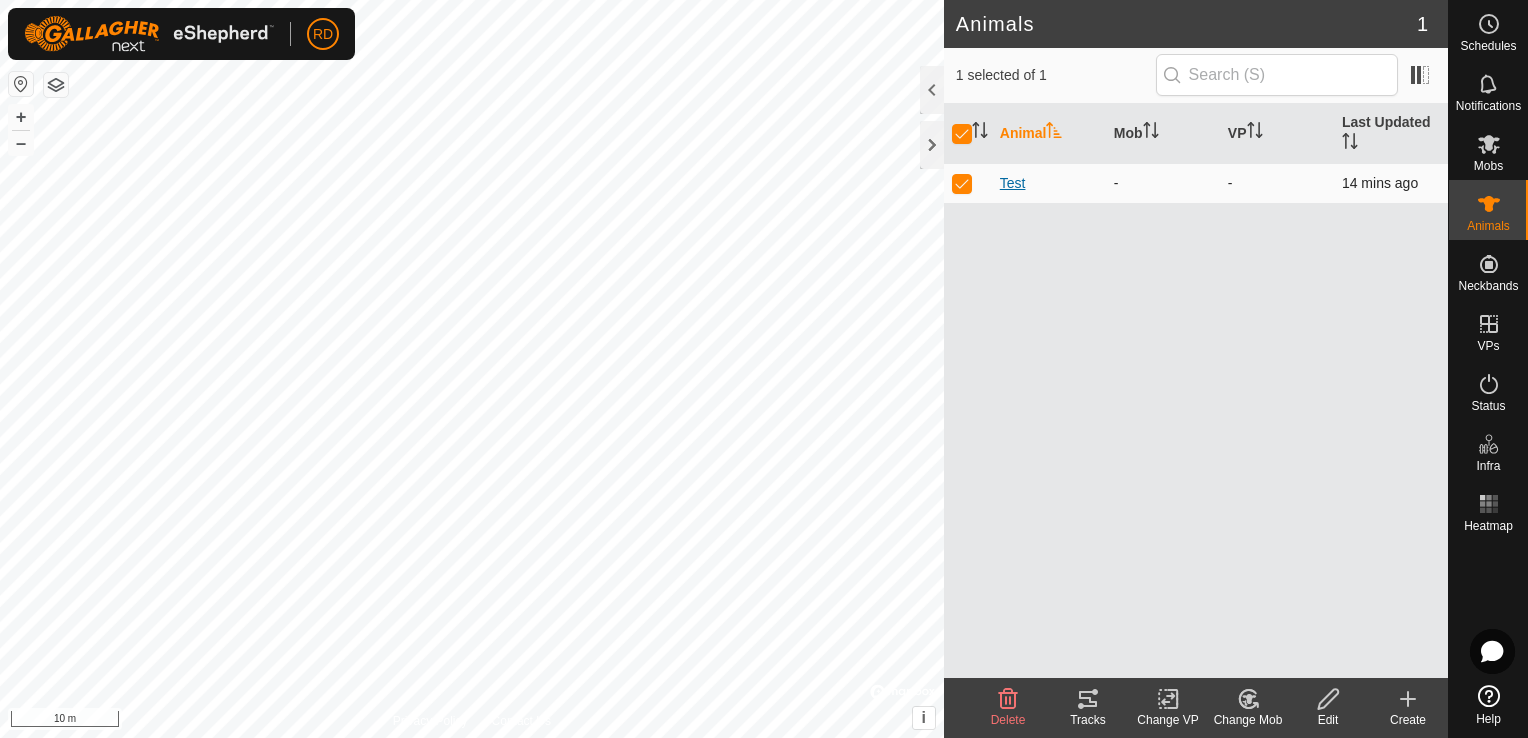 click on "Test" at bounding box center (1013, 183) 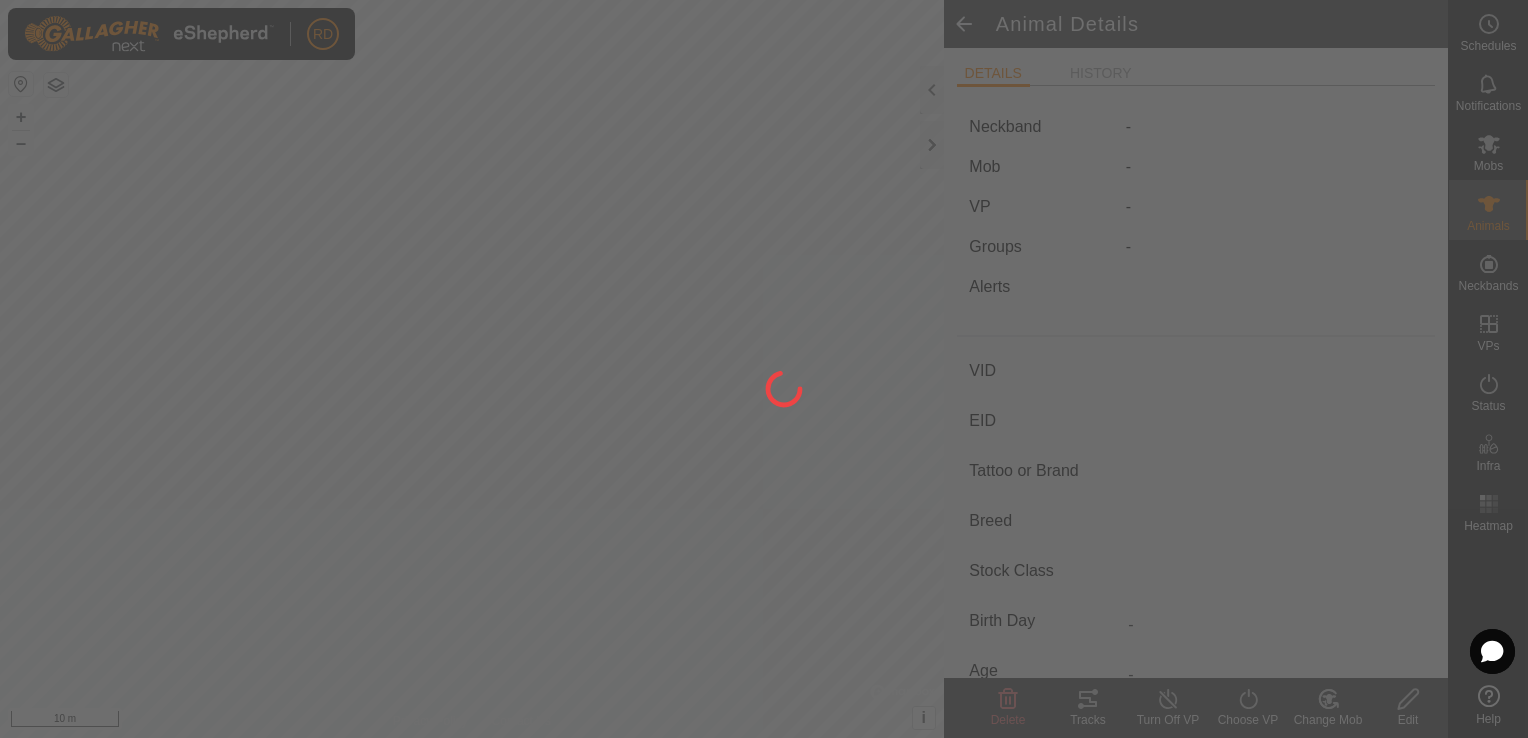 type on "Test" 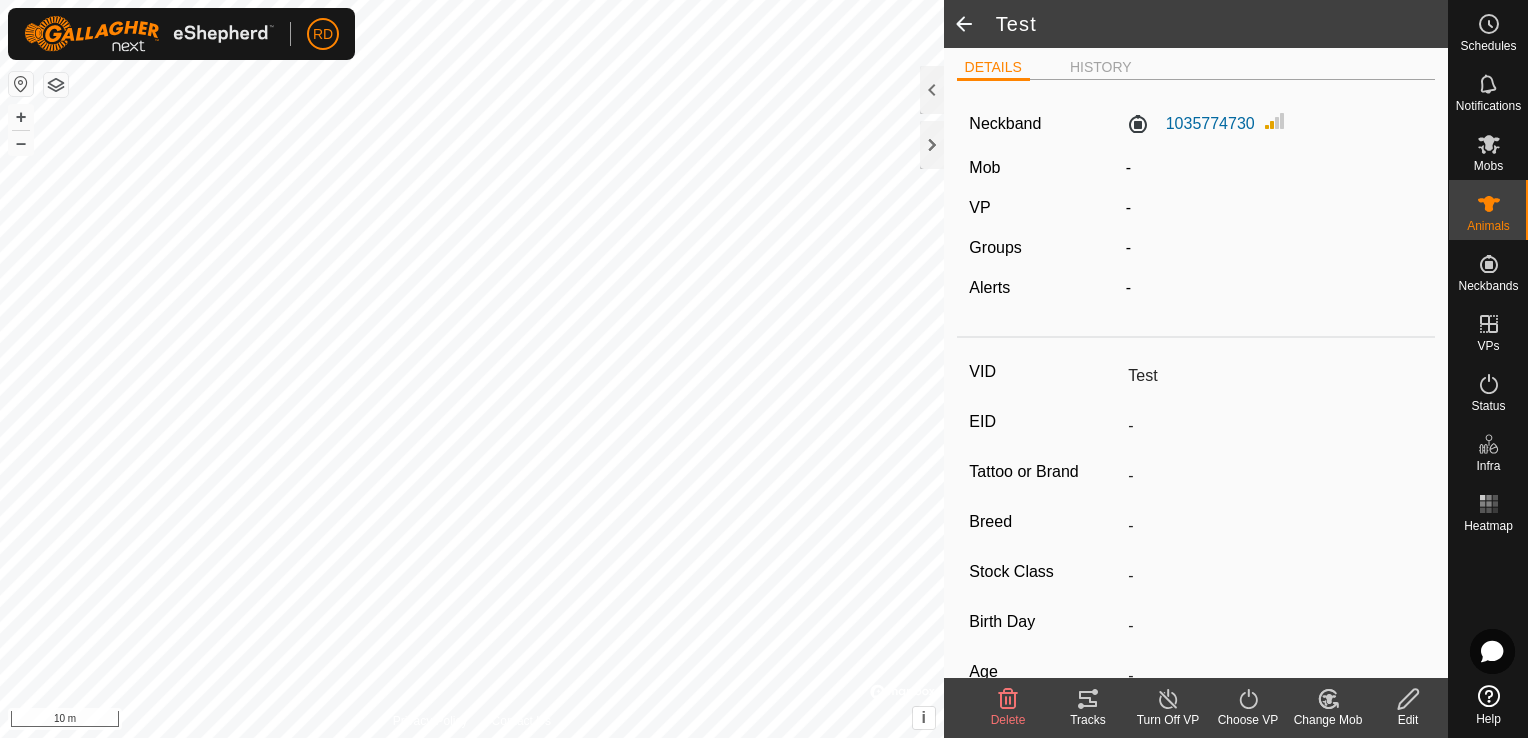 scroll, scrollTop: 0, scrollLeft: 0, axis: both 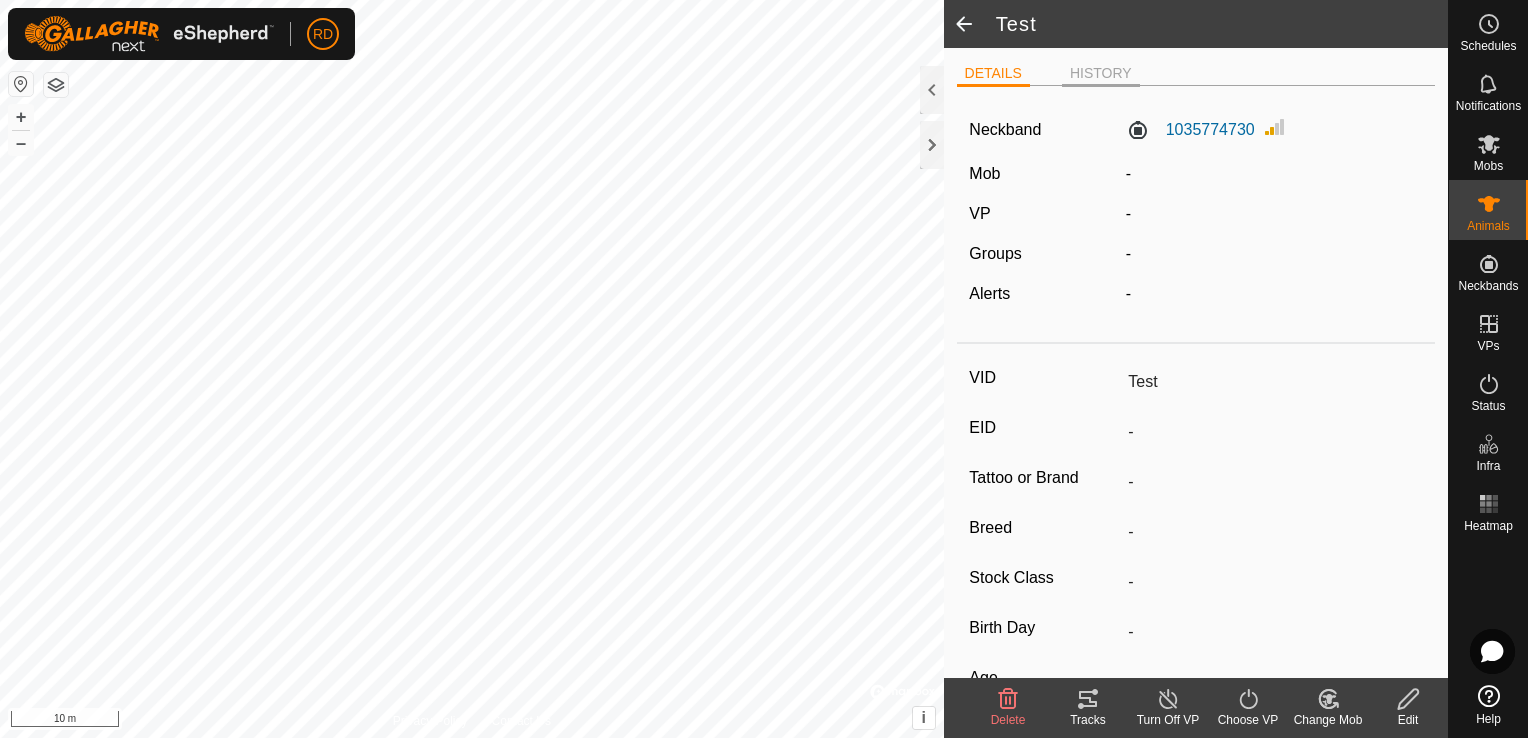 click on "HISTORY" 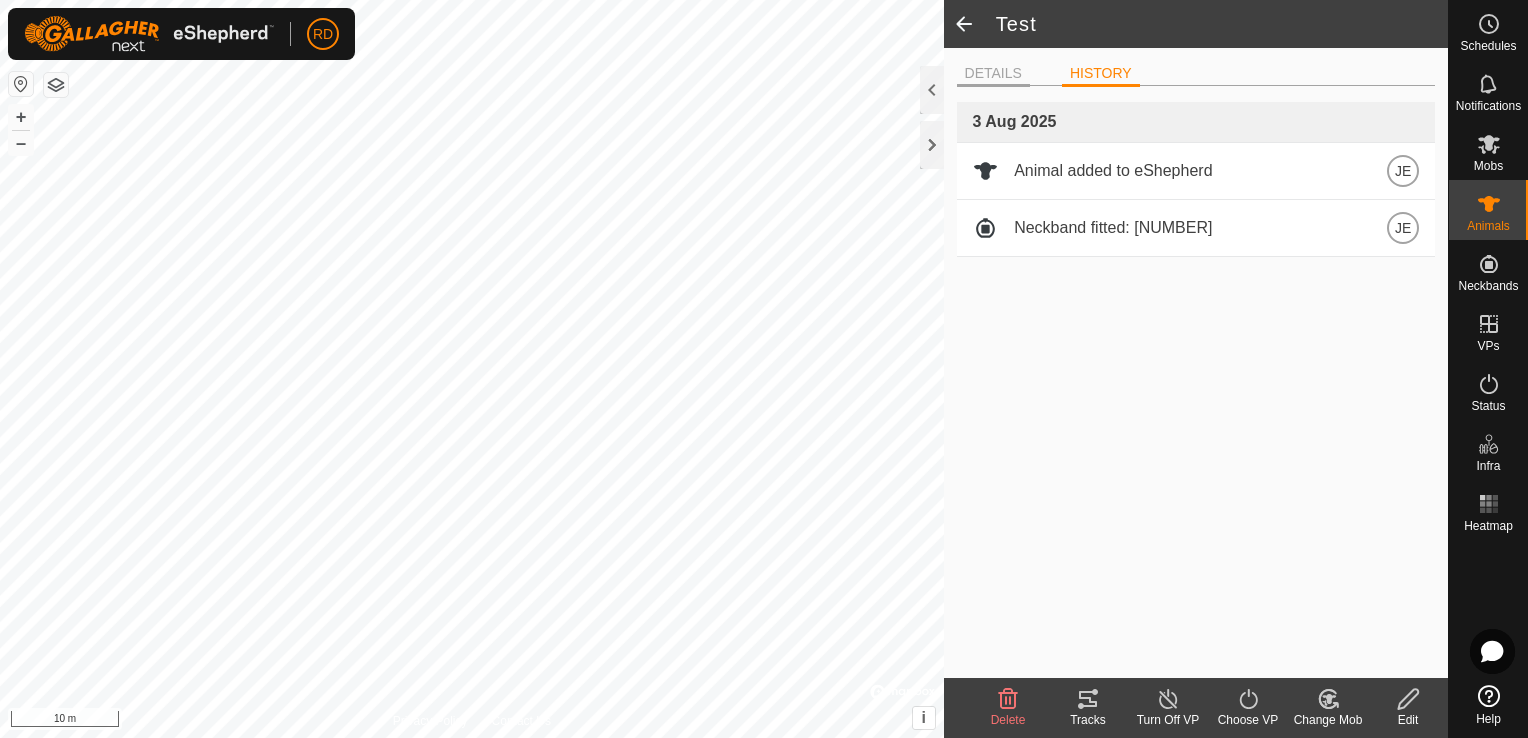 click on "DETAILS" 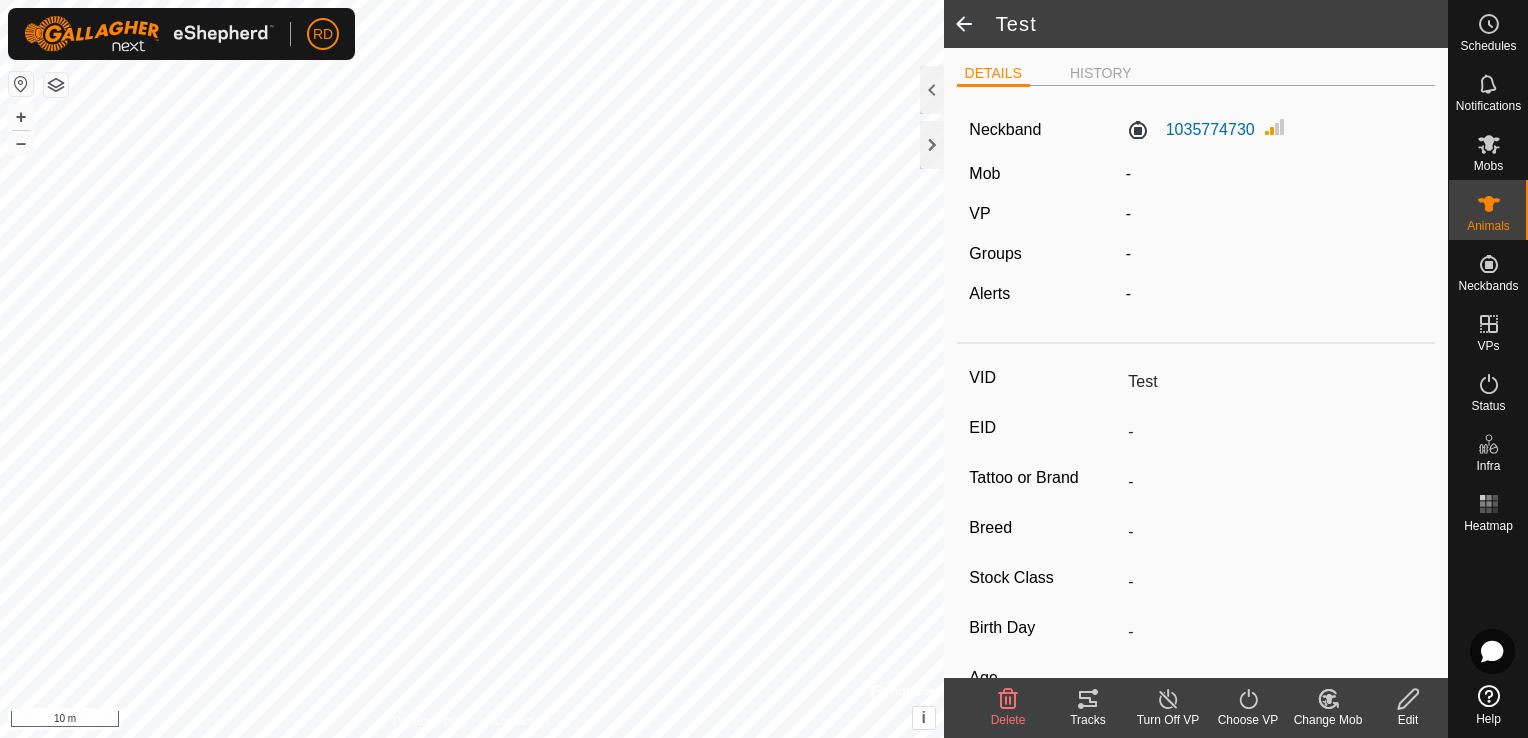 click 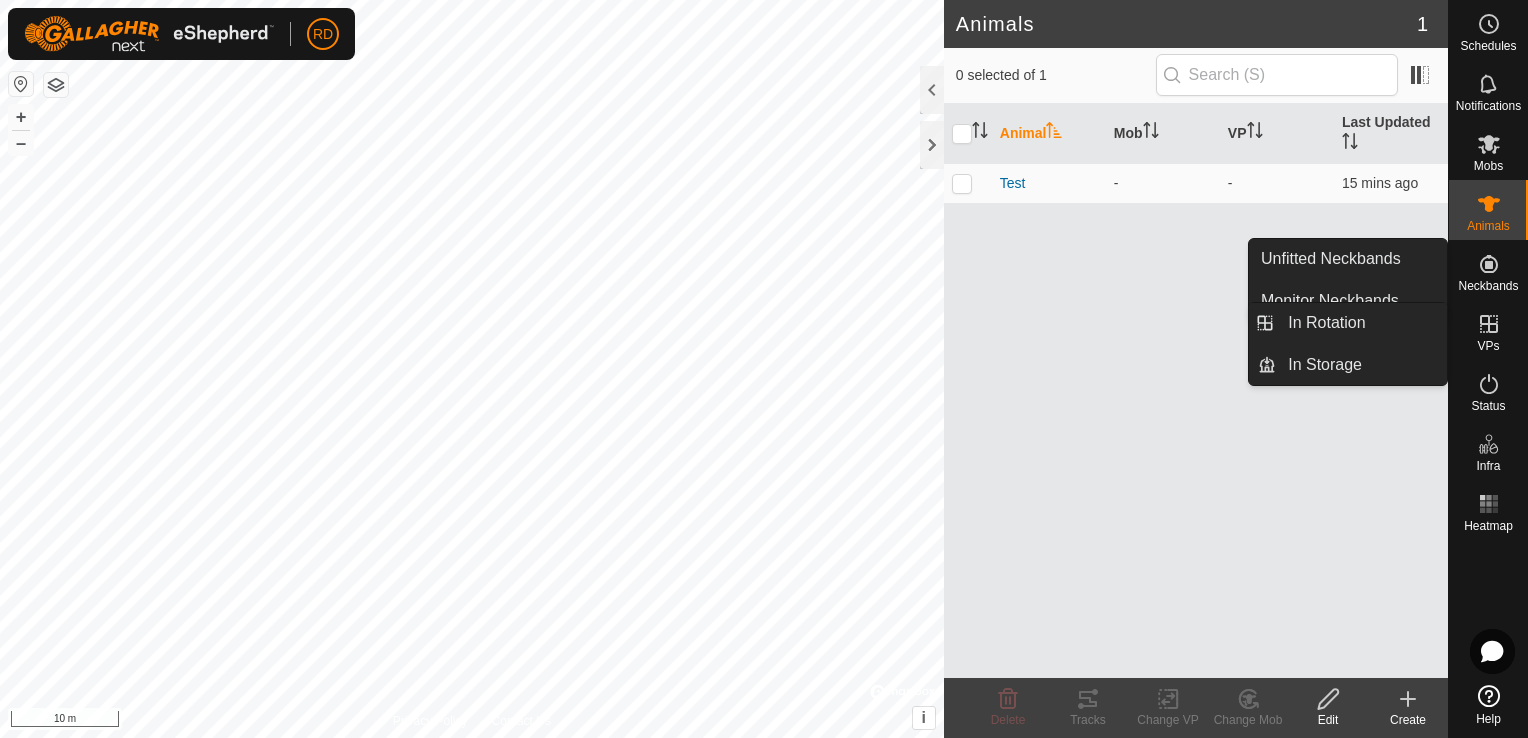click 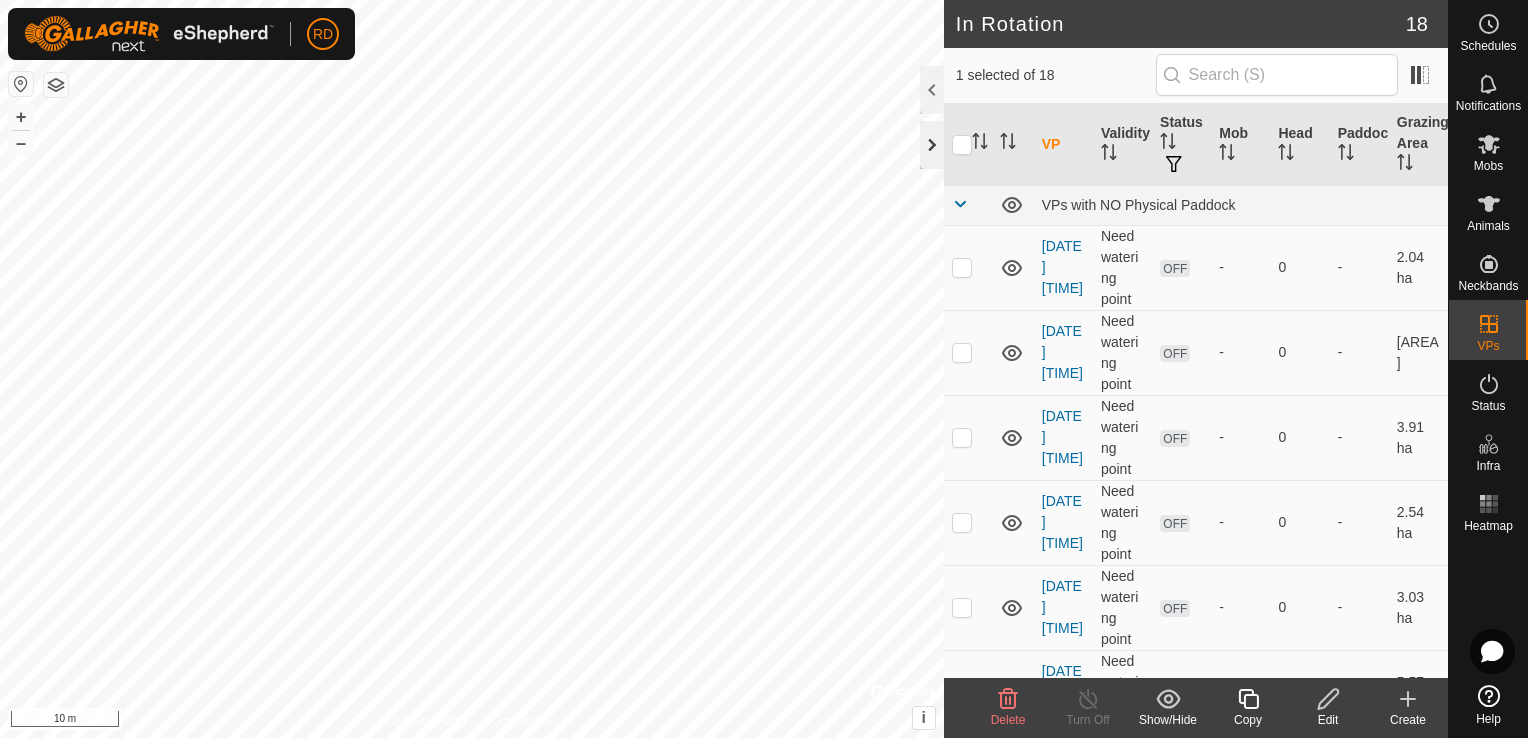 click 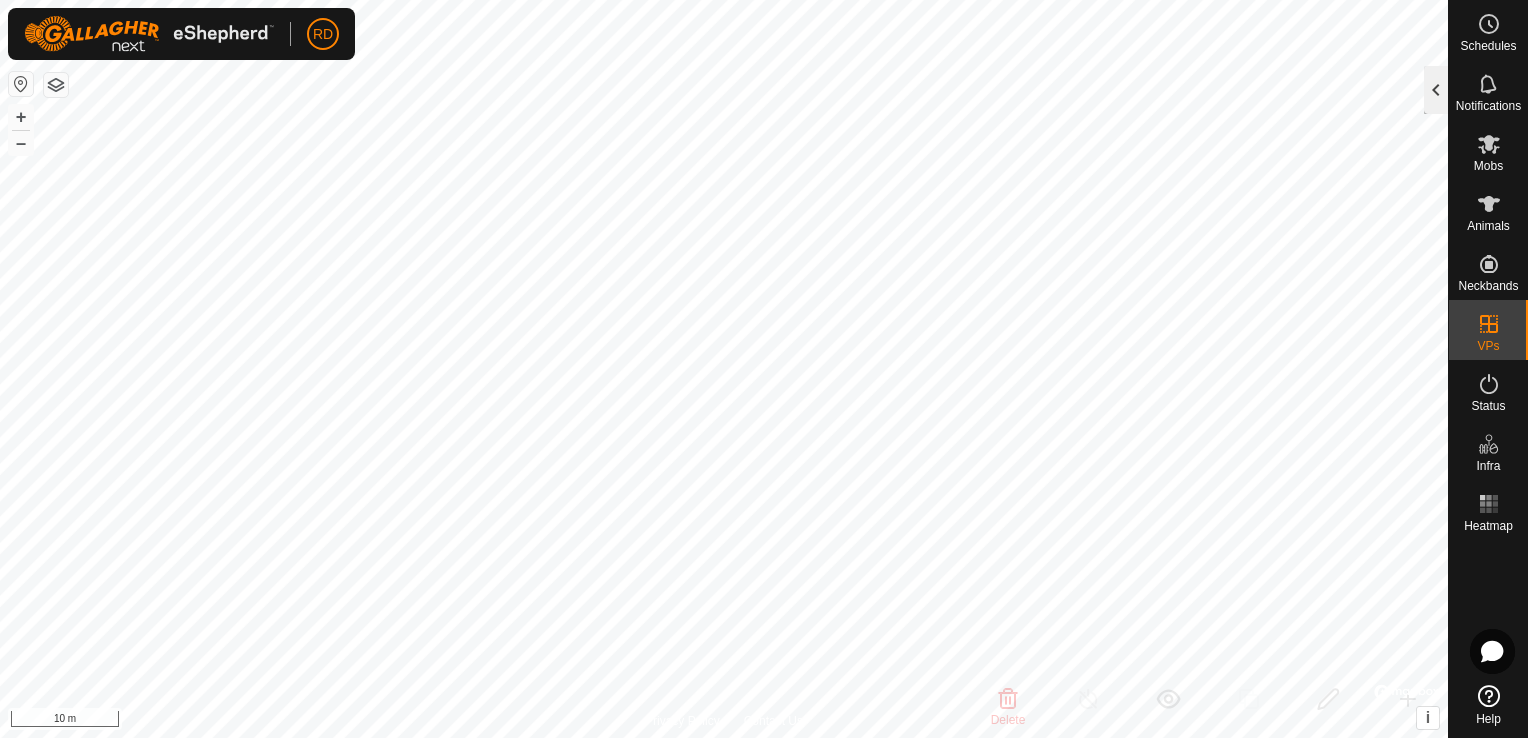 click 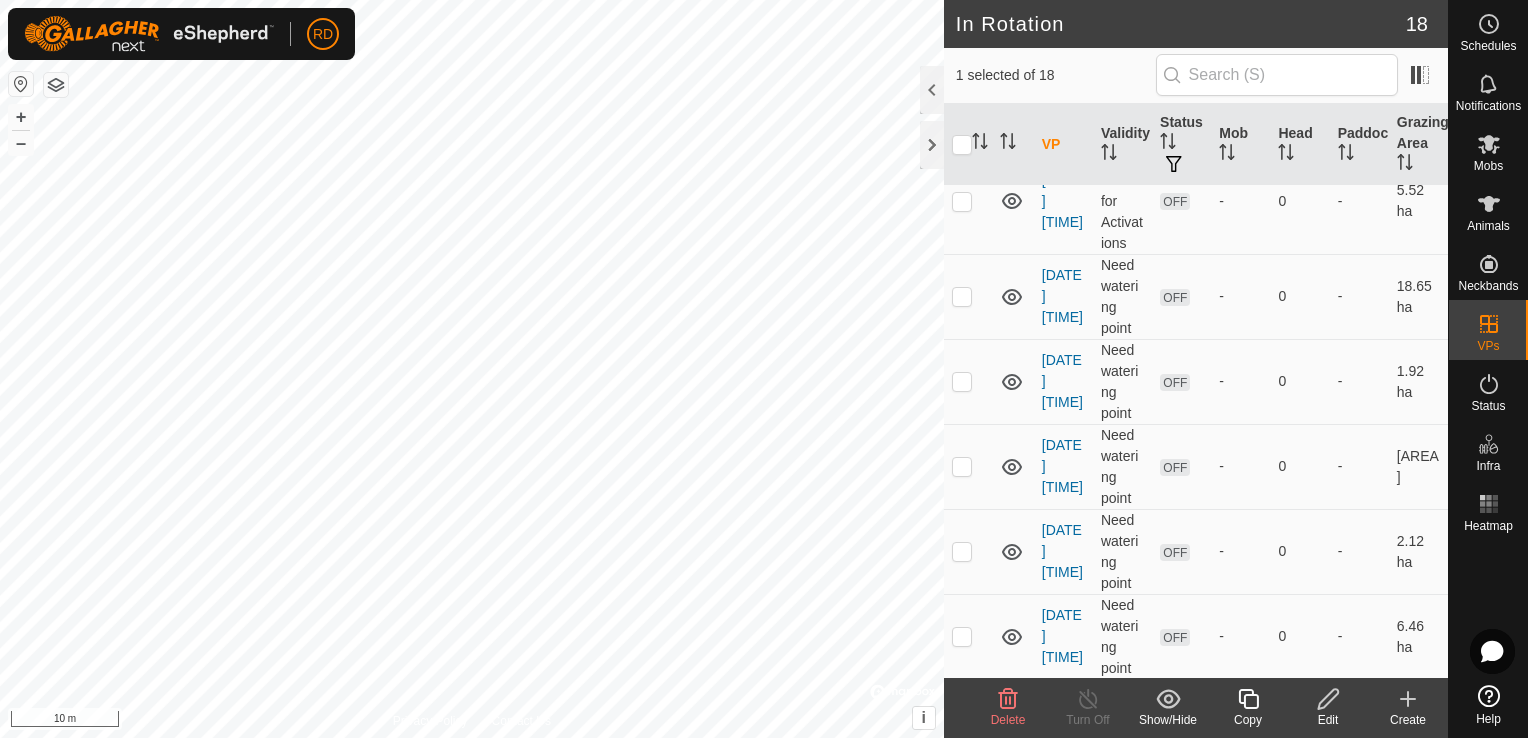 scroll, scrollTop: 1136, scrollLeft: 0, axis: vertical 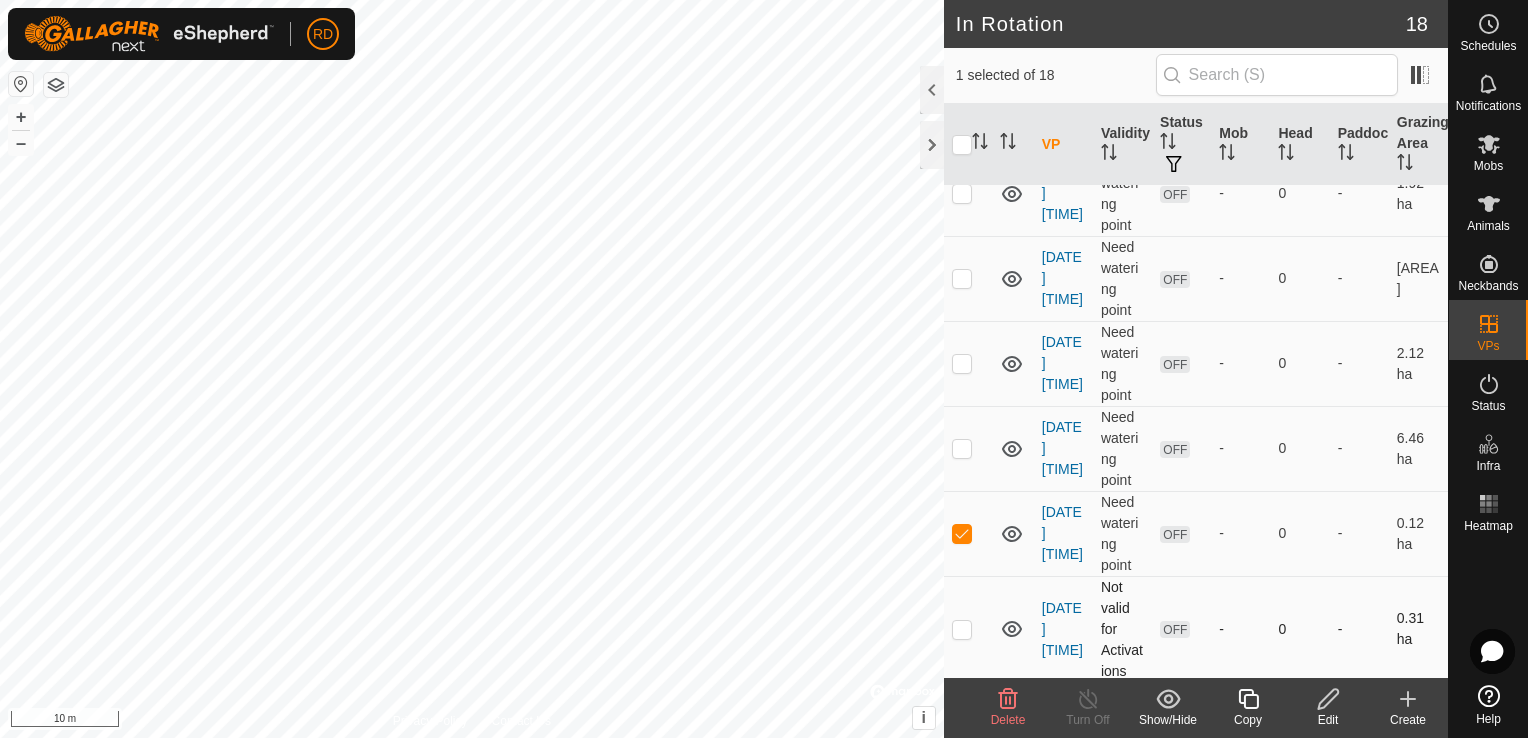 click at bounding box center [962, 629] 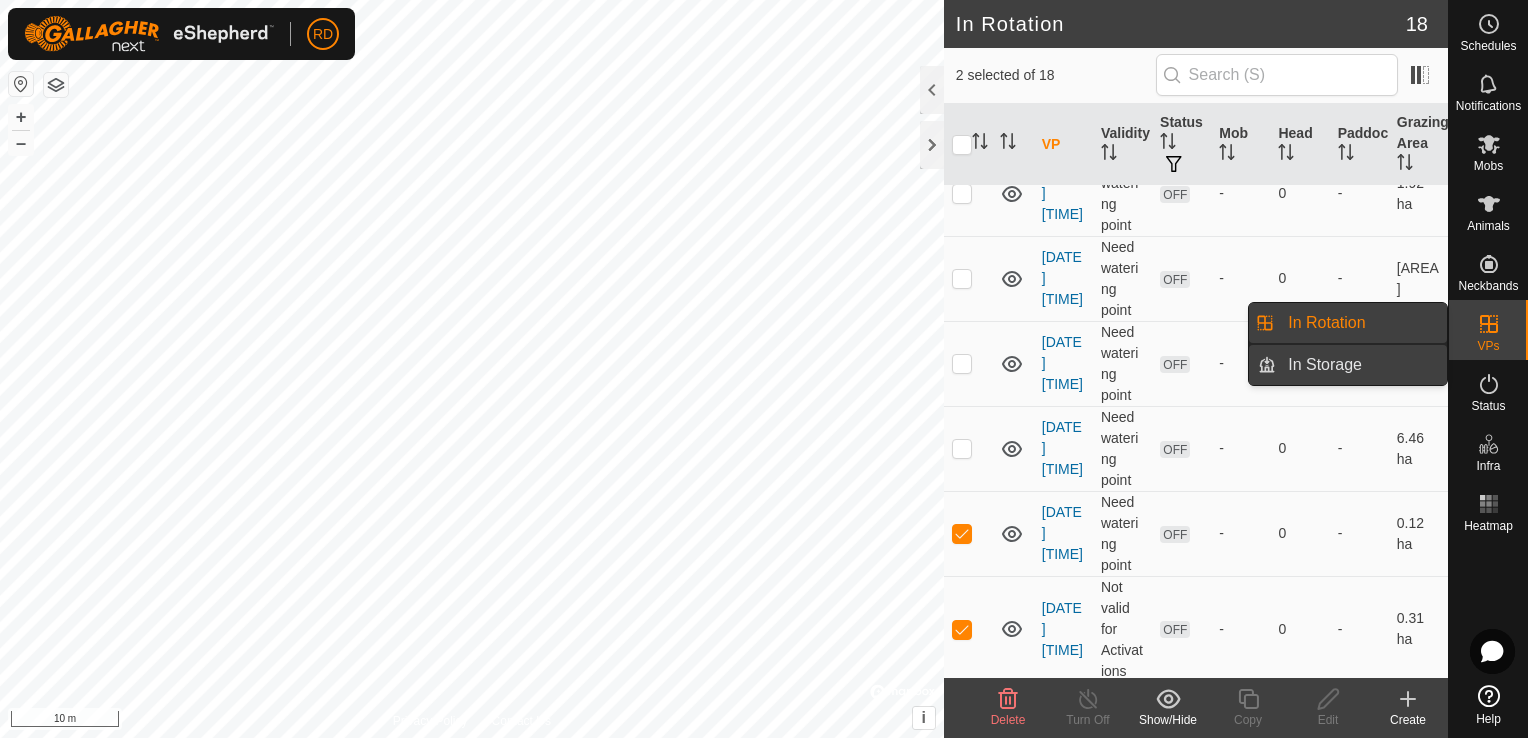 click on "In Storage" at bounding box center [1361, 365] 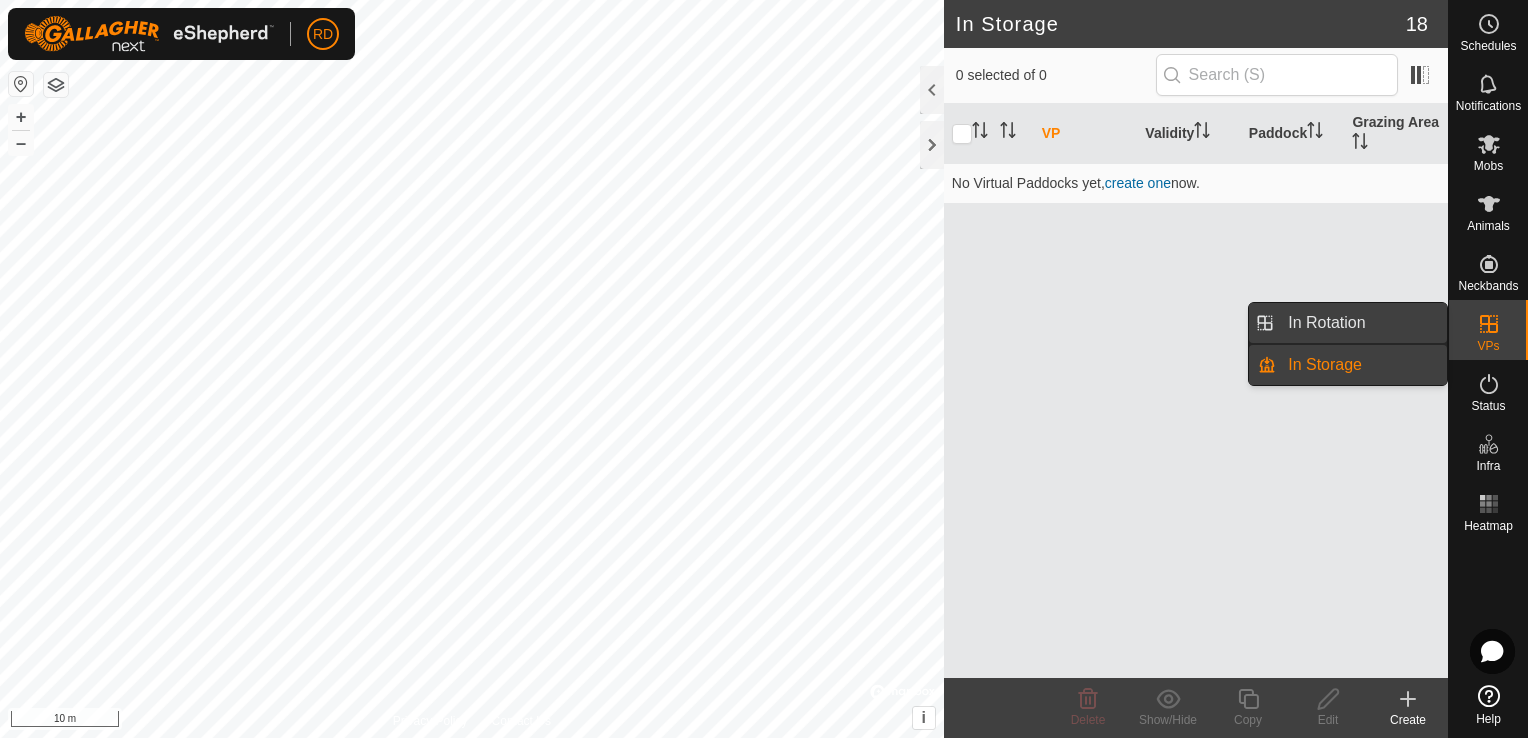 click on "In Rotation" at bounding box center [1361, 323] 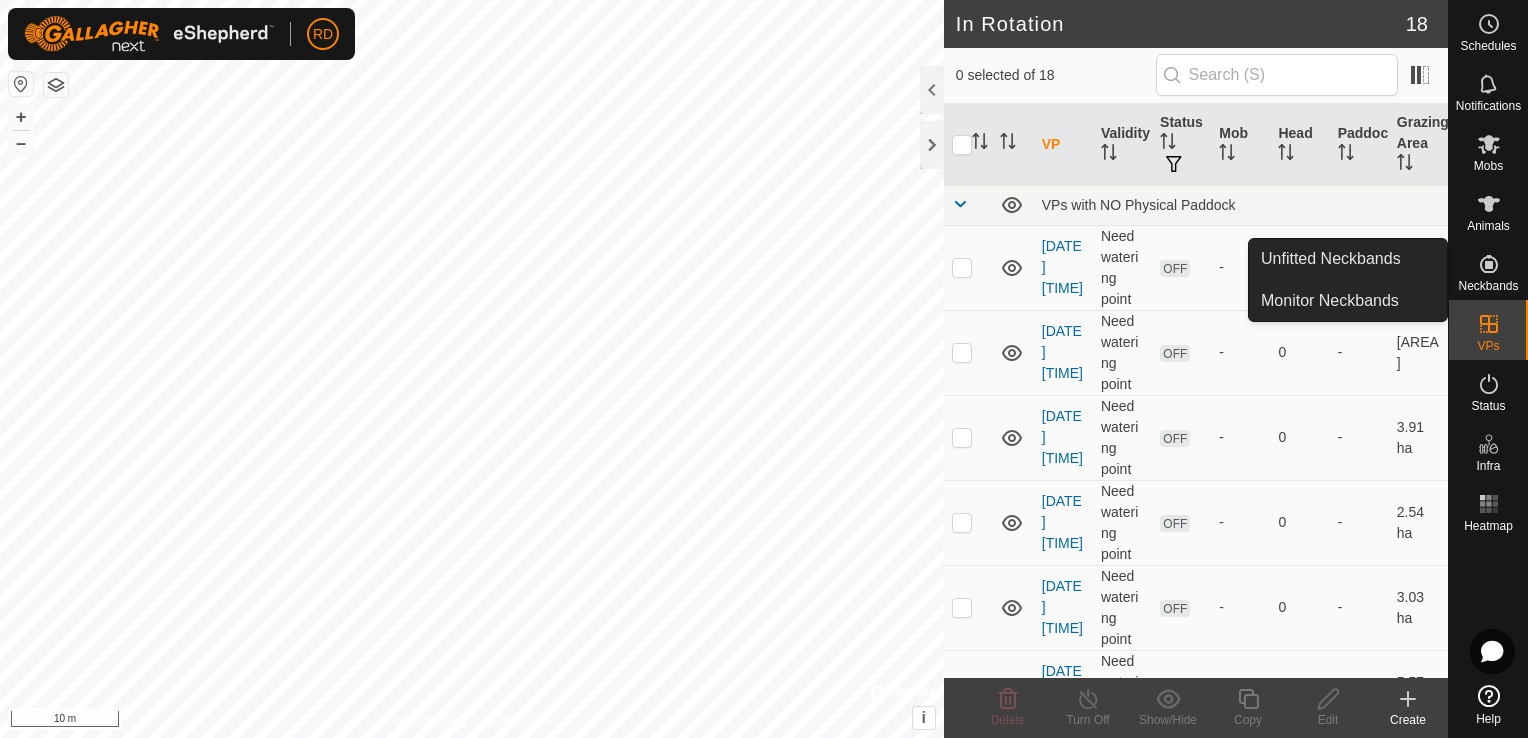 click 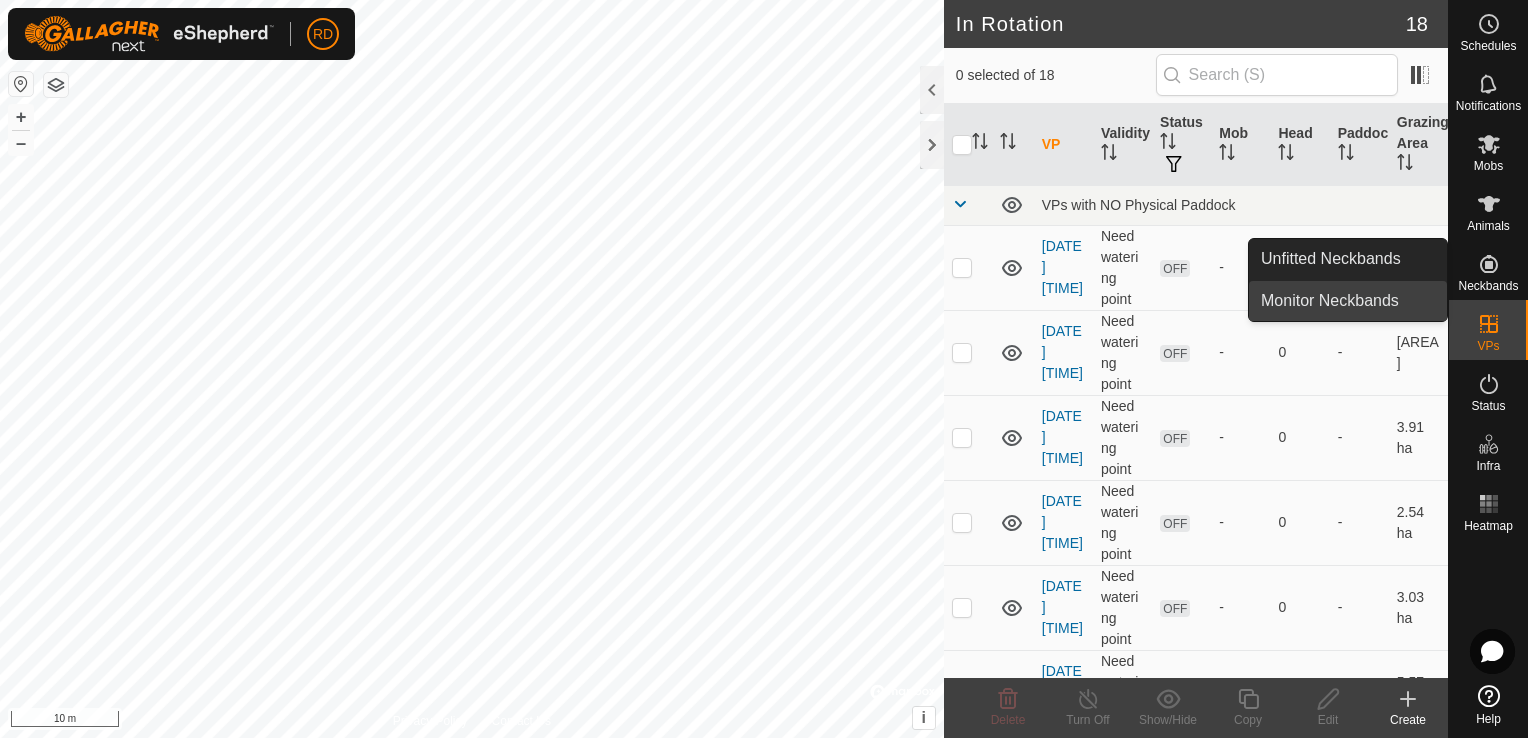 click on "Monitor Neckbands" at bounding box center [1348, 301] 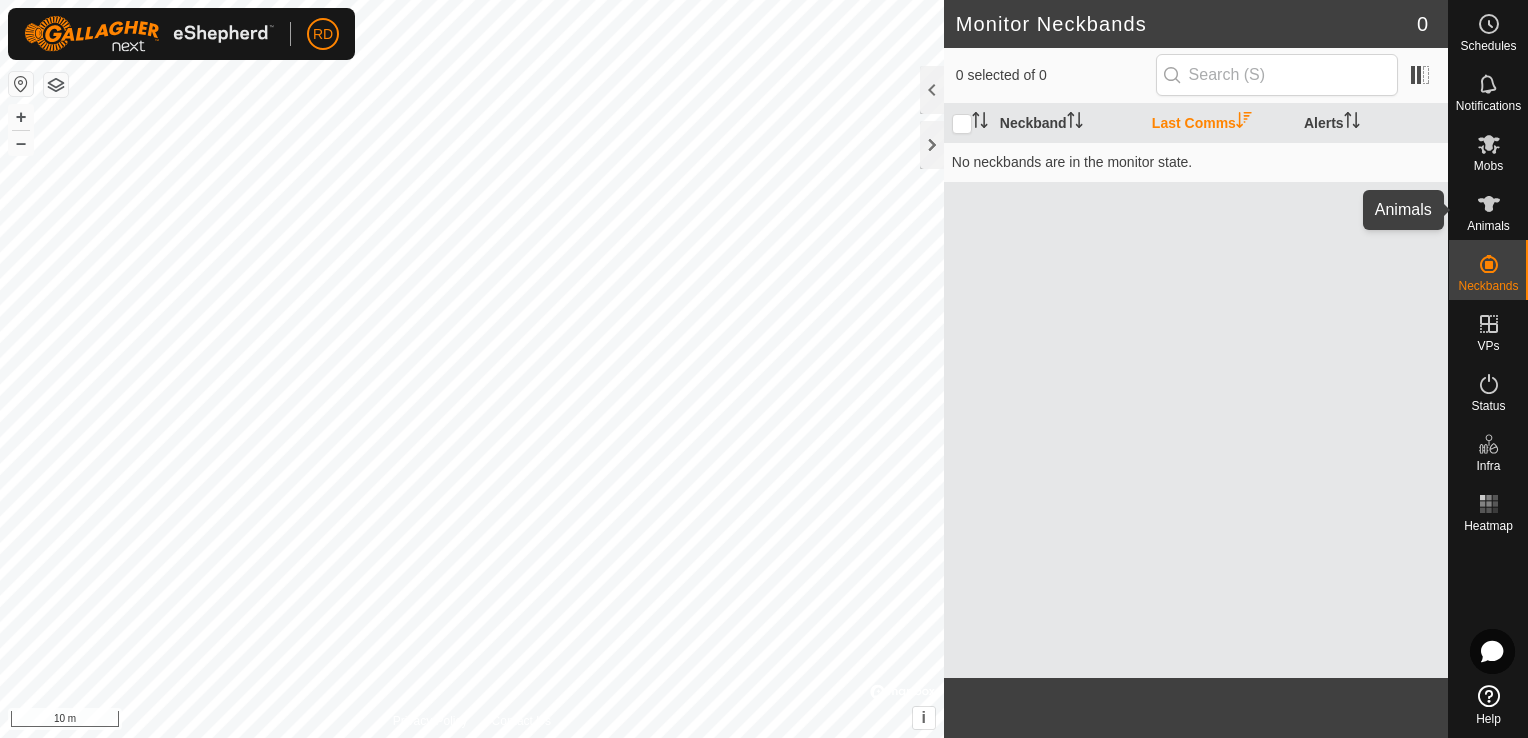 click at bounding box center (1489, 204) 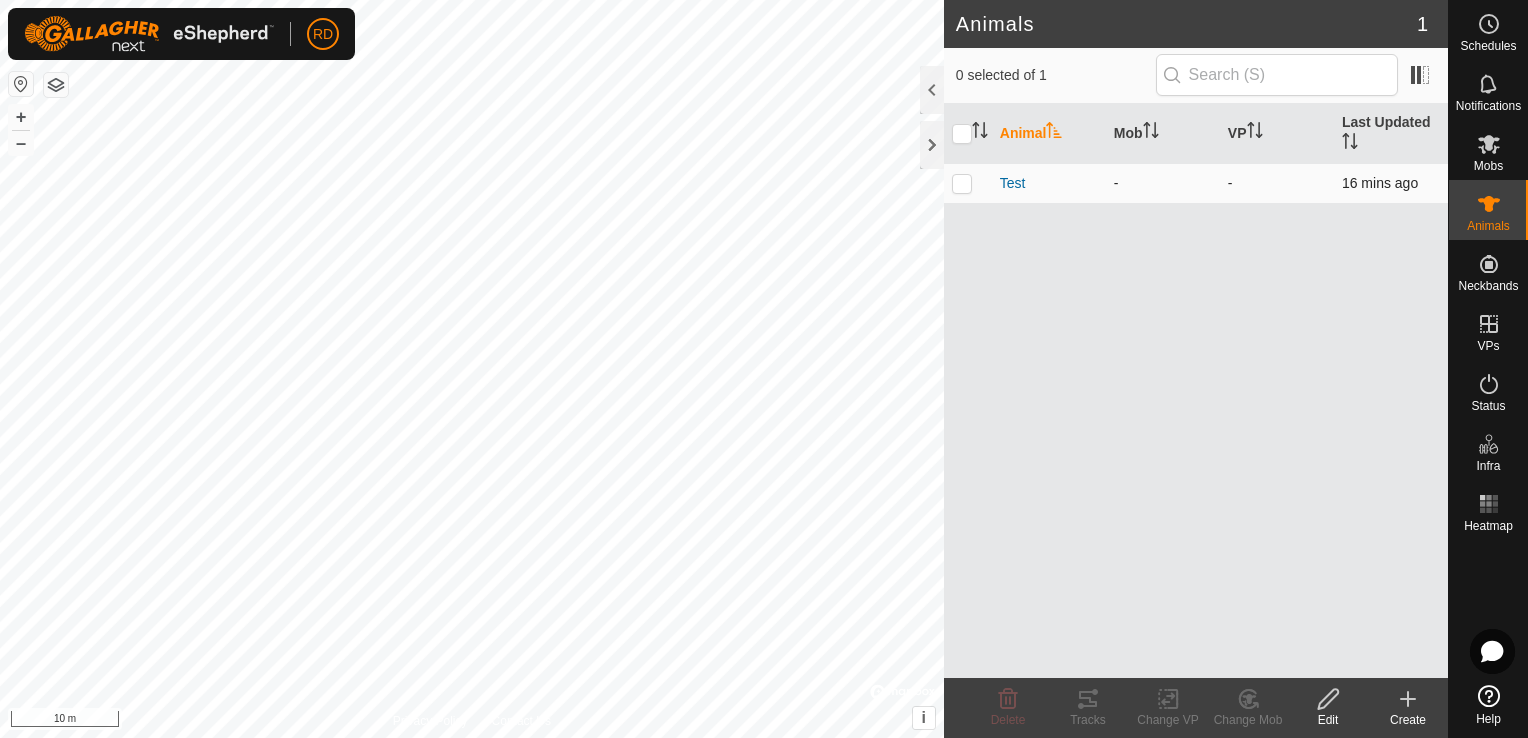 click at bounding box center (962, 183) 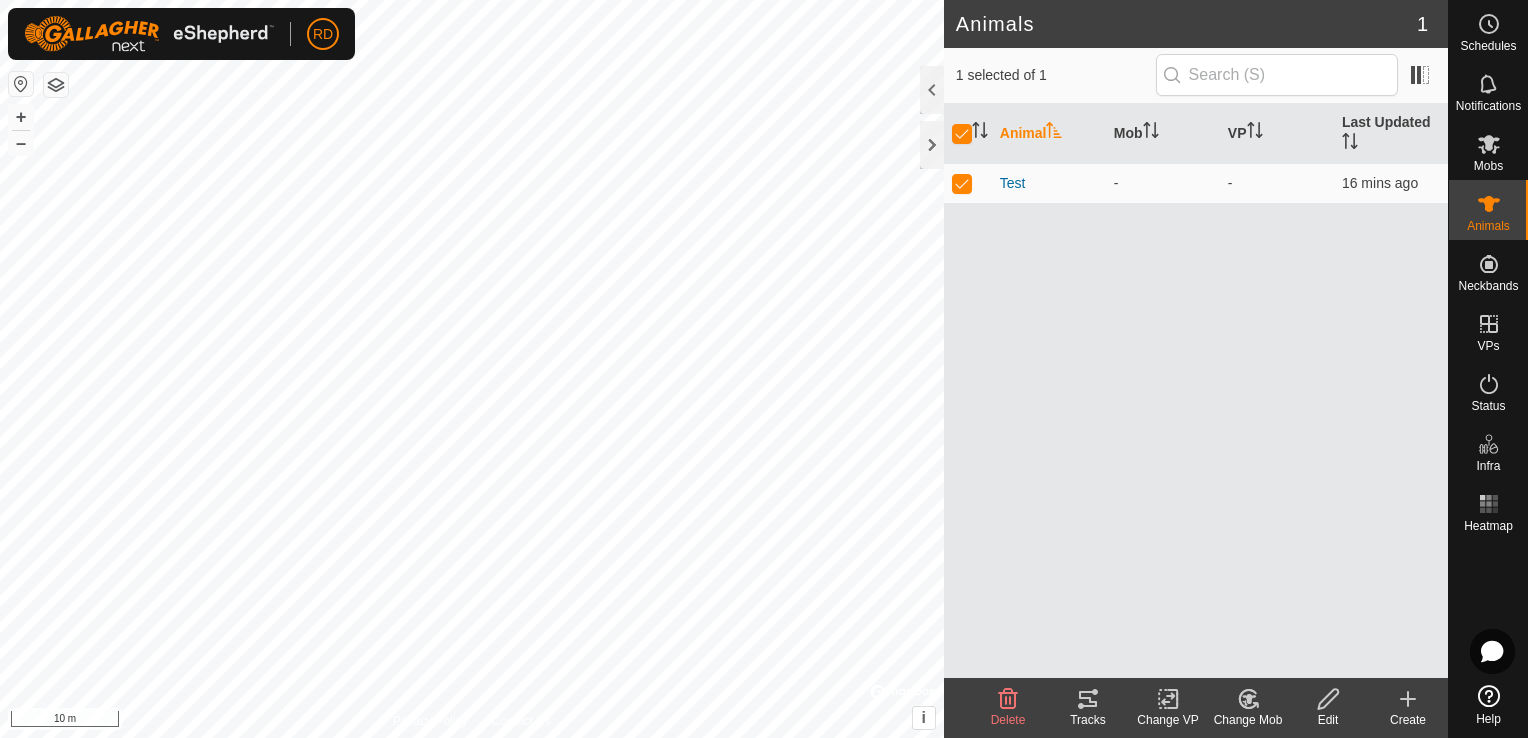click on "Help" 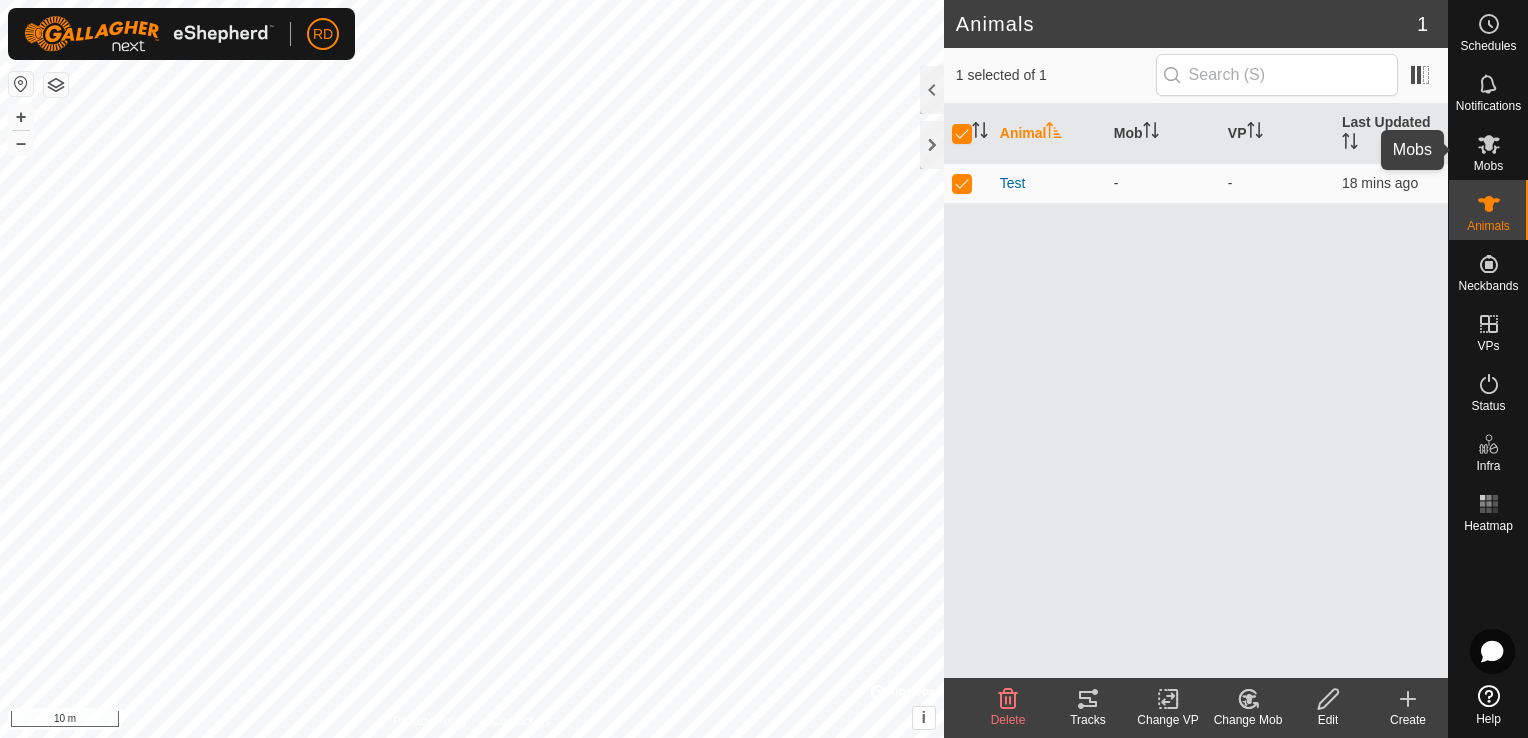 click at bounding box center [1489, 144] 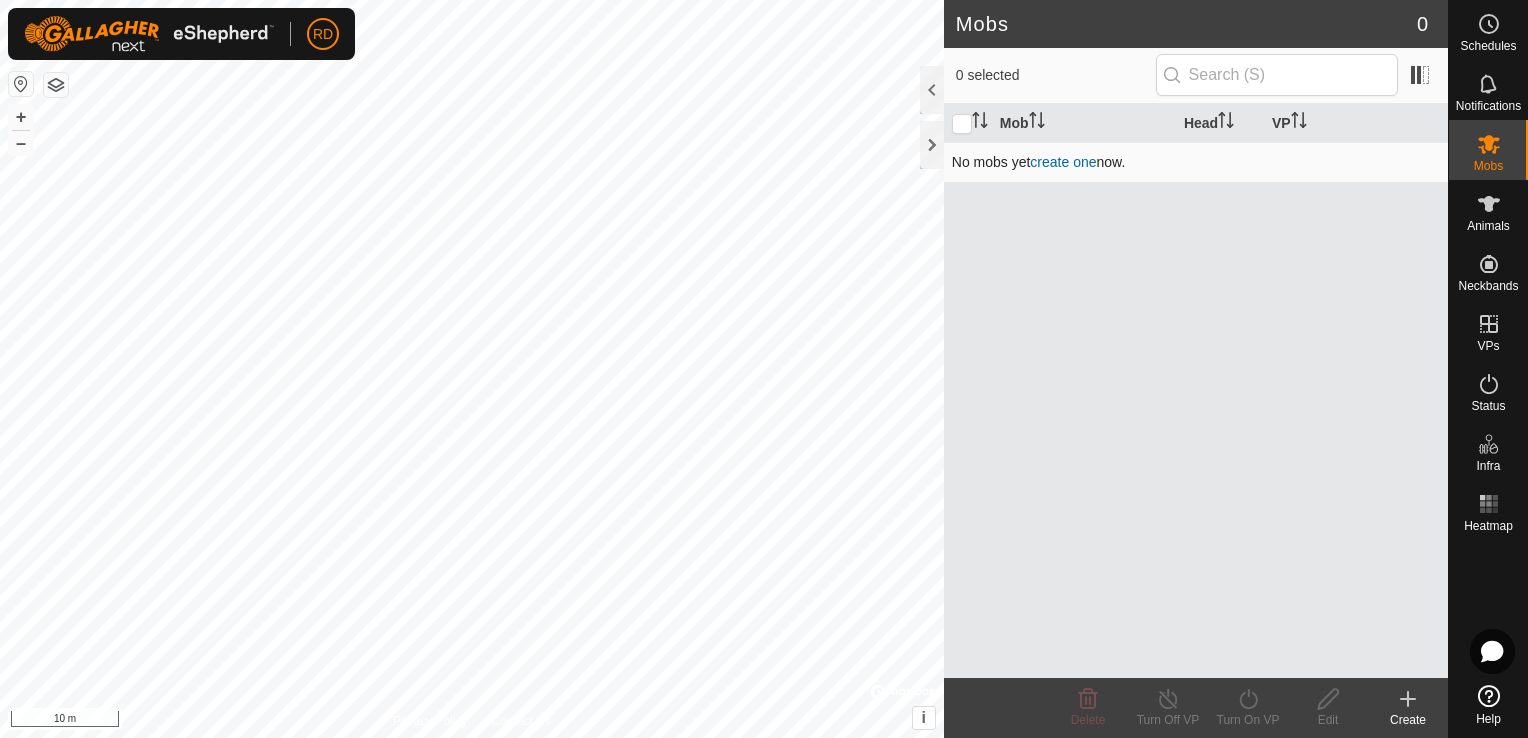click on "create one" at bounding box center (1063, 162) 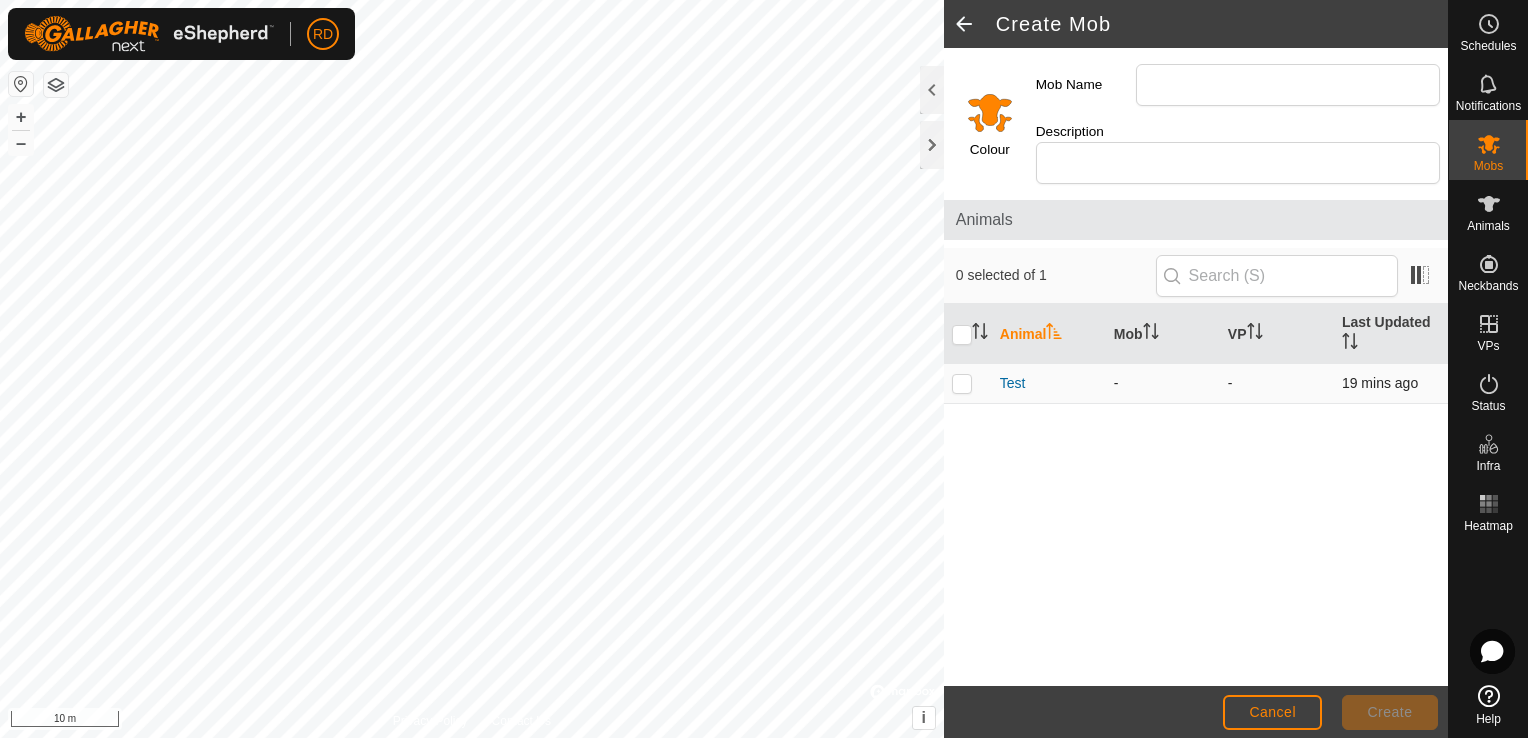 click at bounding box center (968, 384) 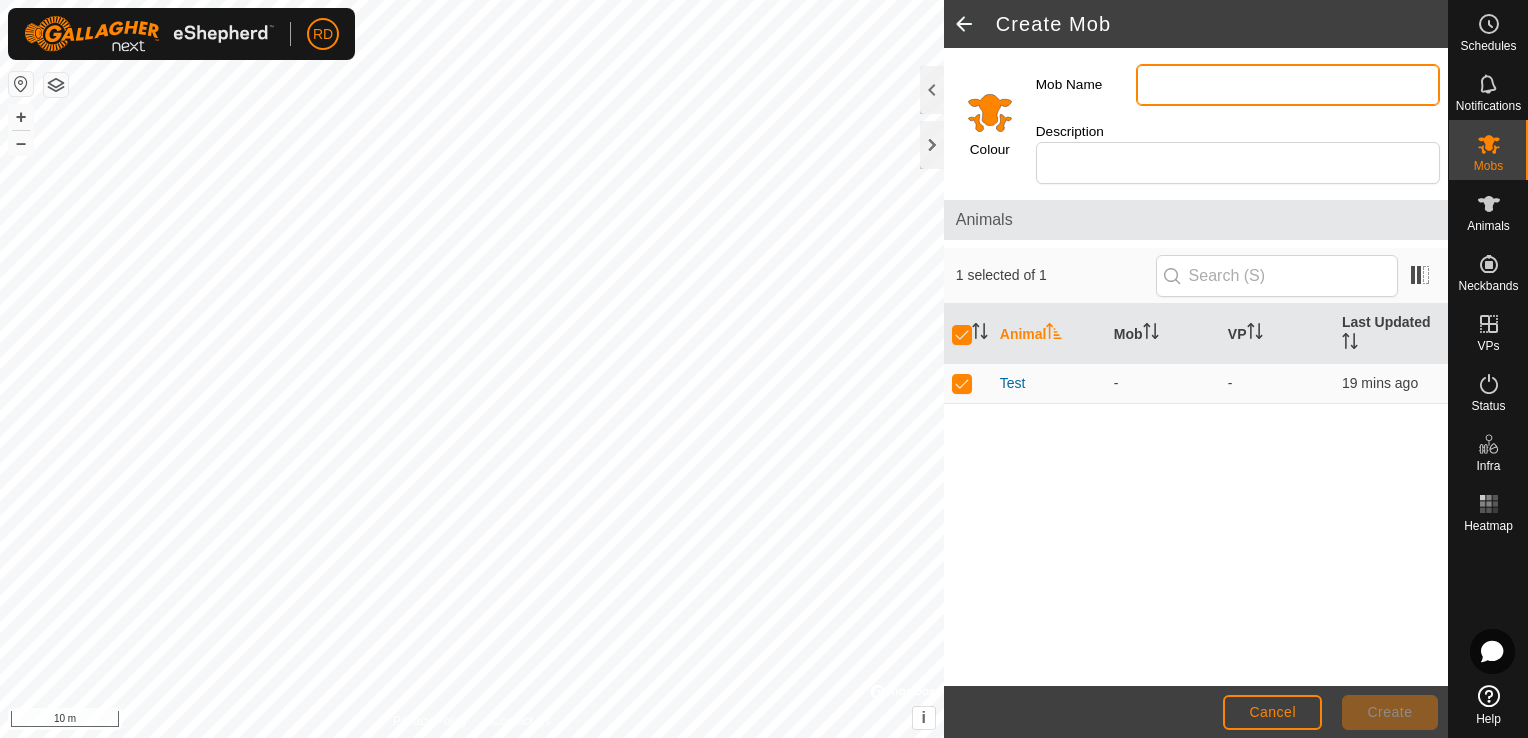 click on "Mob Name" at bounding box center (1288, 85) 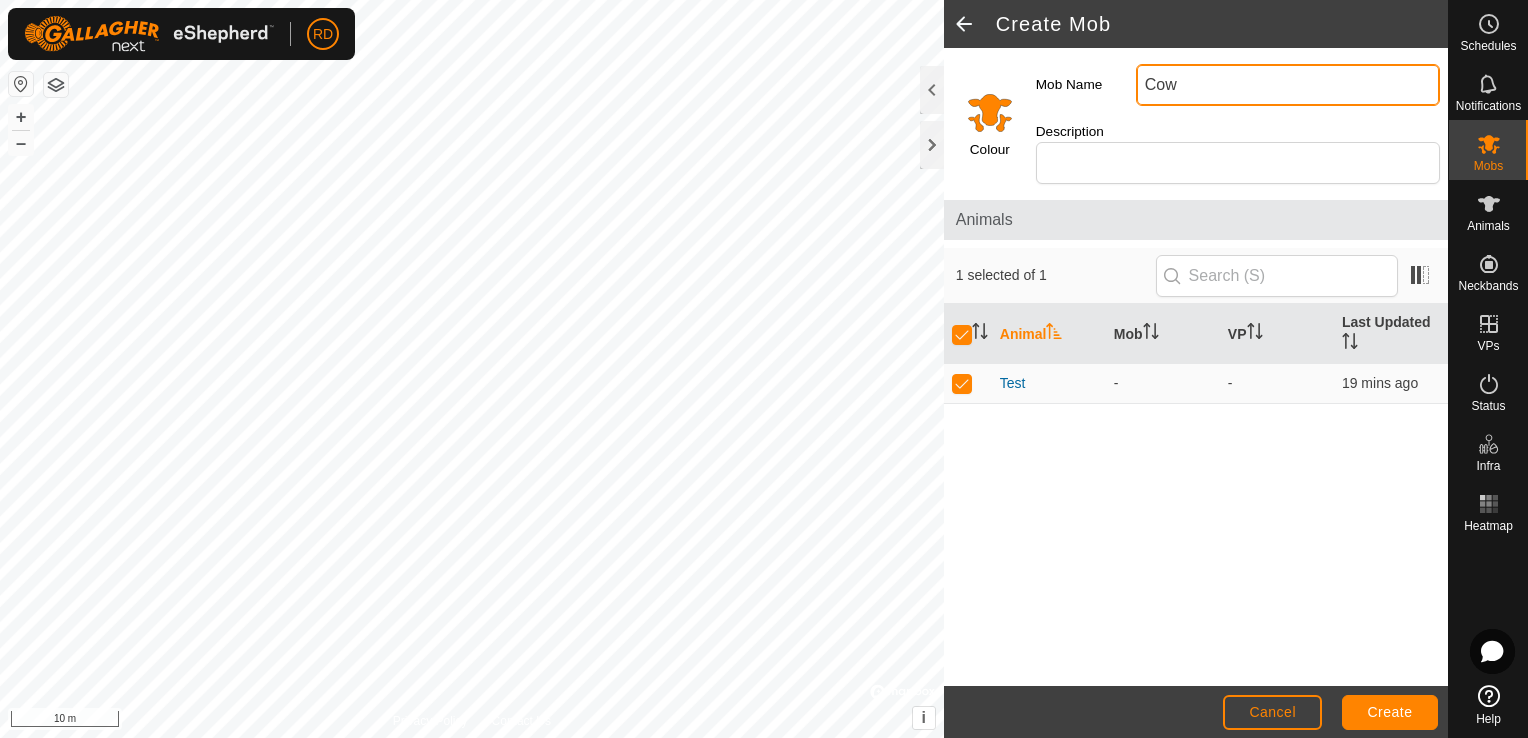 type on "Cow" 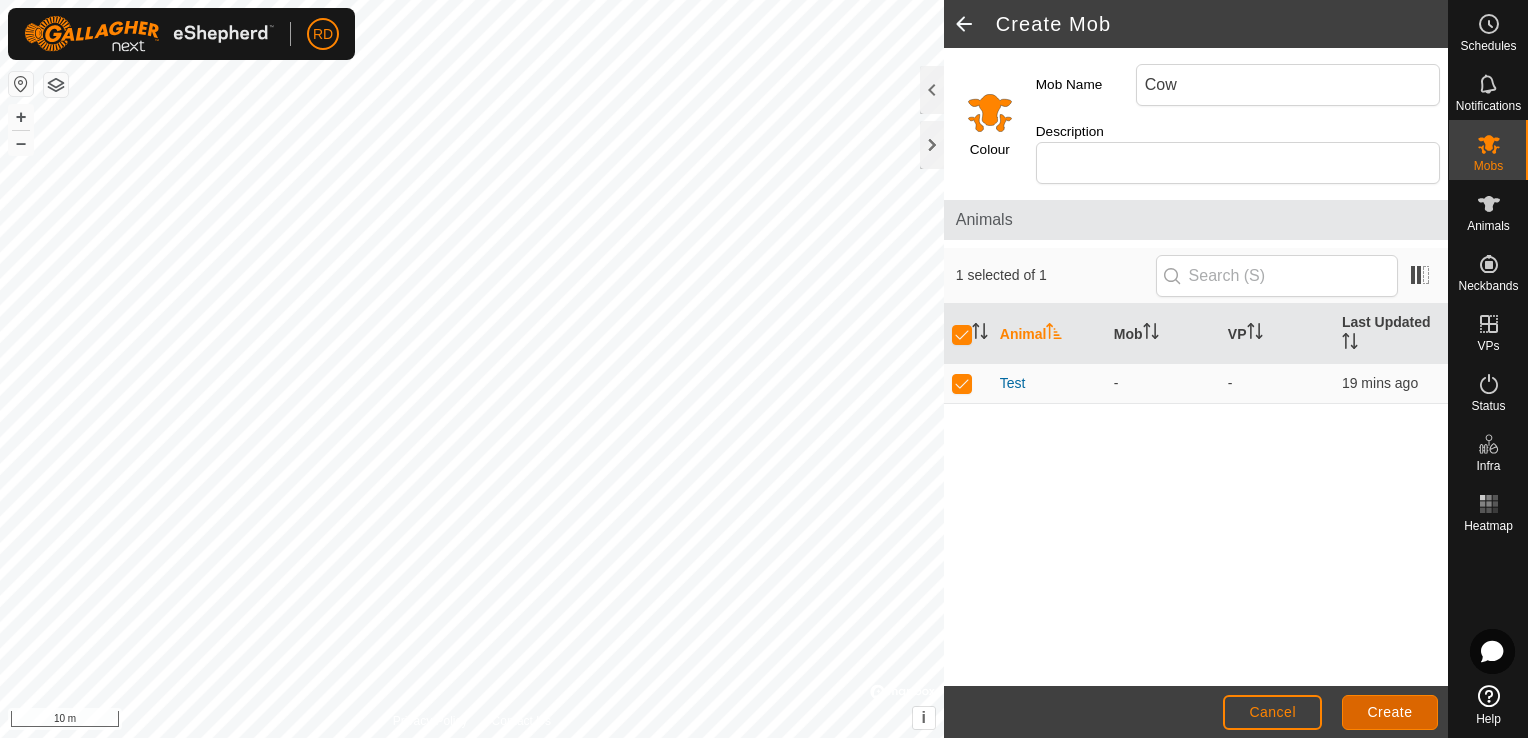click on "Create" at bounding box center (1390, 712) 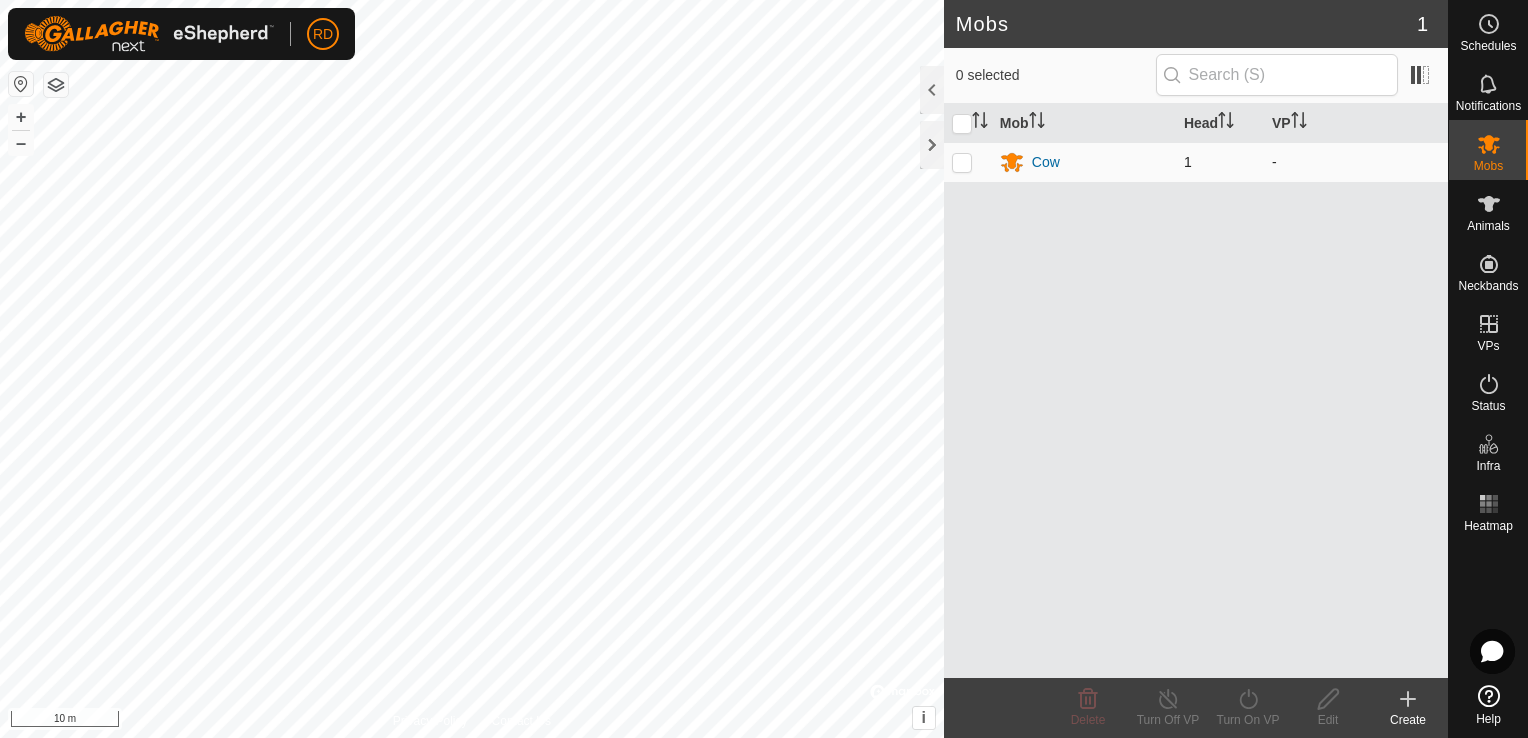 click at bounding box center (962, 162) 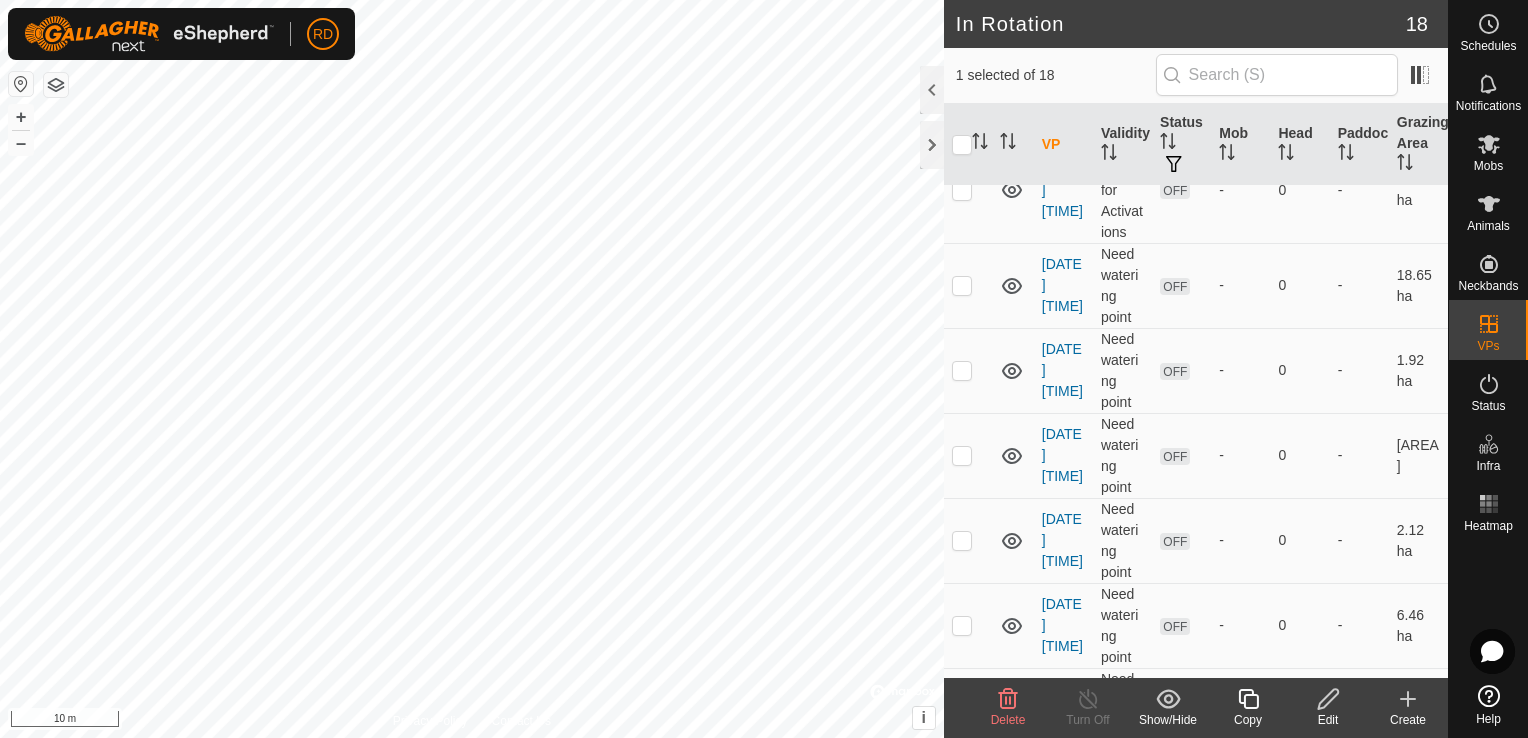scroll, scrollTop: 1136, scrollLeft: 0, axis: vertical 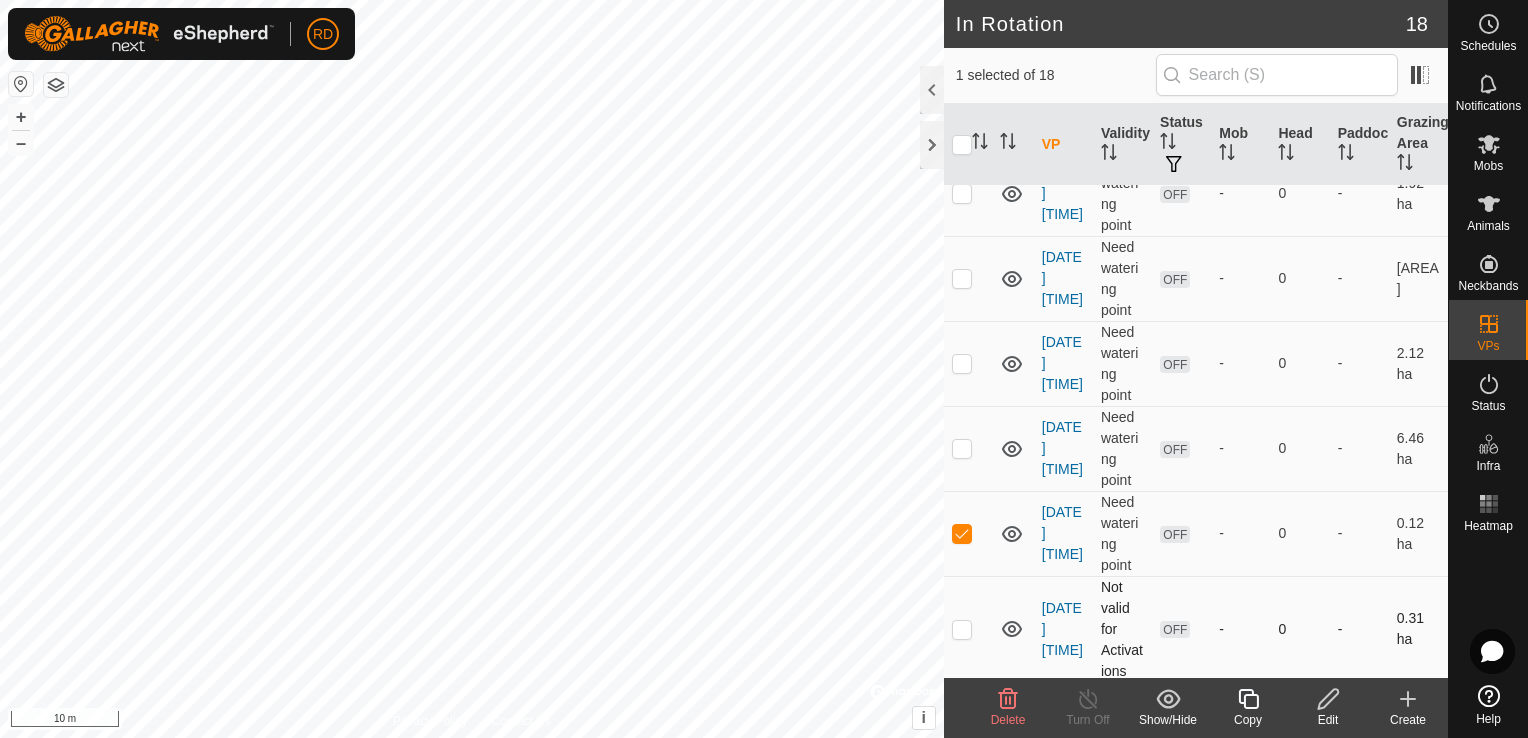 click at bounding box center [962, 629] 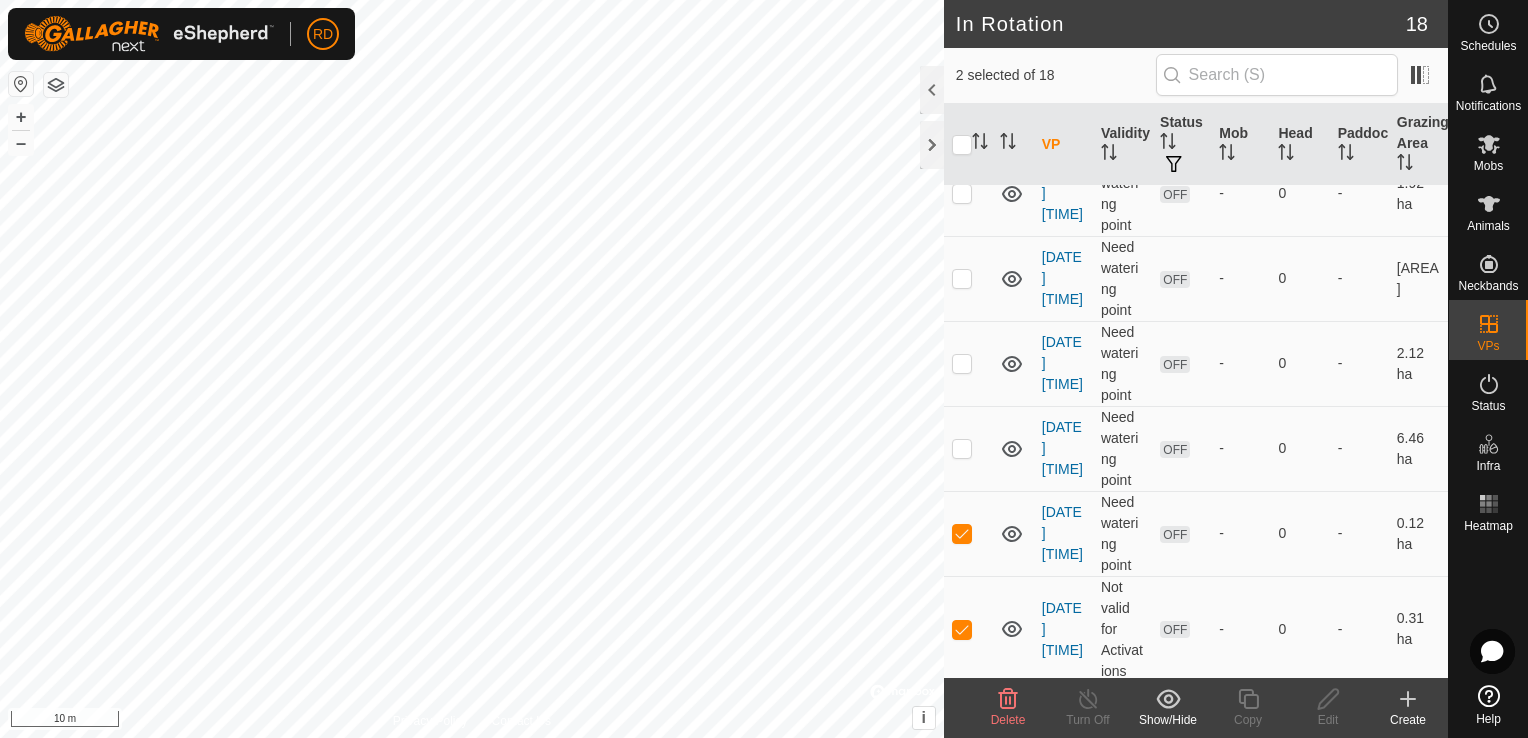 click 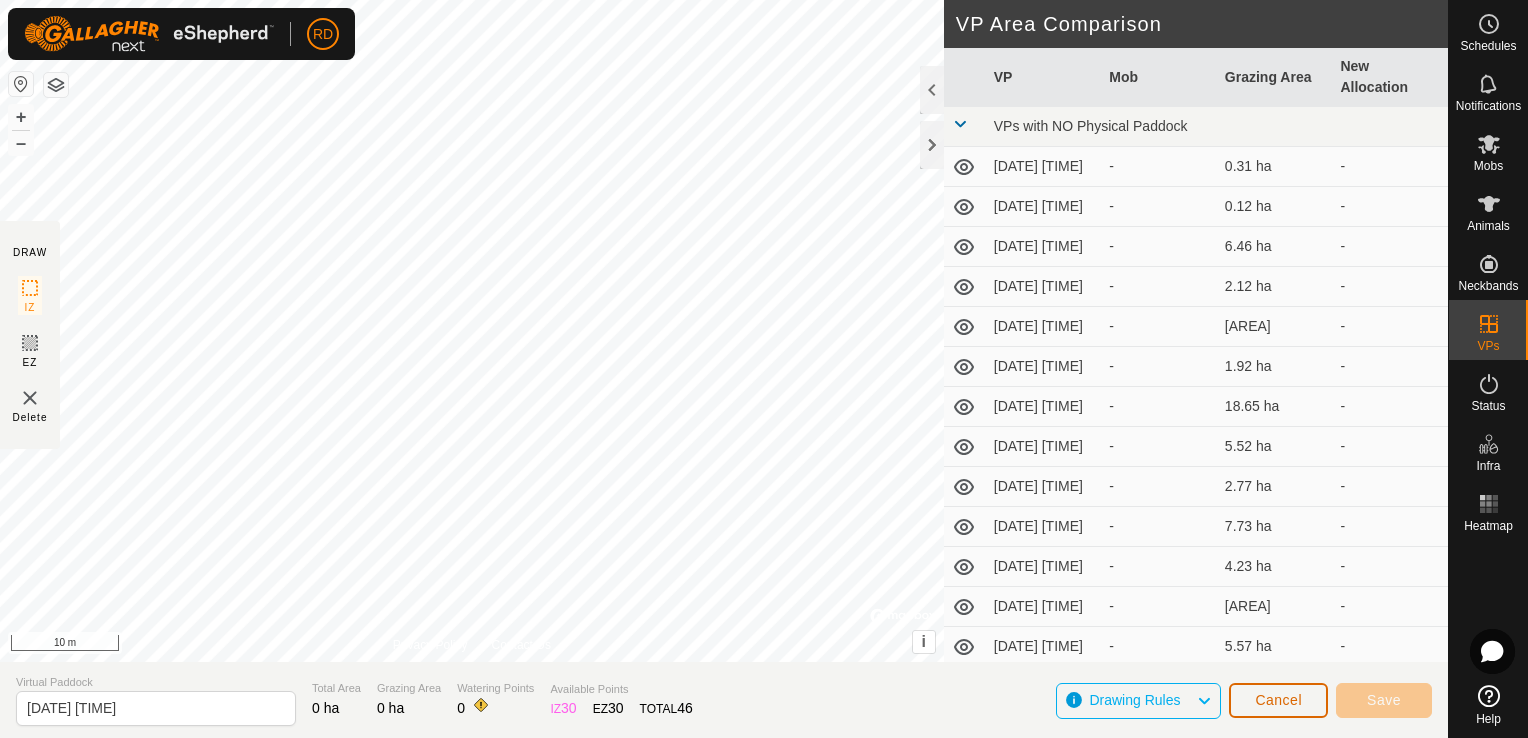 click on "Cancel" 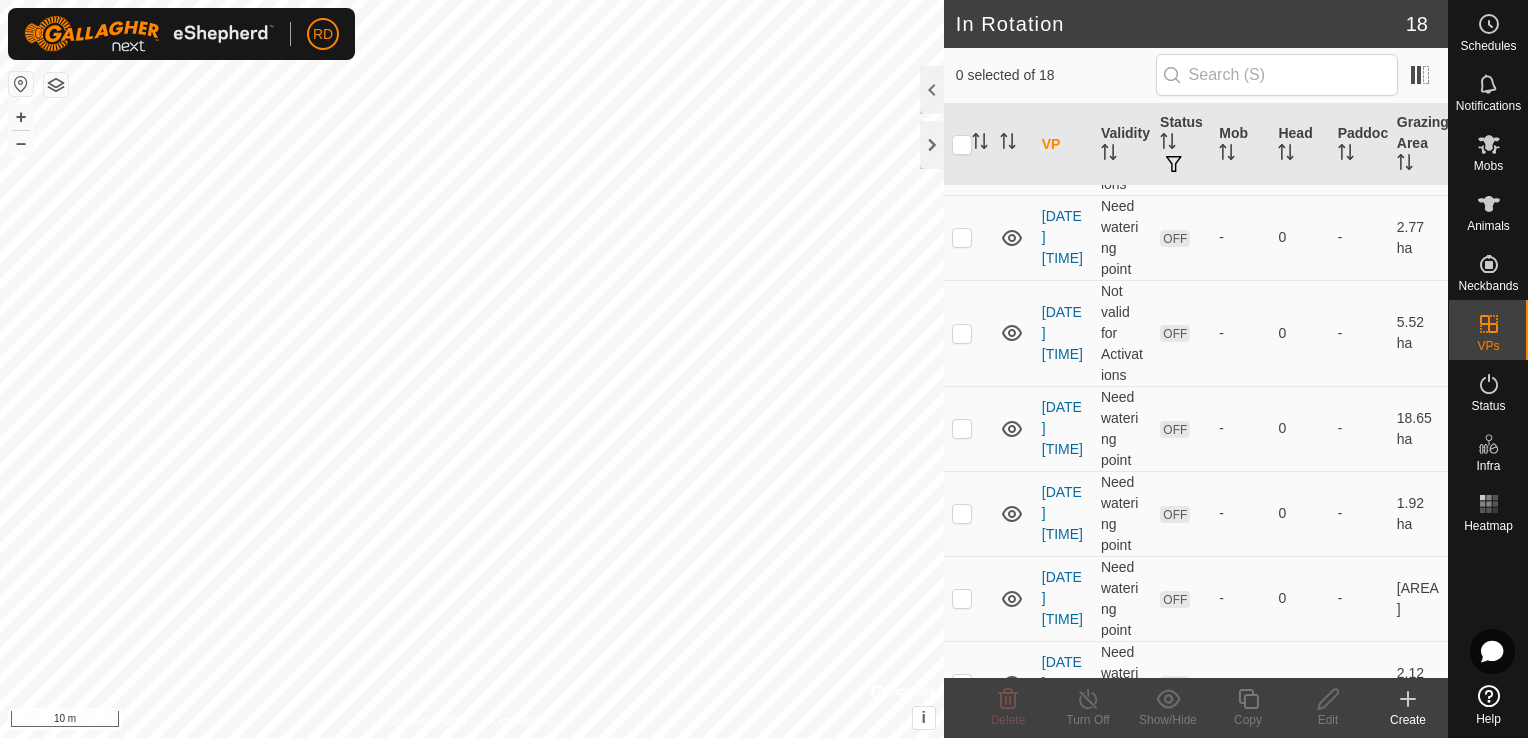 scroll, scrollTop: 1136, scrollLeft: 0, axis: vertical 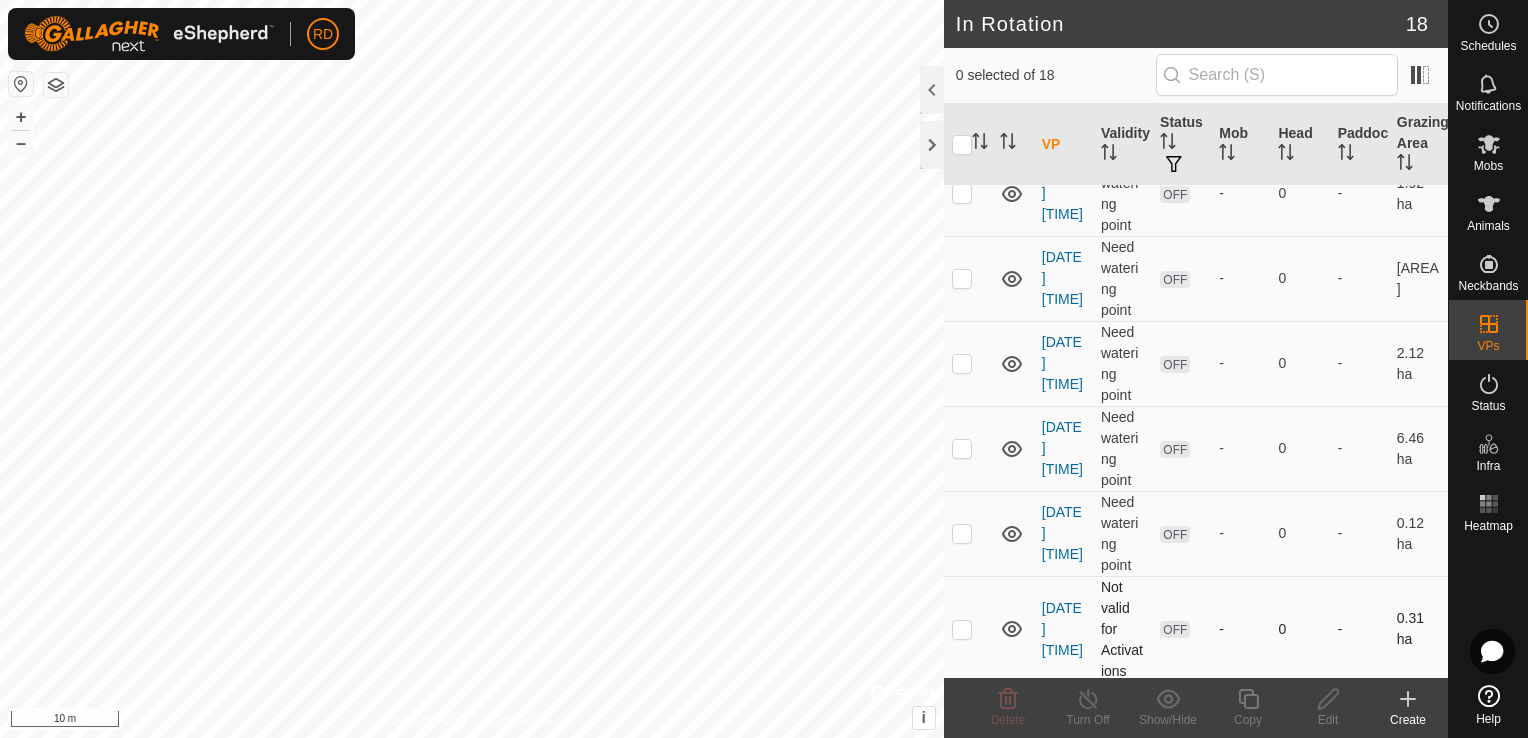 click at bounding box center [962, 629] 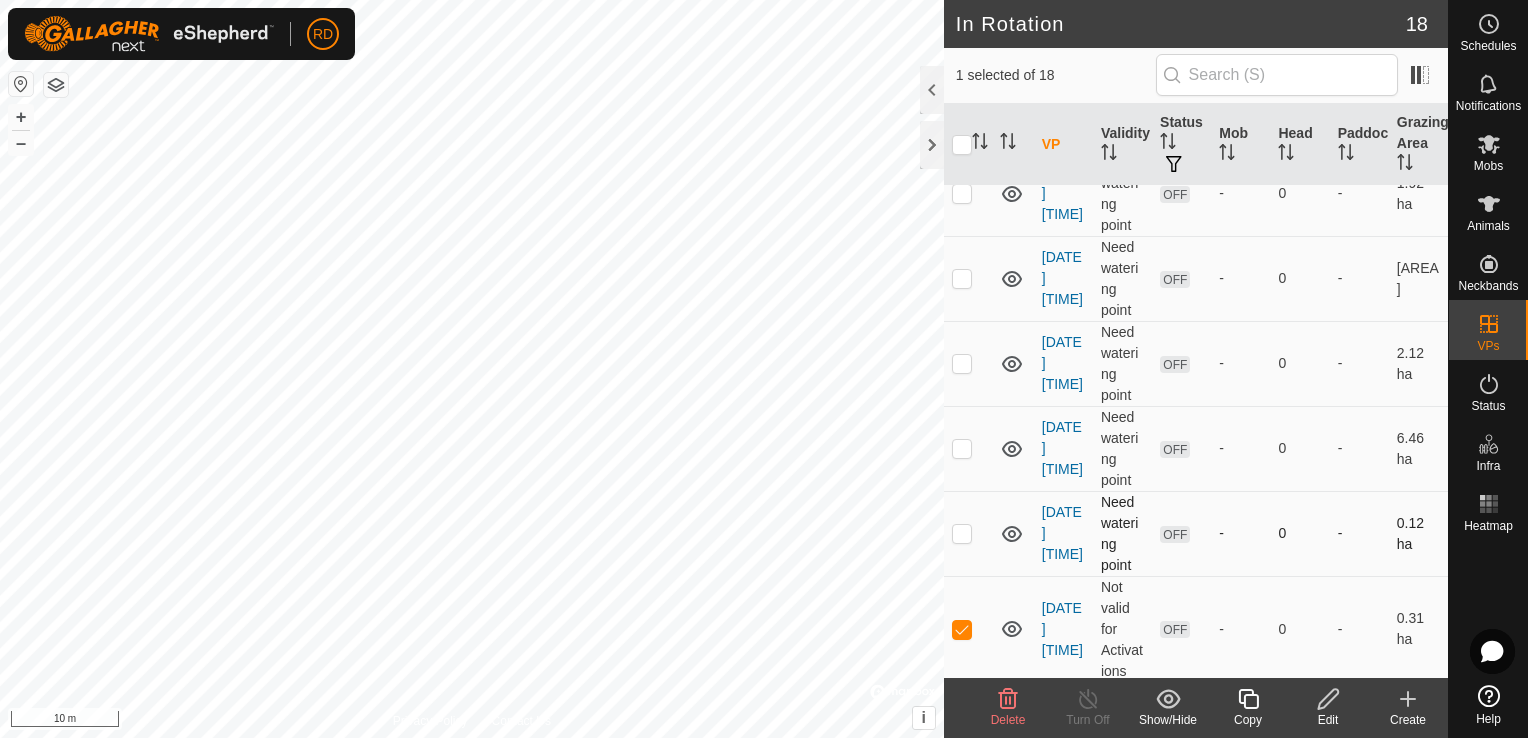 click at bounding box center (968, 533) 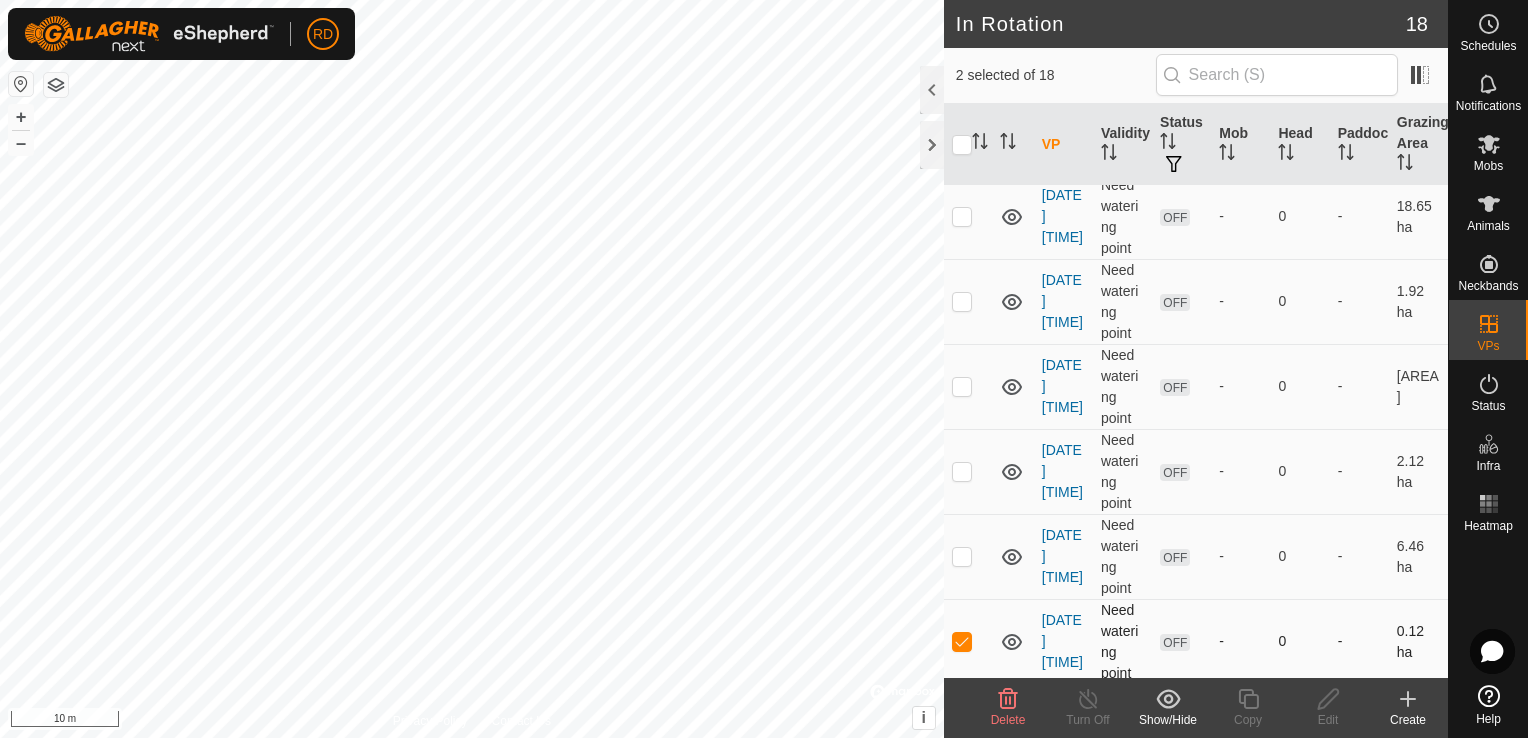 scroll, scrollTop: 1136, scrollLeft: 0, axis: vertical 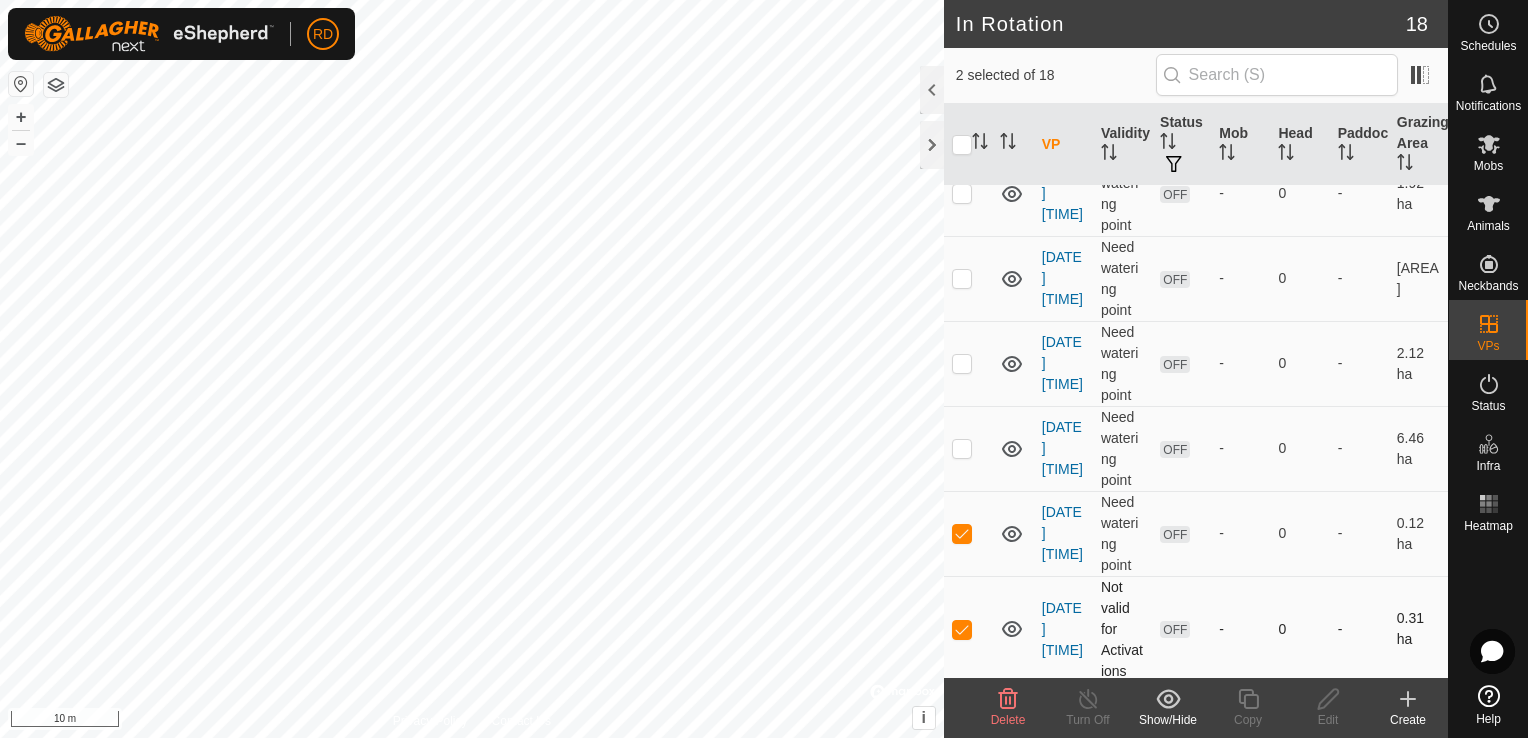 click on "OFF" at bounding box center [1175, 629] 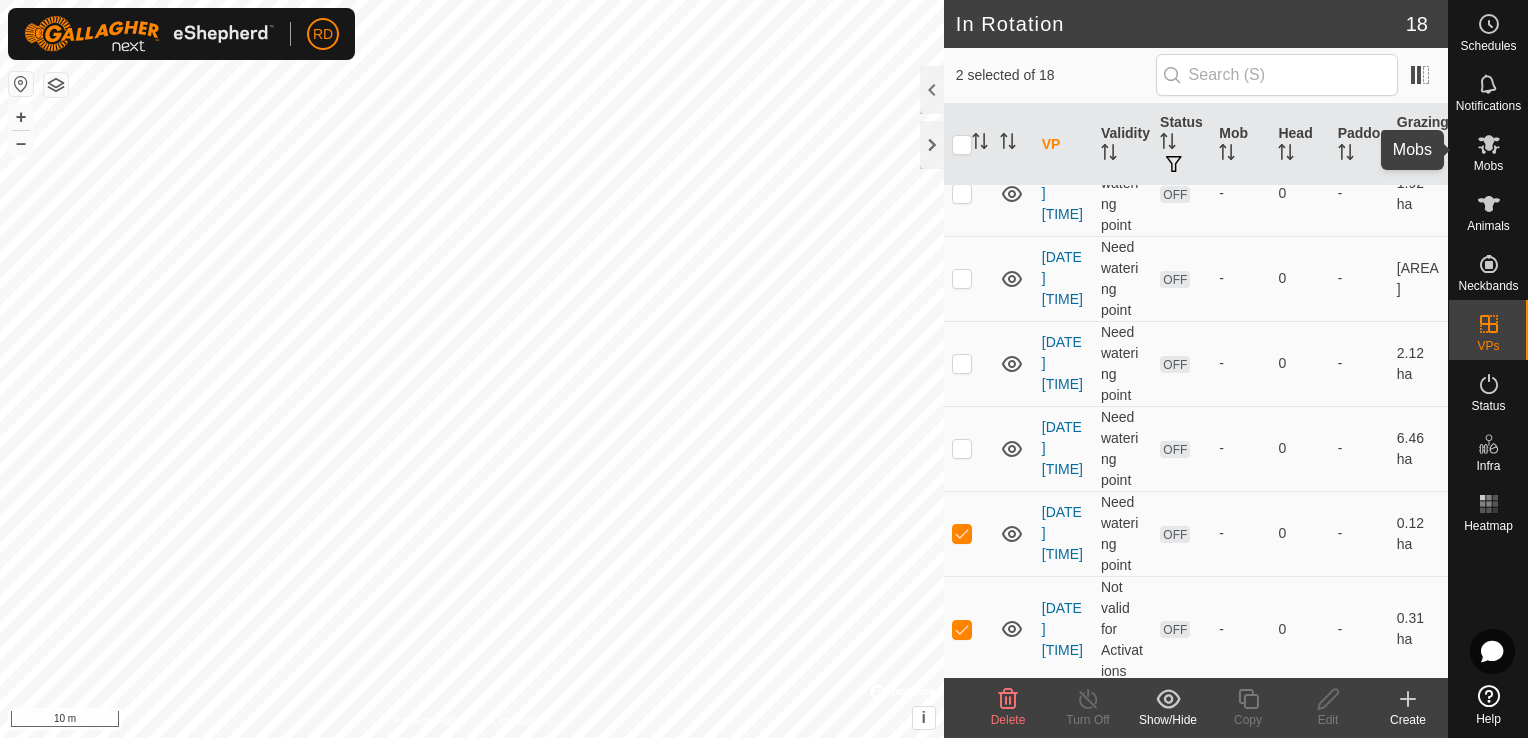 click 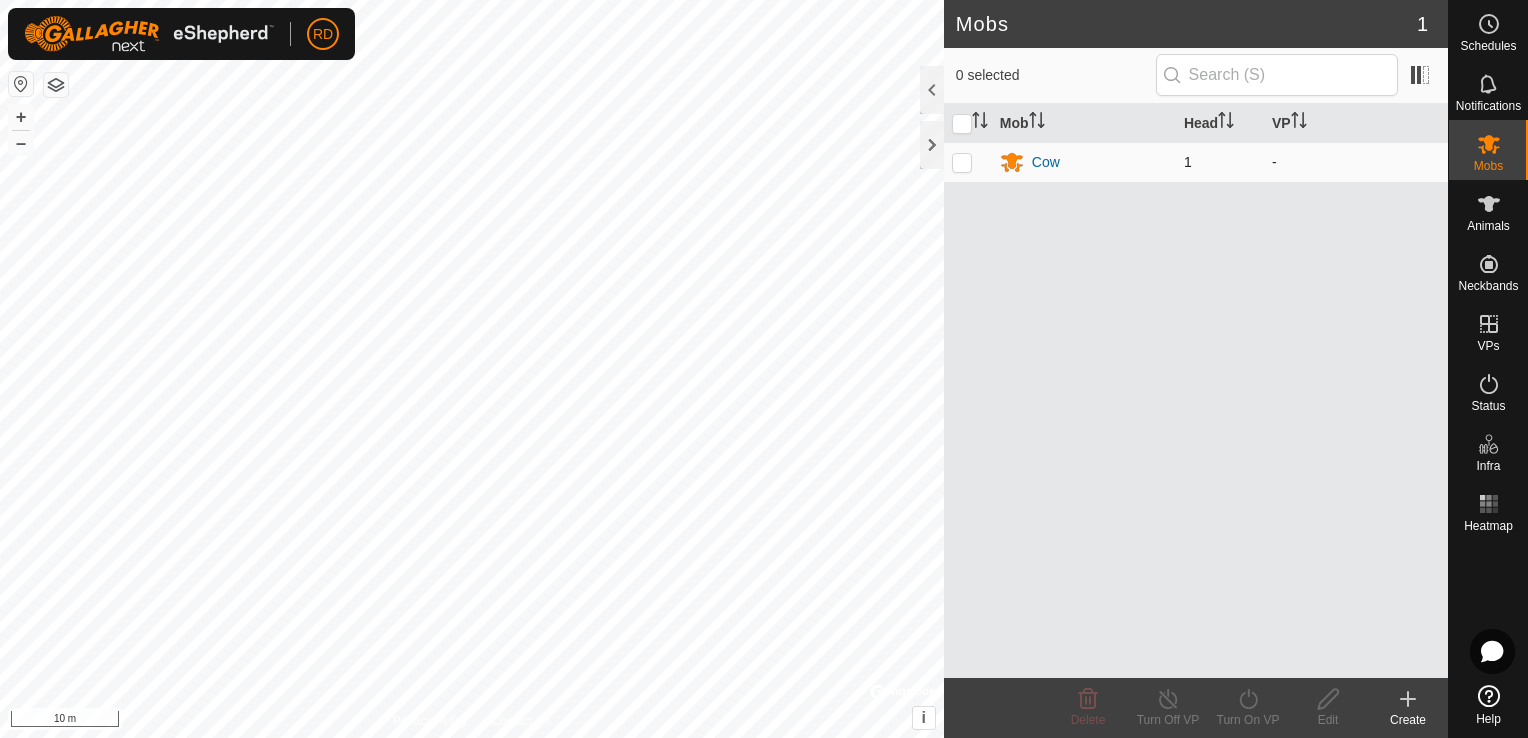 click at bounding box center (968, 162) 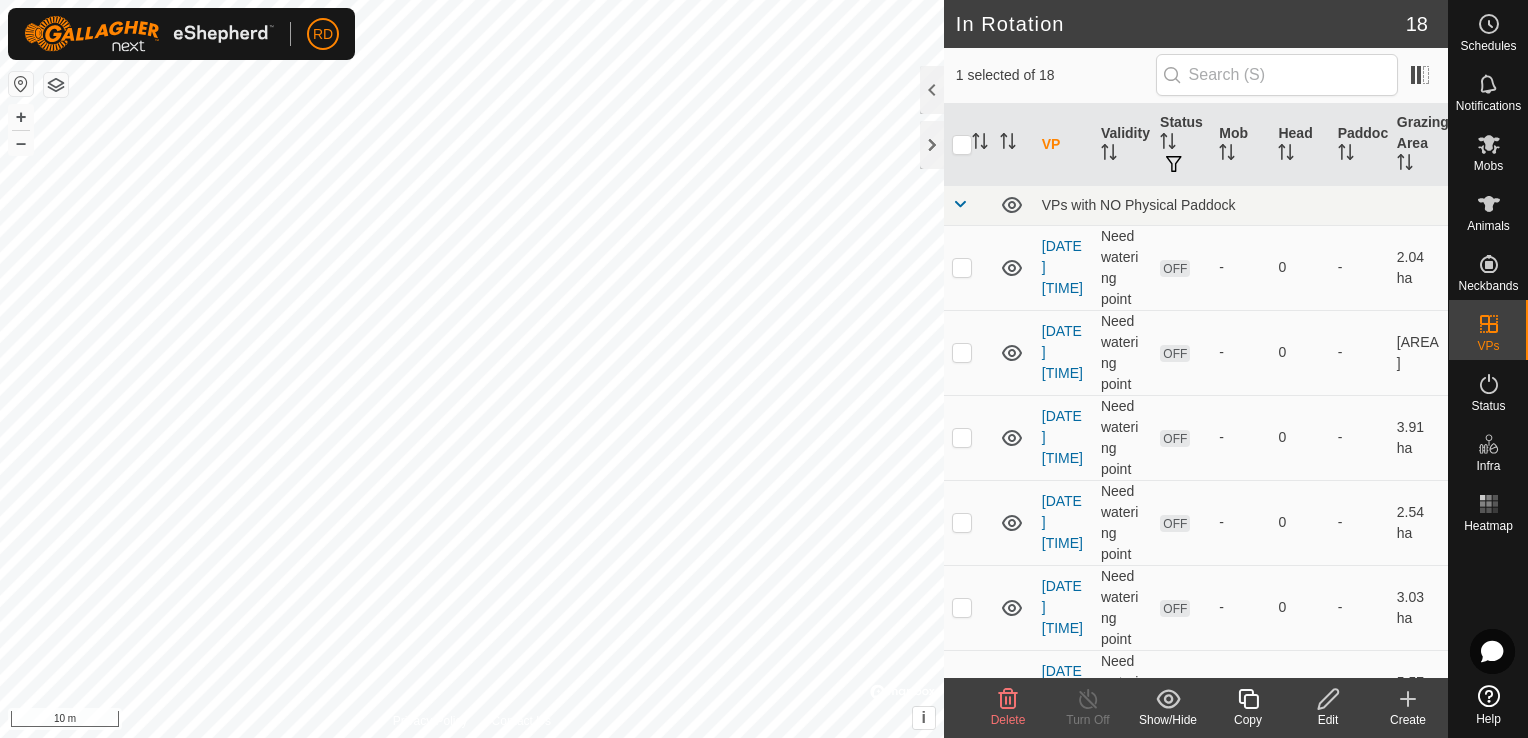 checkbox on "false" 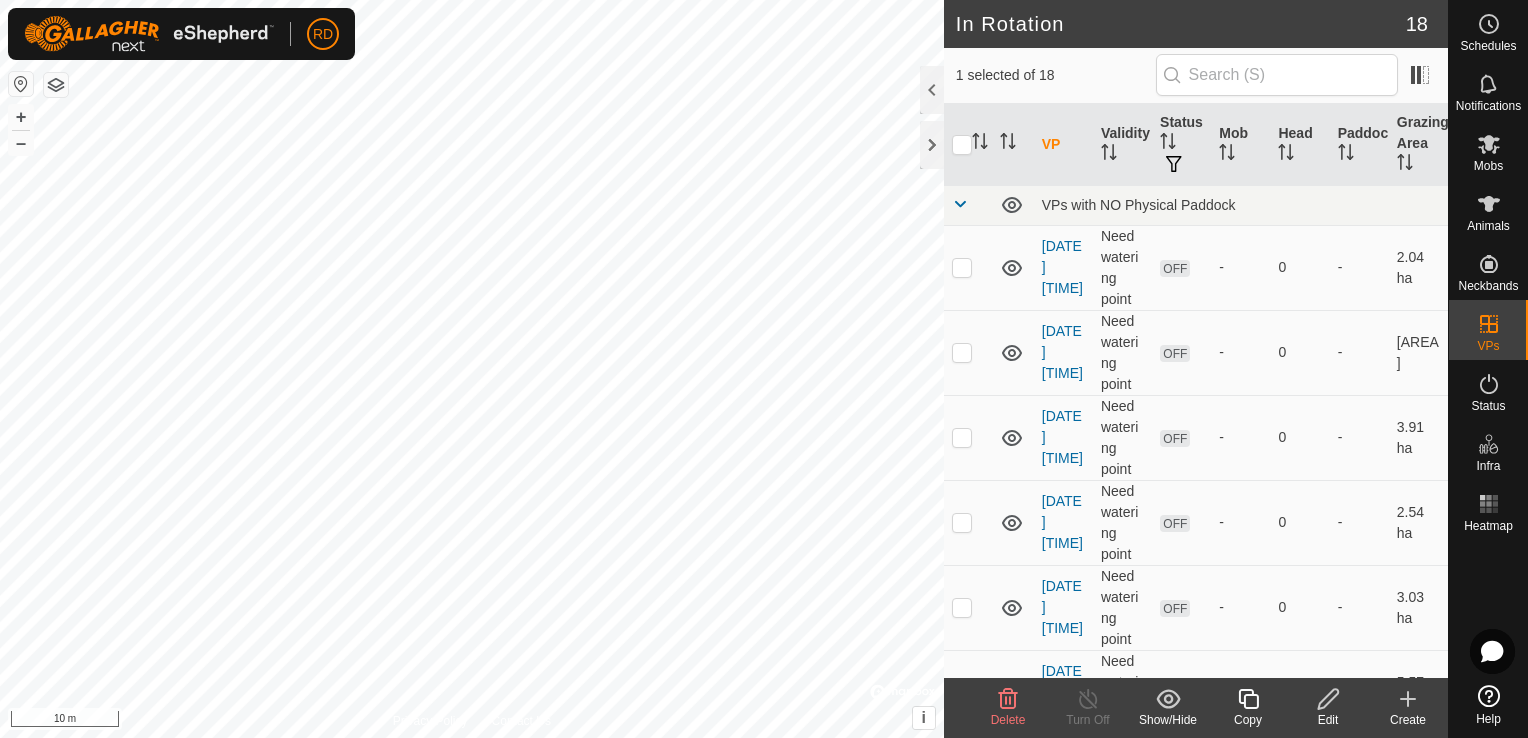 checkbox on "true" 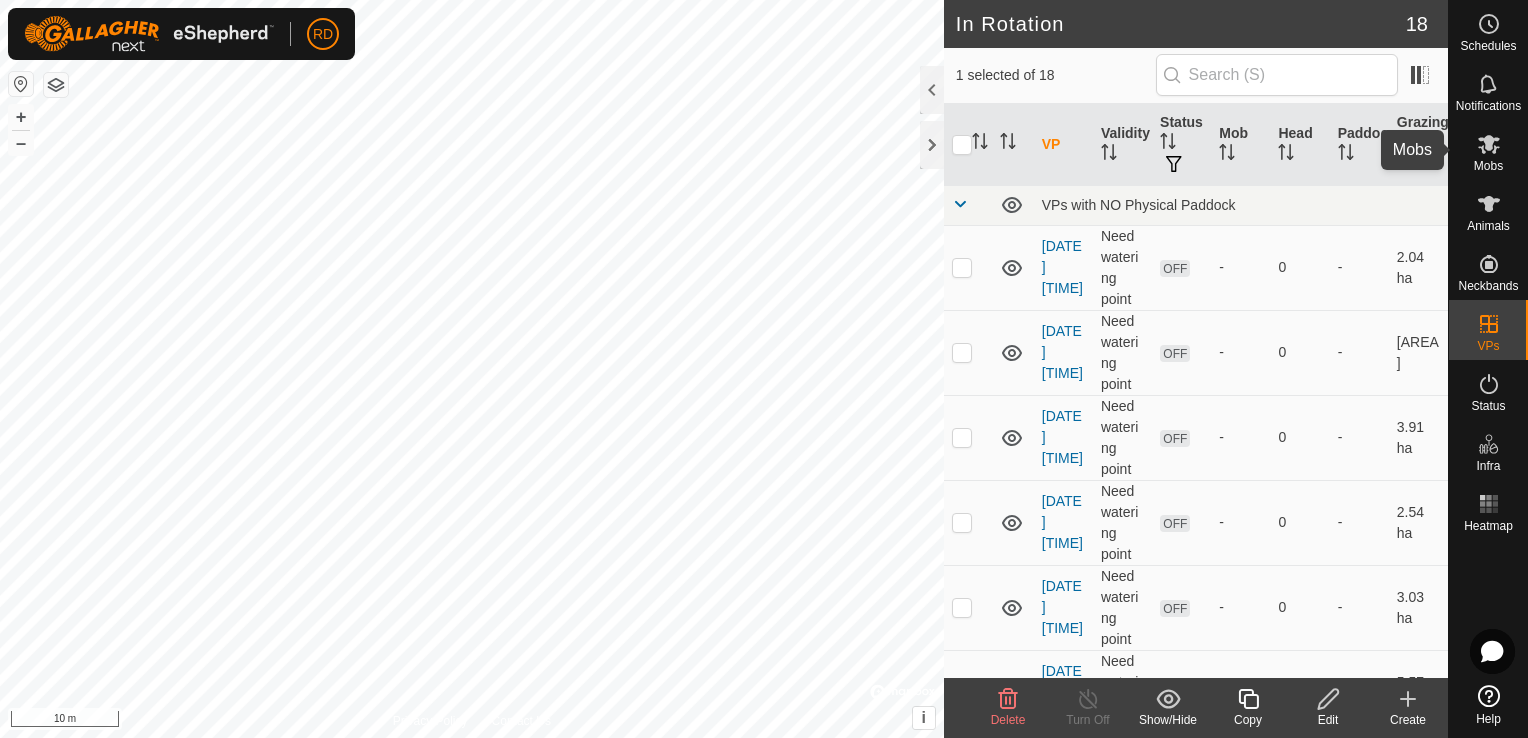 click 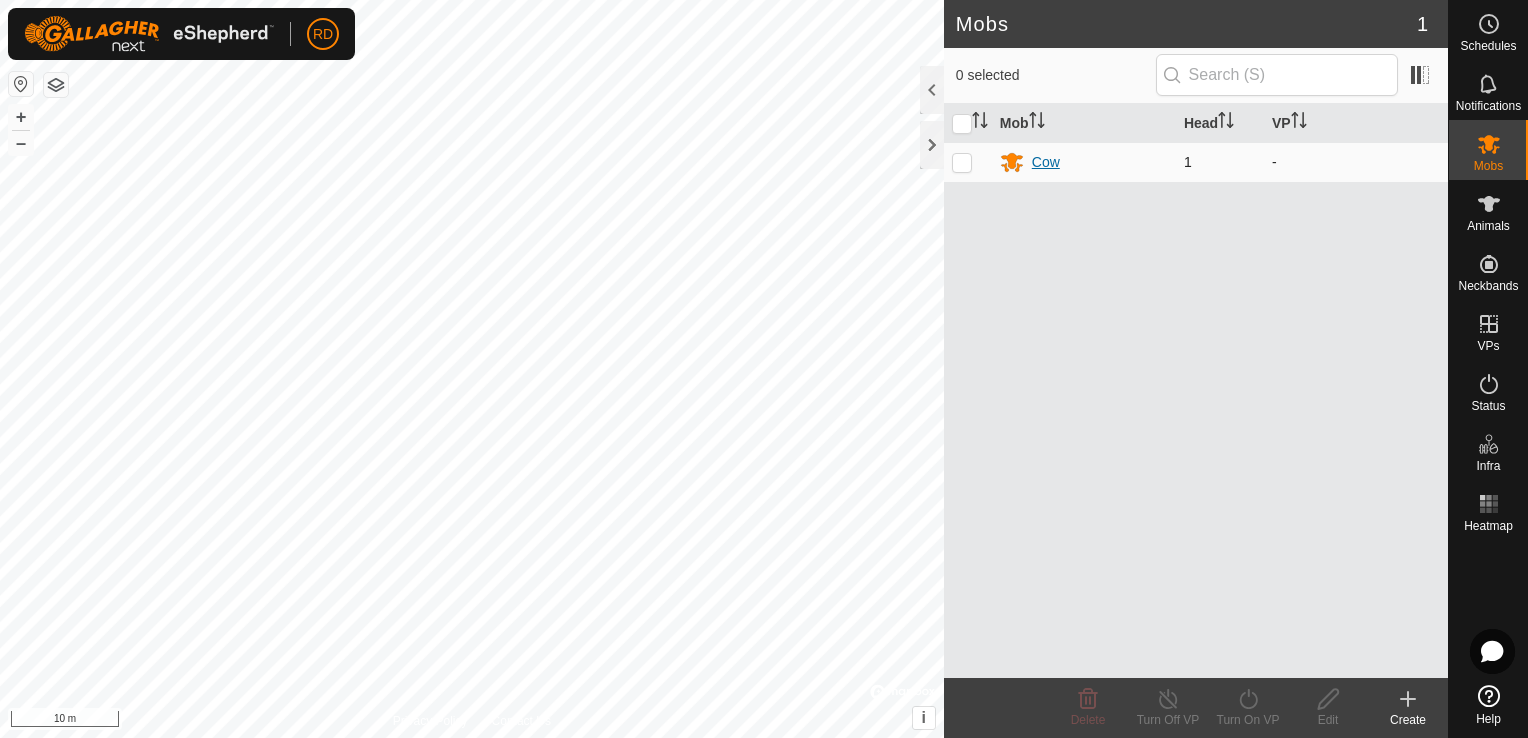 click on "Cow" at bounding box center (1046, 162) 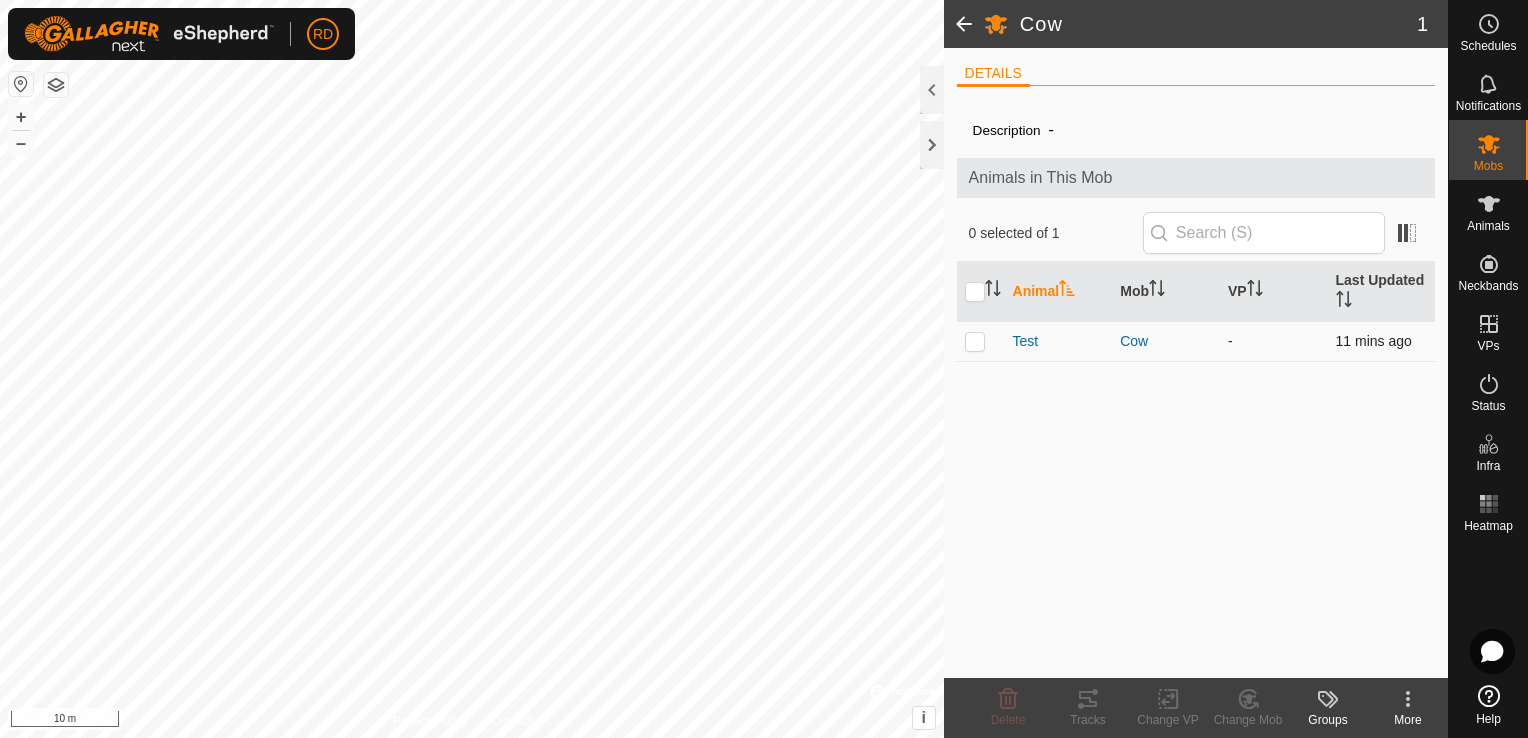 click at bounding box center (975, 341) 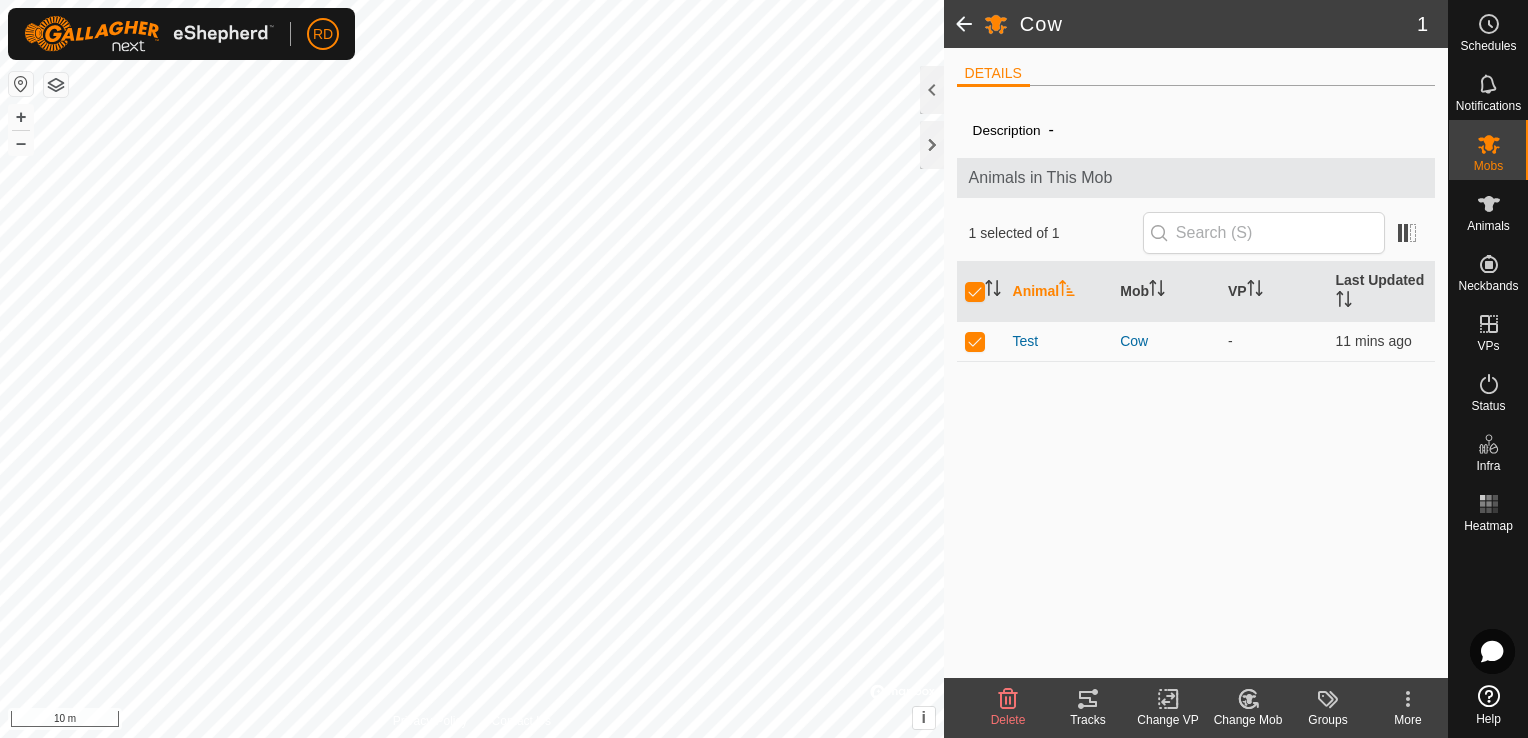 click 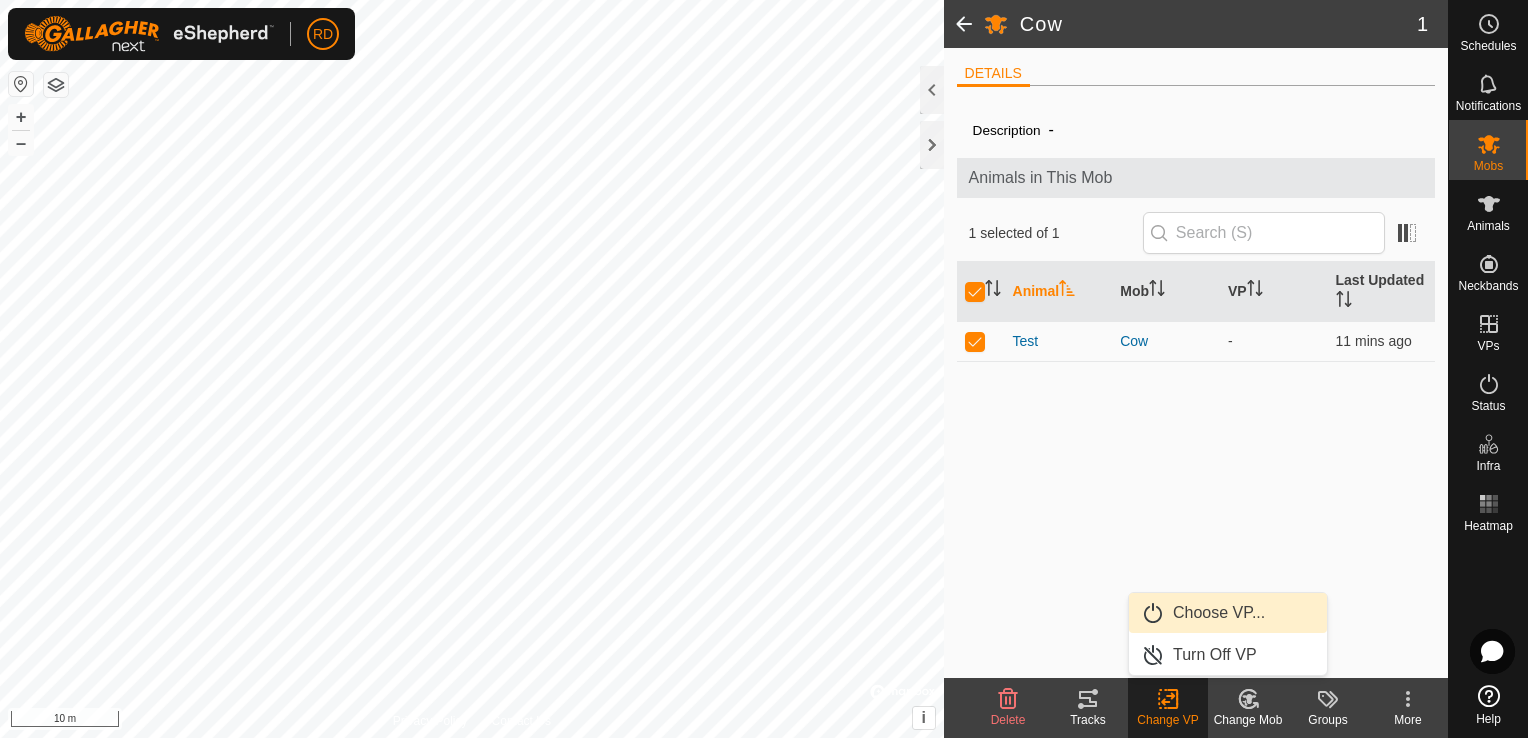 click on "Choose VP..." at bounding box center (1228, 613) 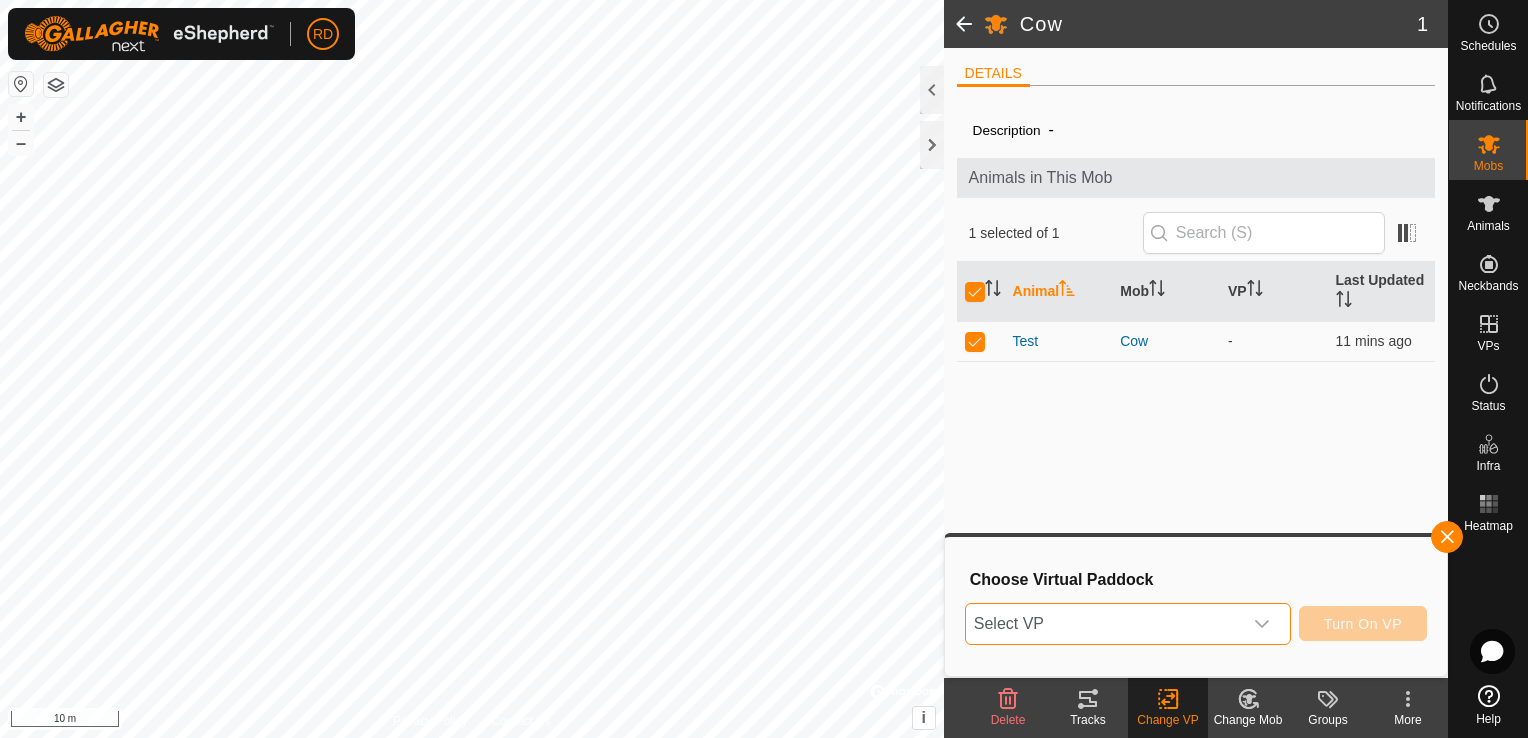 click on "Select VP" at bounding box center [1104, 624] 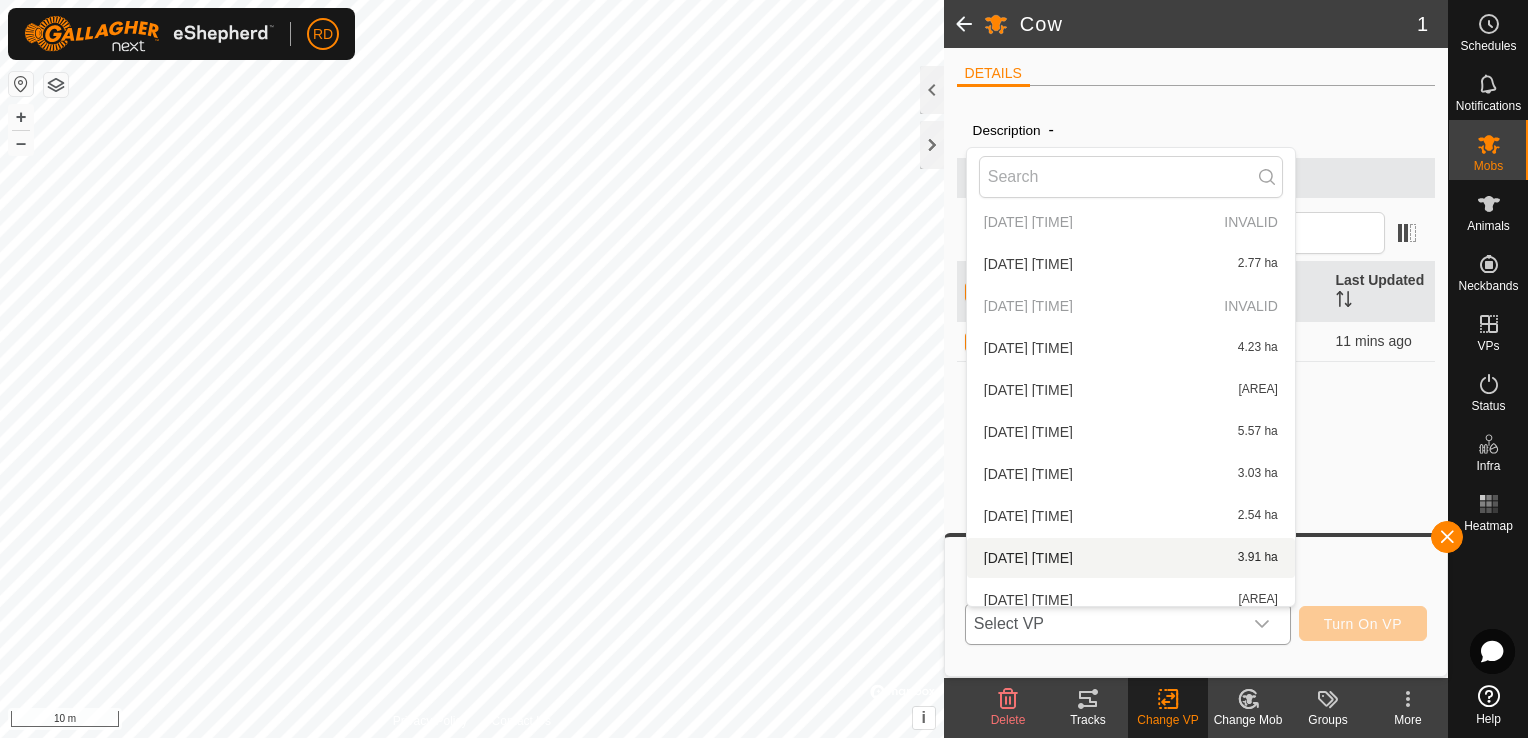 scroll, scrollTop: 400, scrollLeft: 0, axis: vertical 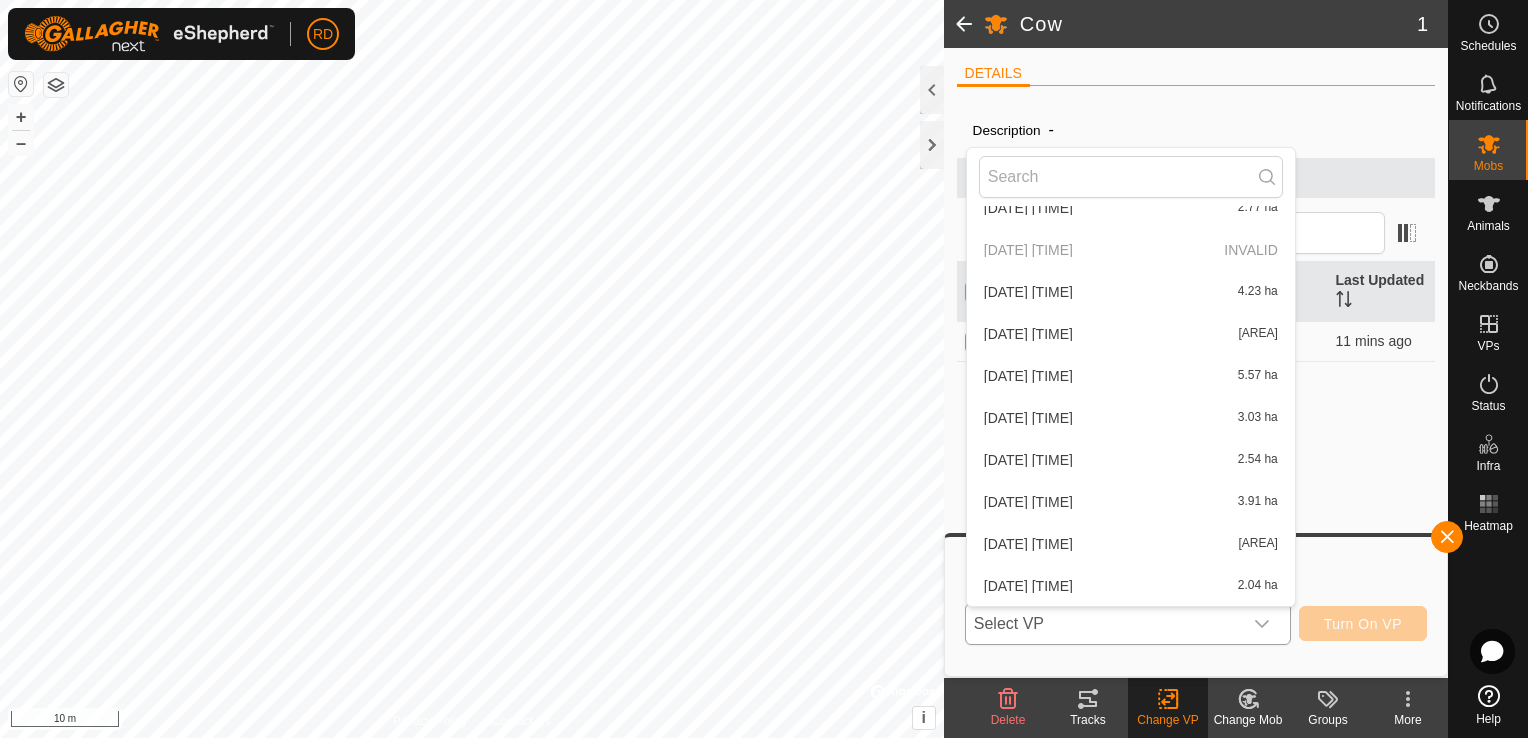 click on "[DATE] [TIME]  [AREA]" at bounding box center (1131, 586) 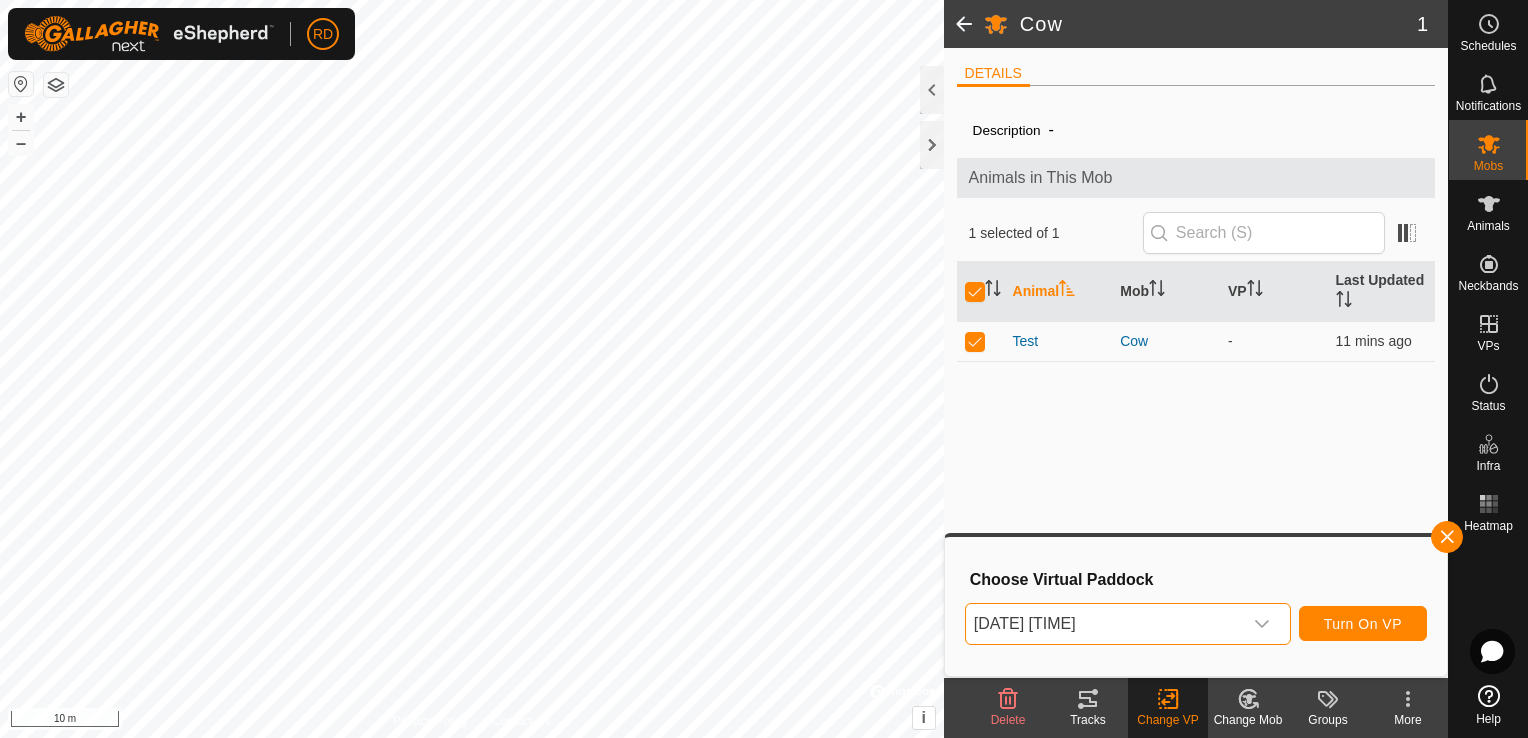 click on "[DATE] [TIME]" at bounding box center (1104, 624) 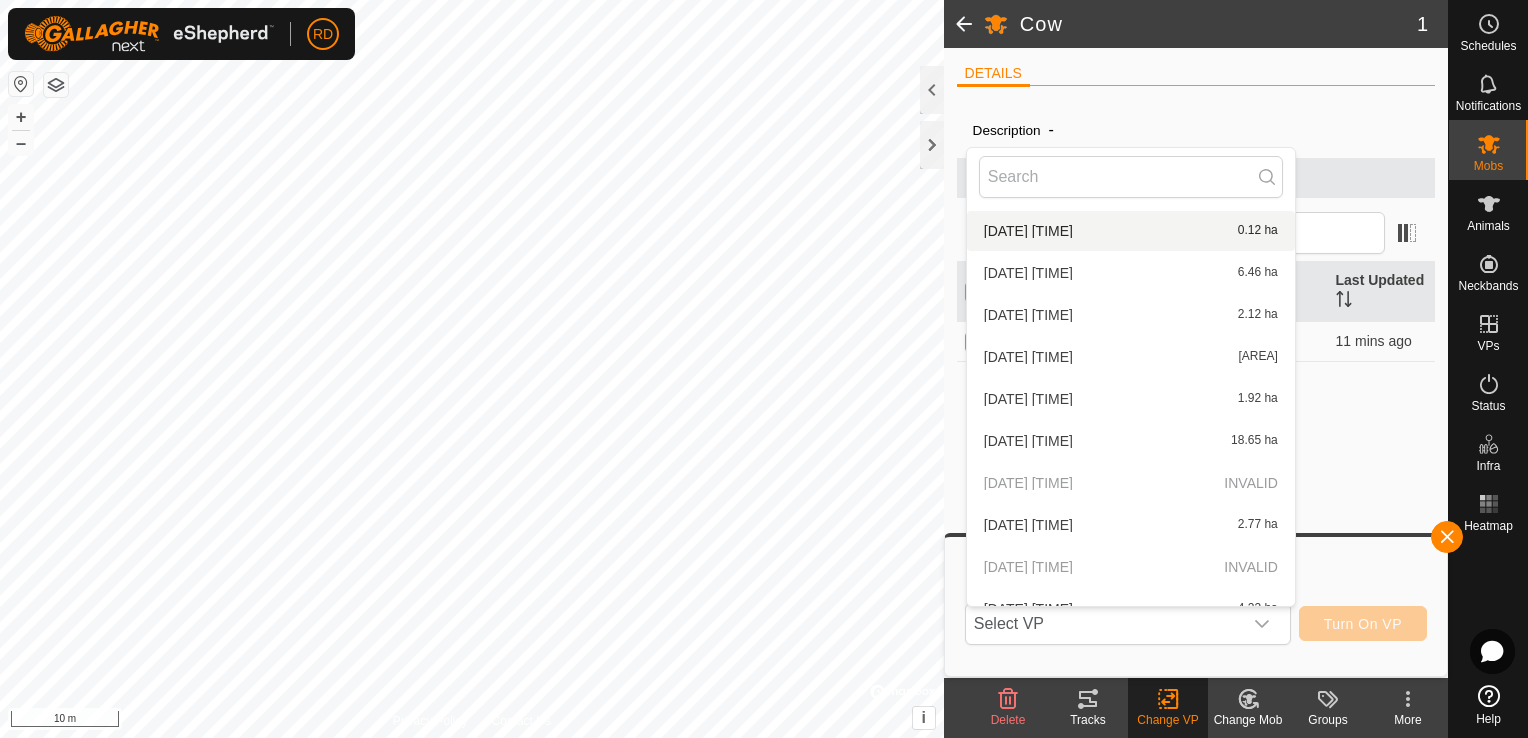 scroll, scrollTop: 0, scrollLeft: 0, axis: both 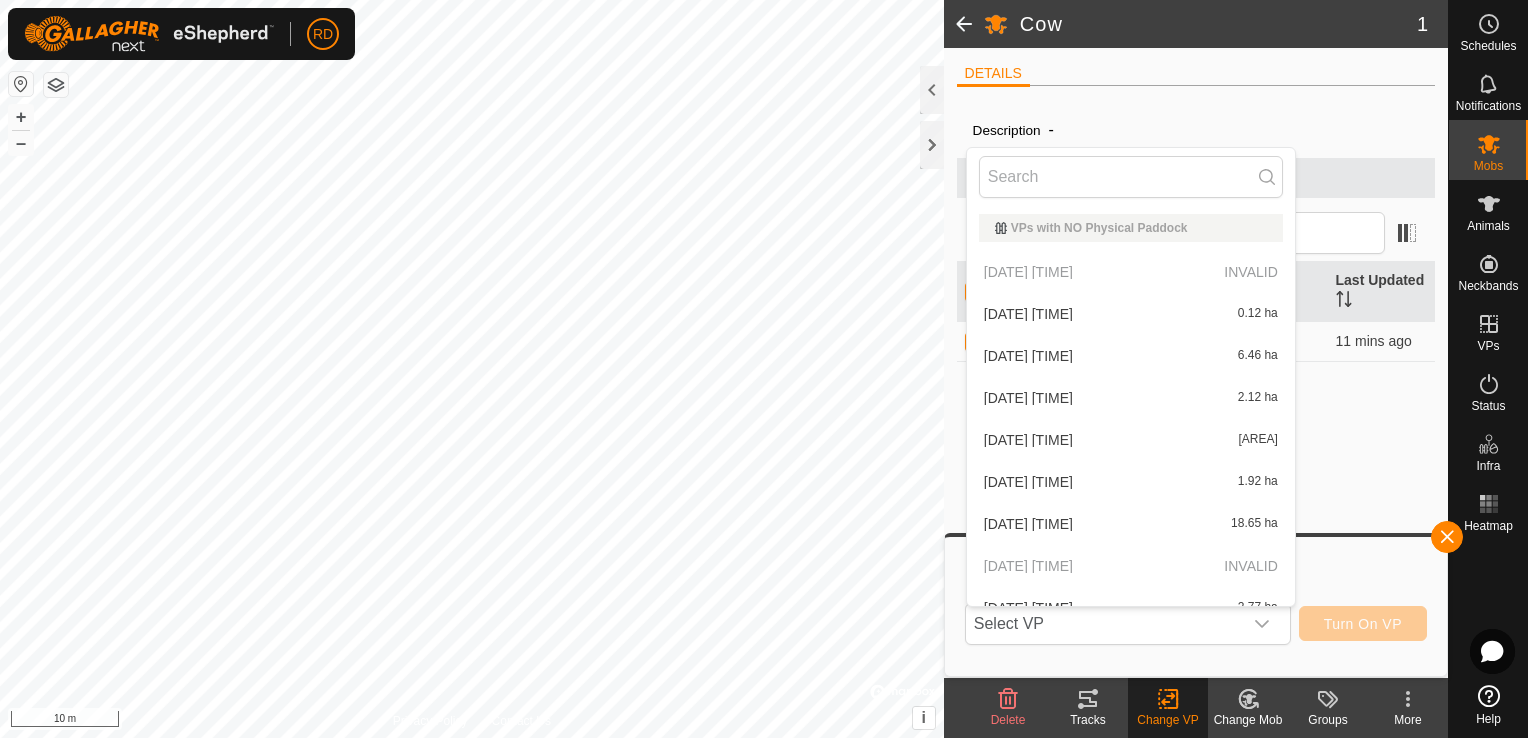 click on "[DATE] [TIME]  [AREA]" at bounding box center (1131, 314) 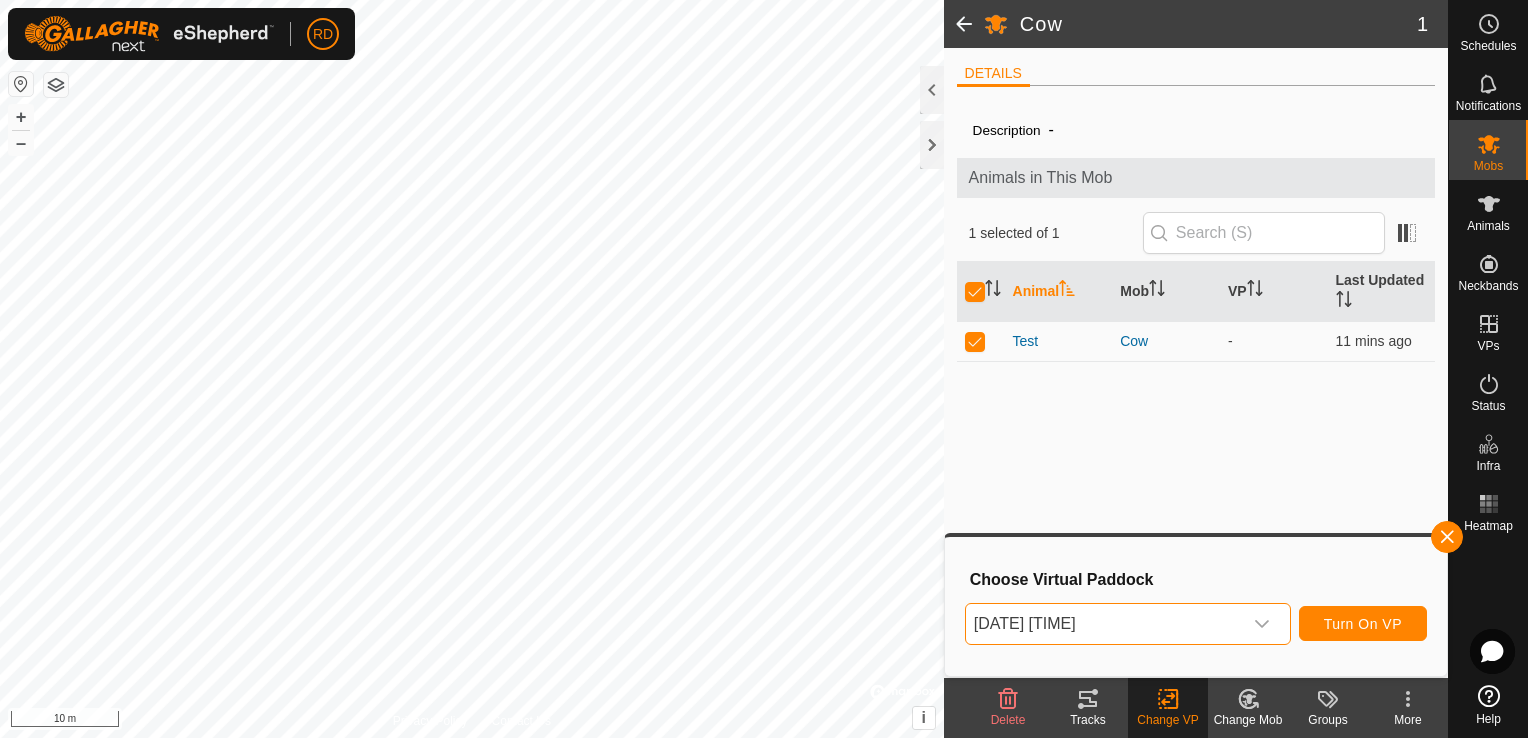click on "[DATE] [TIME]" at bounding box center (1104, 624) 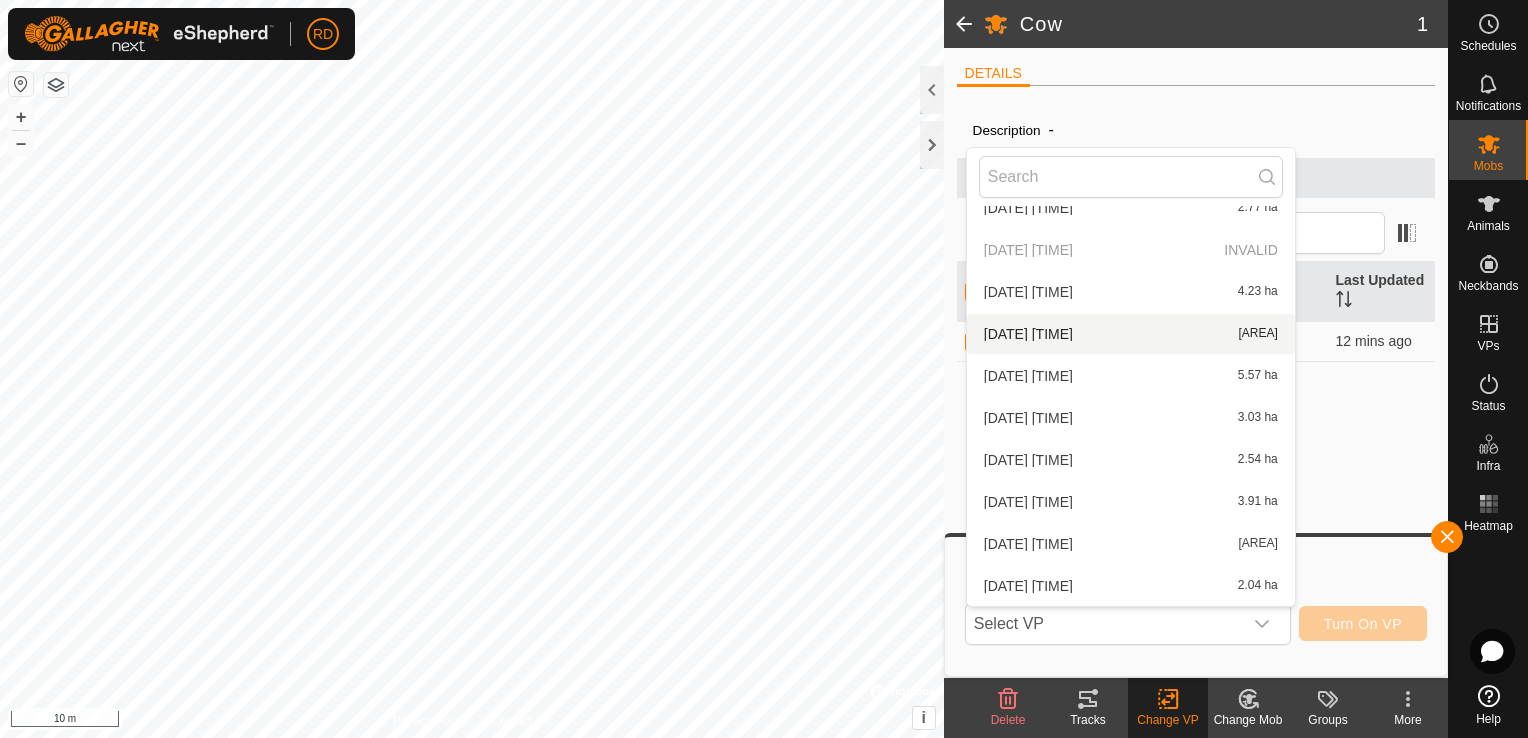 scroll, scrollTop: 0, scrollLeft: 0, axis: both 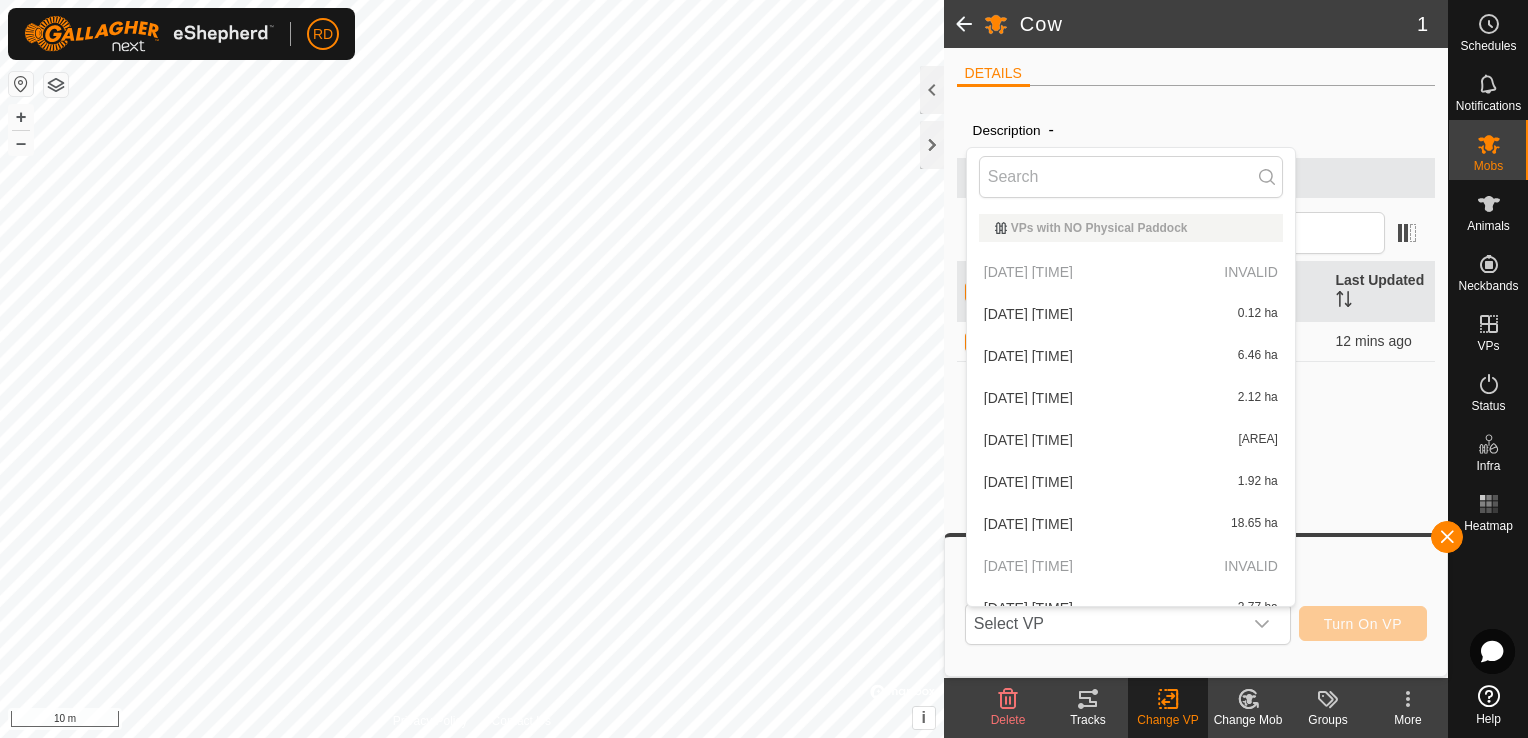 click on "[DATE] [TIME]  [AREA]" at bounding box center [1131, 314] 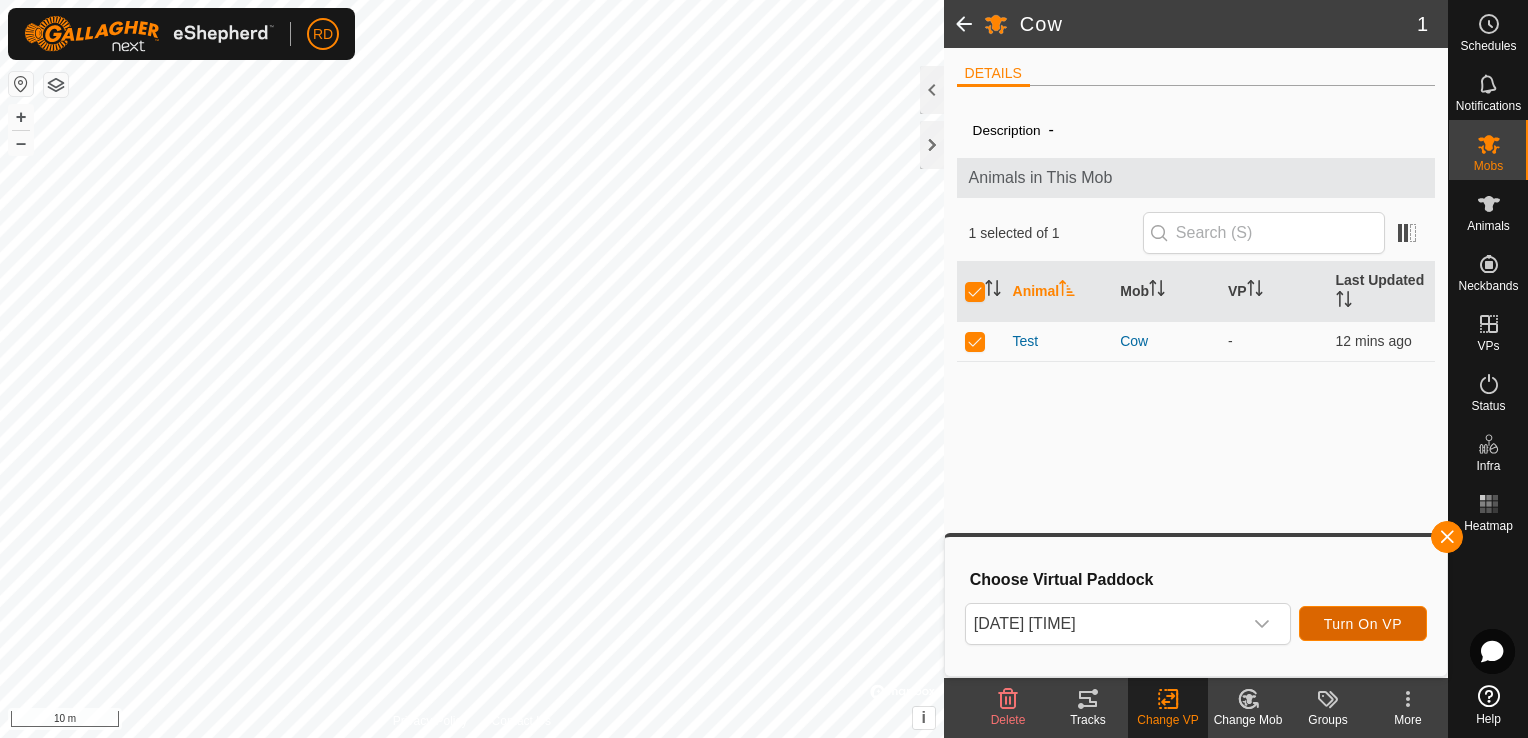 click on "Turn On VP" at bounding box center (1363, 624) 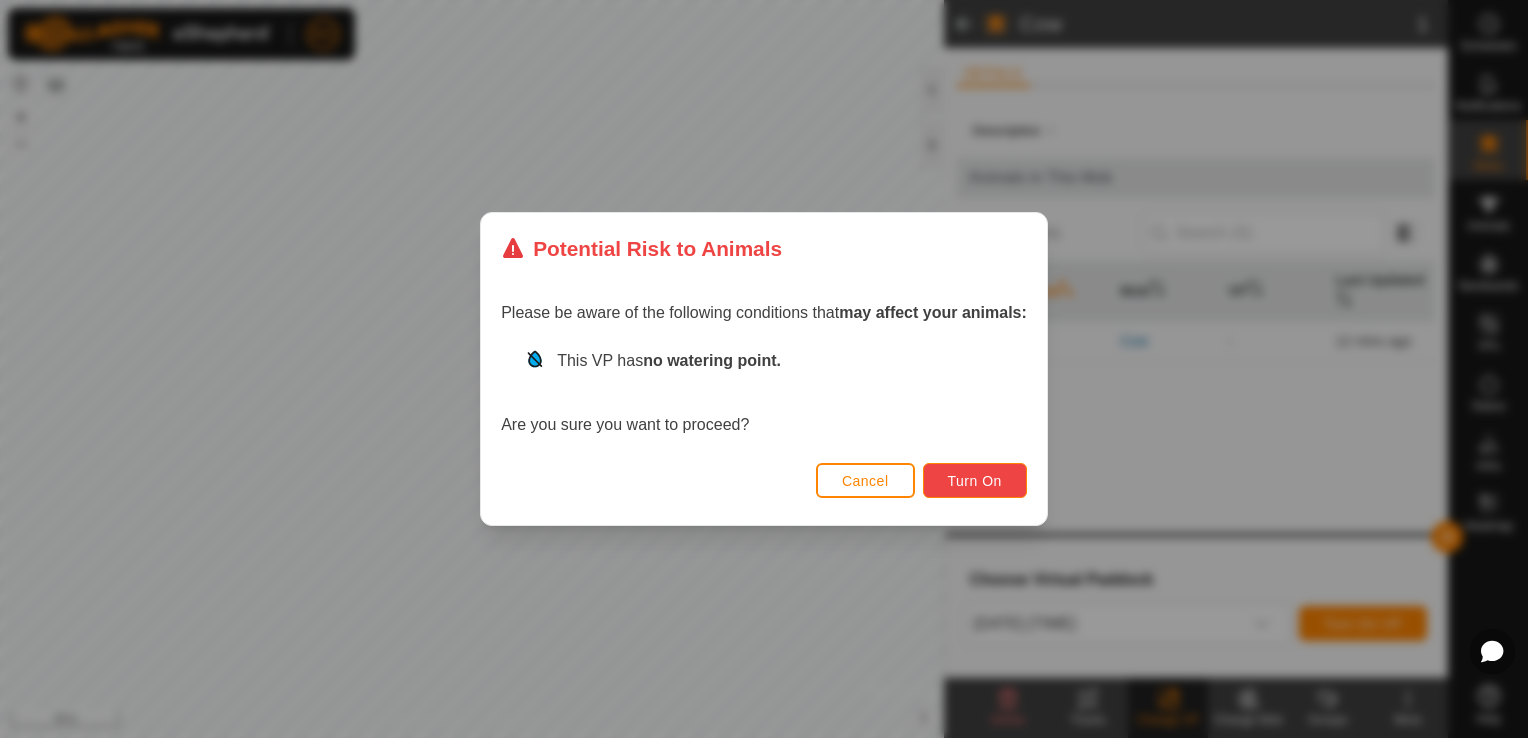 click on "Turn On" at bounding box center (975, 481) 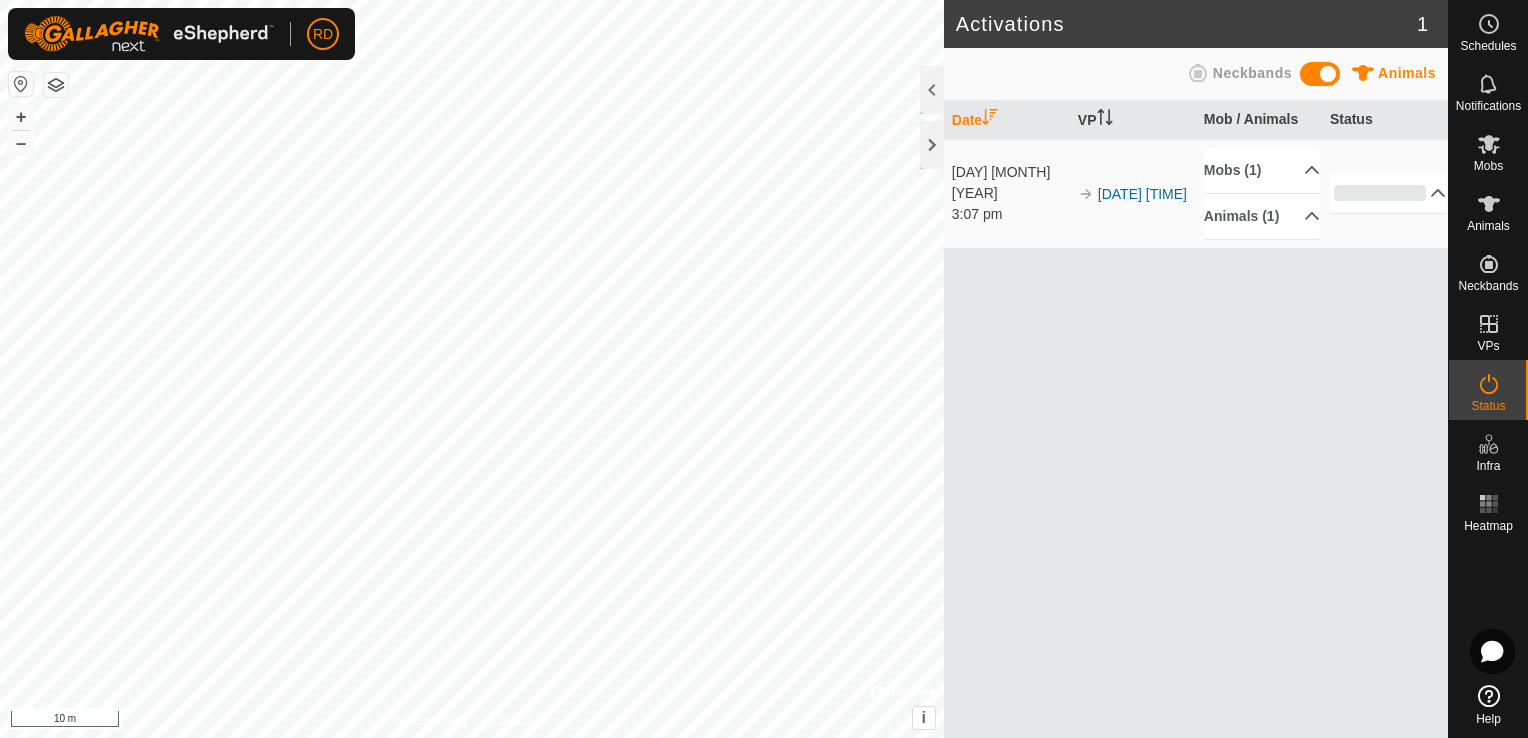 click at bounding box center (1320, 74) 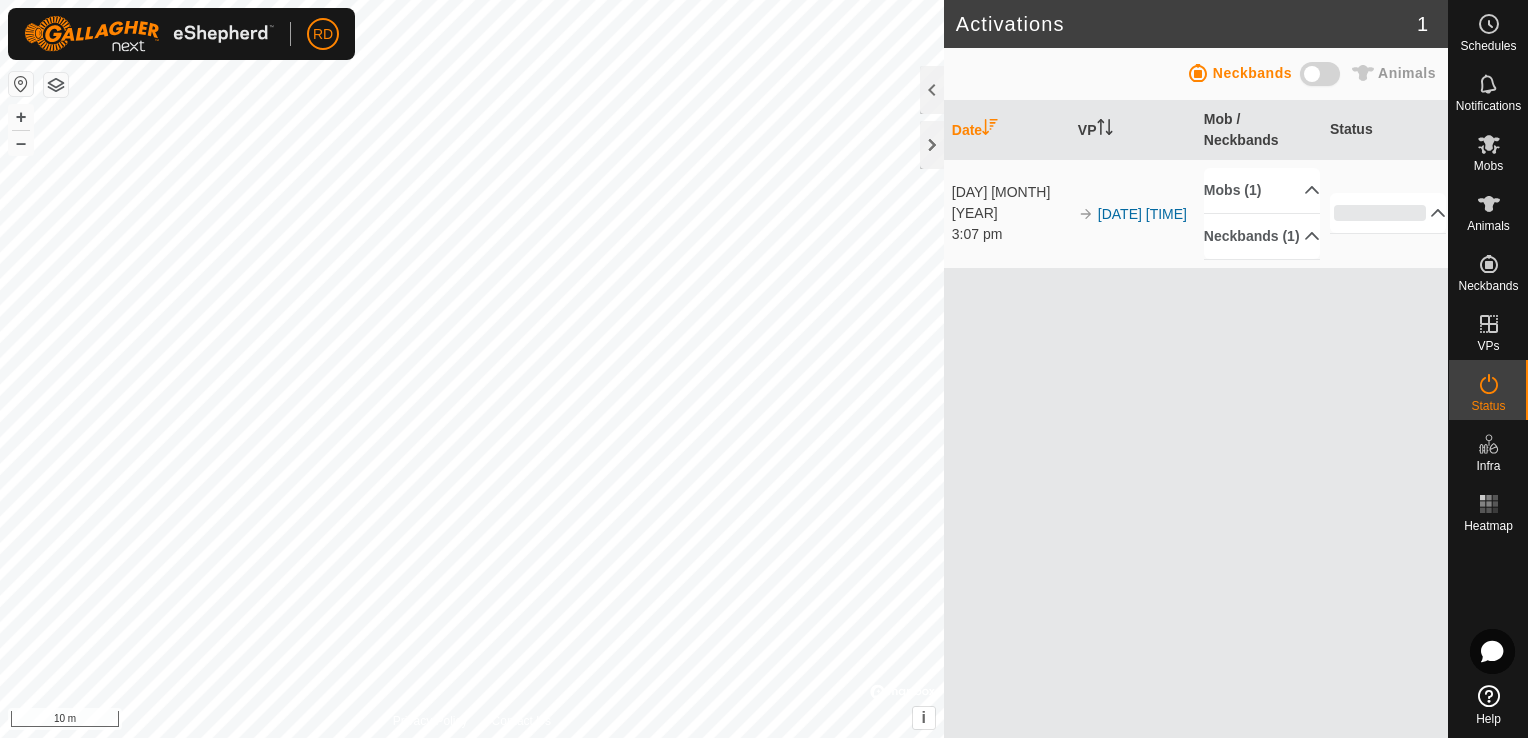 click at bounding box center [1320, 74] 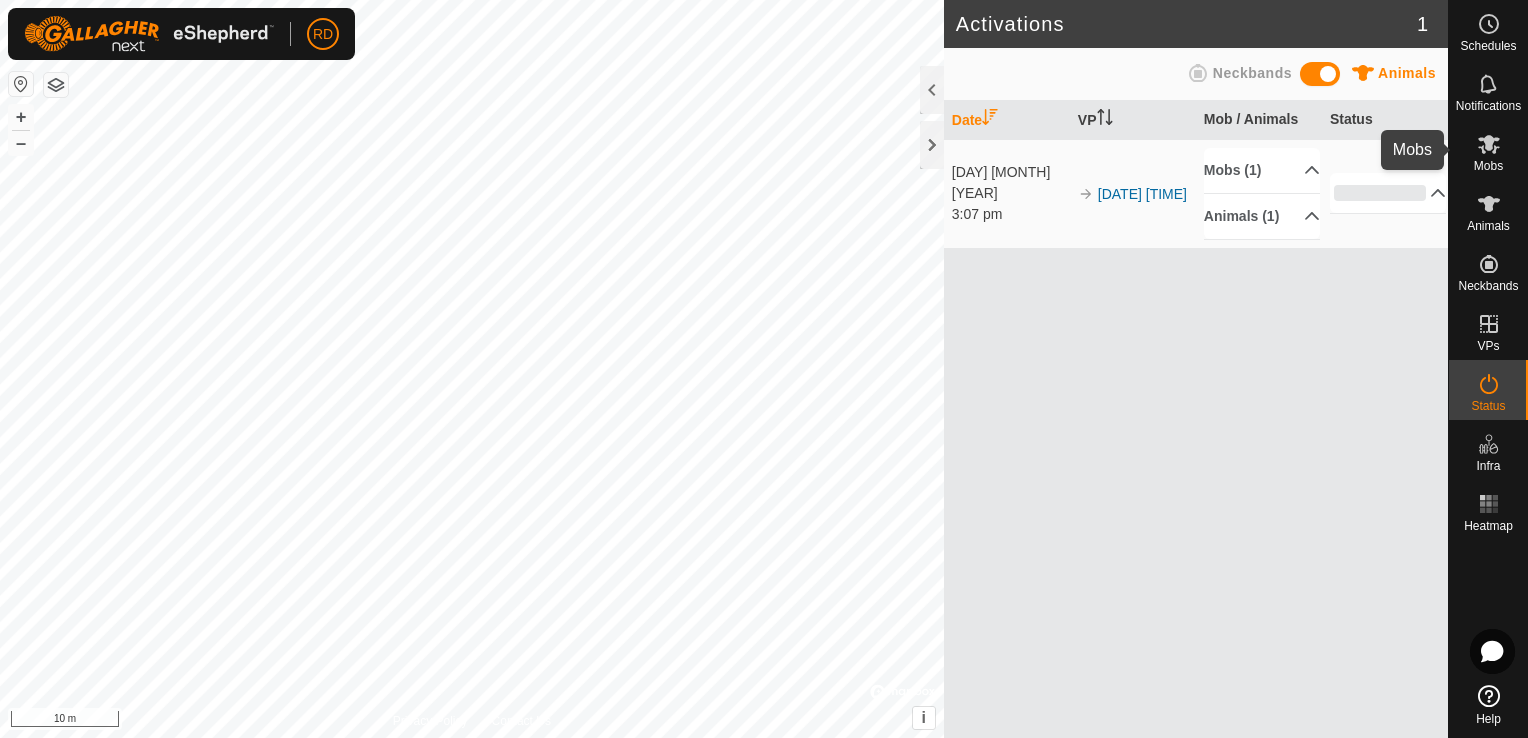 click 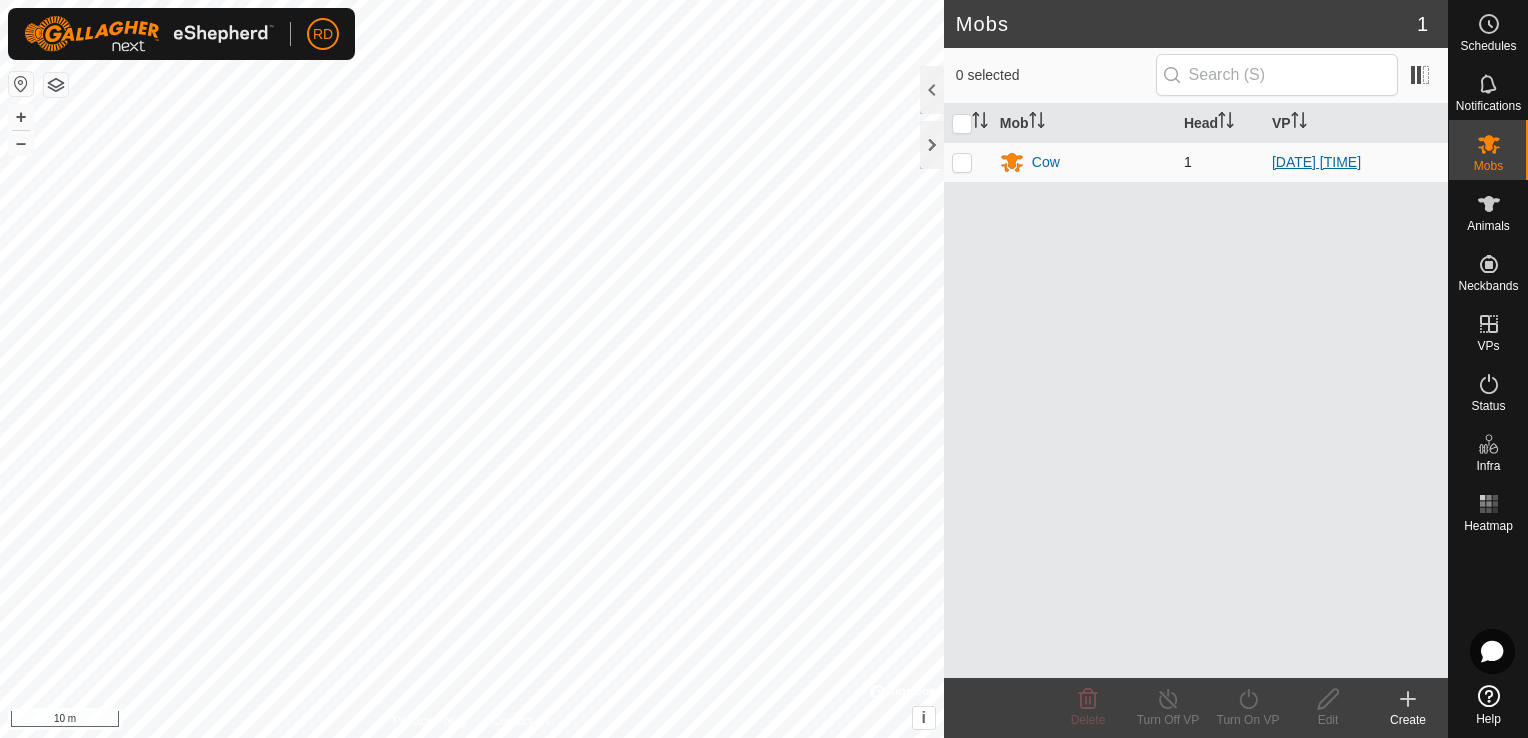 click on "[DATE] [TIME]" at bounding box center (1316, 162) 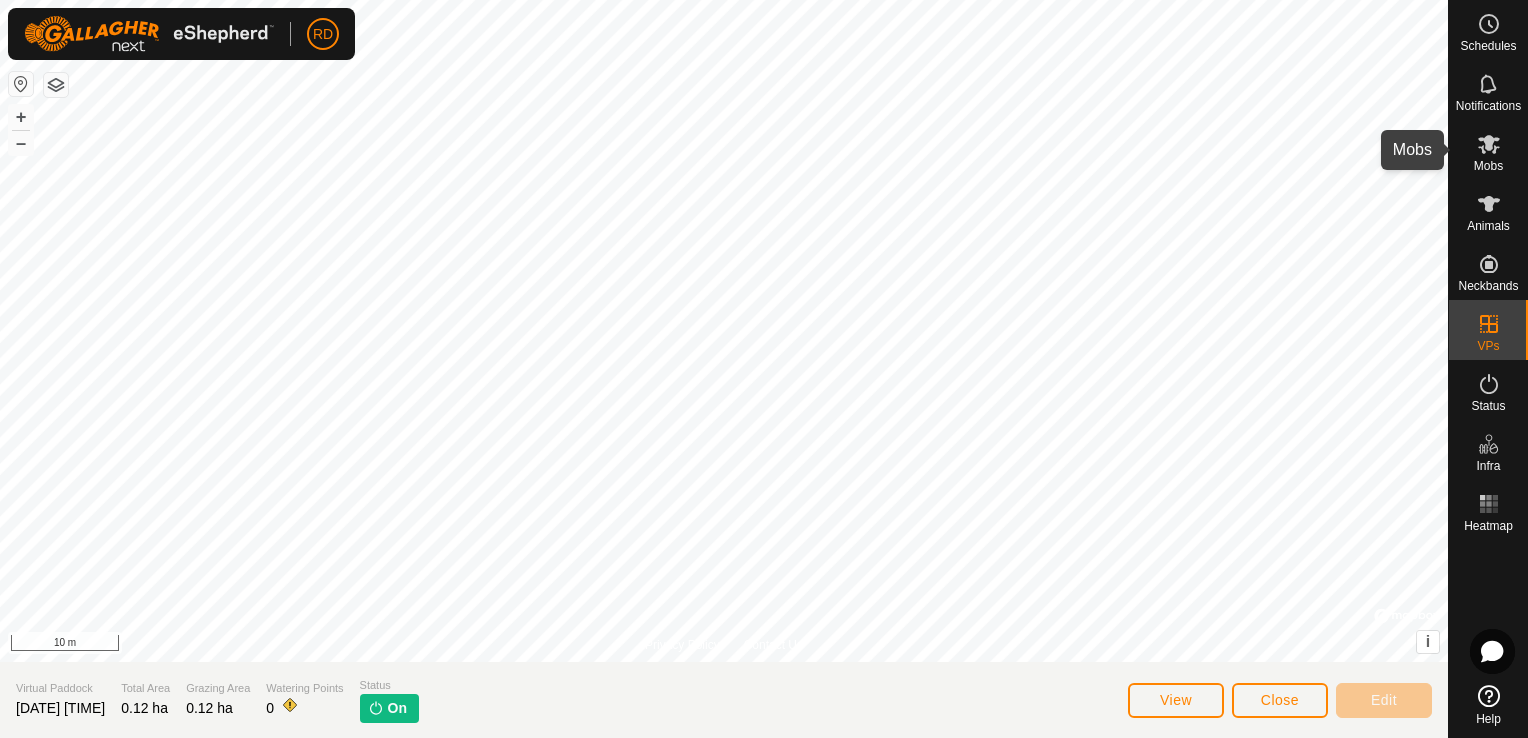 click on "Mobs" at bounding box center (1488, 150) 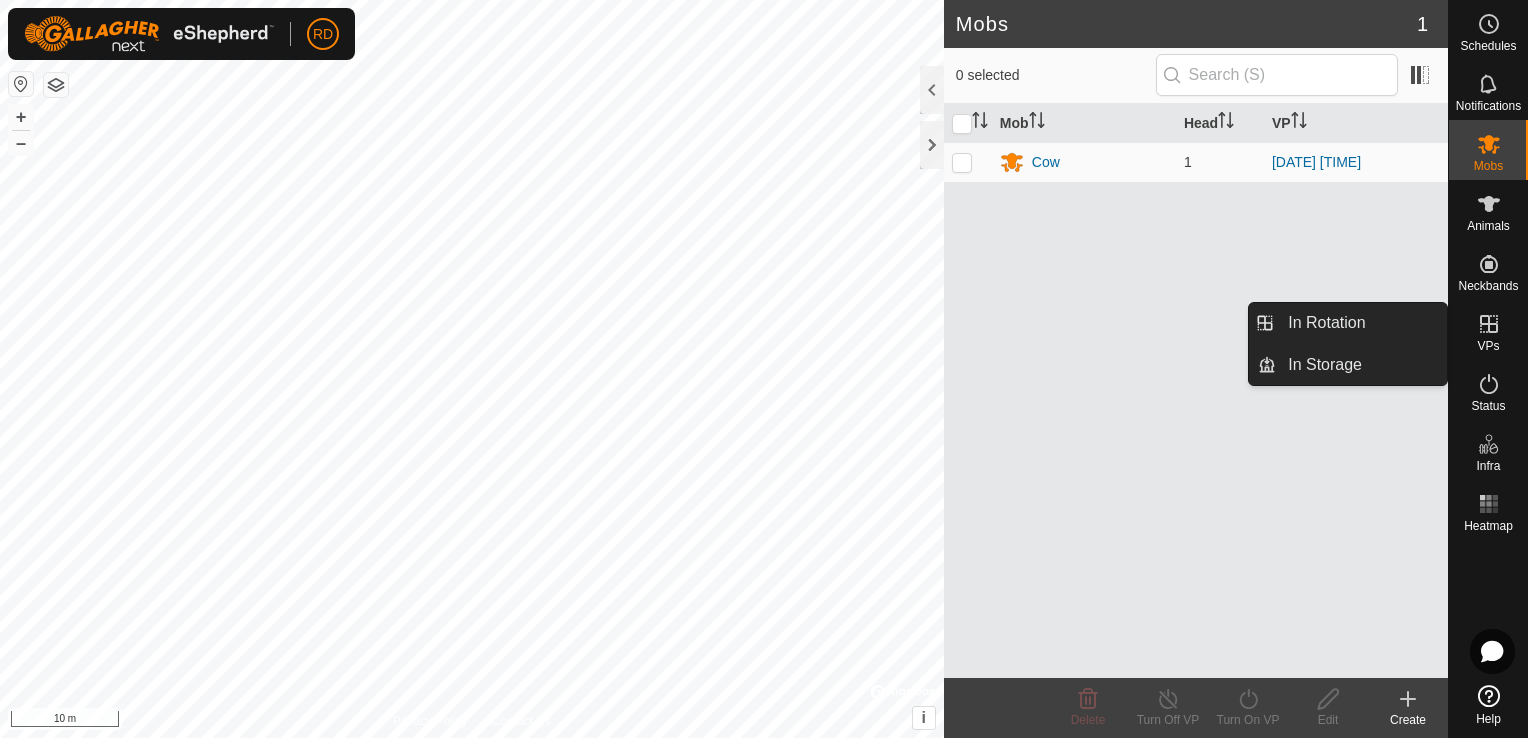click 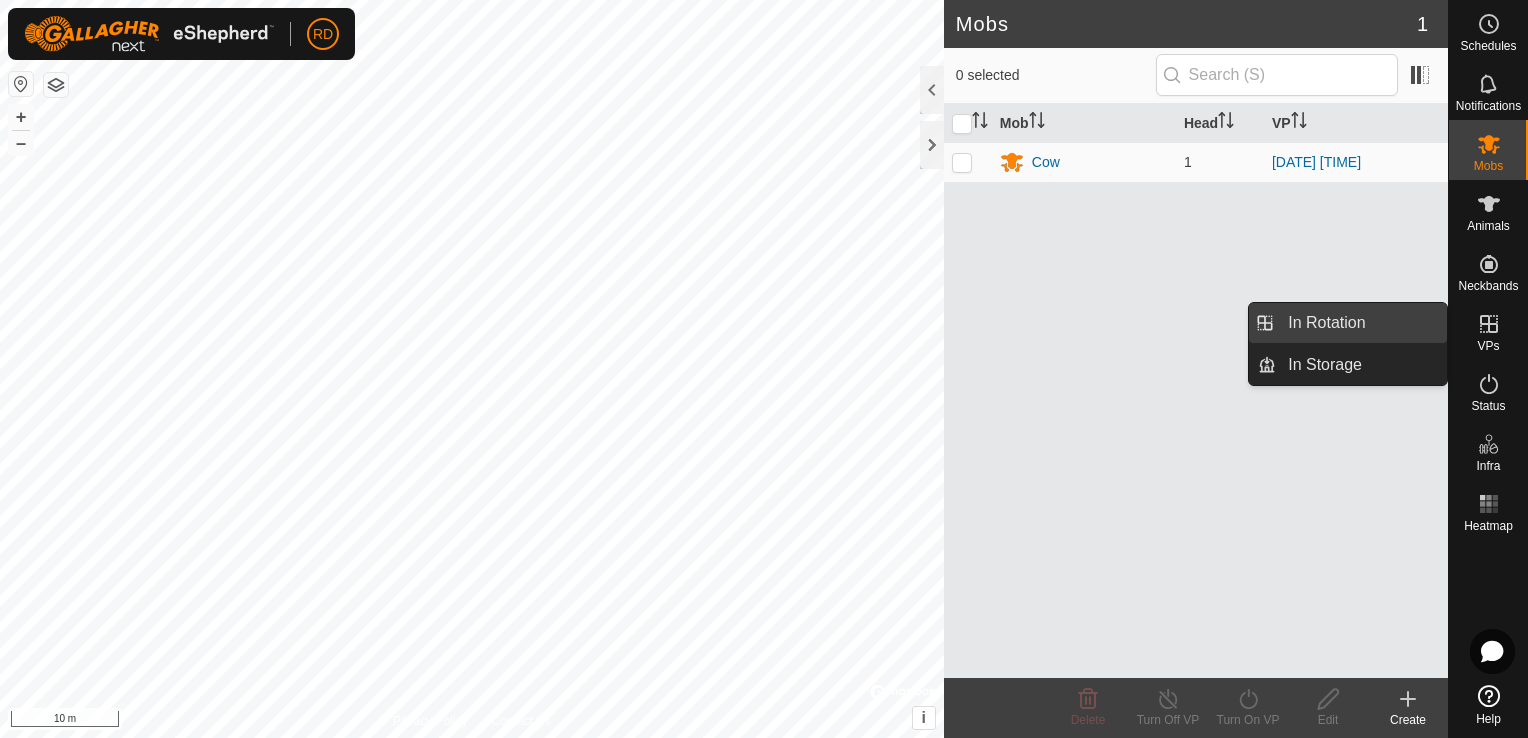click on "In Rotation" at bounding box center [1361, 323] 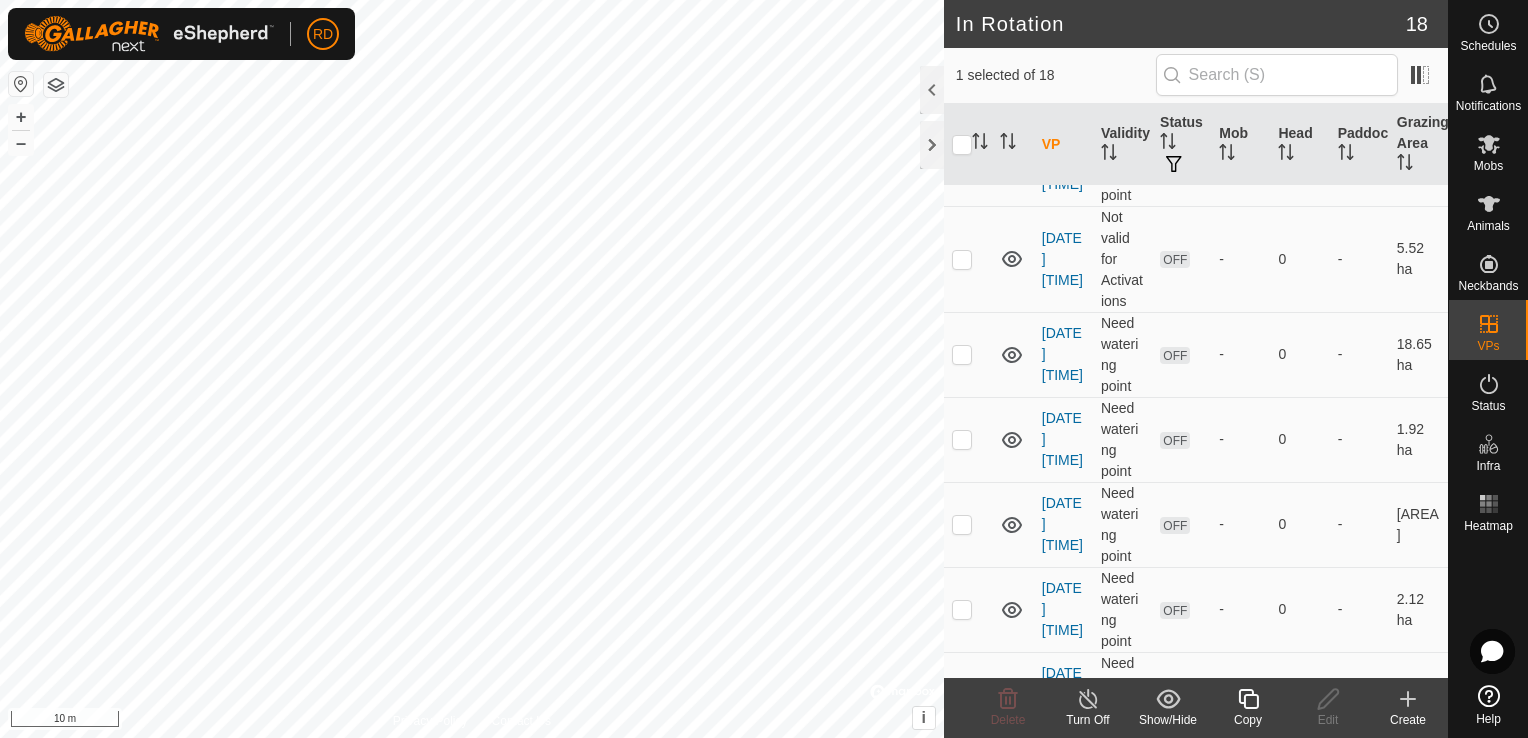 scroll, scrollTop: 1136, scrollLeft: 0, axis: vertical 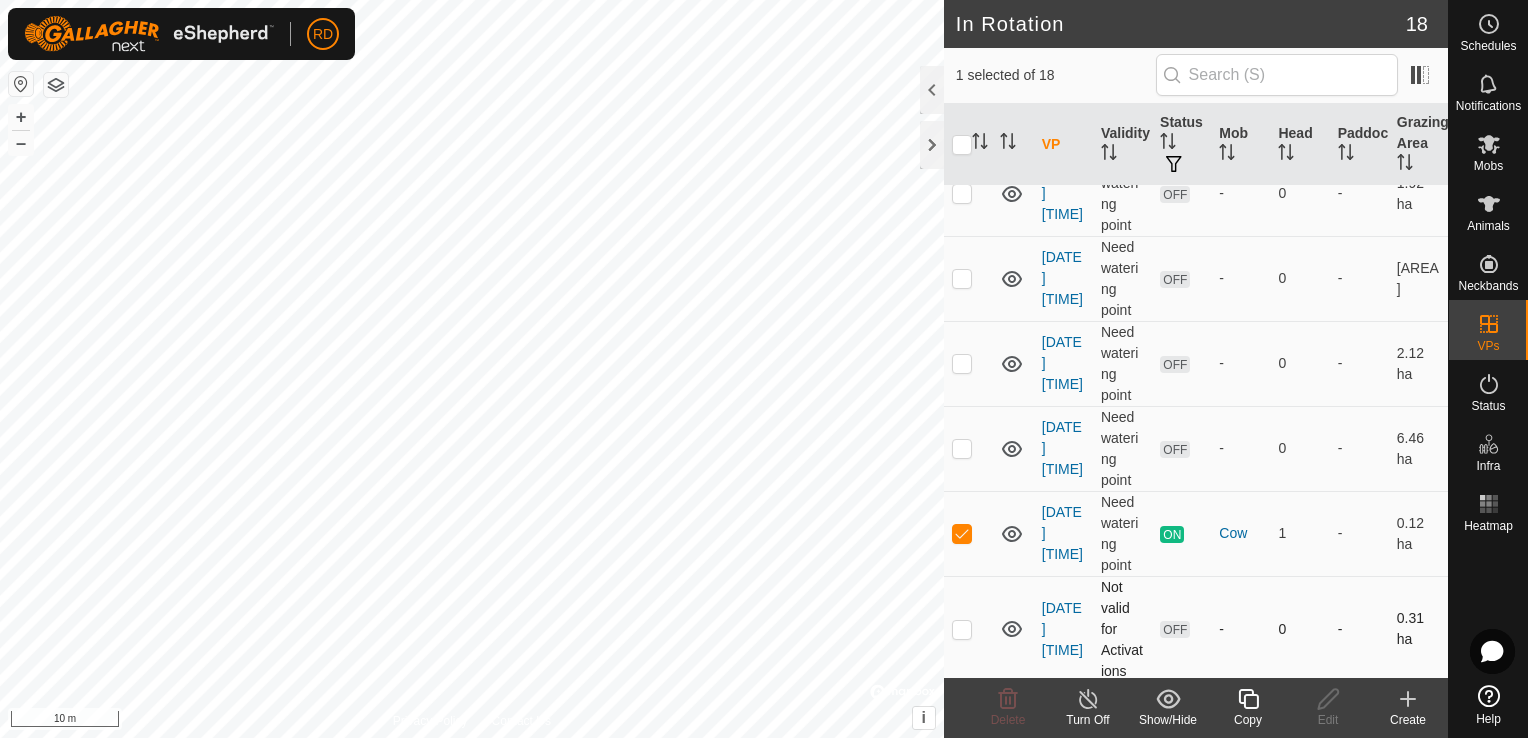 click at bounding box center (962, 629) 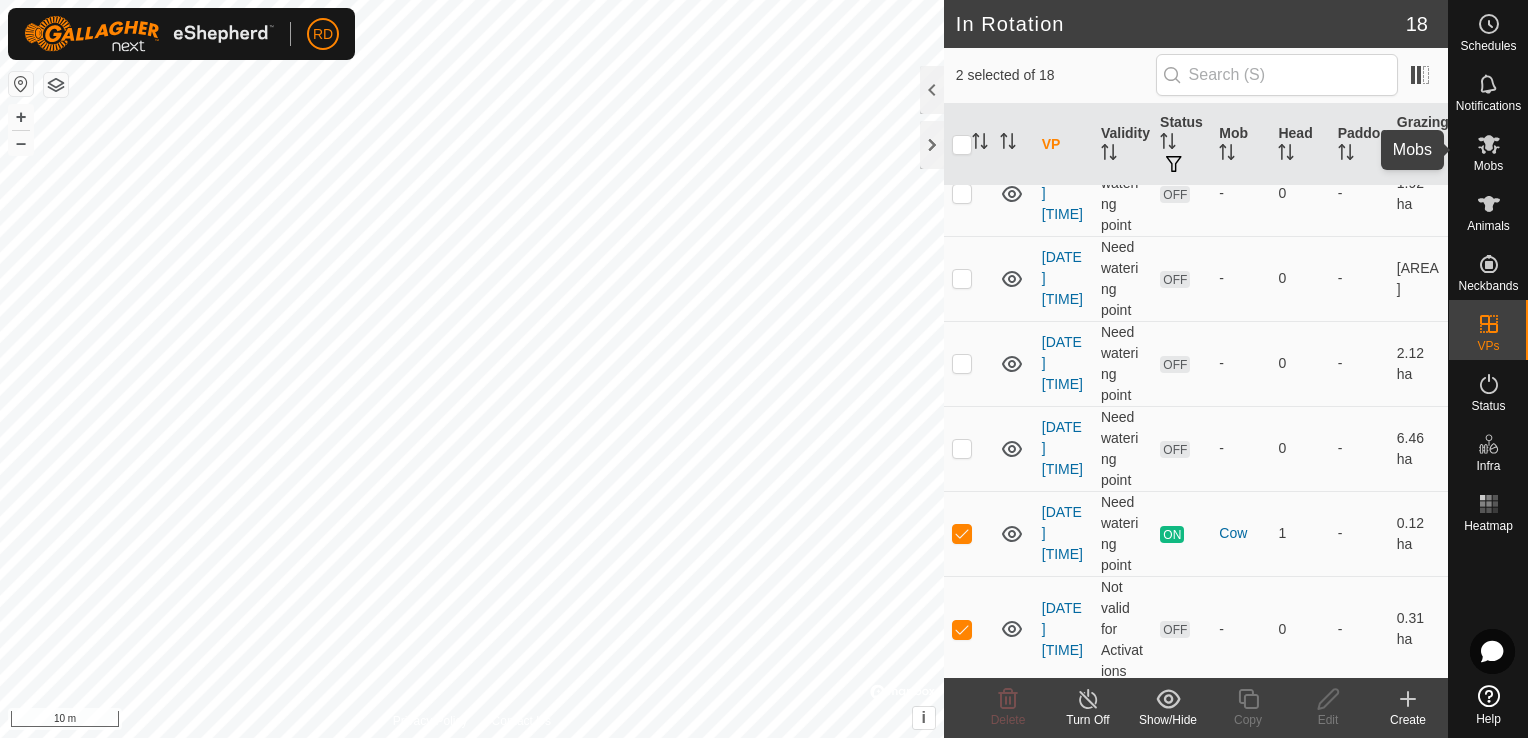 click at bounding box center (1489, 144) 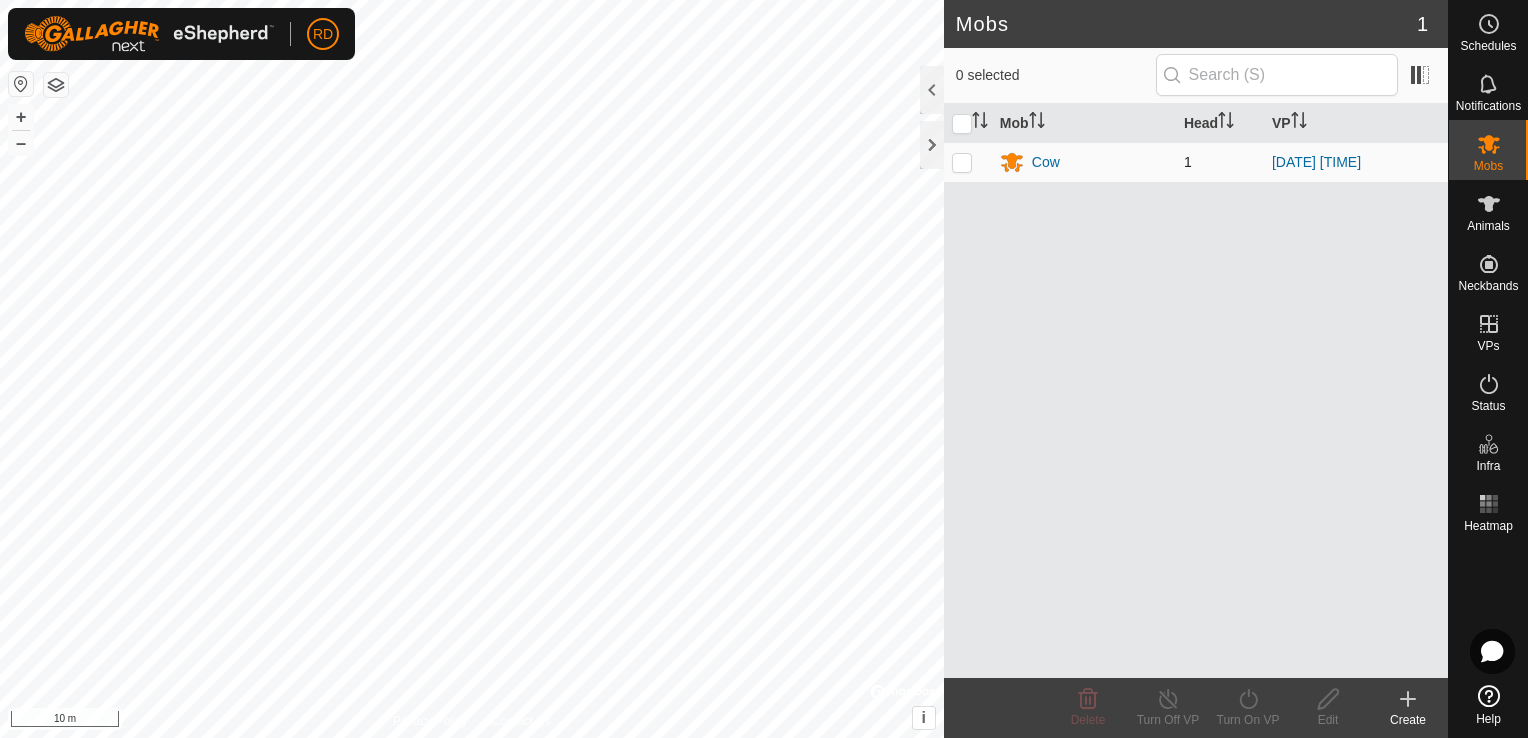 click at bounding box center (968, 162) 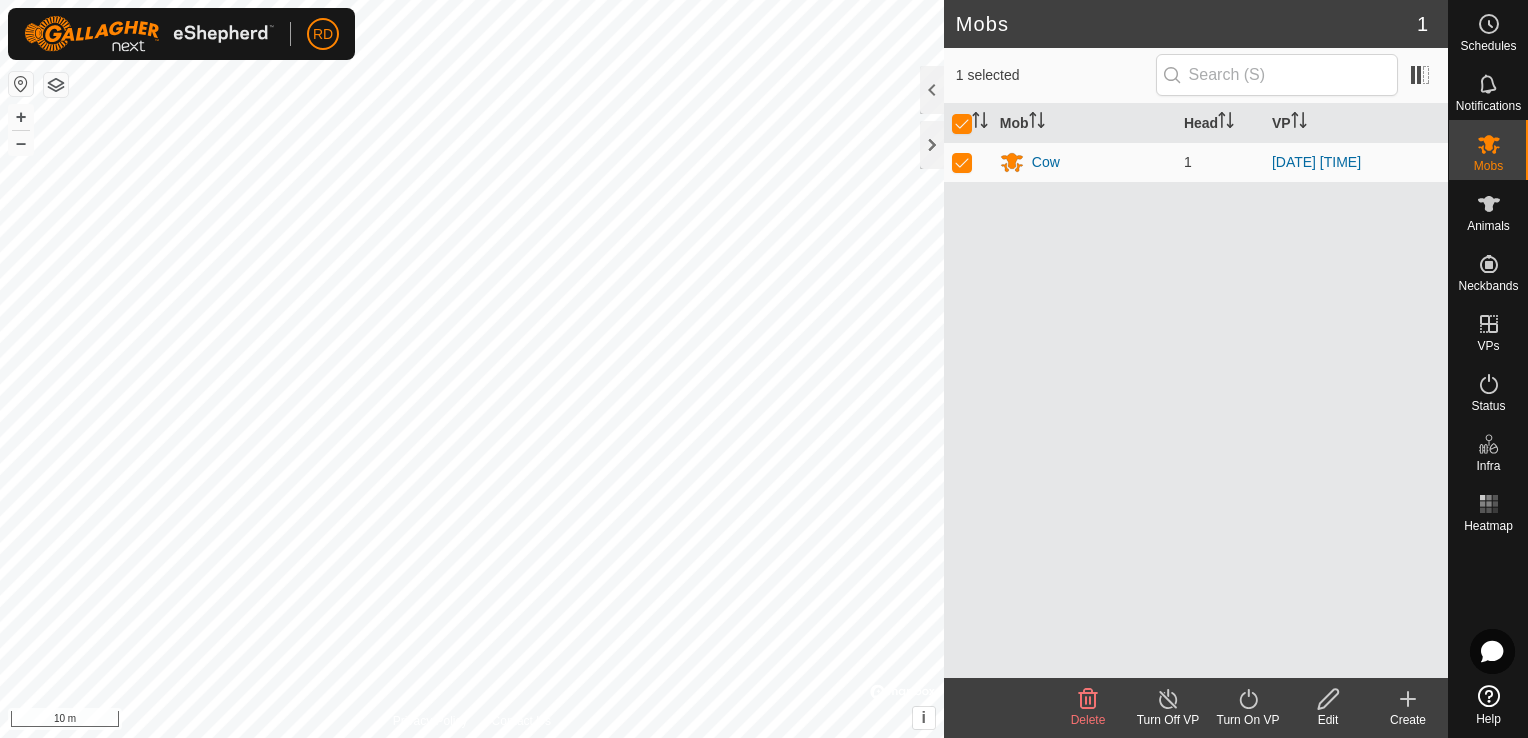 click on "Turn On VP" 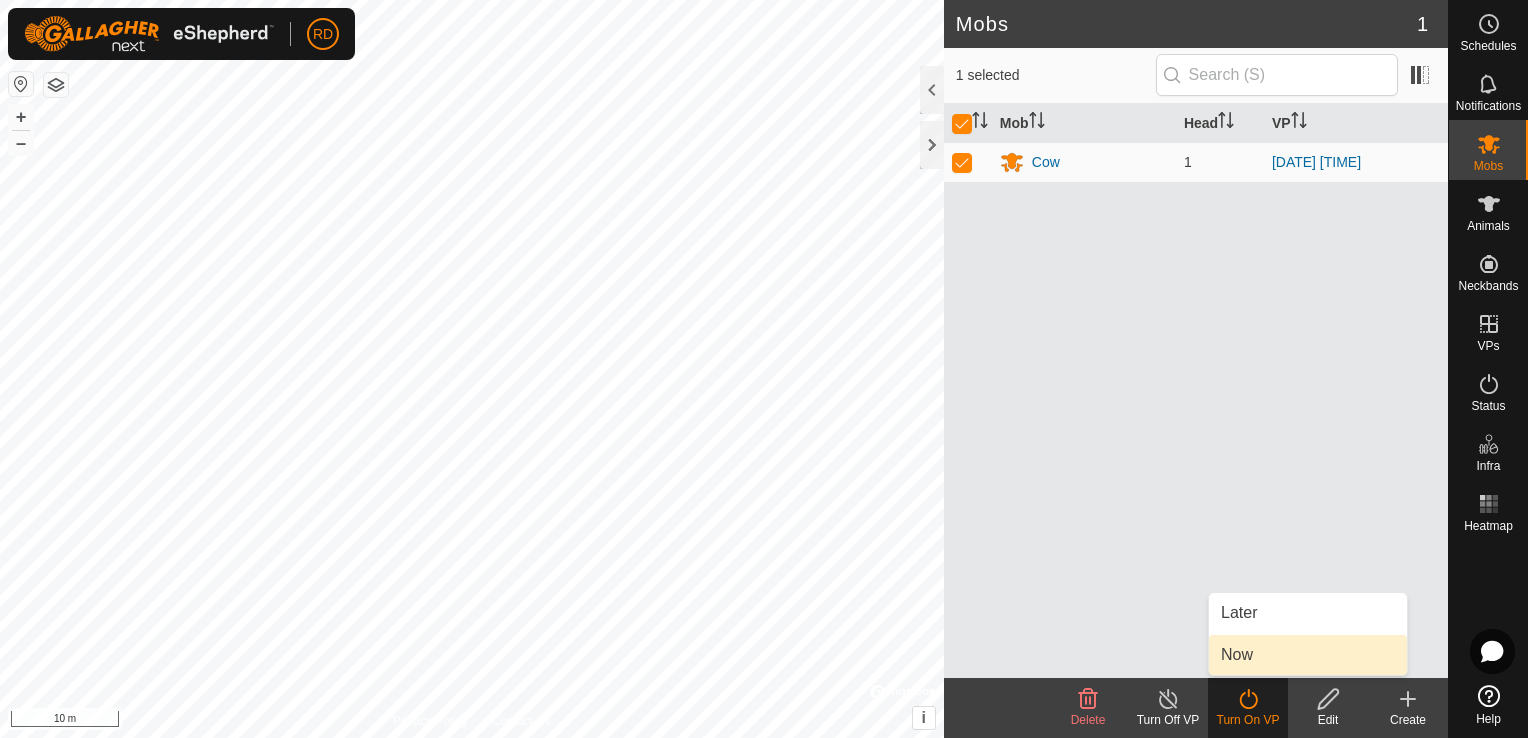 click on "Now" at bounding box center (1308, 655) 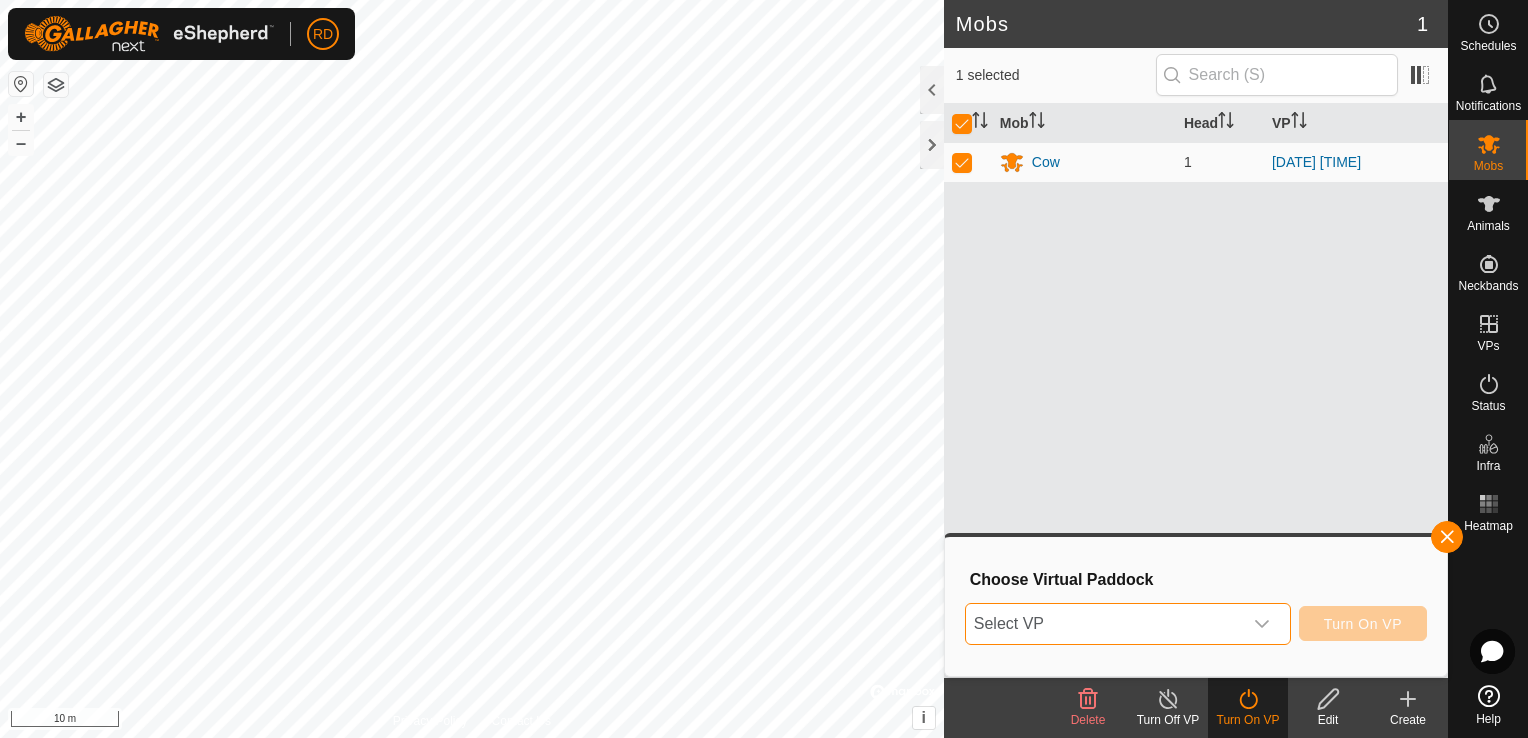 click on "Select VP" at bounding box center (1104, 624) 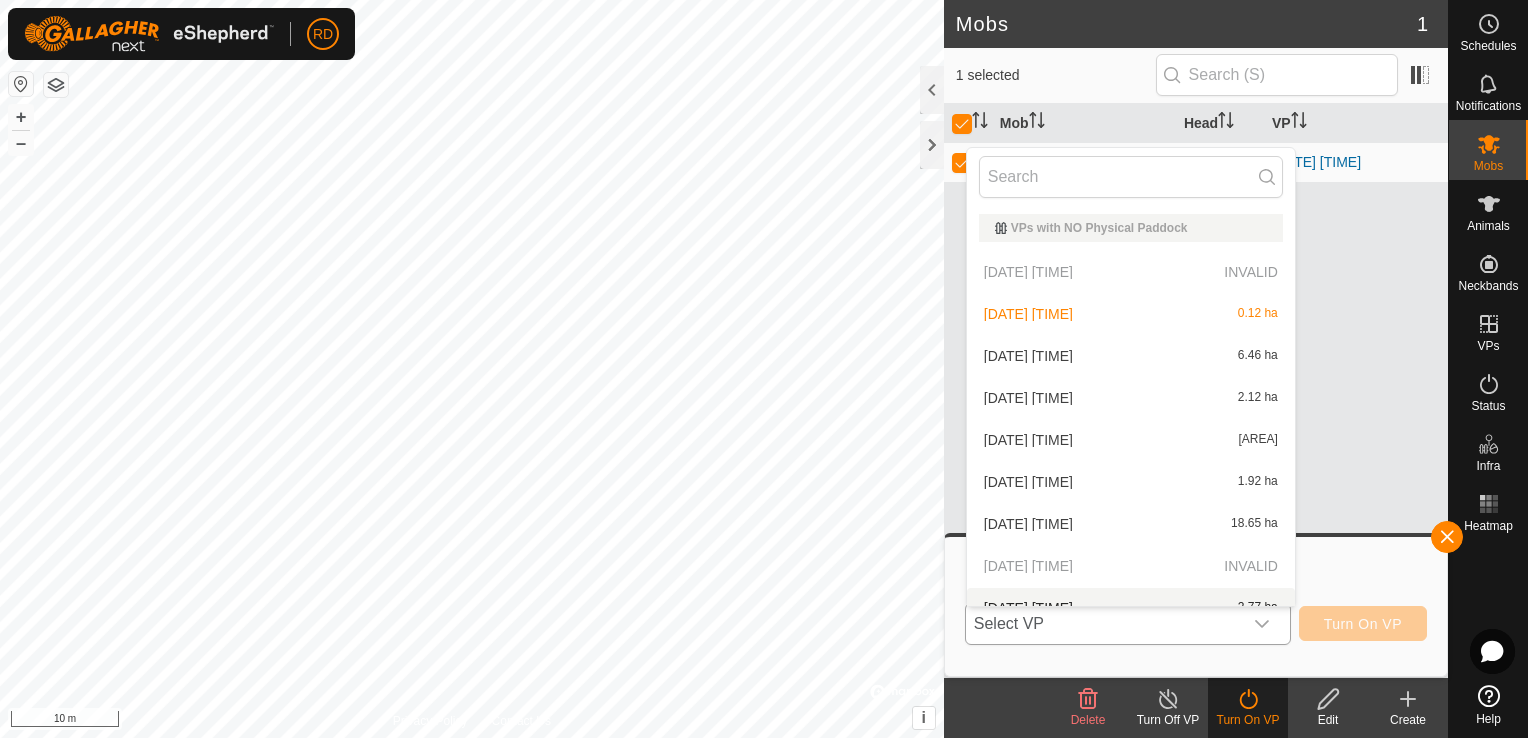scroll, scrollTop: 22, scrollLeft: 0, axis: vertical 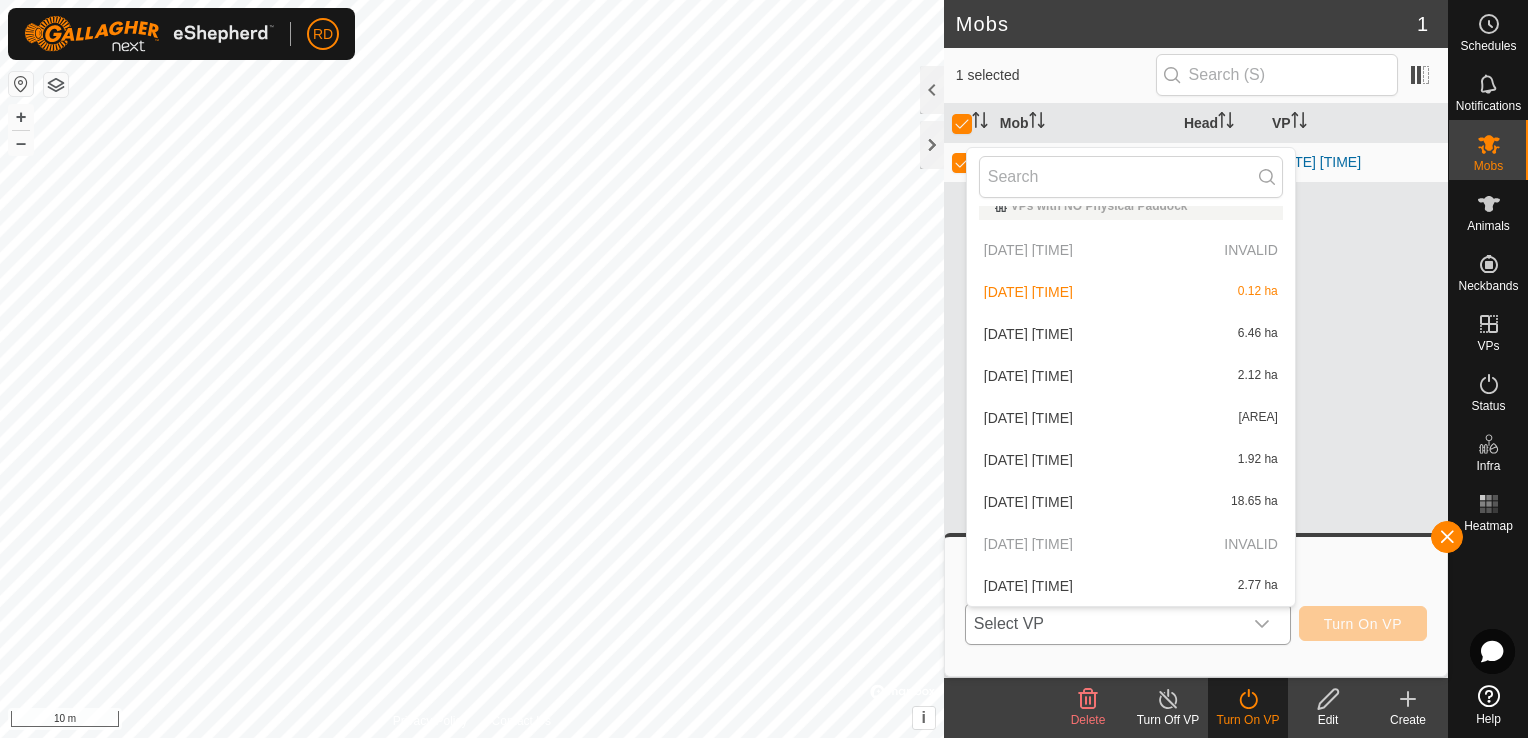 click on "[DATE] [TIME]  [AREA]" at bounding box center [1131, 292] 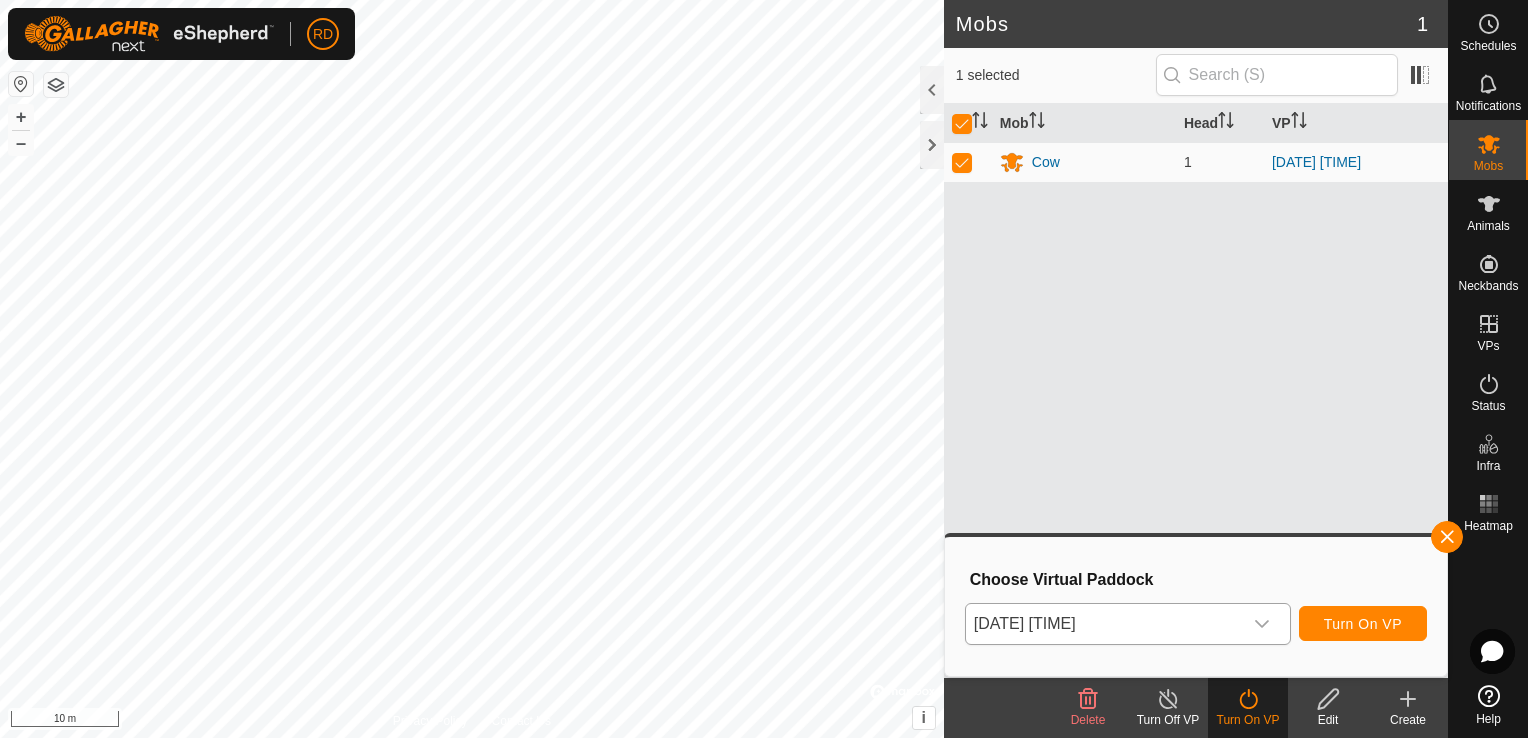 click at bounding box center (1262, 624) 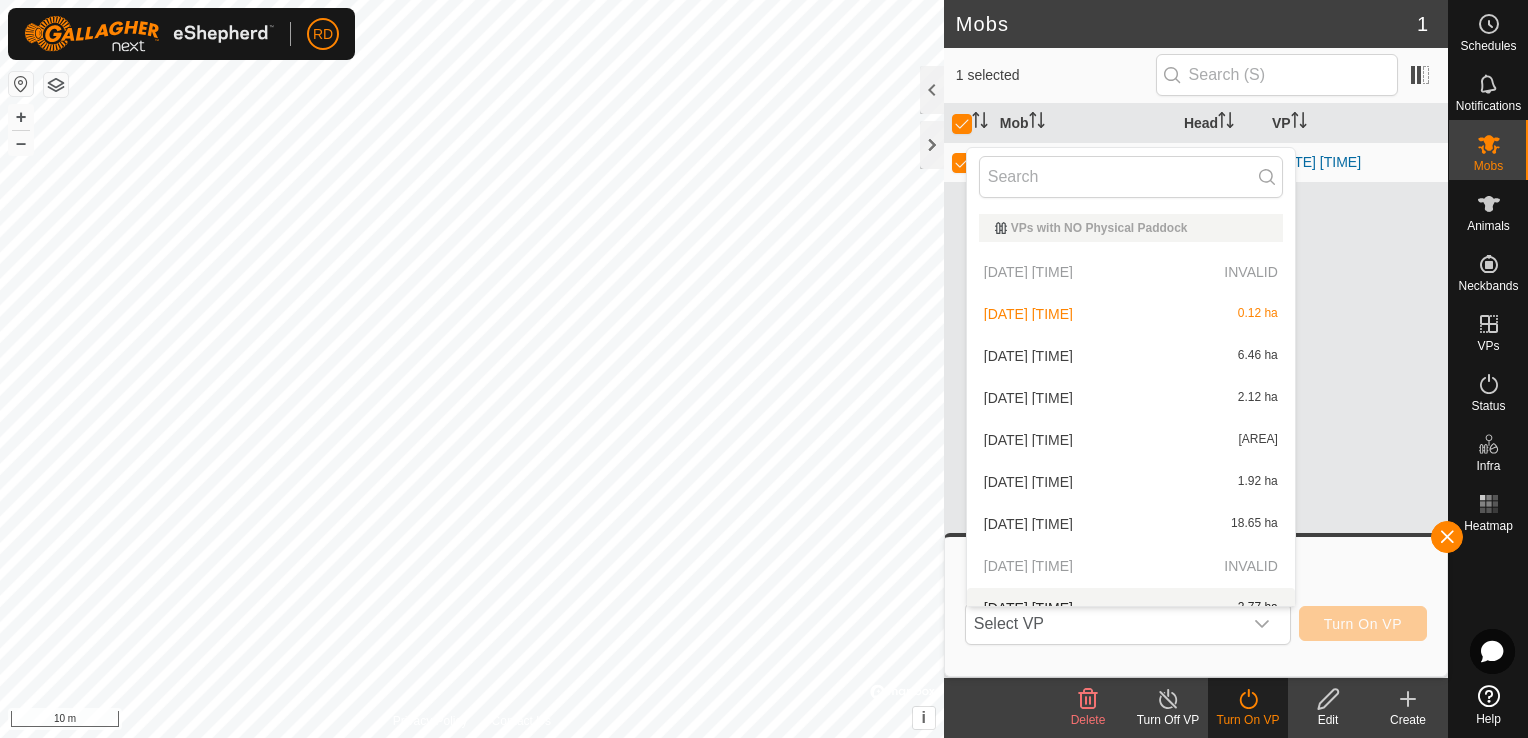 scroll, scrollTop: 22, scrollLeft: 0, axis: vertical 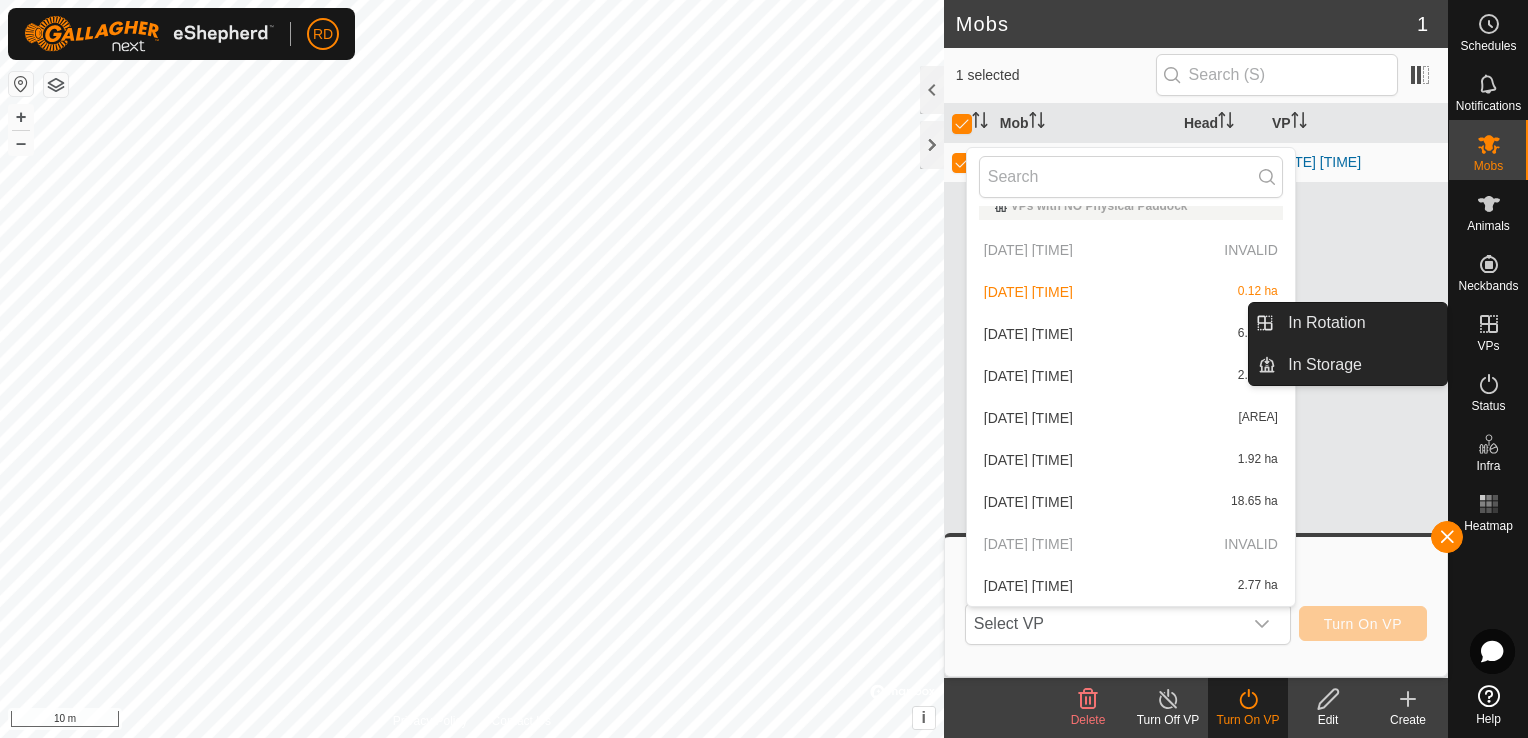 click 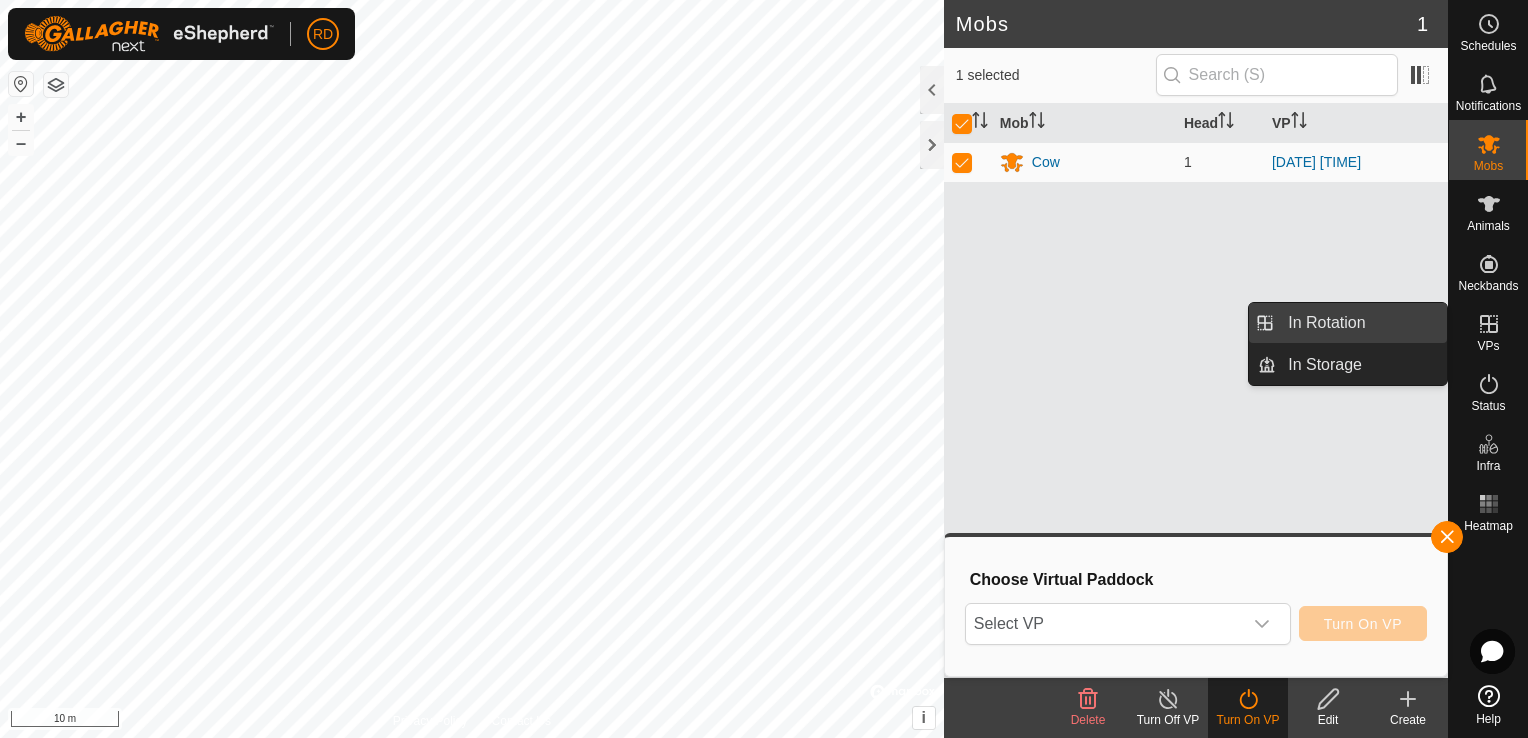 click on "In Rotation" at bounding box center [1361, 323] 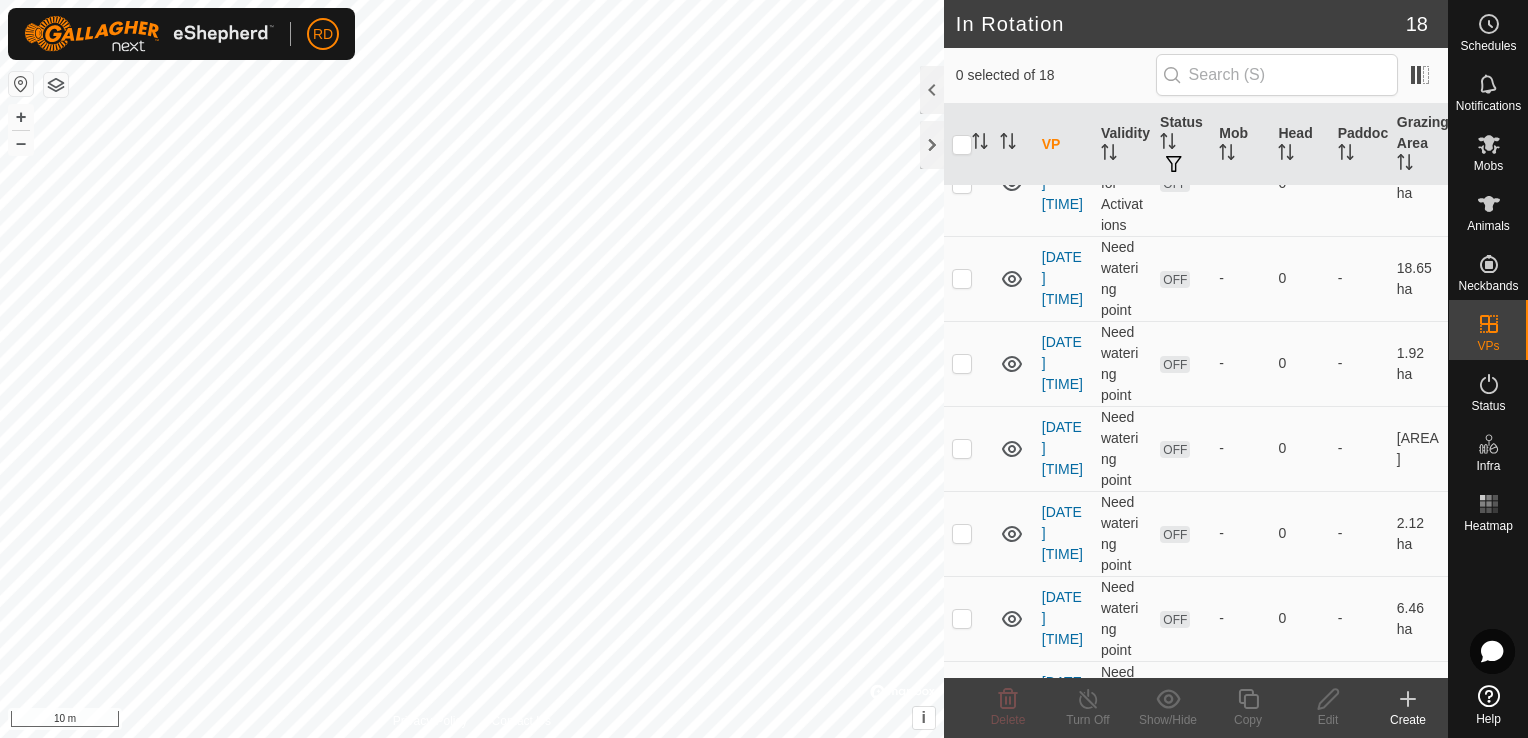 scroll, scrollTop: 1136, scrollLeft: 0, axis: vertical 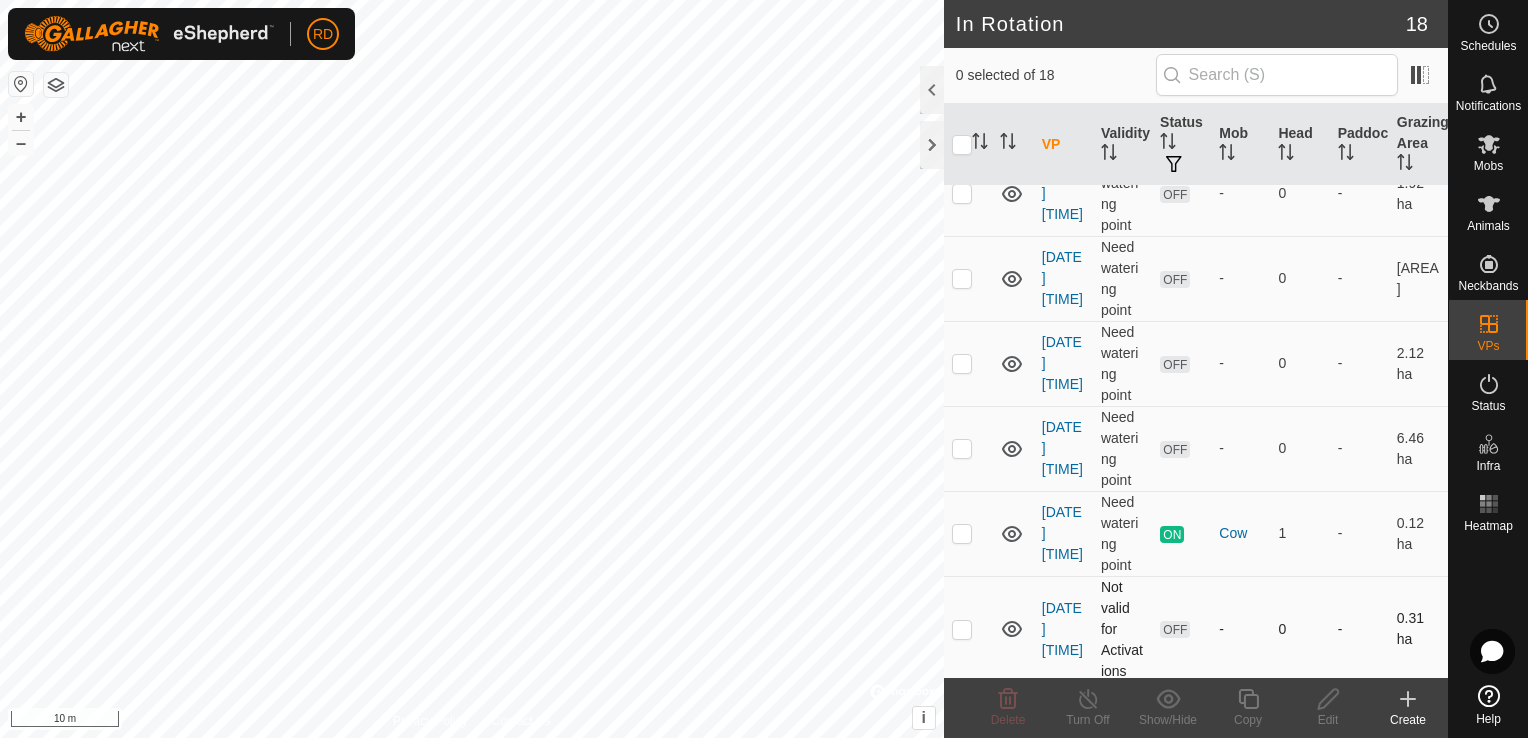 click at bounding box center (962, 629) 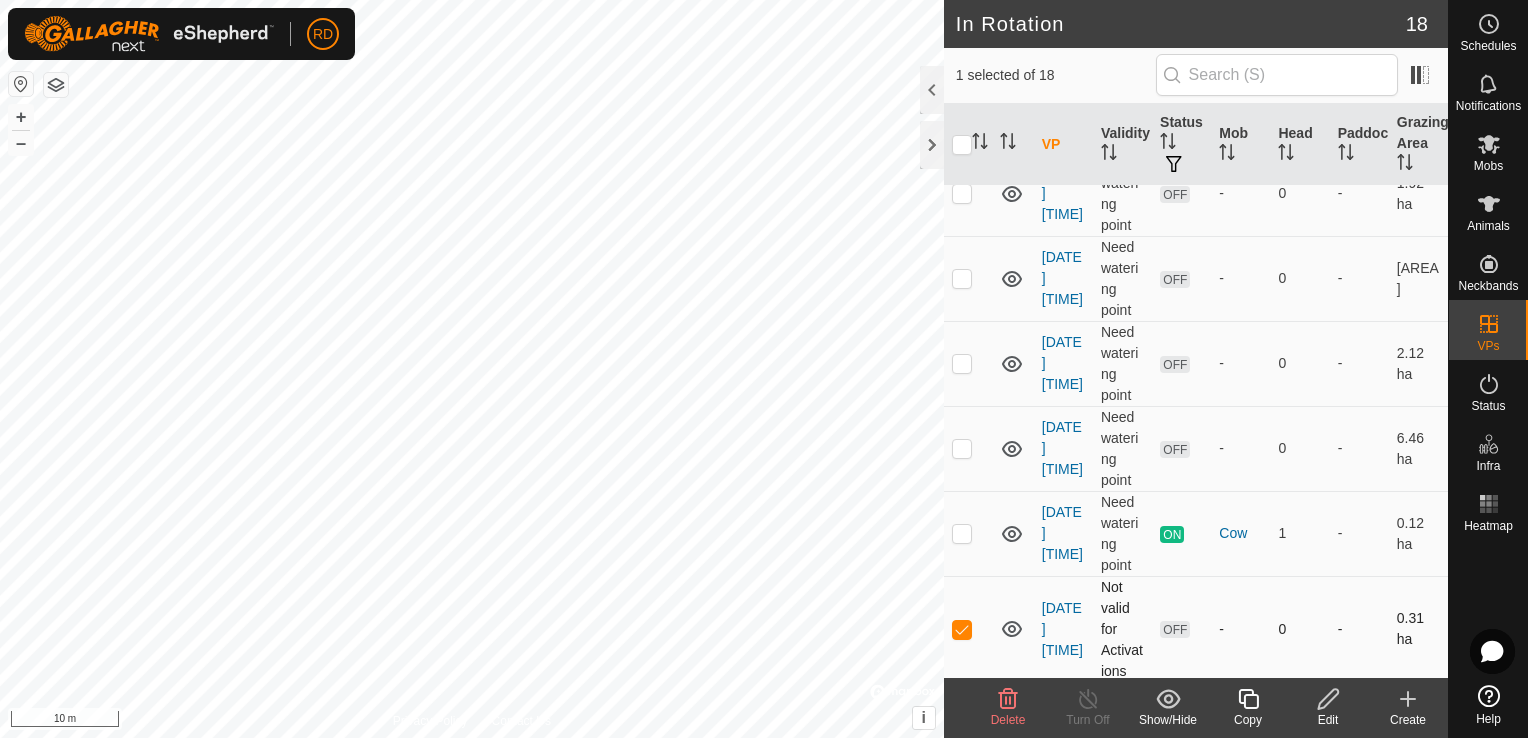 click at bounding box center (962, 629) 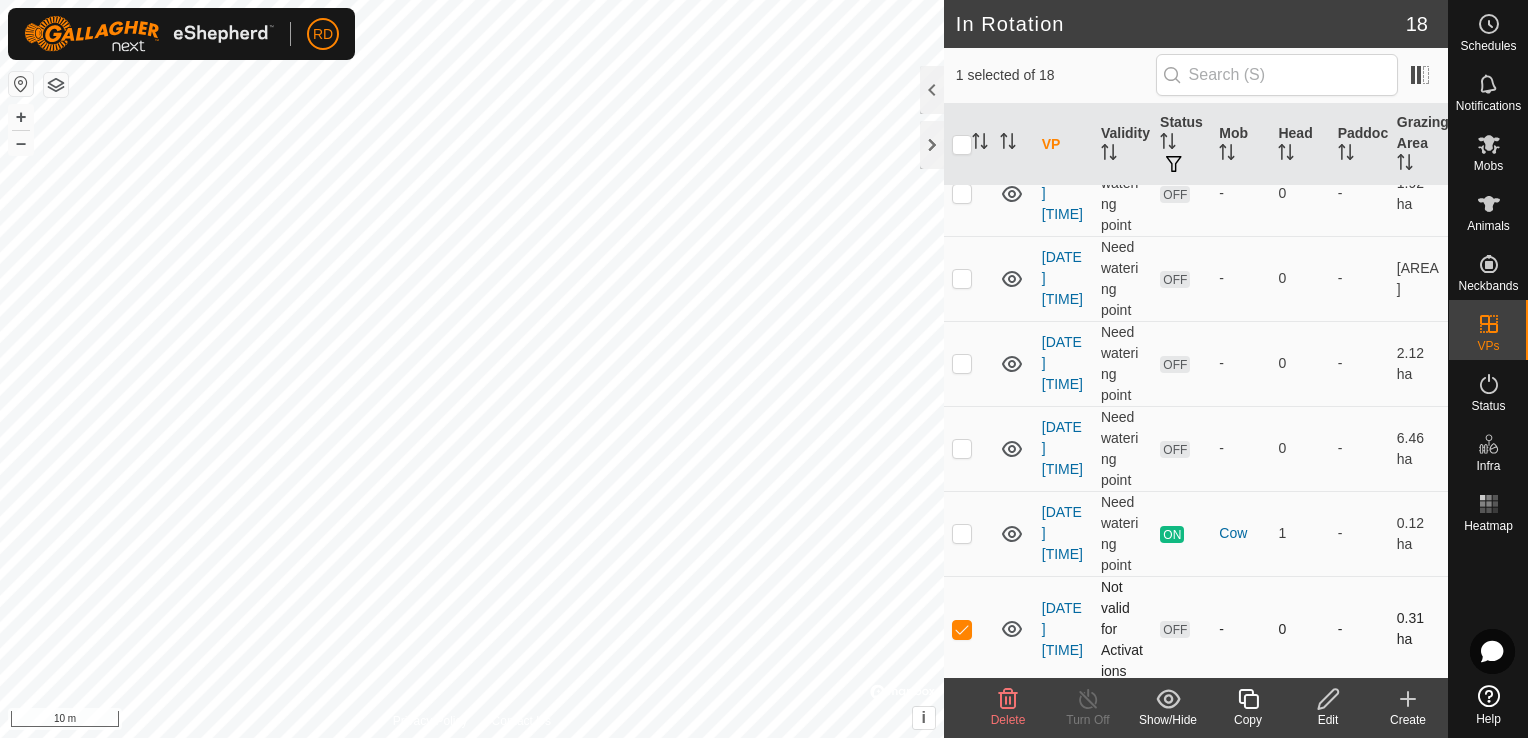 checkbox on "false" 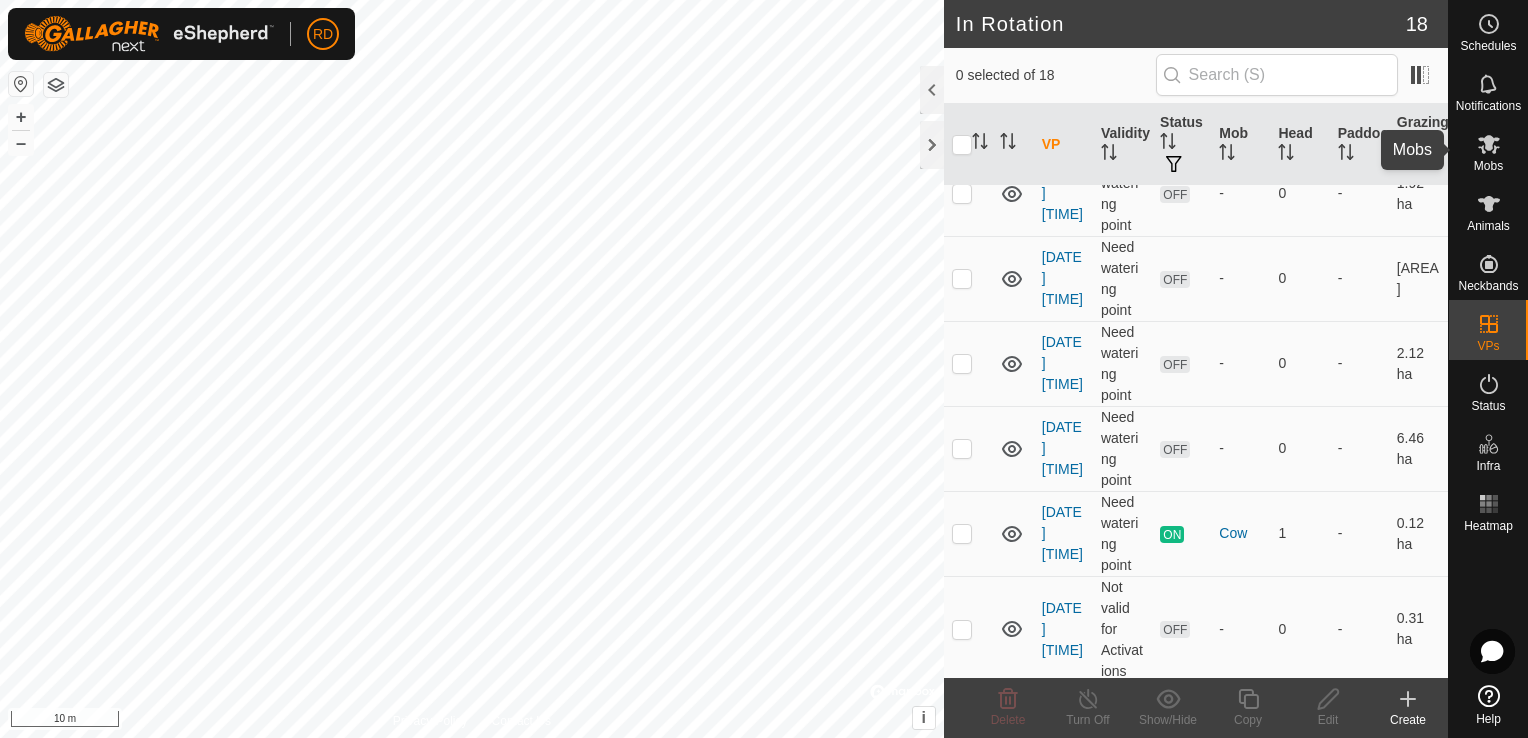 click on "Mobs" at bounding box center (1488, 150) 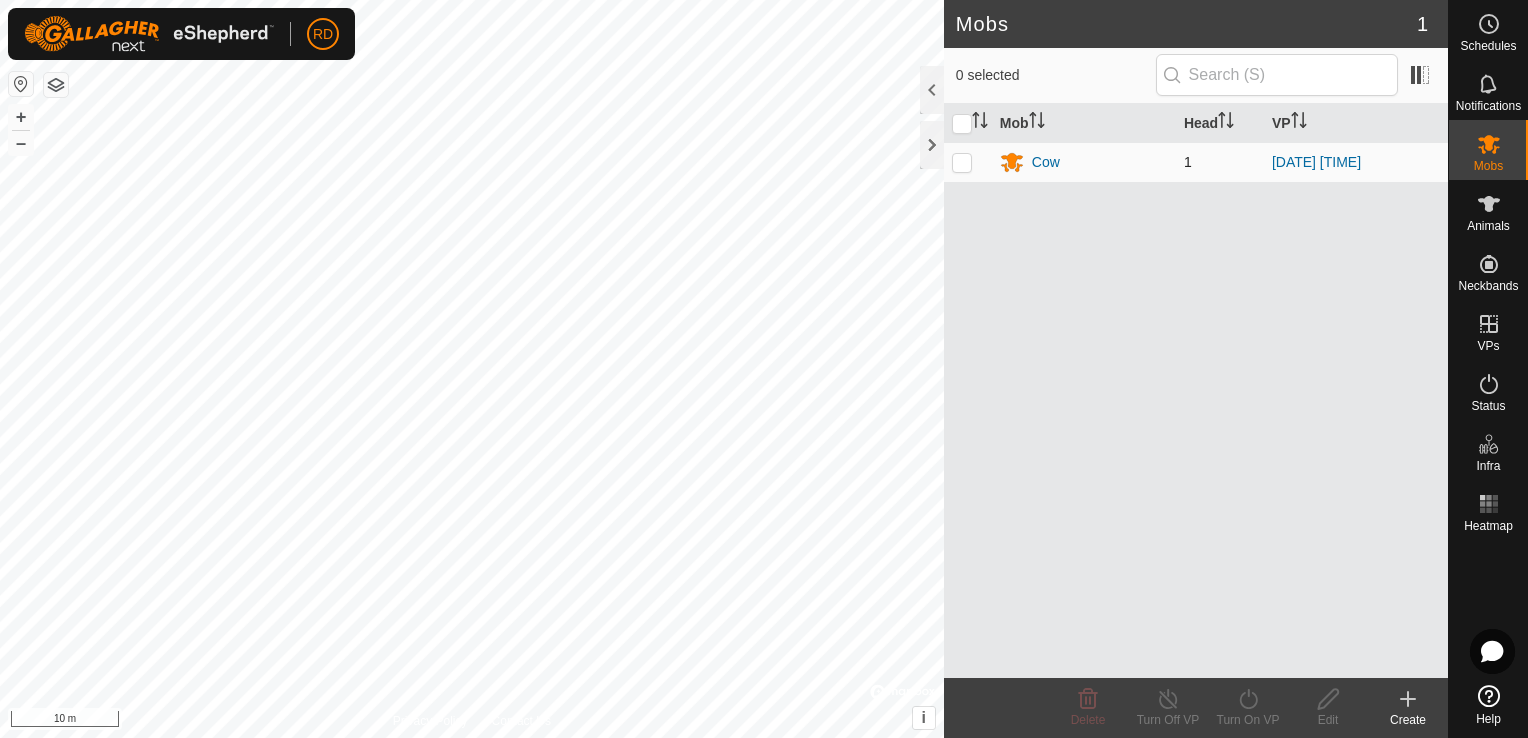 click at bounding box center [962, 162] 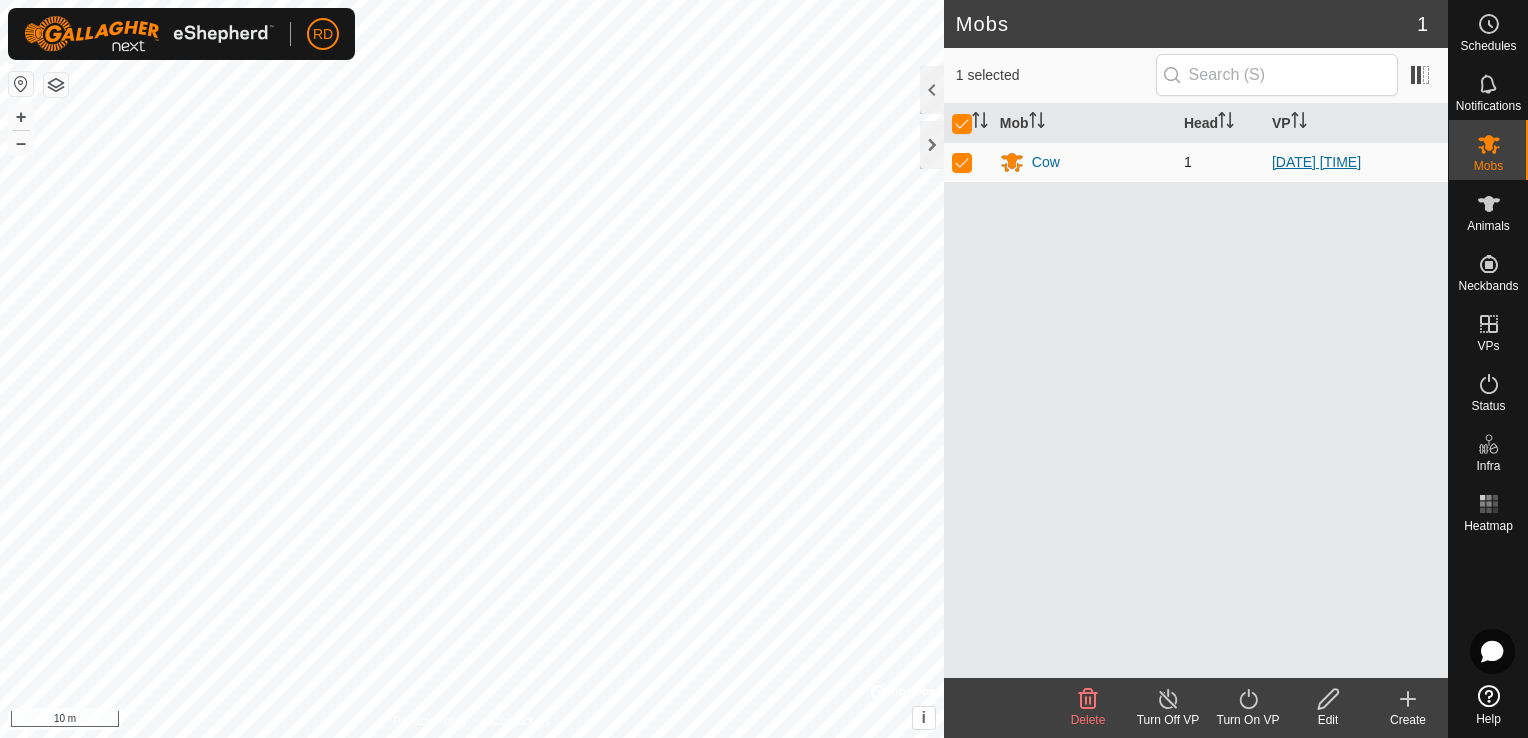 click on "[DATE] [TIME]" at bounding box center [1316, 162] 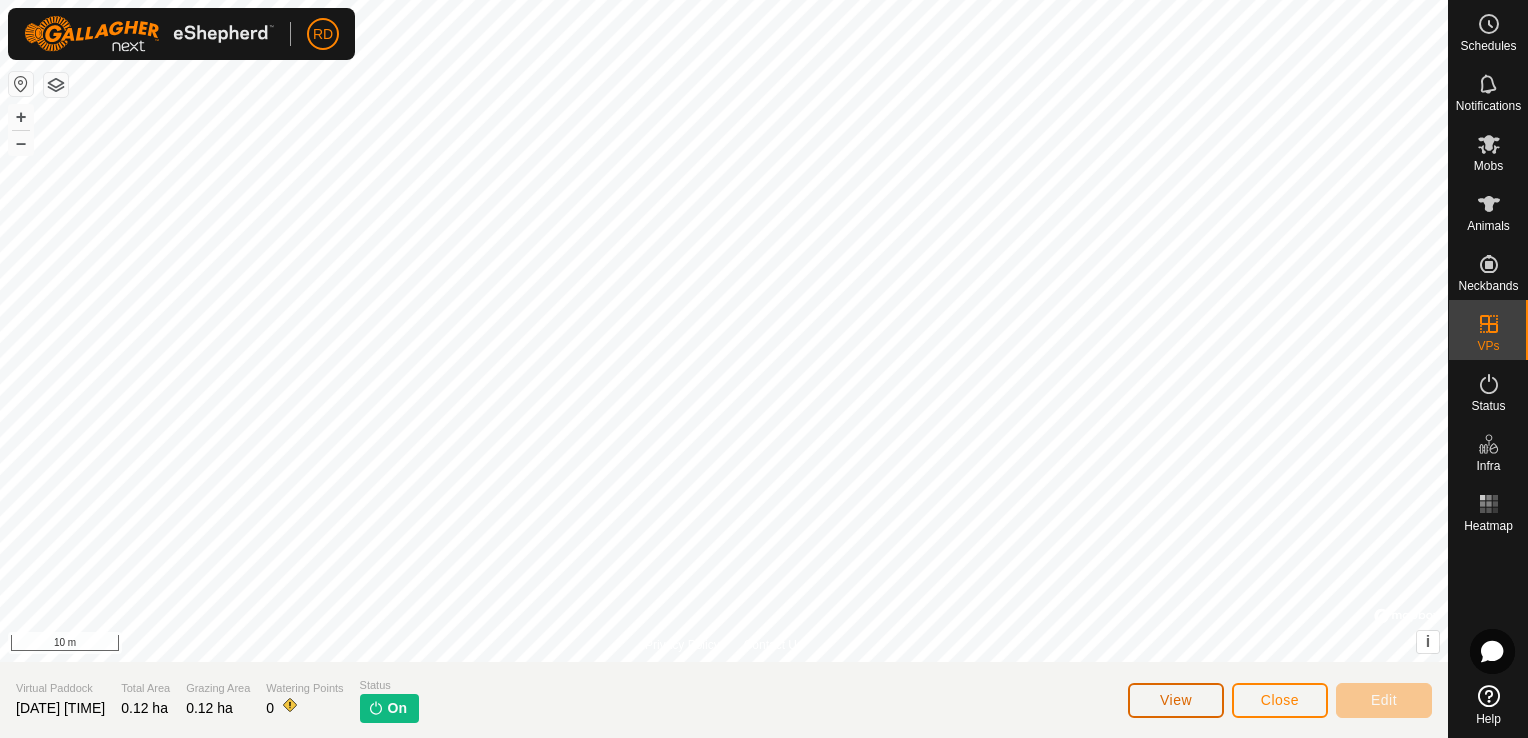click on "View" 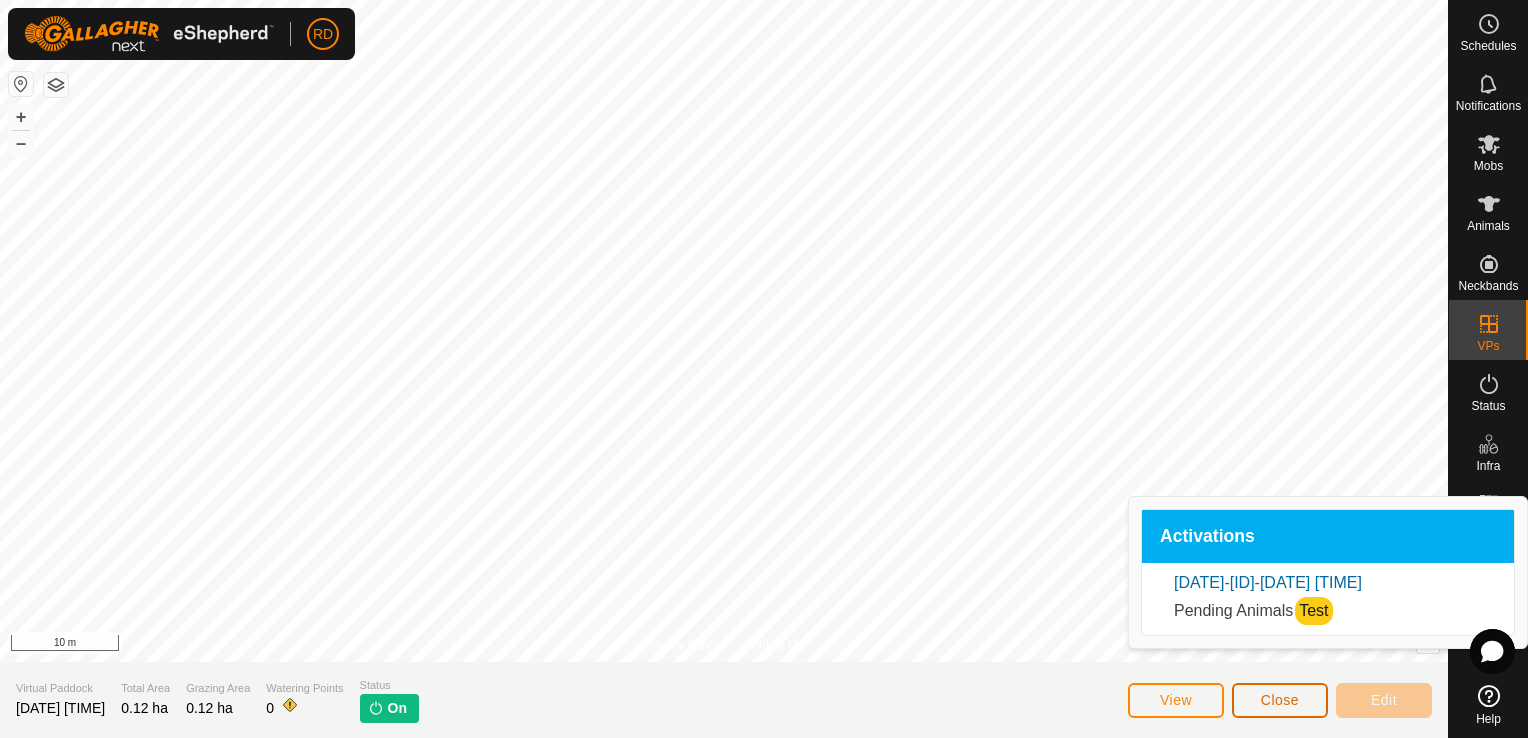 click on "Close" 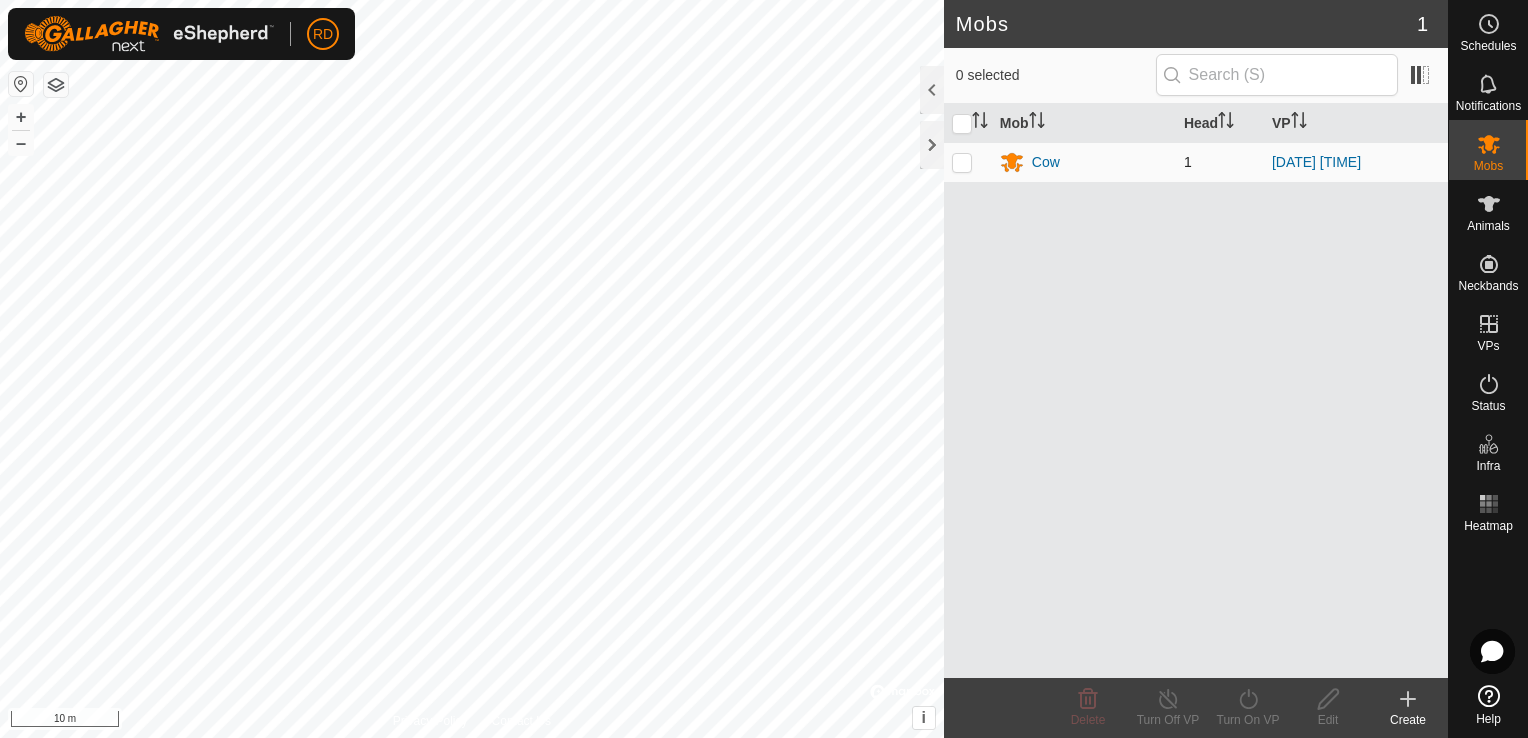 click at bounding box center [962, 162] 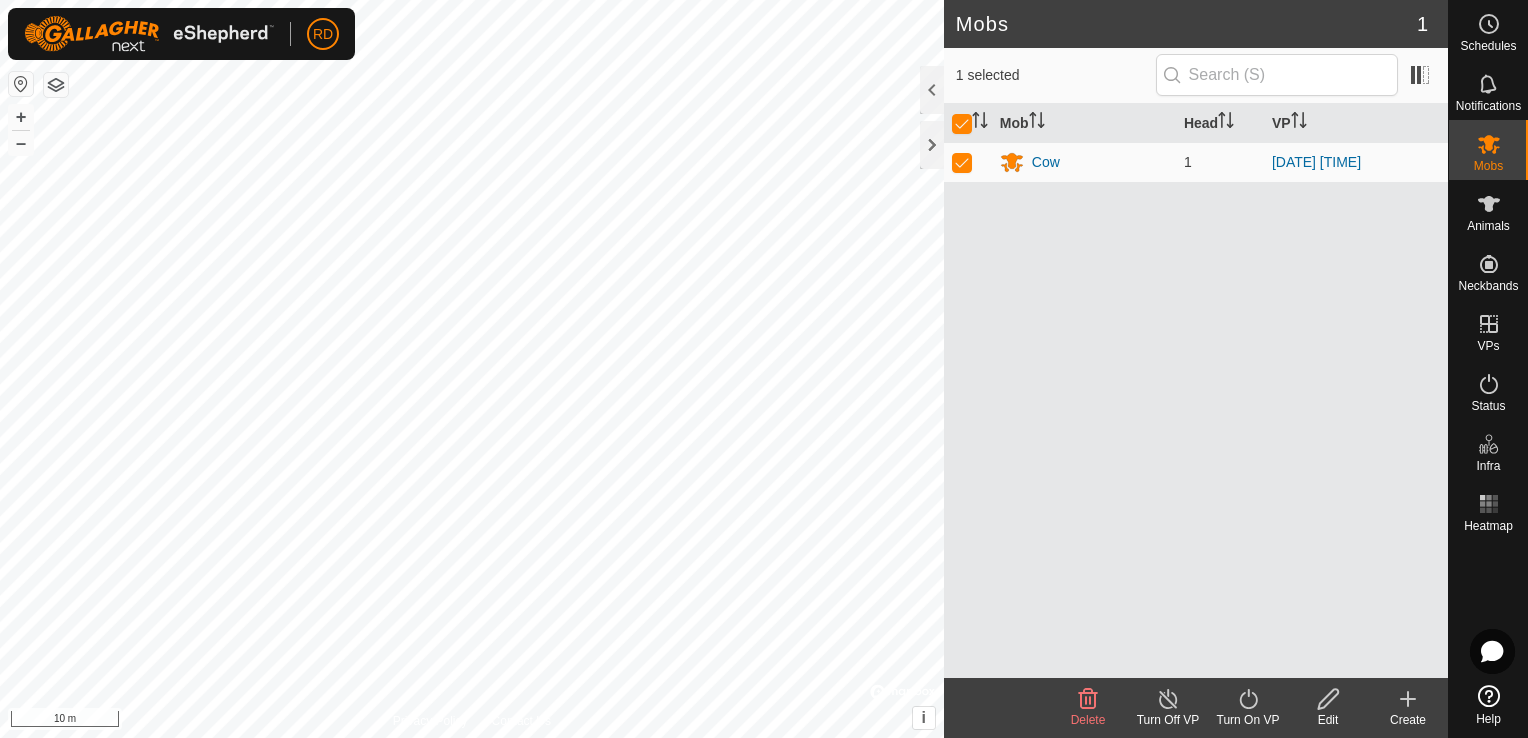 click 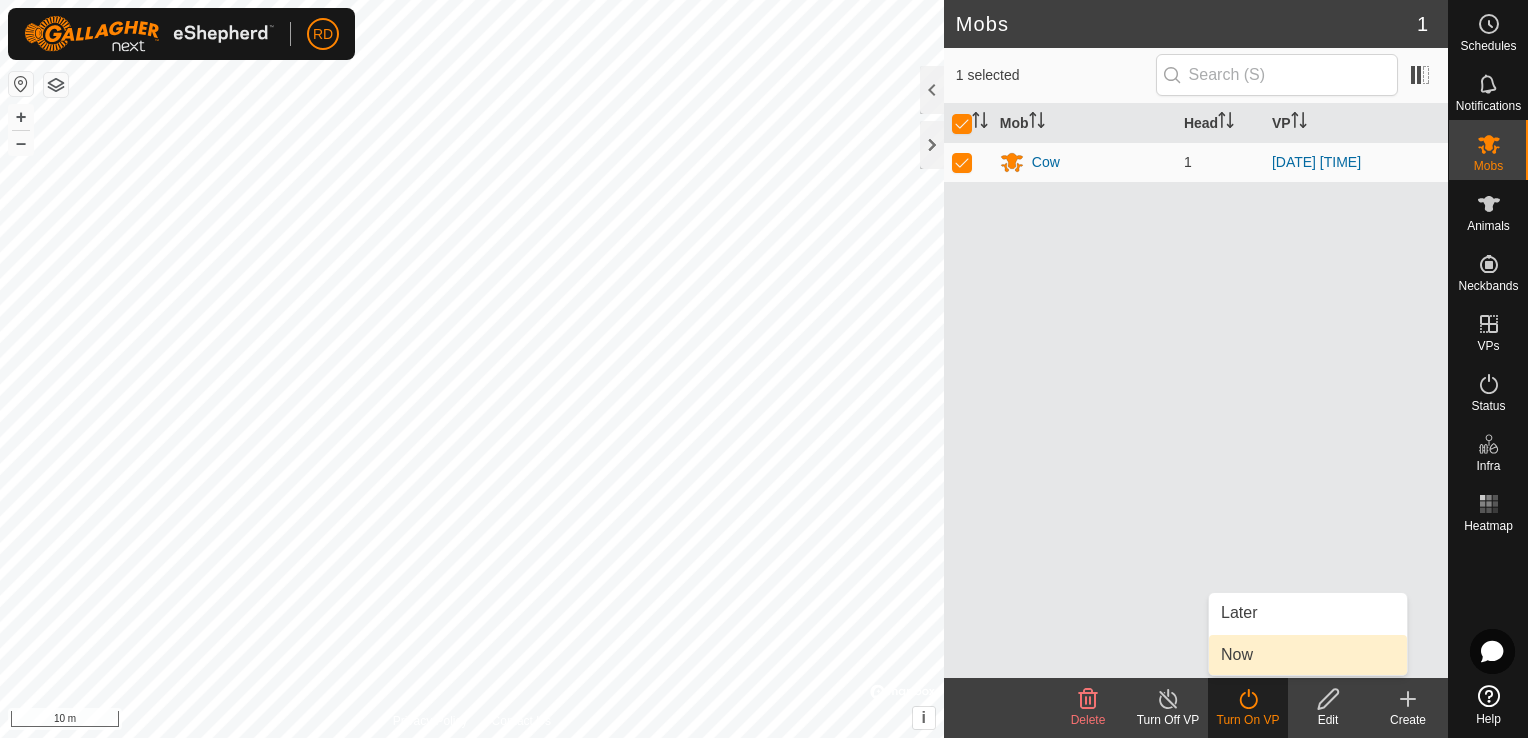 click on "Now" at bounding box center (1308, 655) 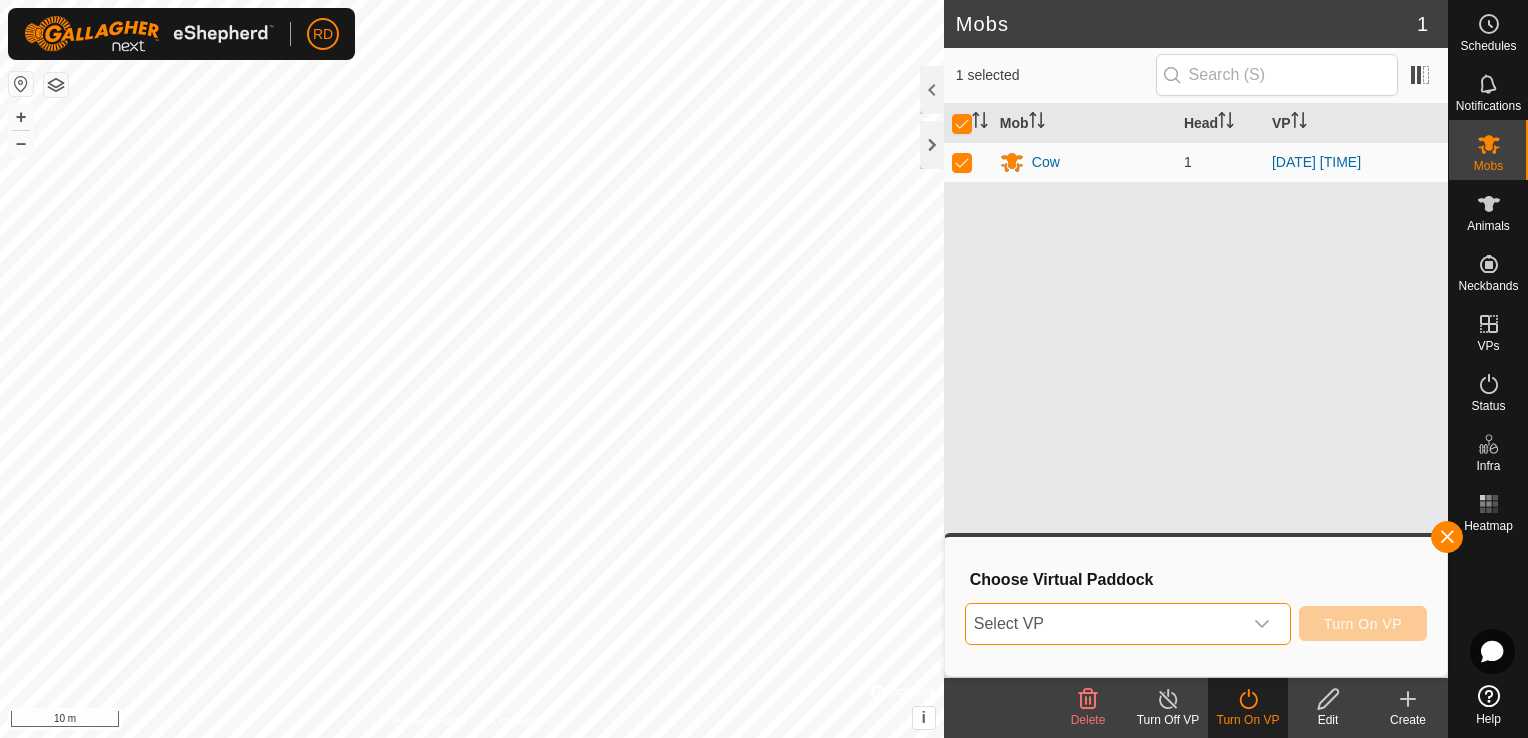 click on "Select VP" at bounding box center [1104, 624] 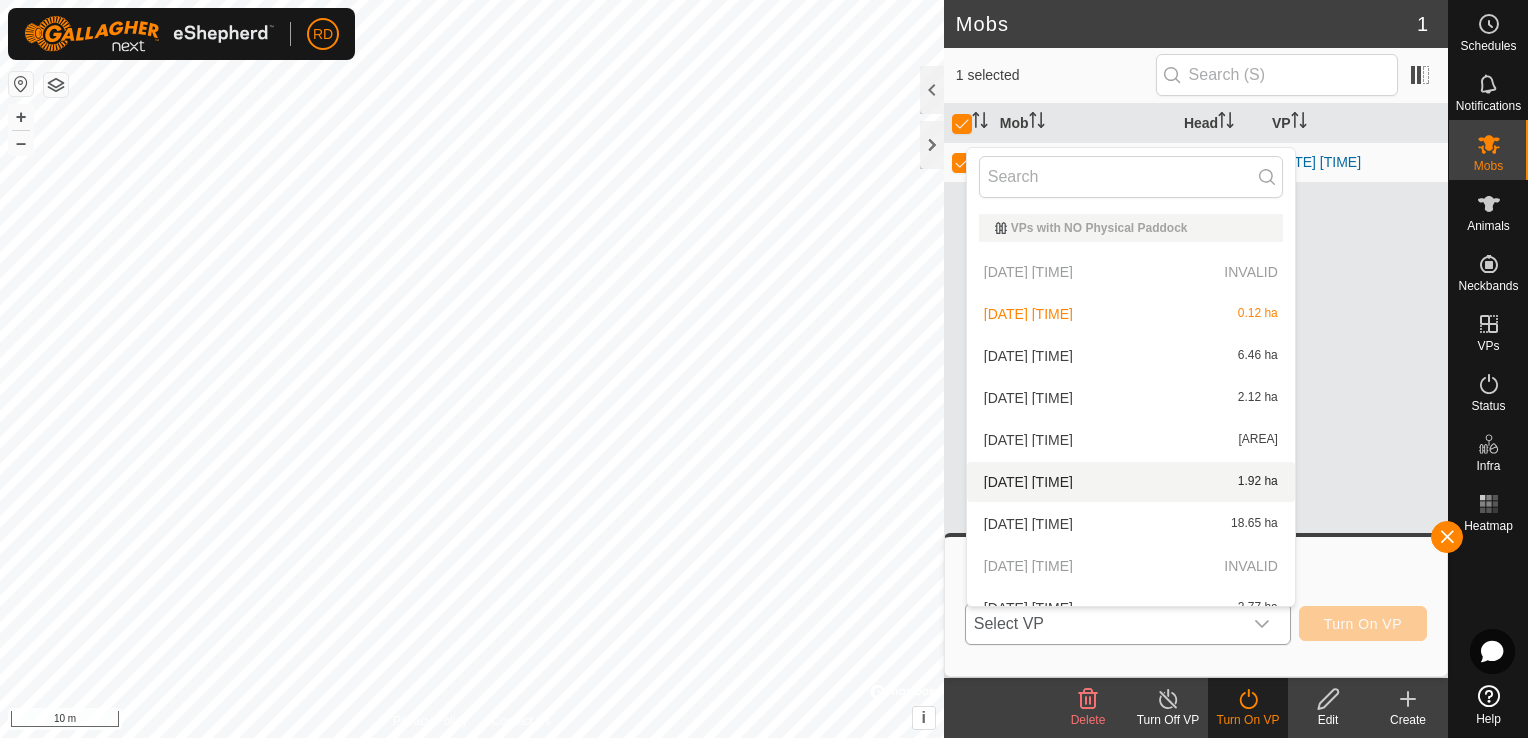scroll, scrollTop: 22, scrollLeft: 0, axis: vertical 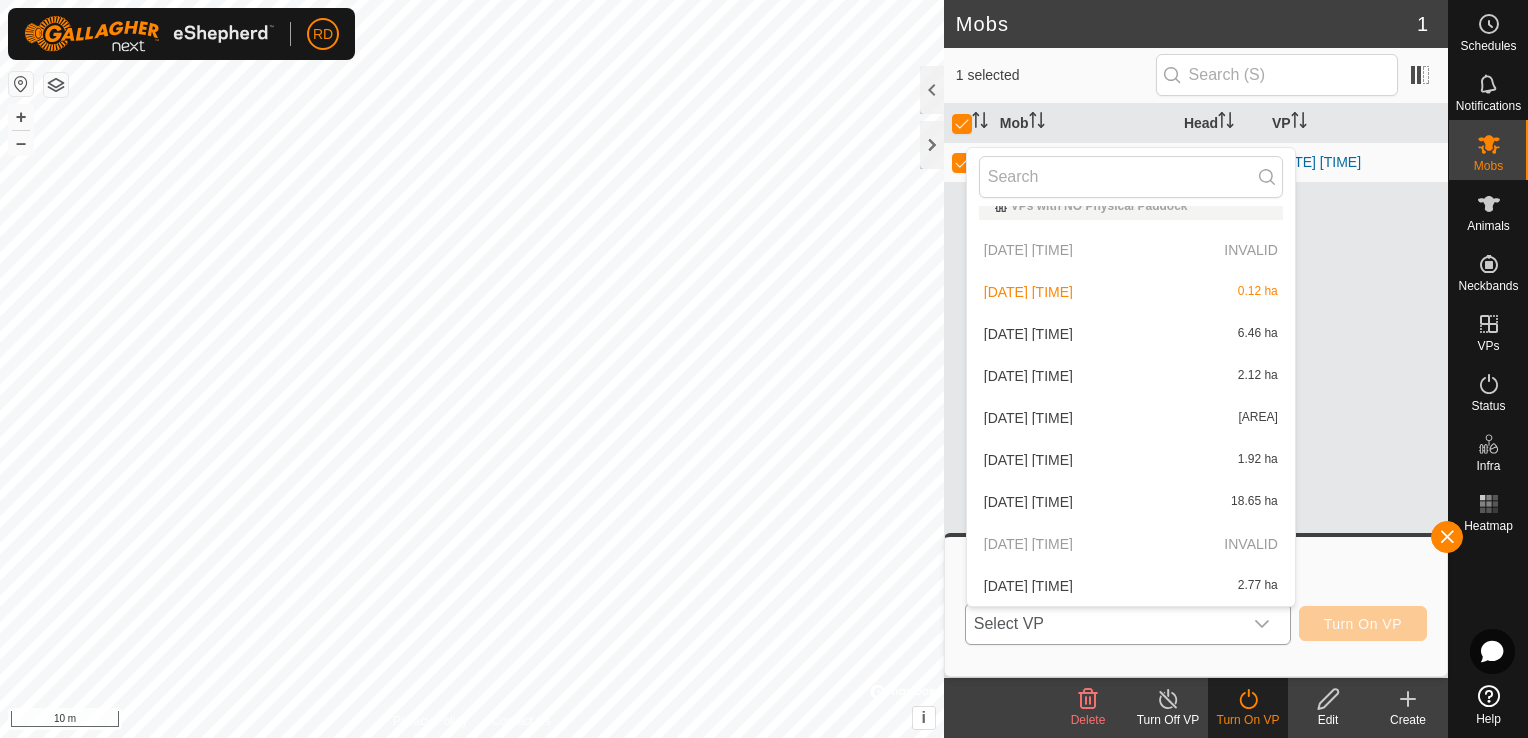 click on "[DATE] [TIME] INVALID" at bounding box center [1131, 250] 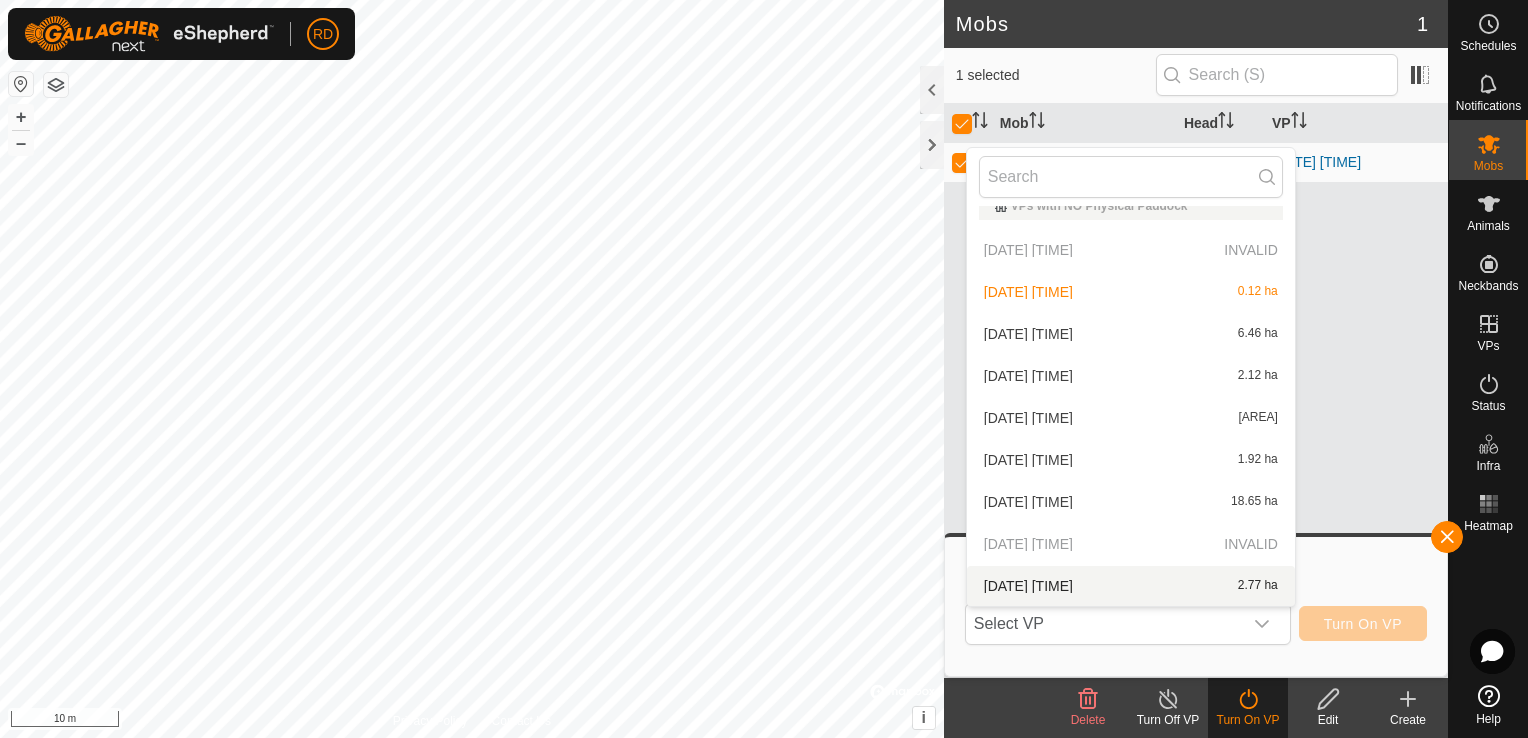 click on "Turn Off VP" 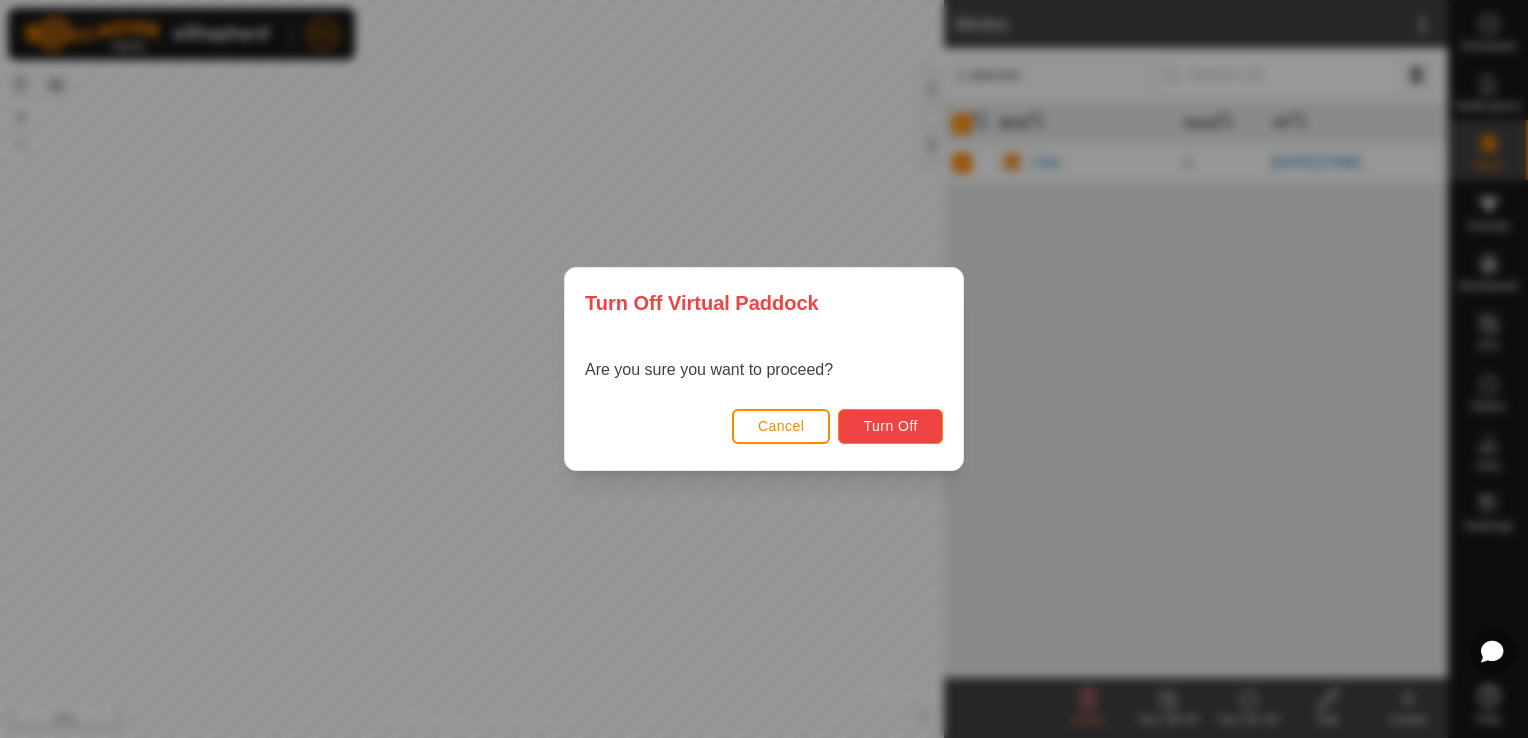 click on "Turn Off" at bounding box center (890, 426) 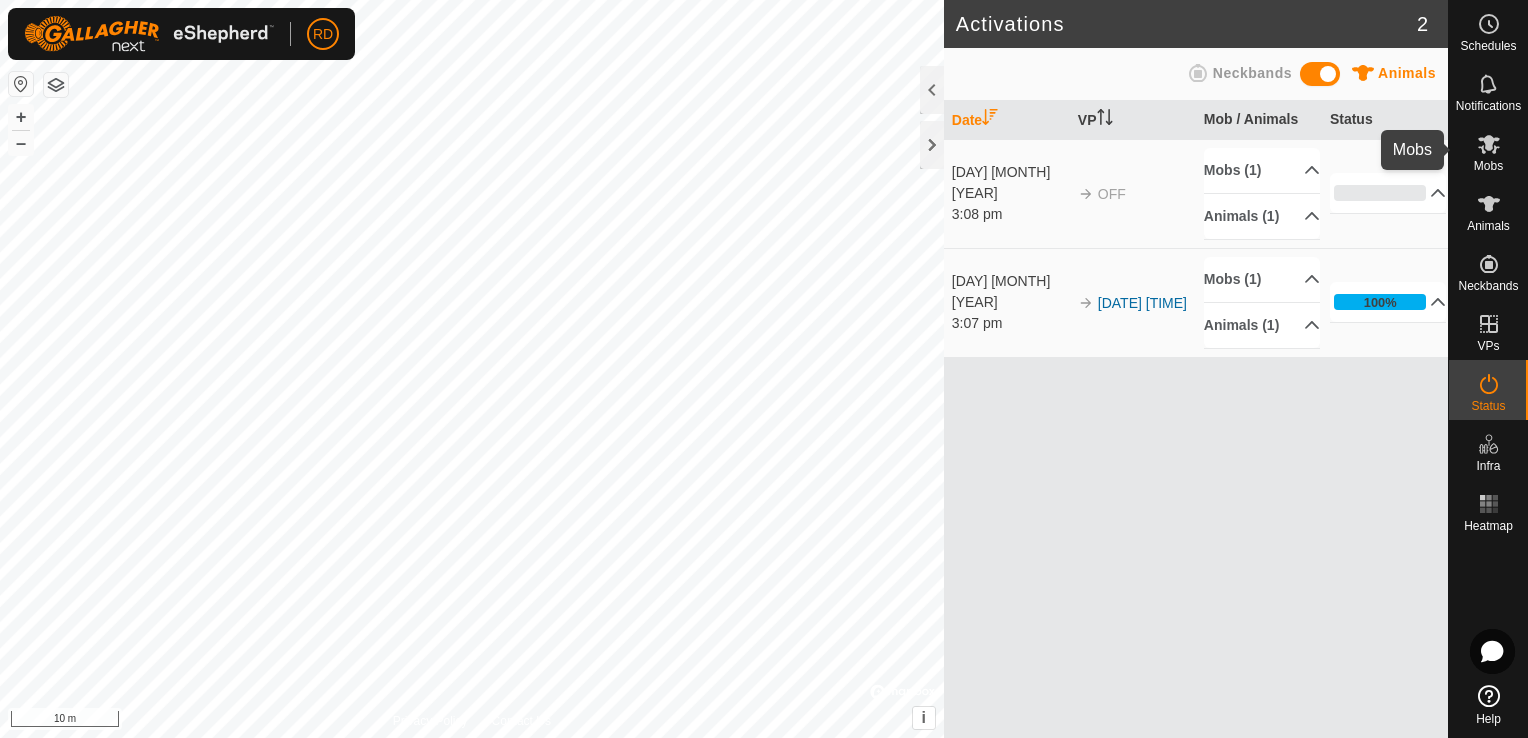 click at bounding box center (1489, 144) 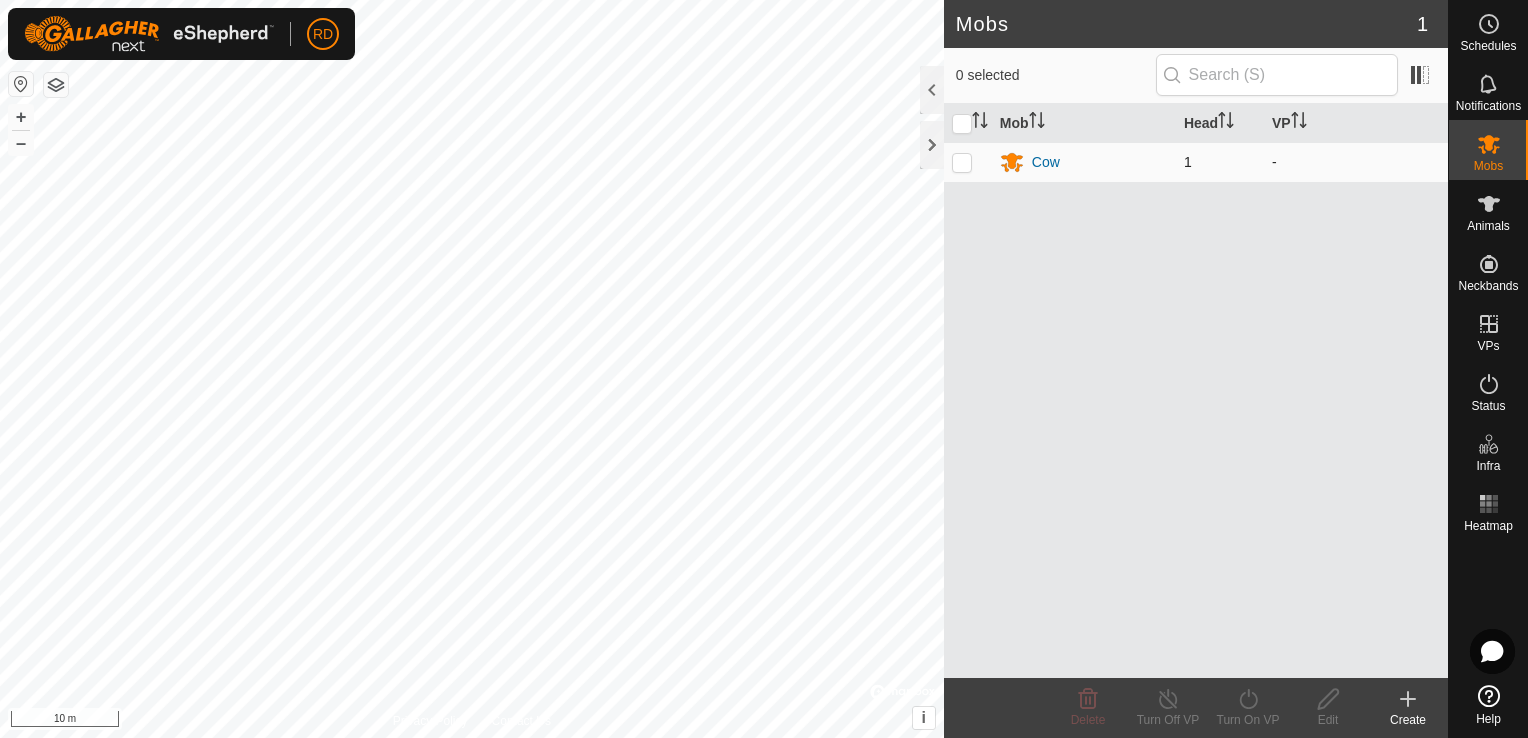 click at bounding box center (962, 162) 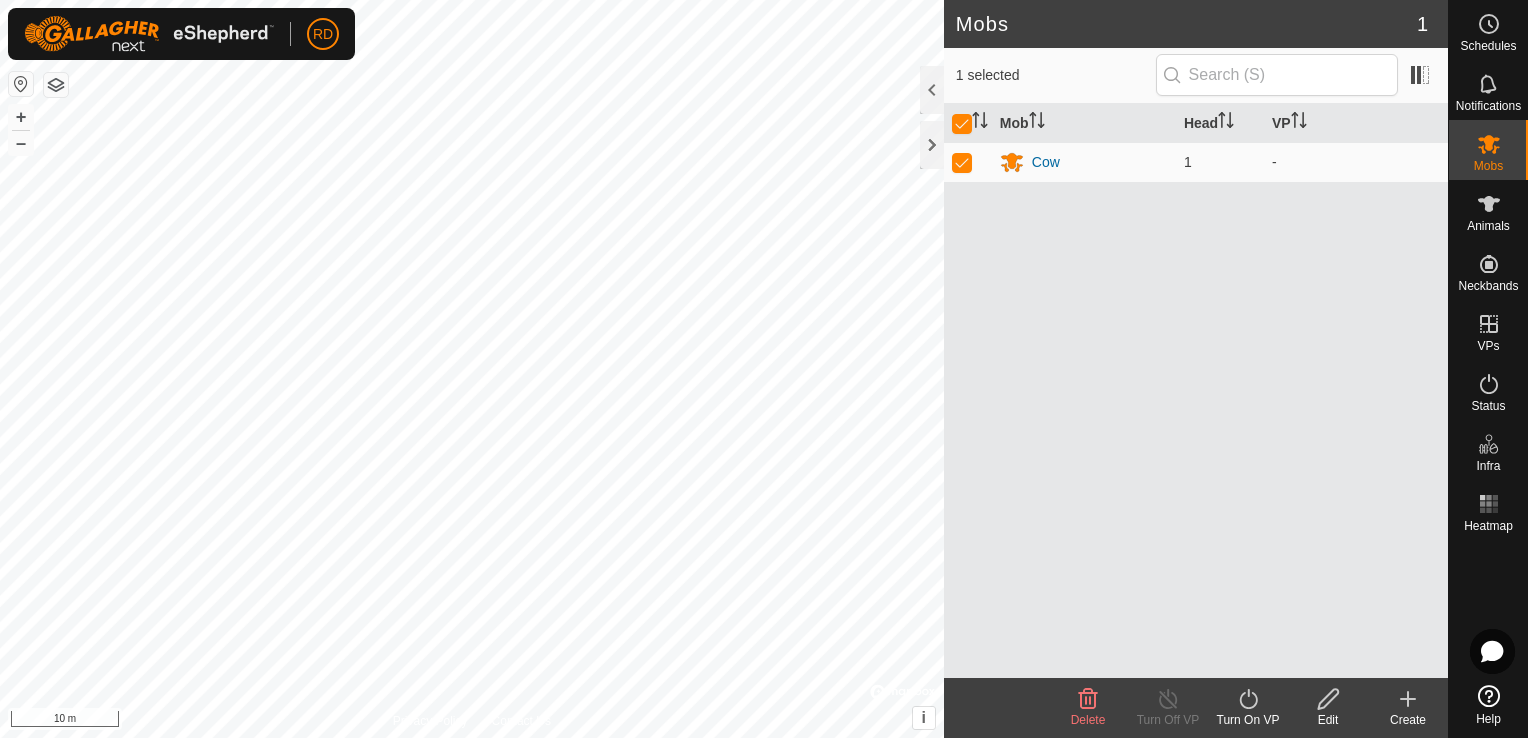 click on "Turn On VP" 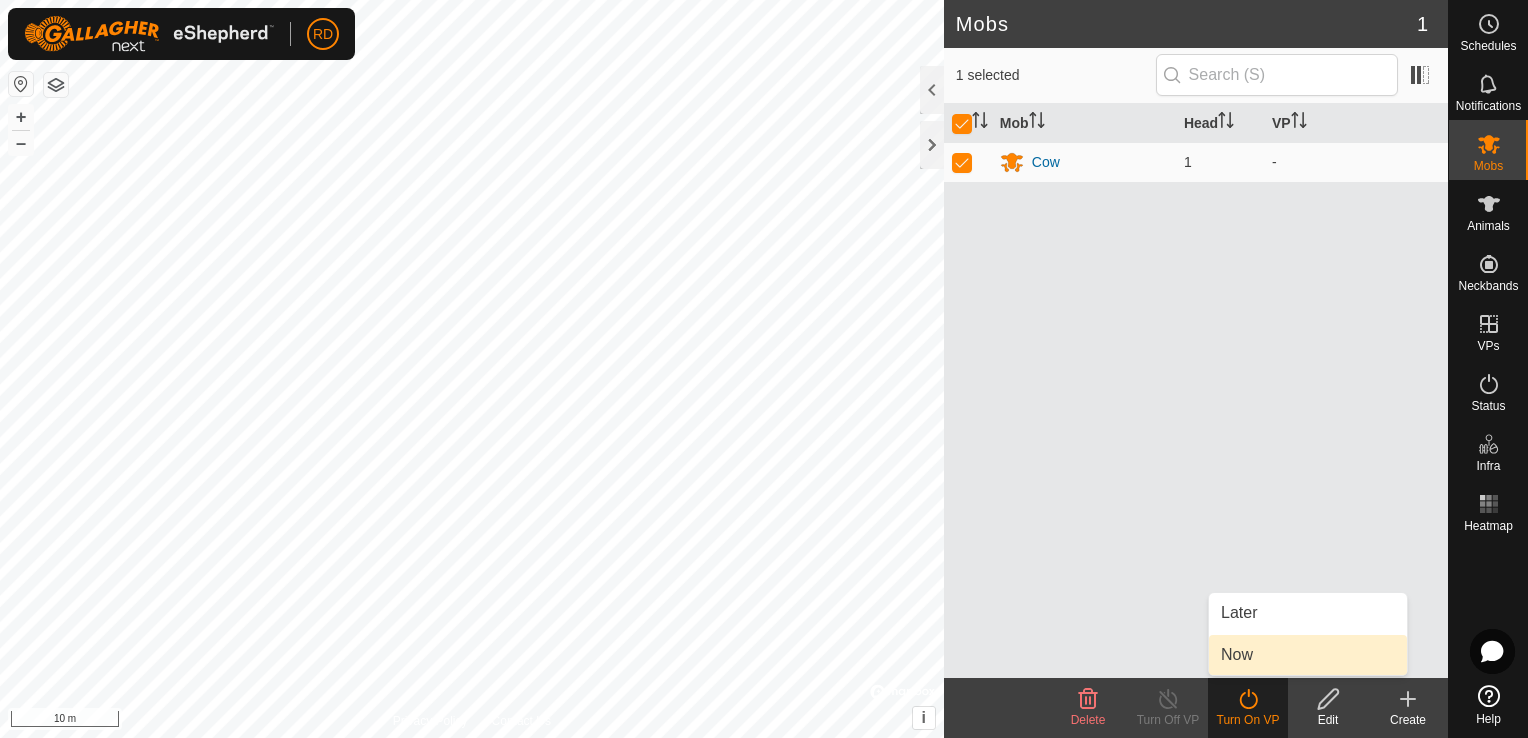 click on "Now" at bounding box center (1308, 655) 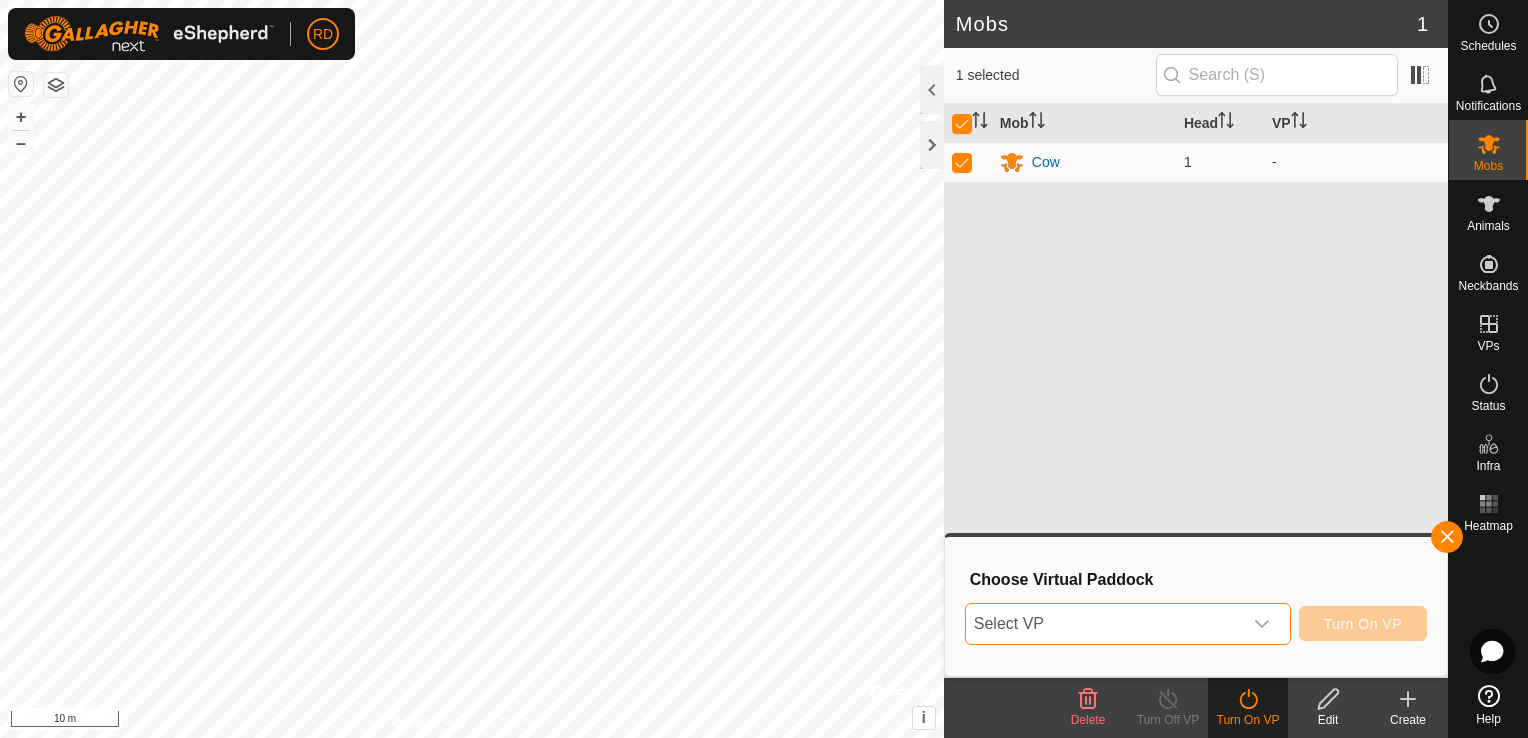 click on "Select VP" at bounding box center [1104, 624] 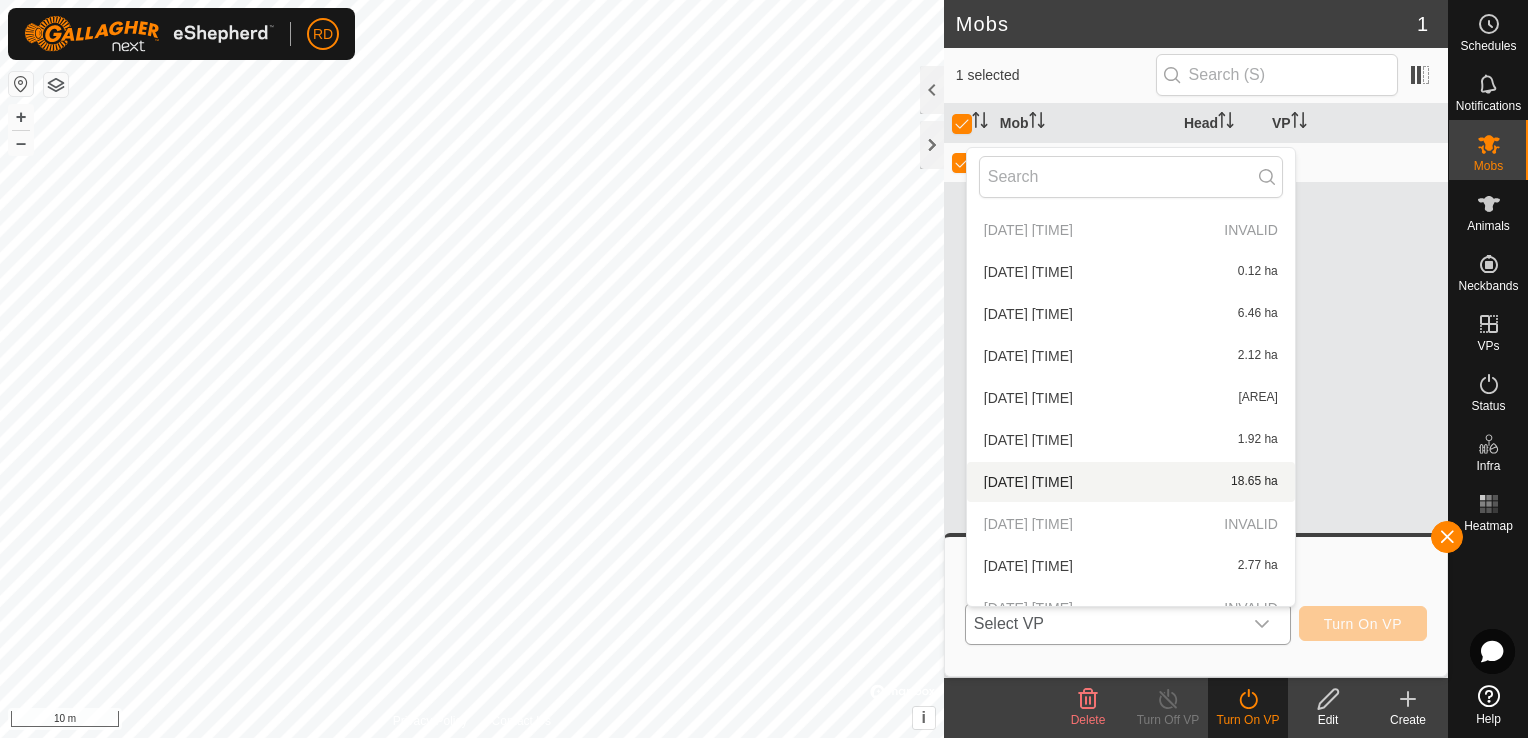 scroll, scrollTop: 0, scrollLeft: 0, axis: both 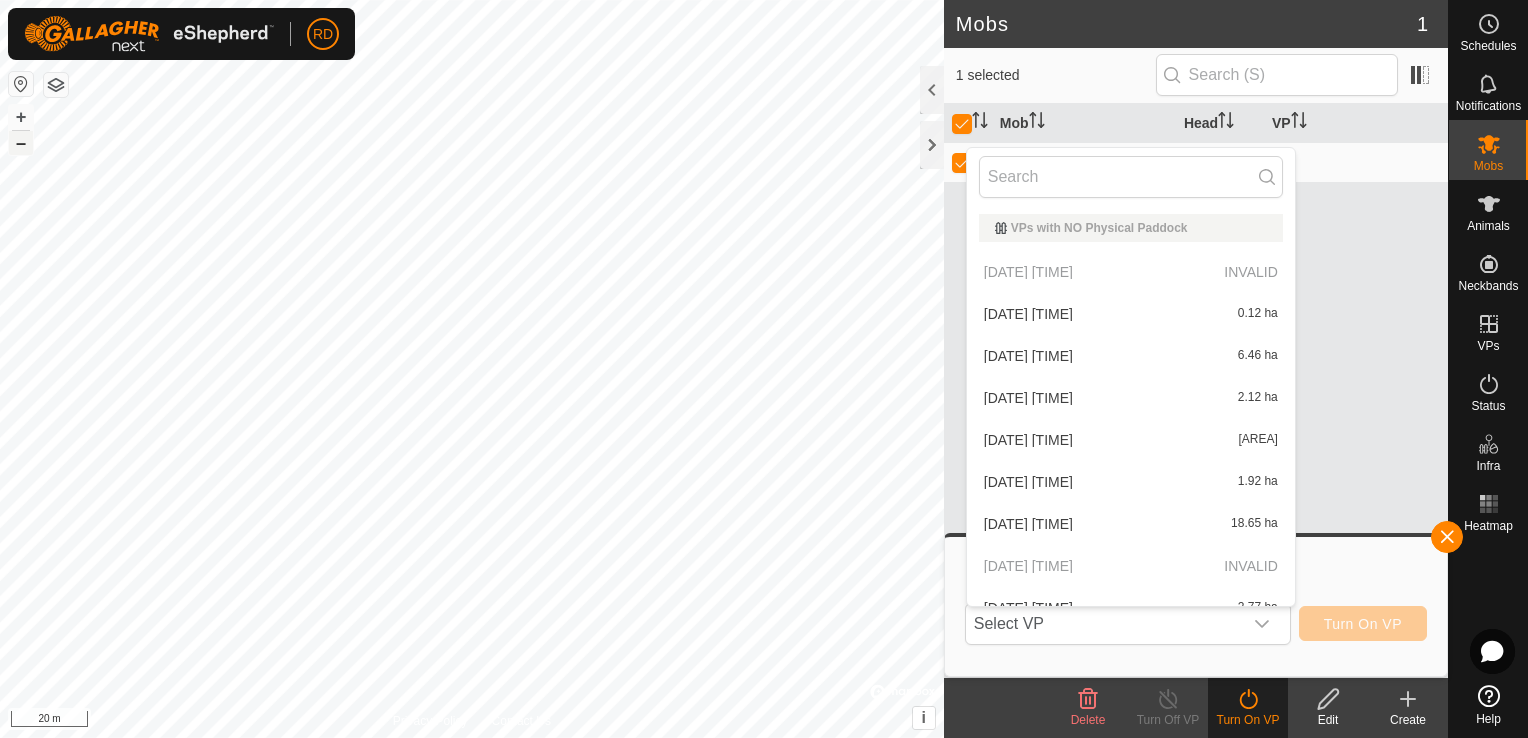 click on "–" at bounding box center [21, 143] 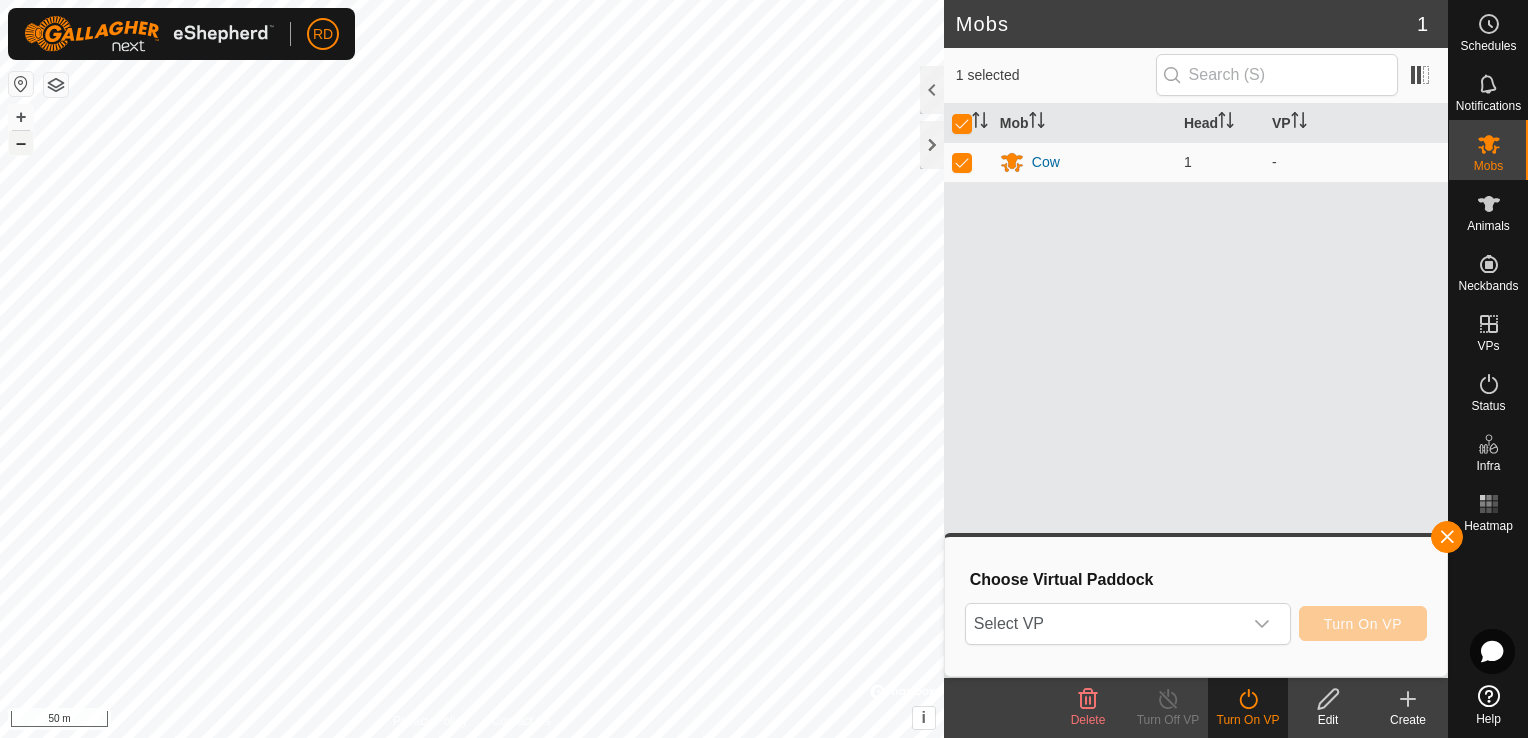 click on "–" at bounding box center (21, 143) 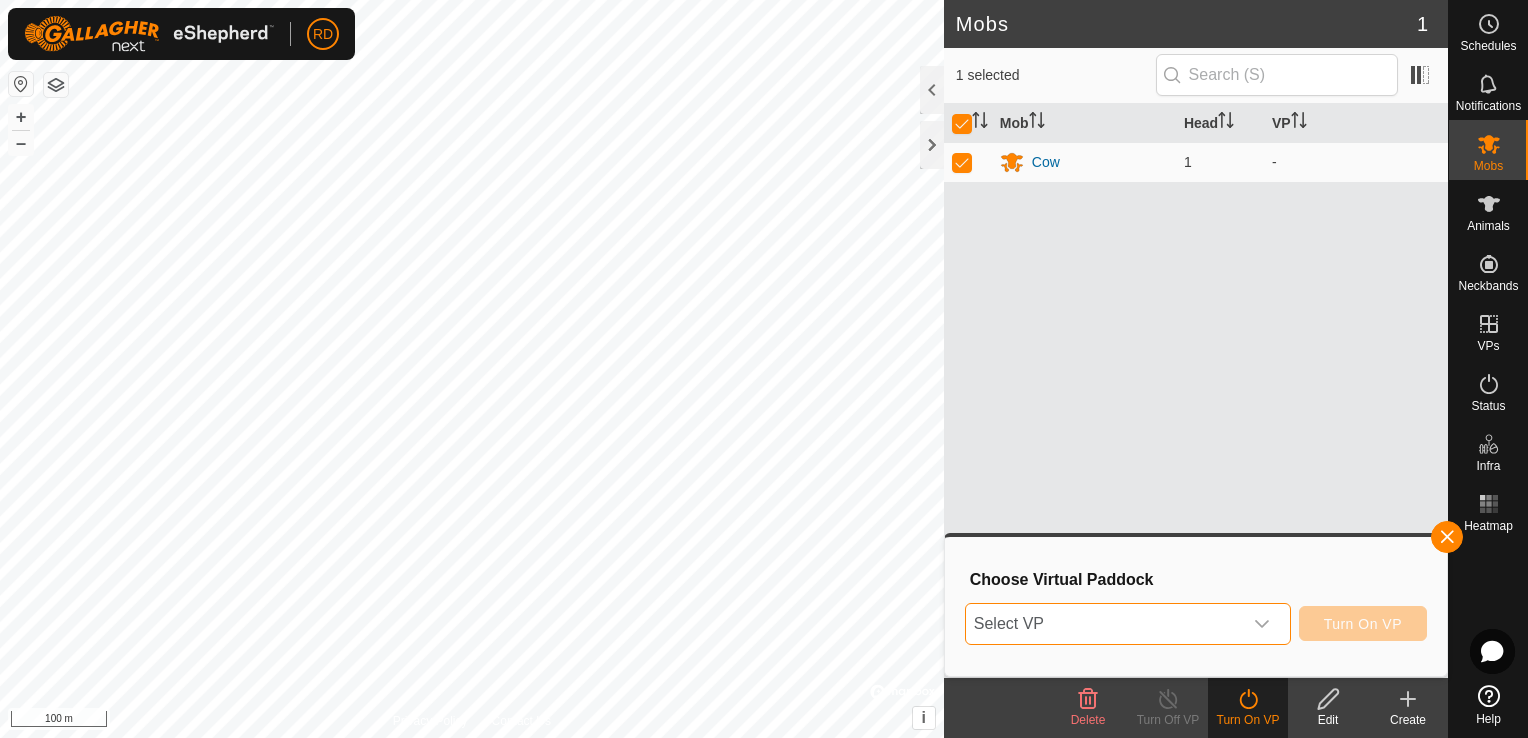 click on "Select VP" at bounding box center (1104, 624) 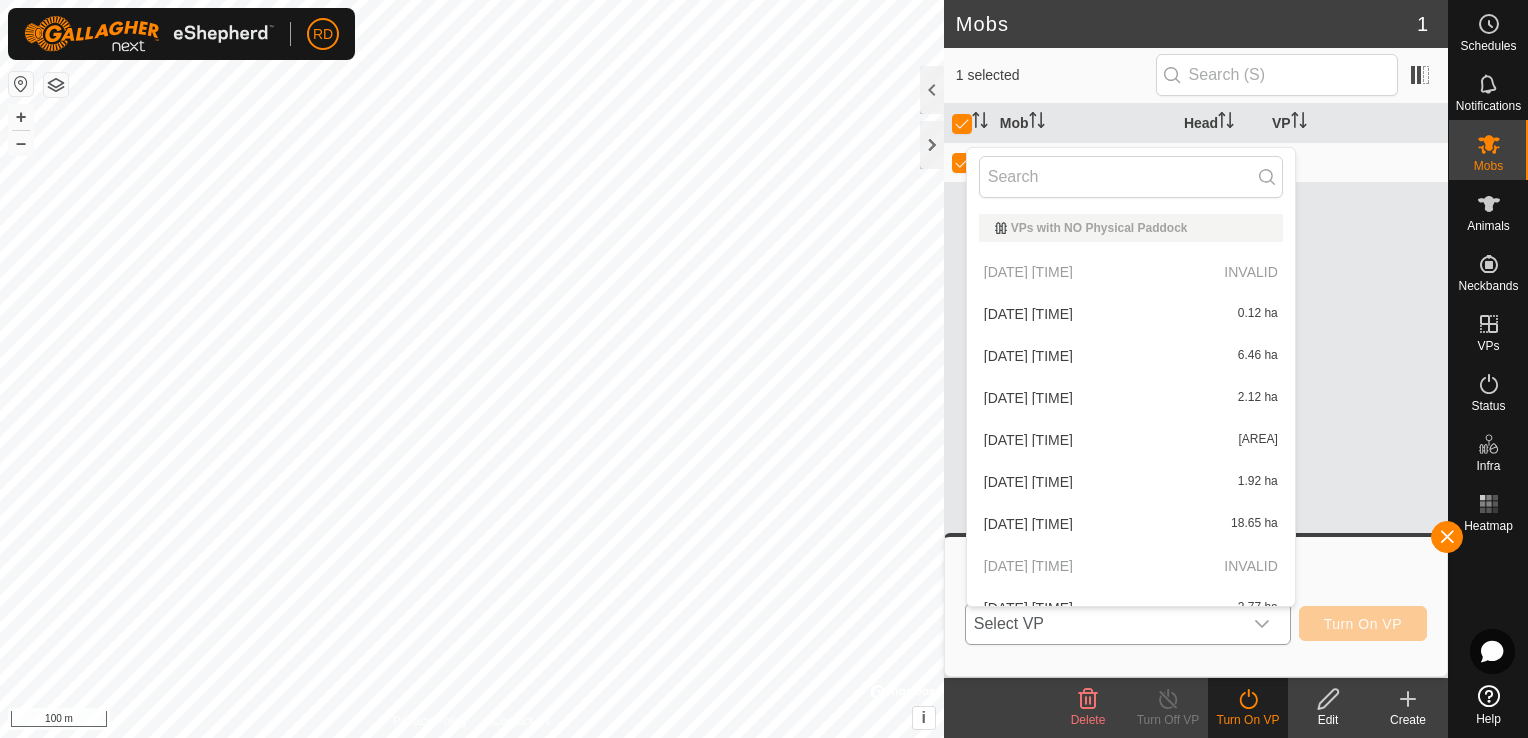 scroll, scrollTop: 22, scrollLeft: 0, axis: vertical 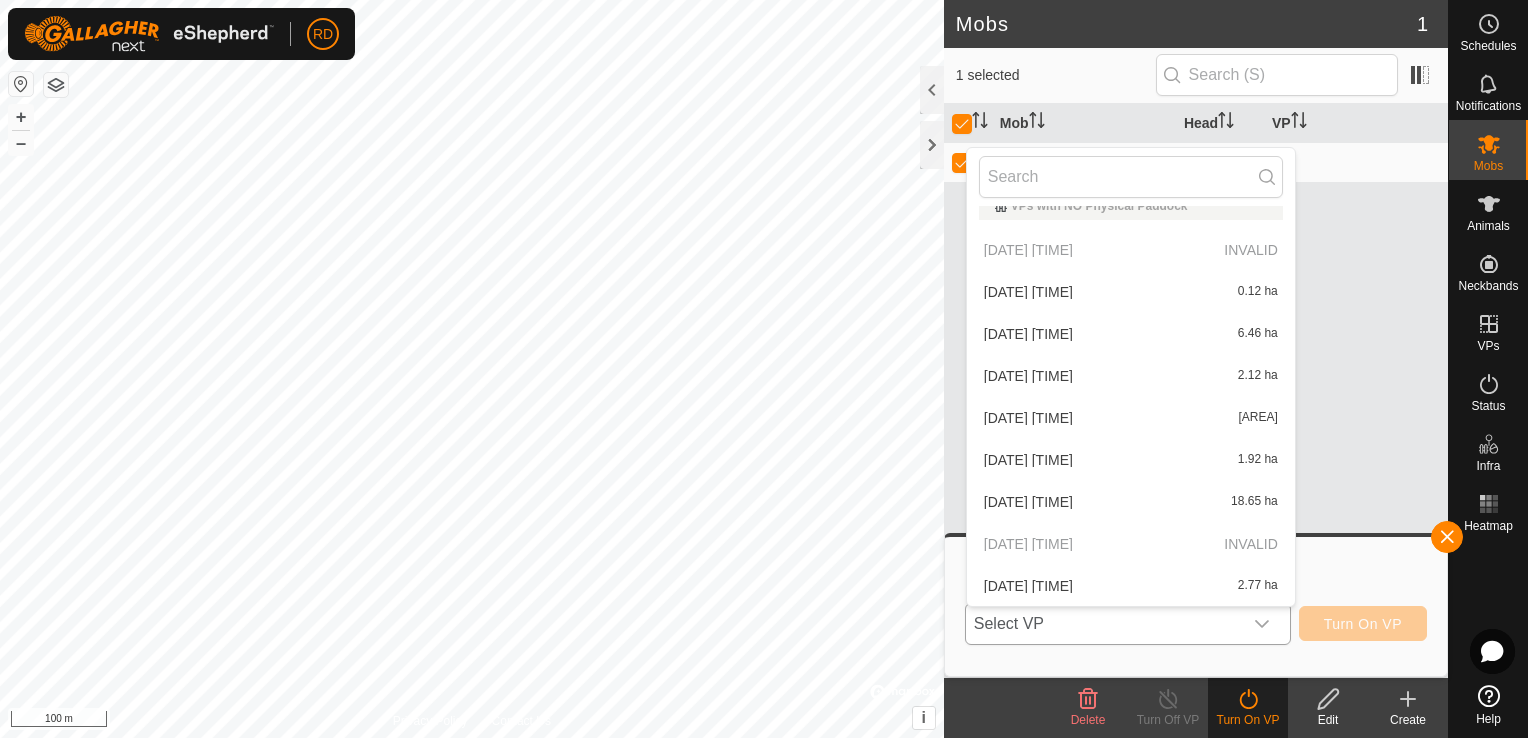 click on "[DATE] [TIME]  [AREA]" at bounding box center [1131, 460] 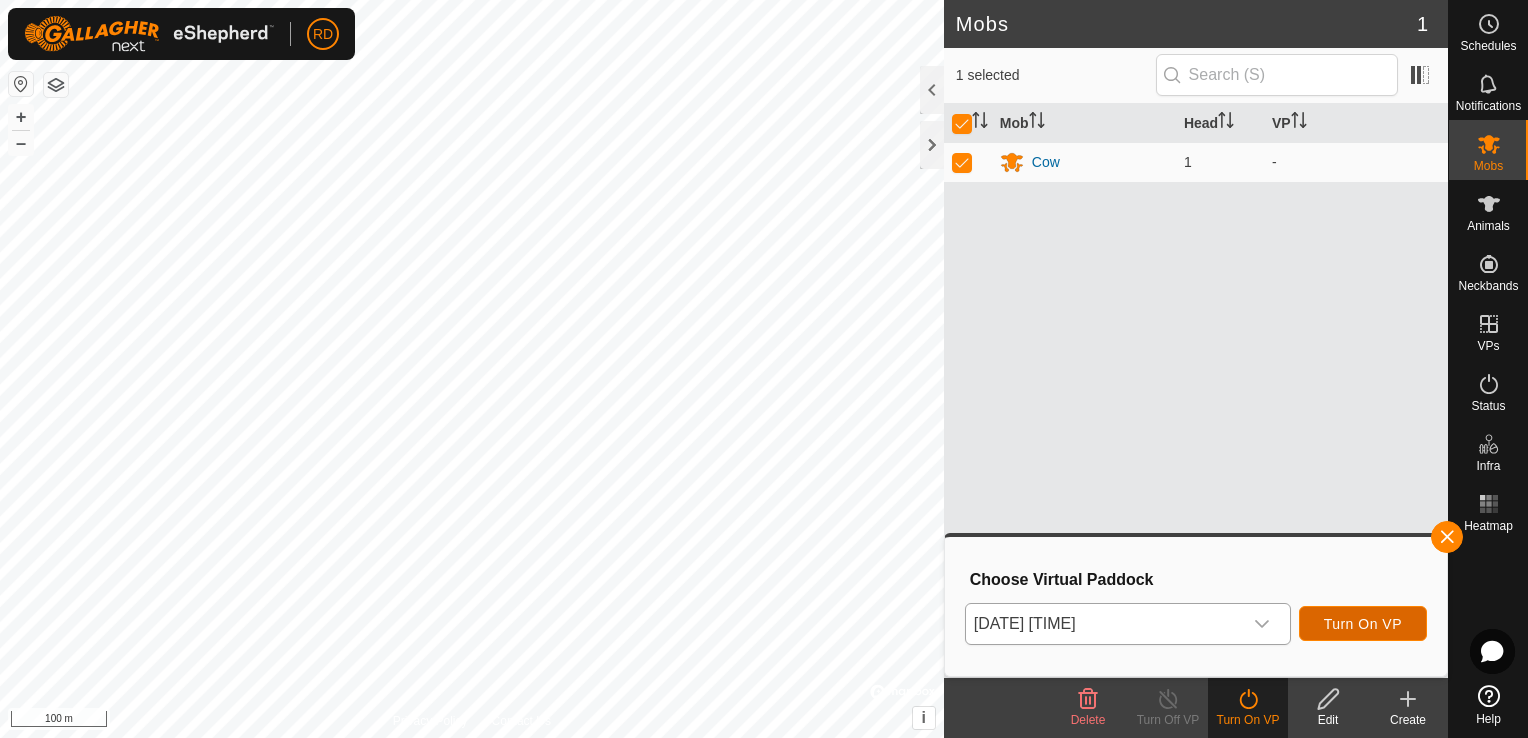 click on "Turn On VP" at bounding box center [1363, 624] 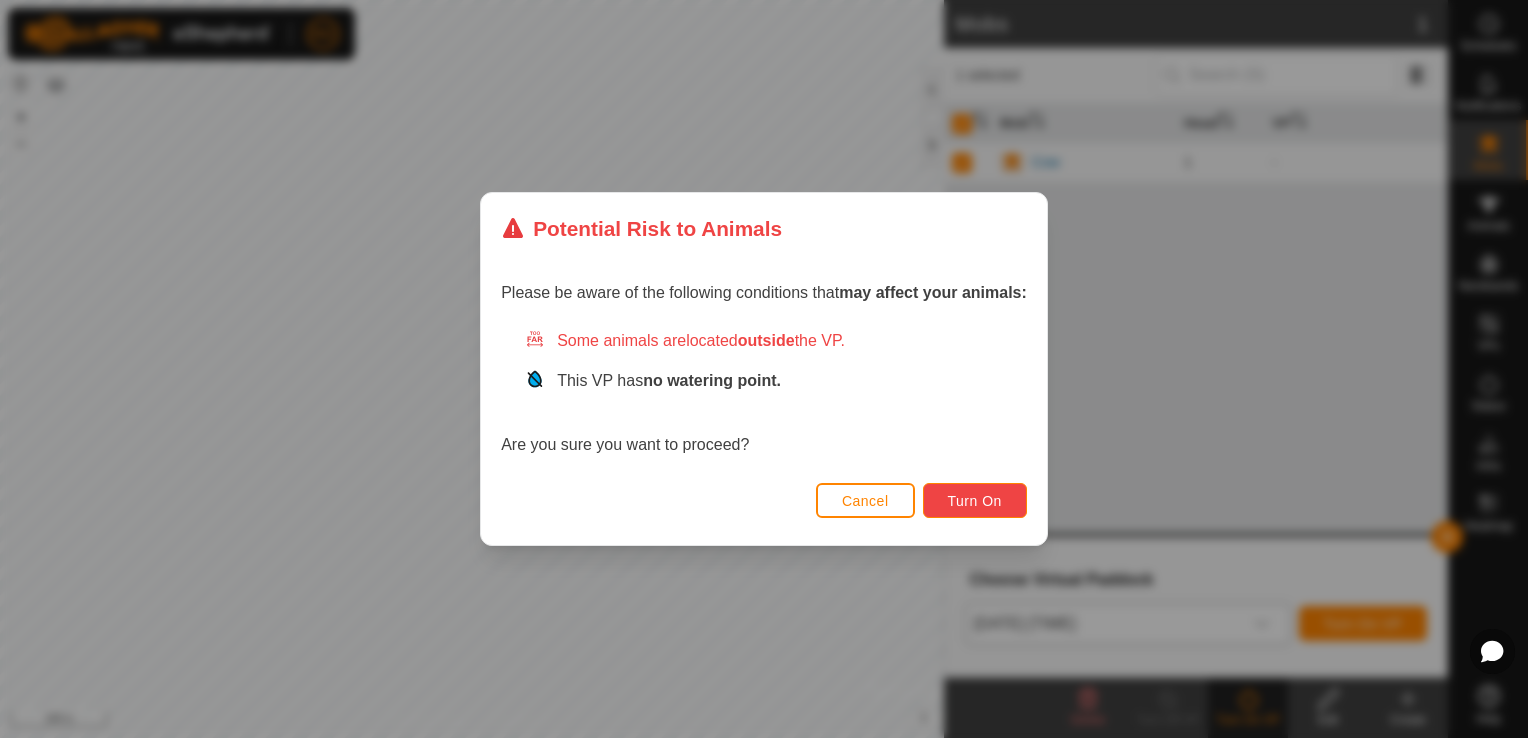 click on "Turn On" at bounding box center (975, 501) 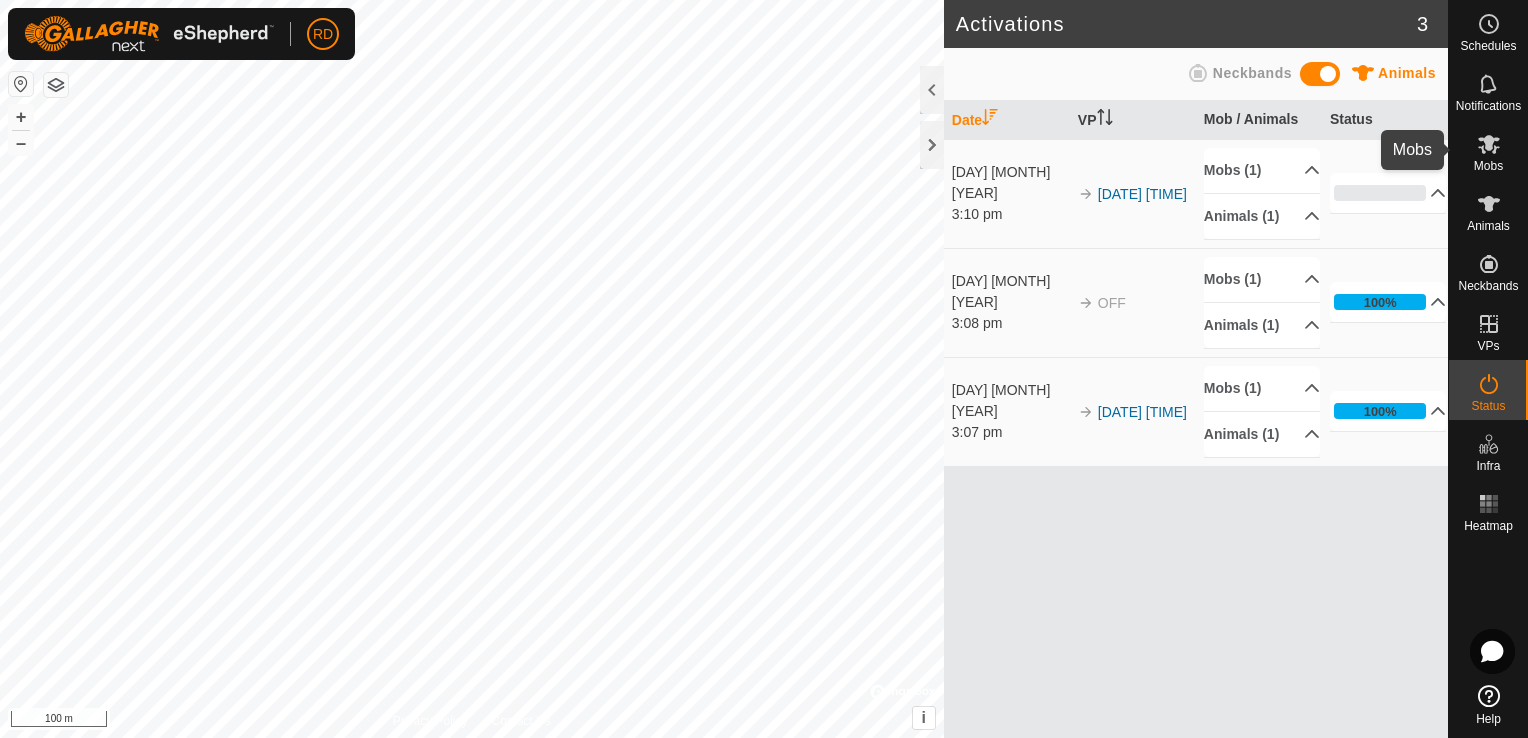 click on "Mobs" at bounding box center (1488, 166) 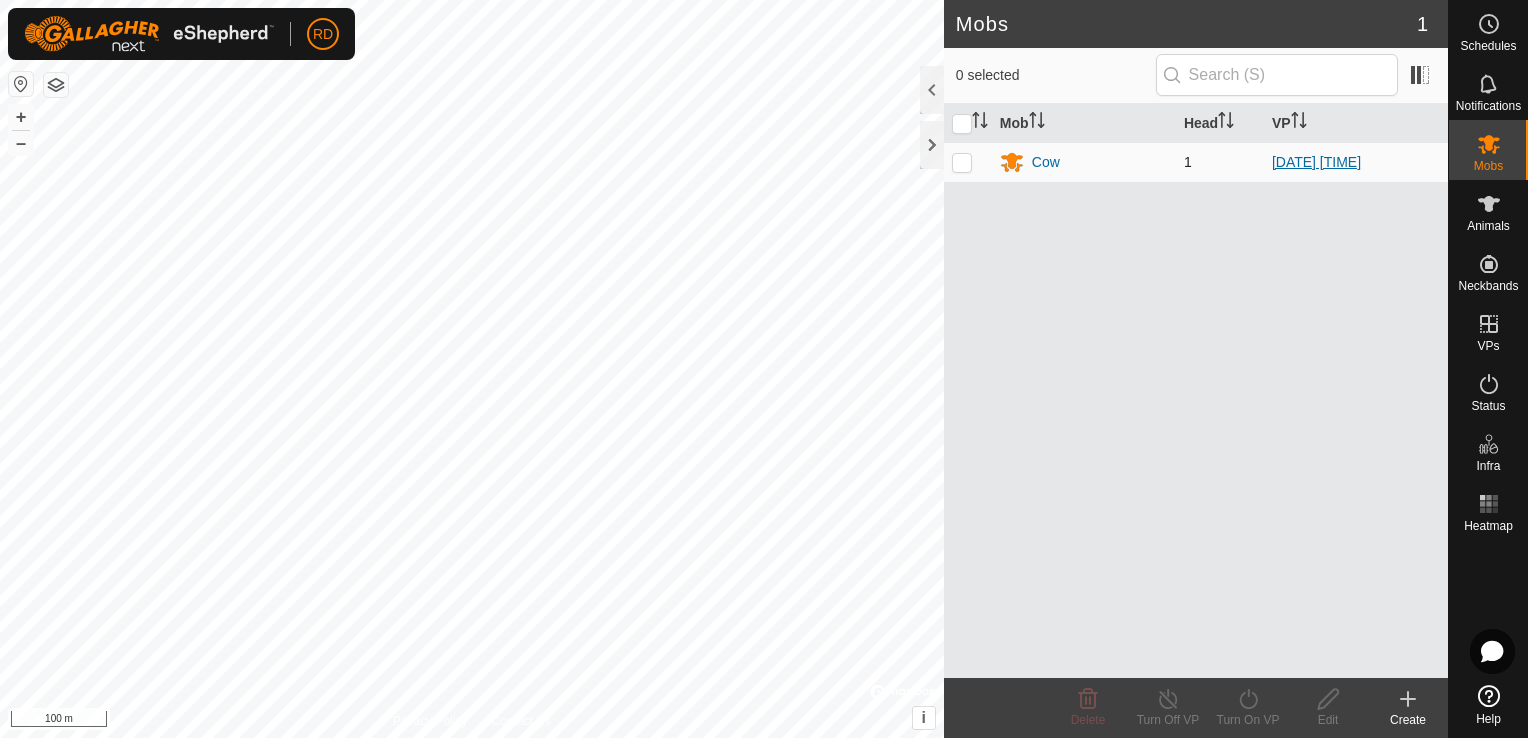 click on "[DATE] [TIME]" at bounding box center [1316, 162] 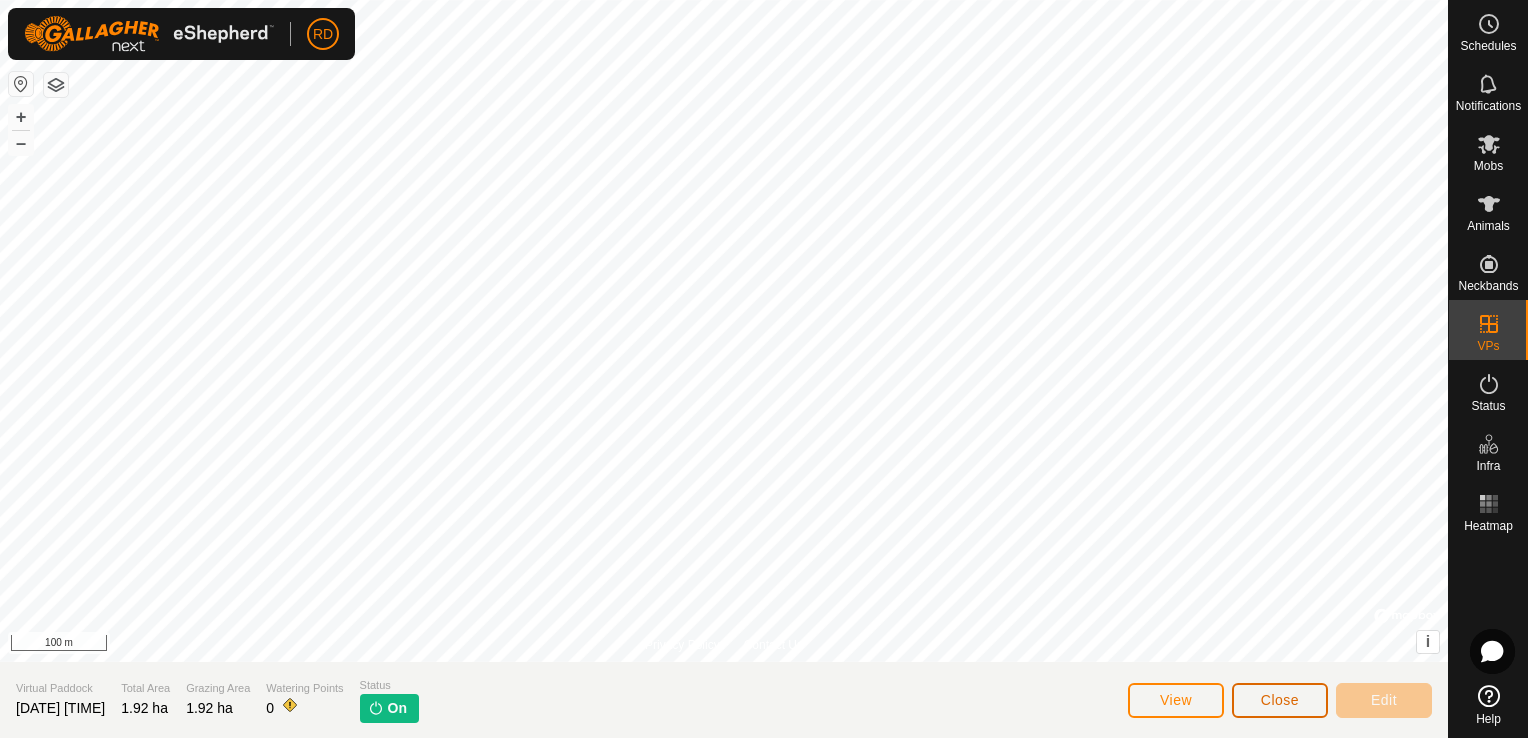 click on "Close" 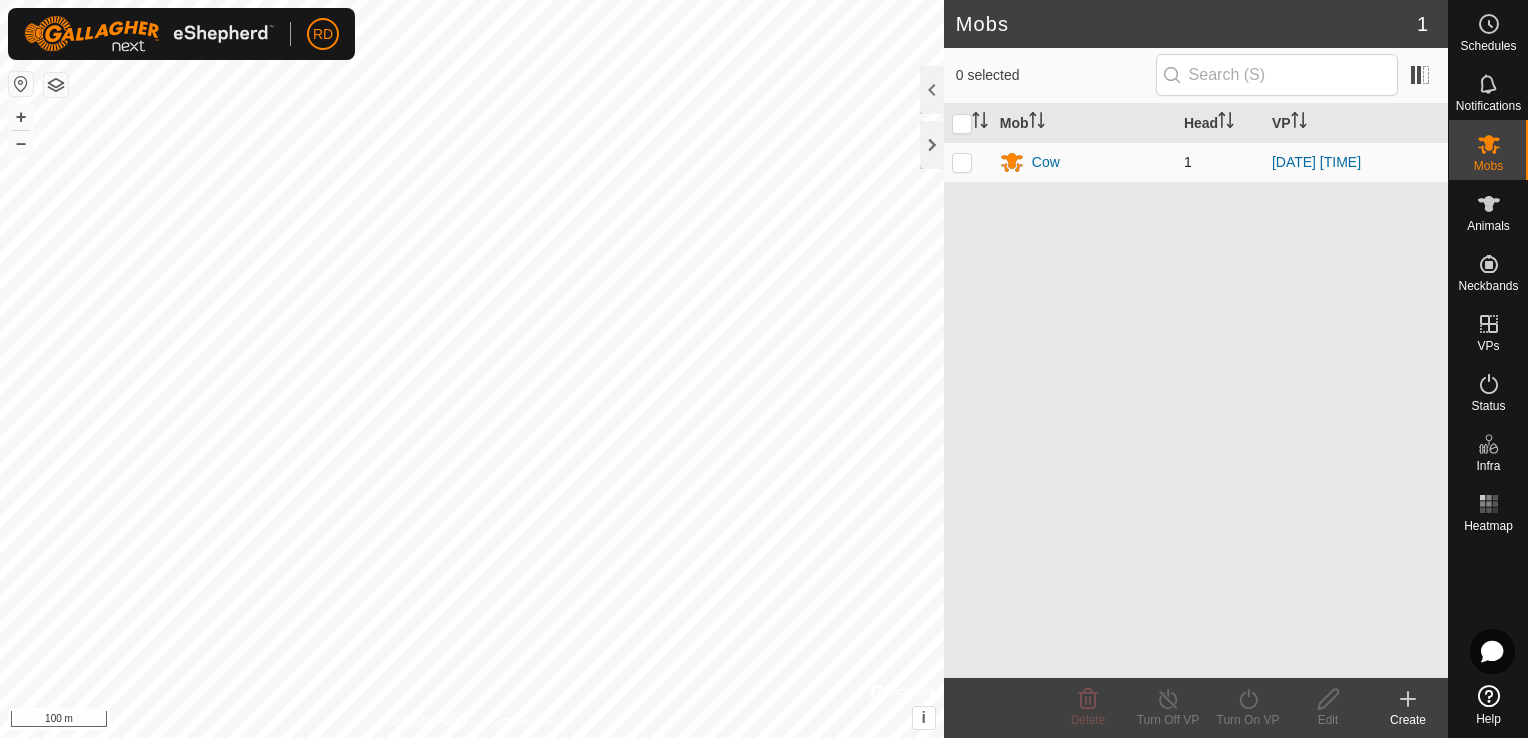 click at bounding box center (962, 162) 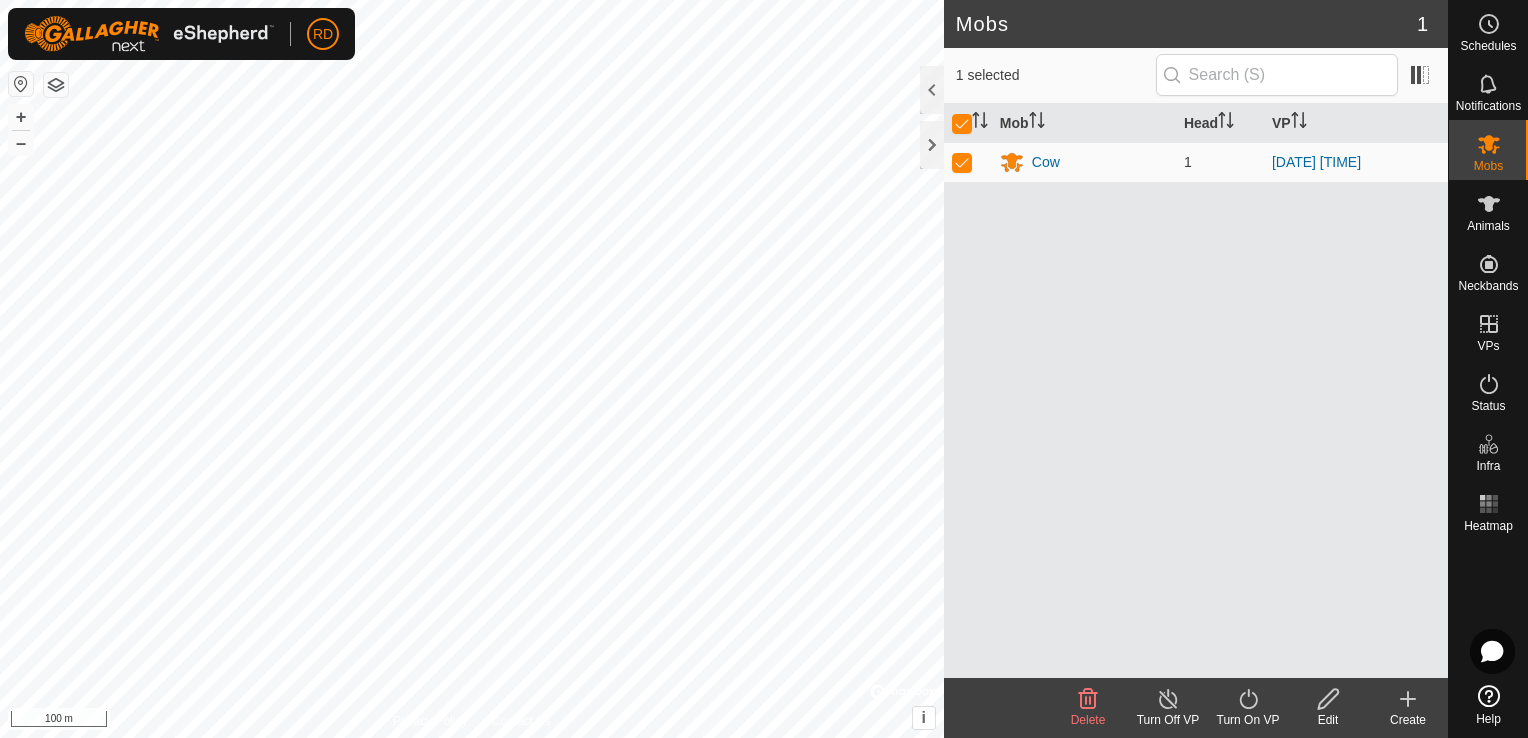click 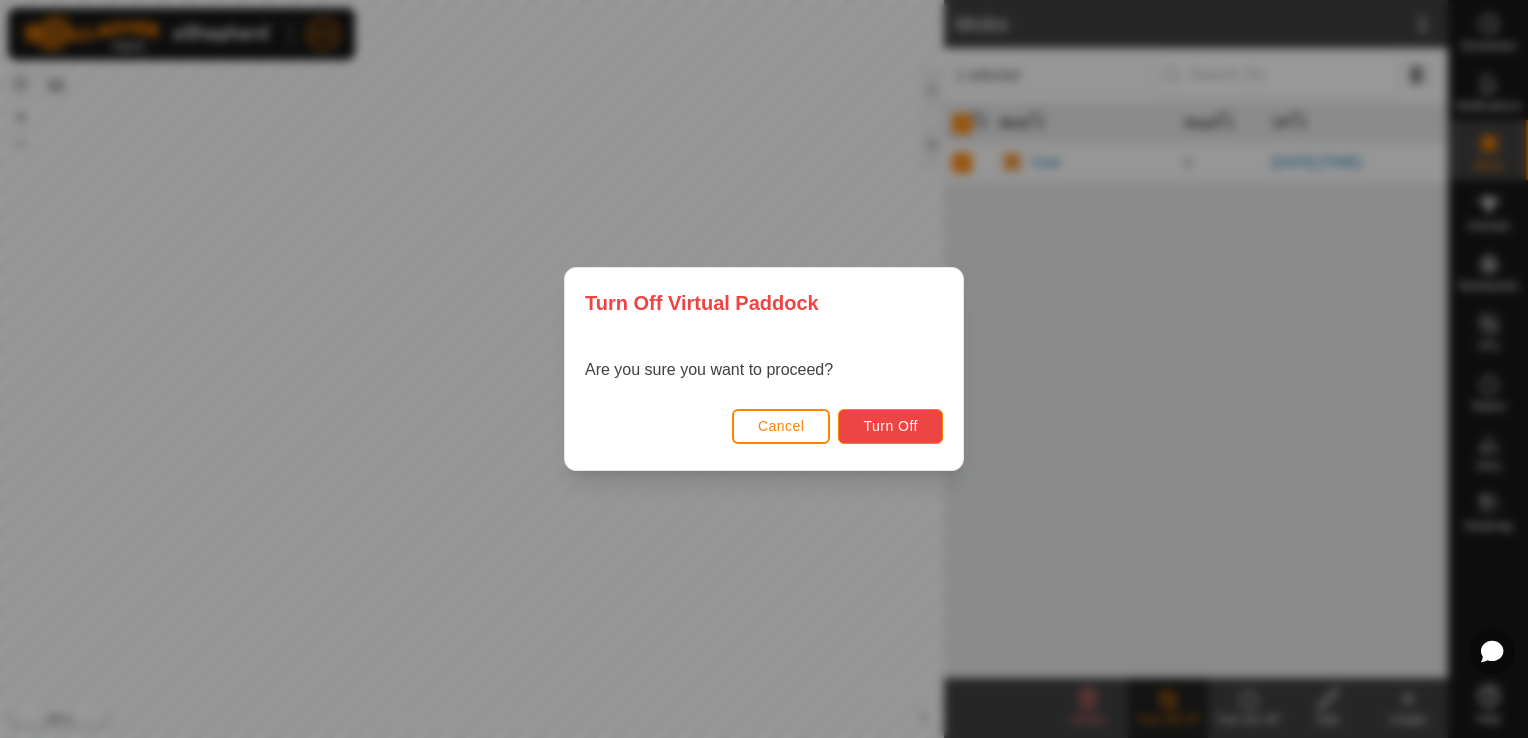 click on "Turn Off" at bounding box center [890, 426] 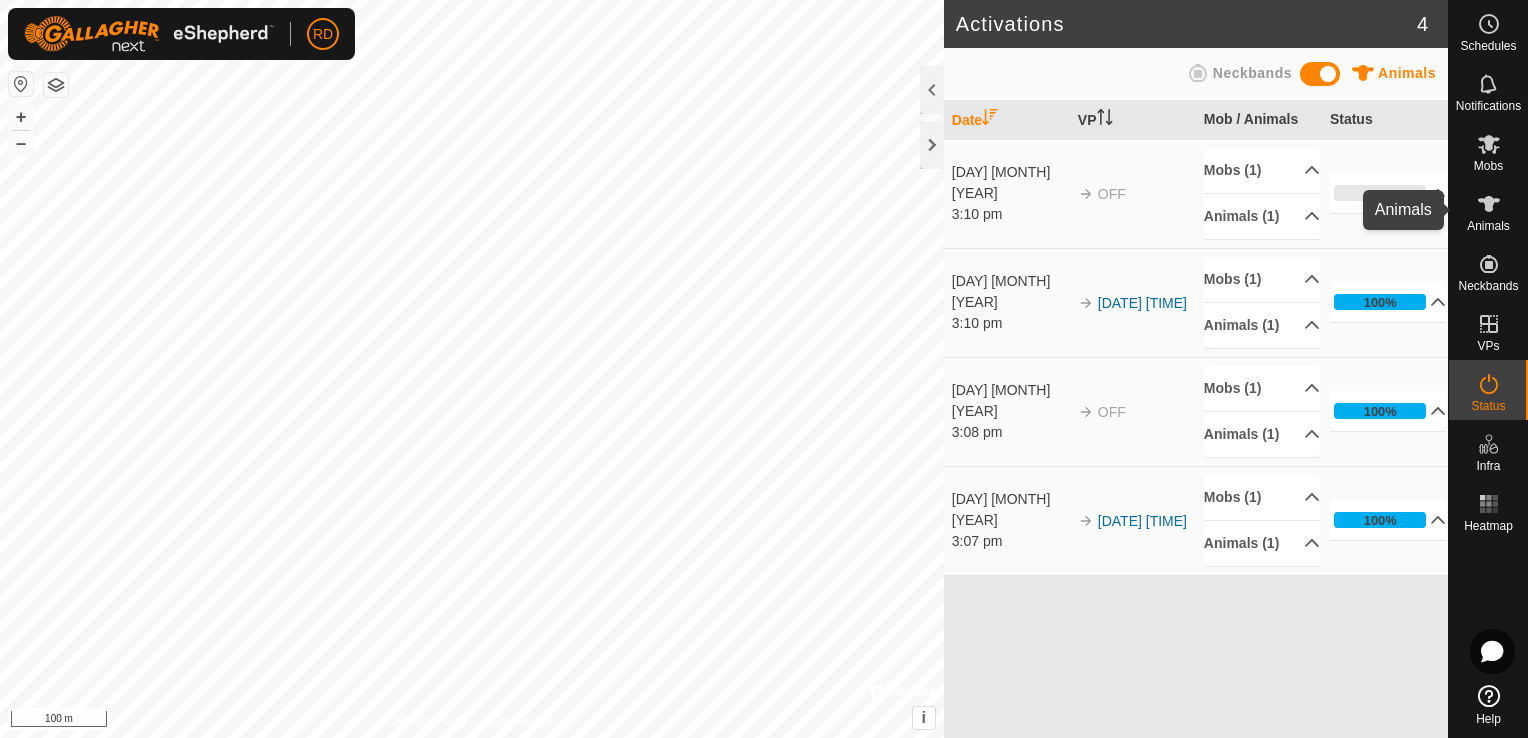 click 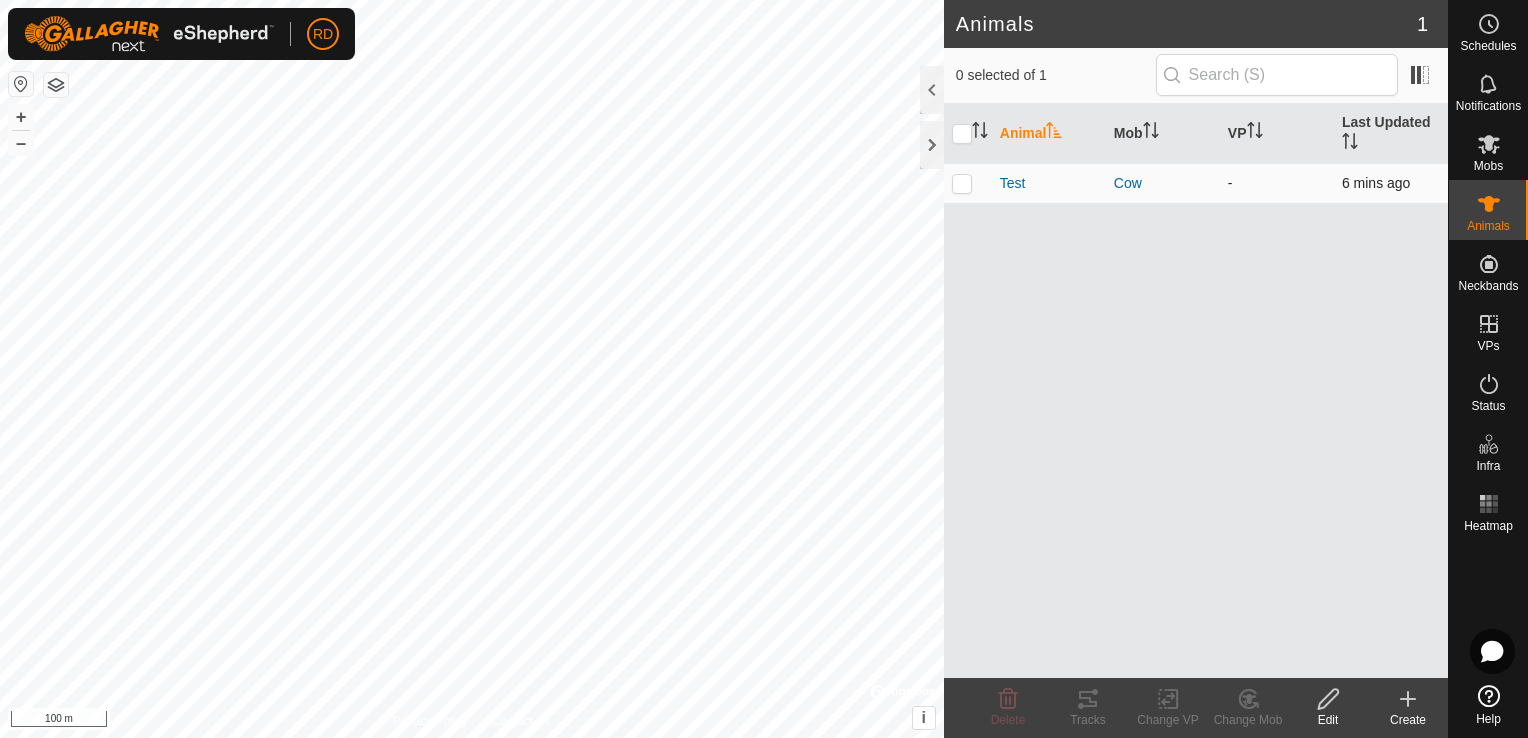 click at bounding box center (962, 183) 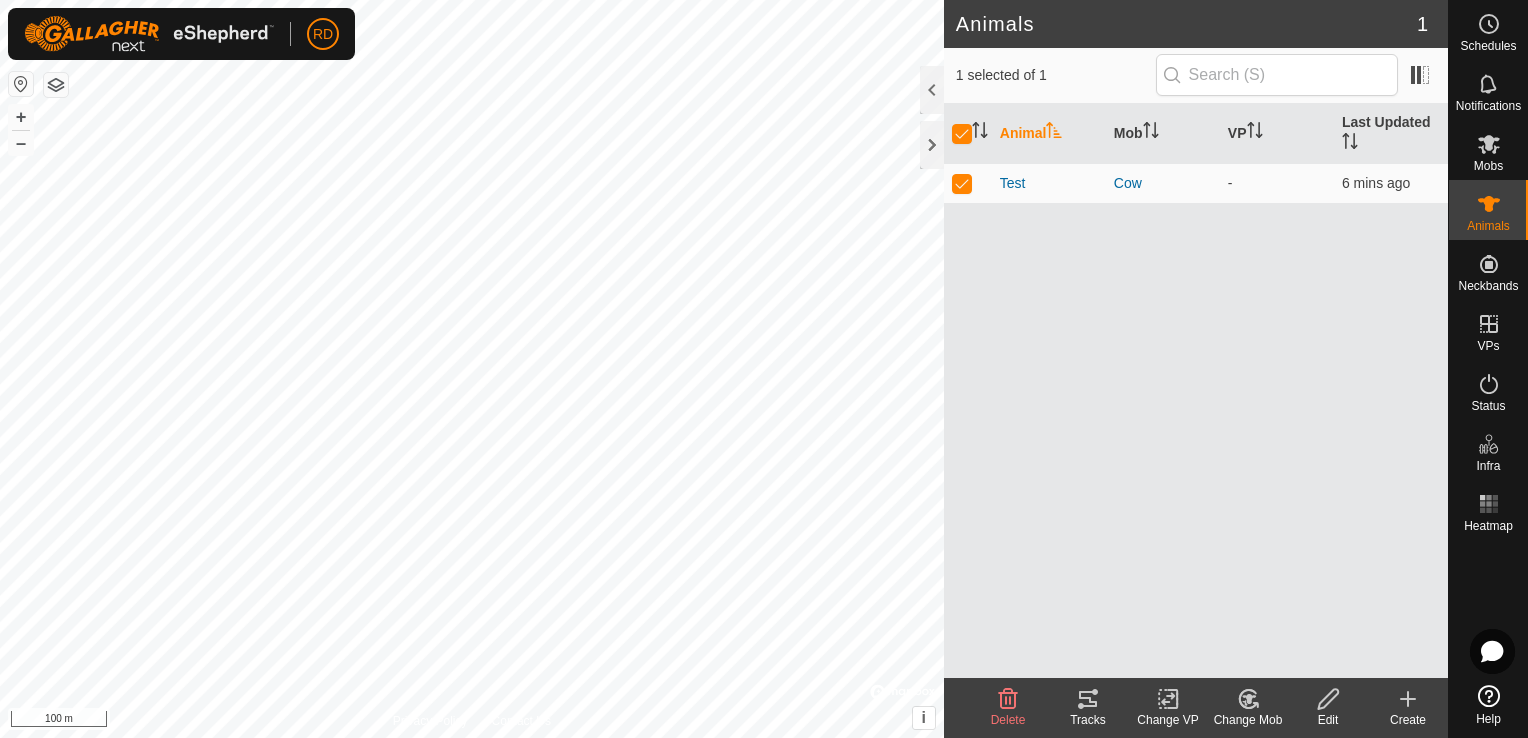 click 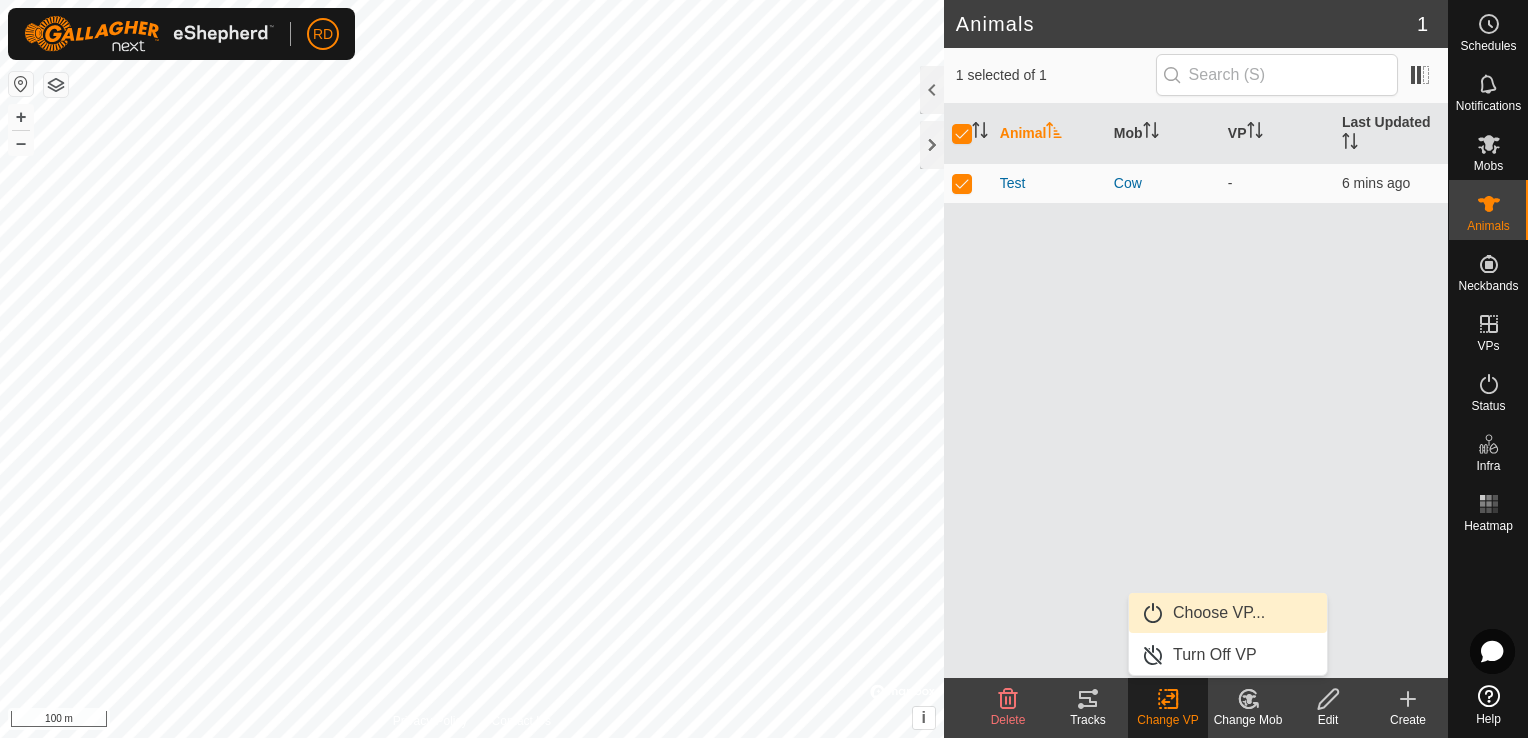 click on "Choose VP..." at bounding box center [1228, 613] 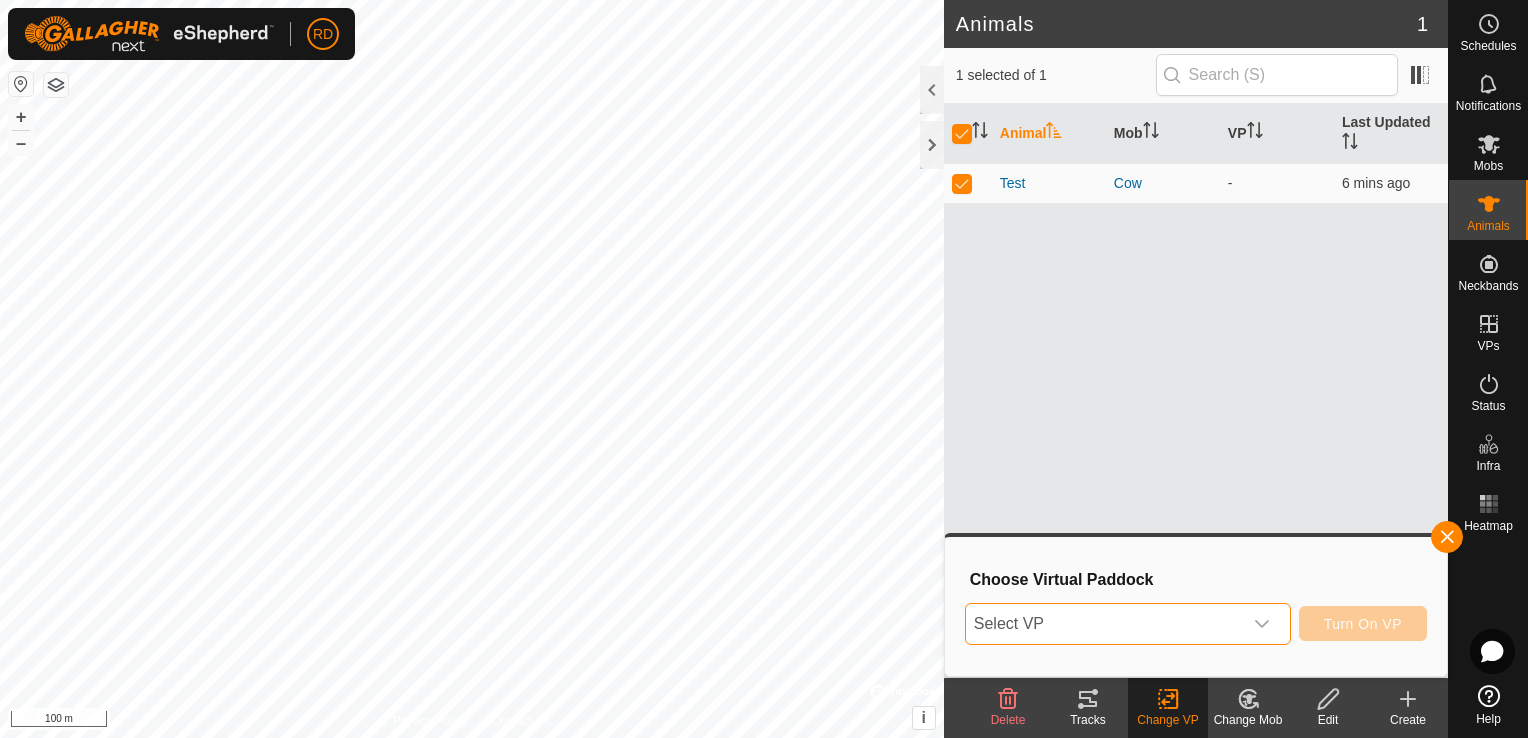 click on "Select VP" at bounding box center (1104, 624) 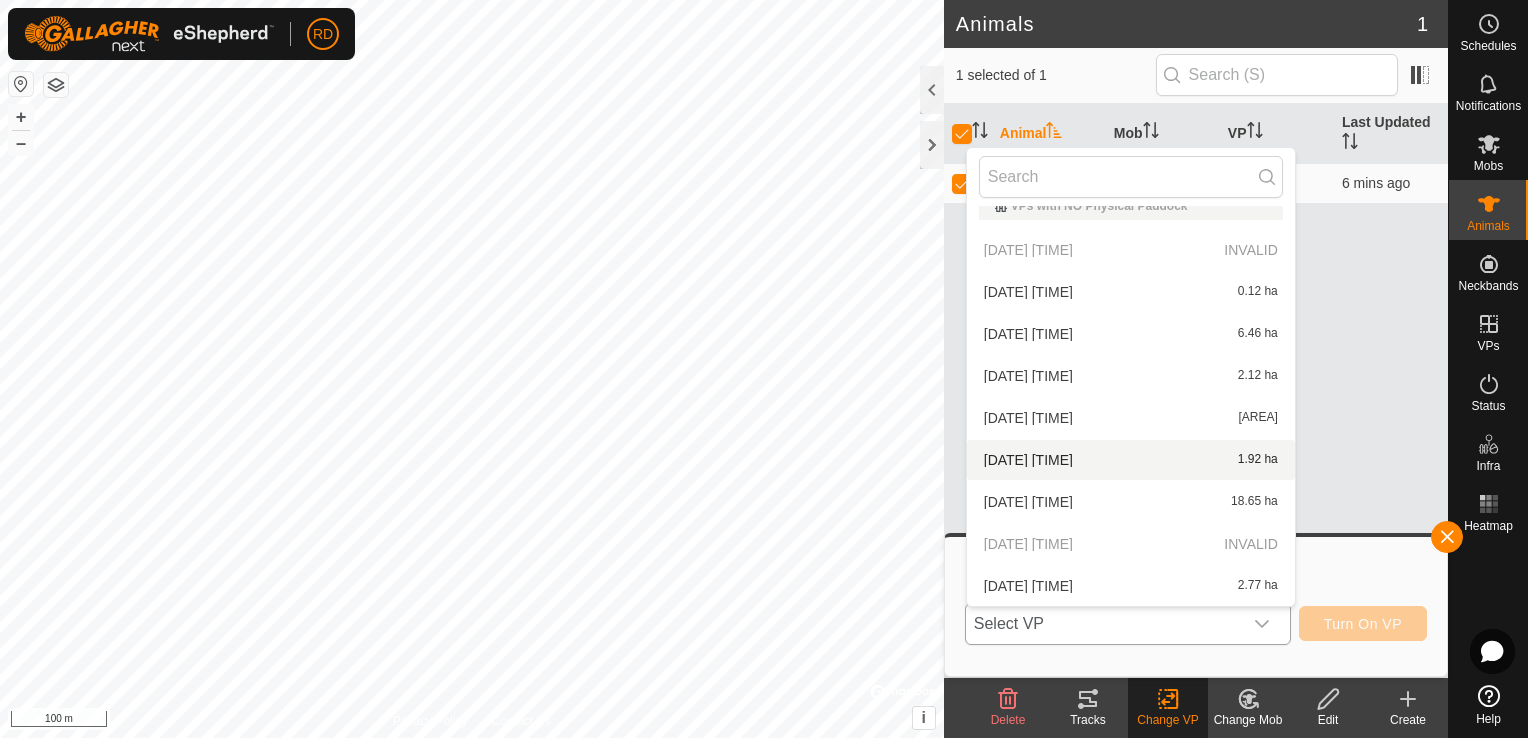 scroll, scrollTop: 0, scrollLeft: 0, axis: both 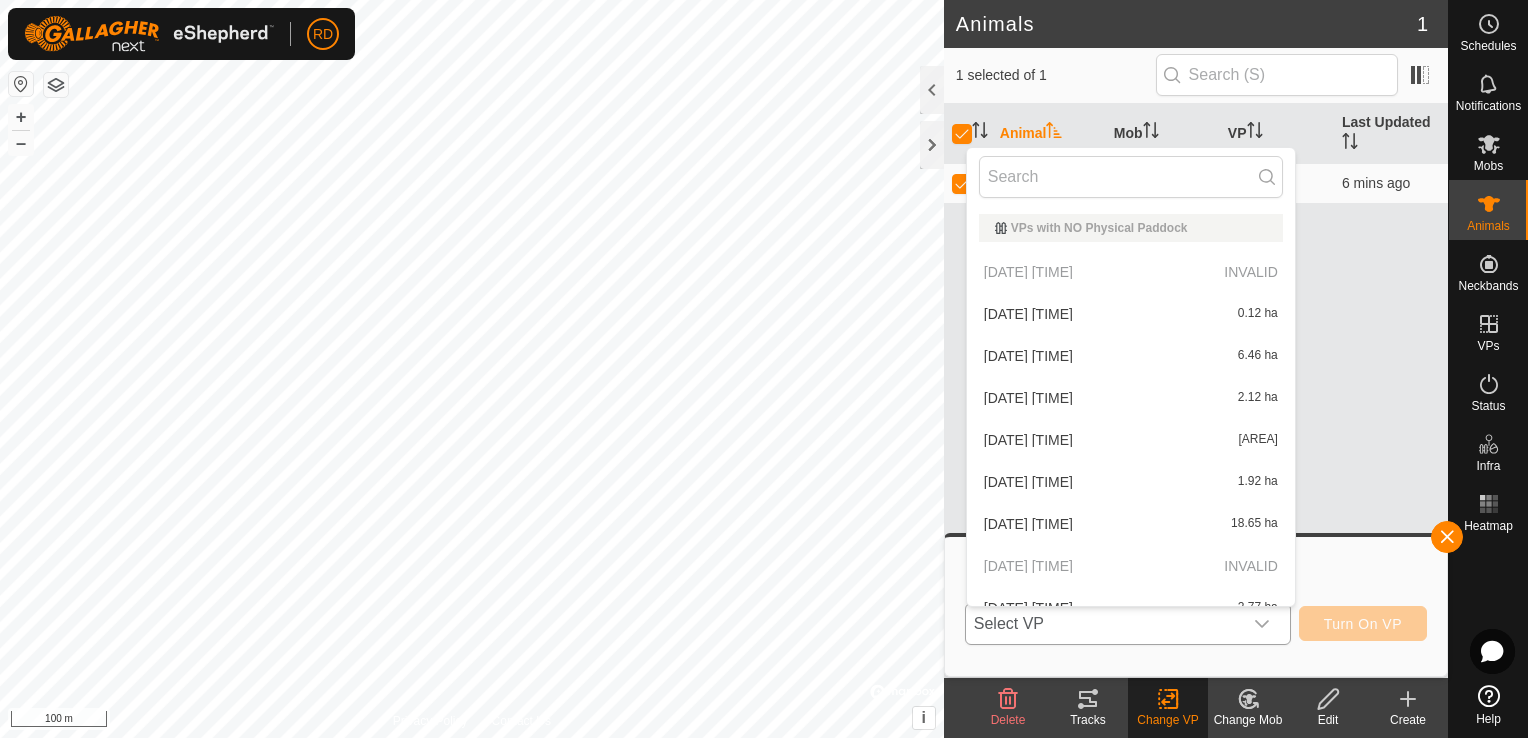 click on "[DATE] [TIME] INVALID" at bounding box center (1131, 272) 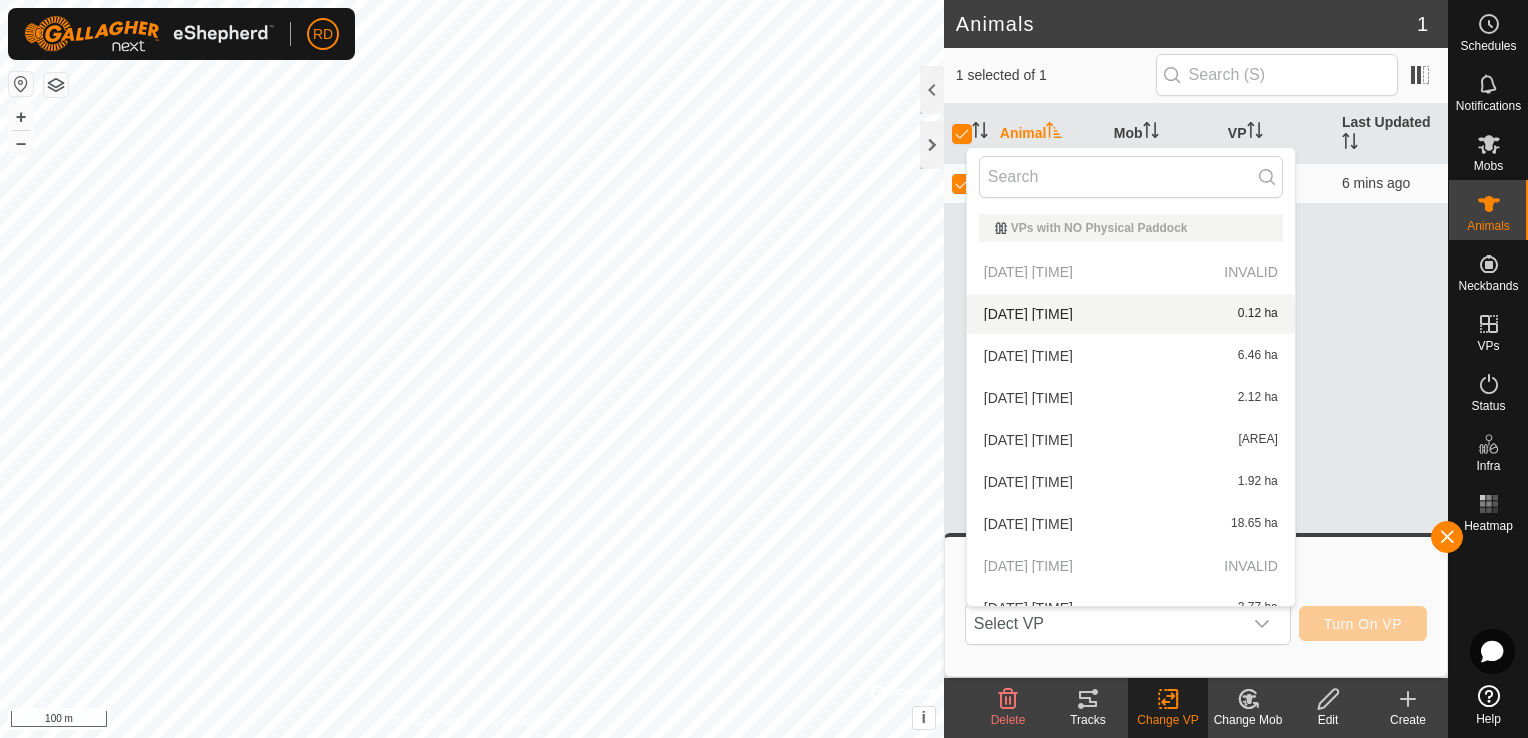 click on "Animal   Mob   VP   Last Updated   Test   Cow  -  6 mins ago" at bounding box center (1196, 391) 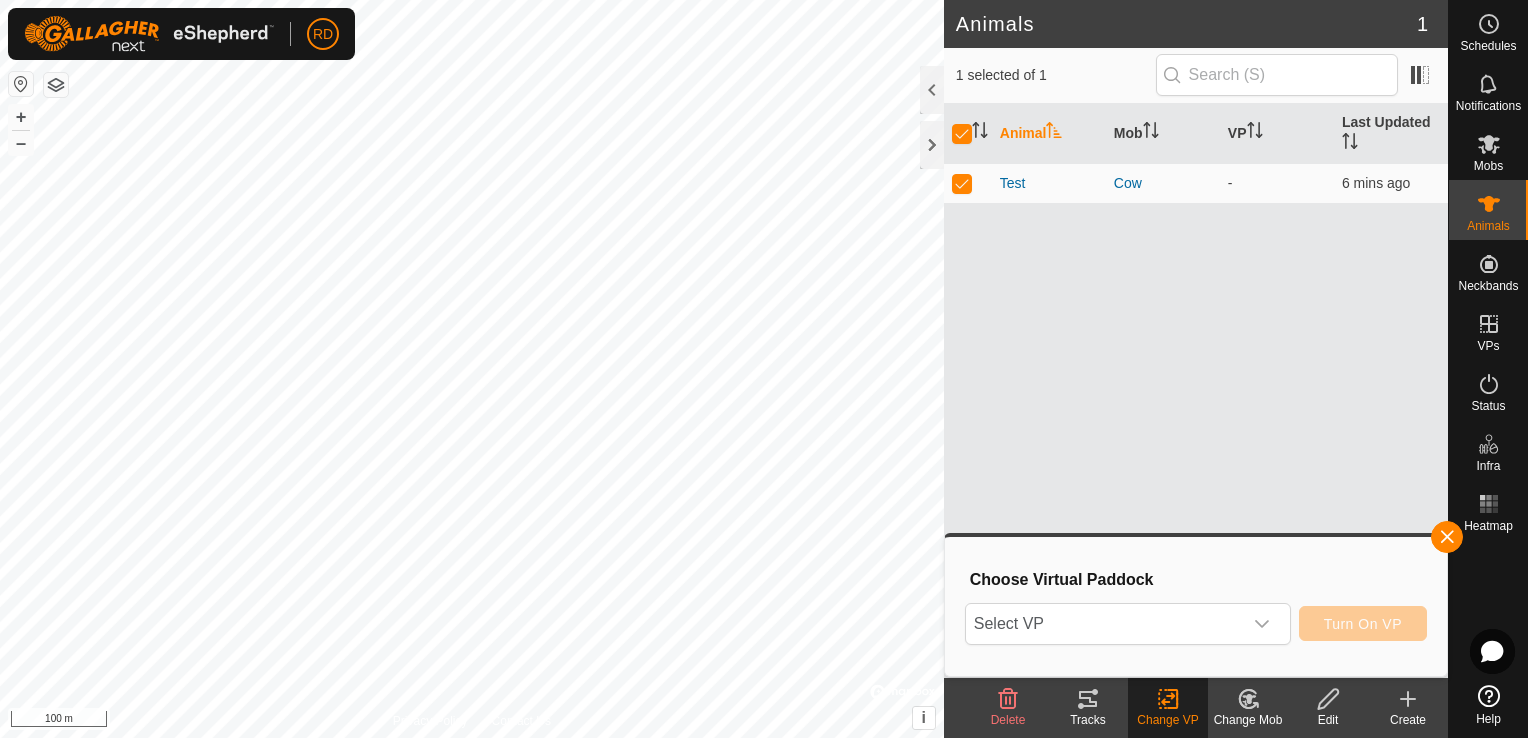 click 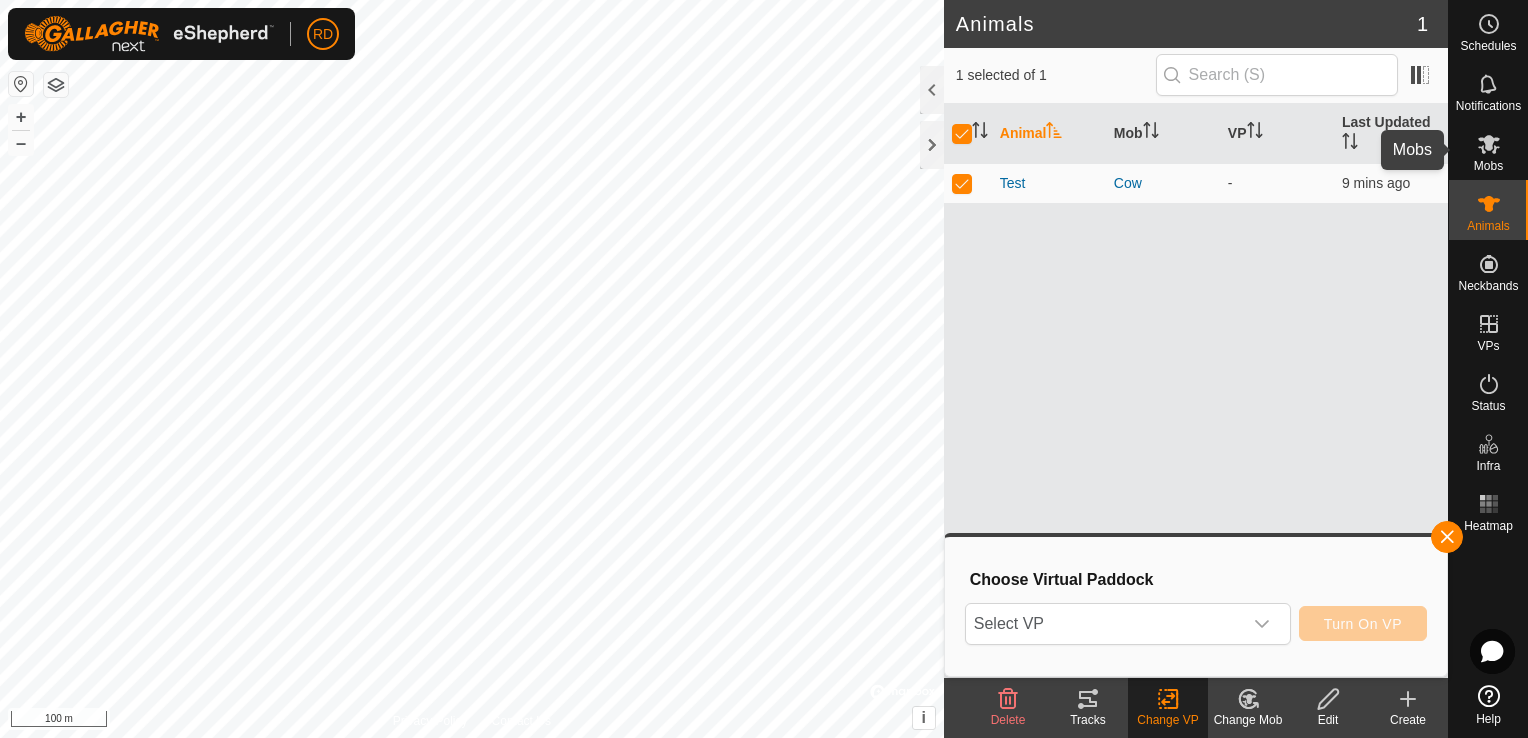 click on "Mobs" at bounding box center (1488, 166) 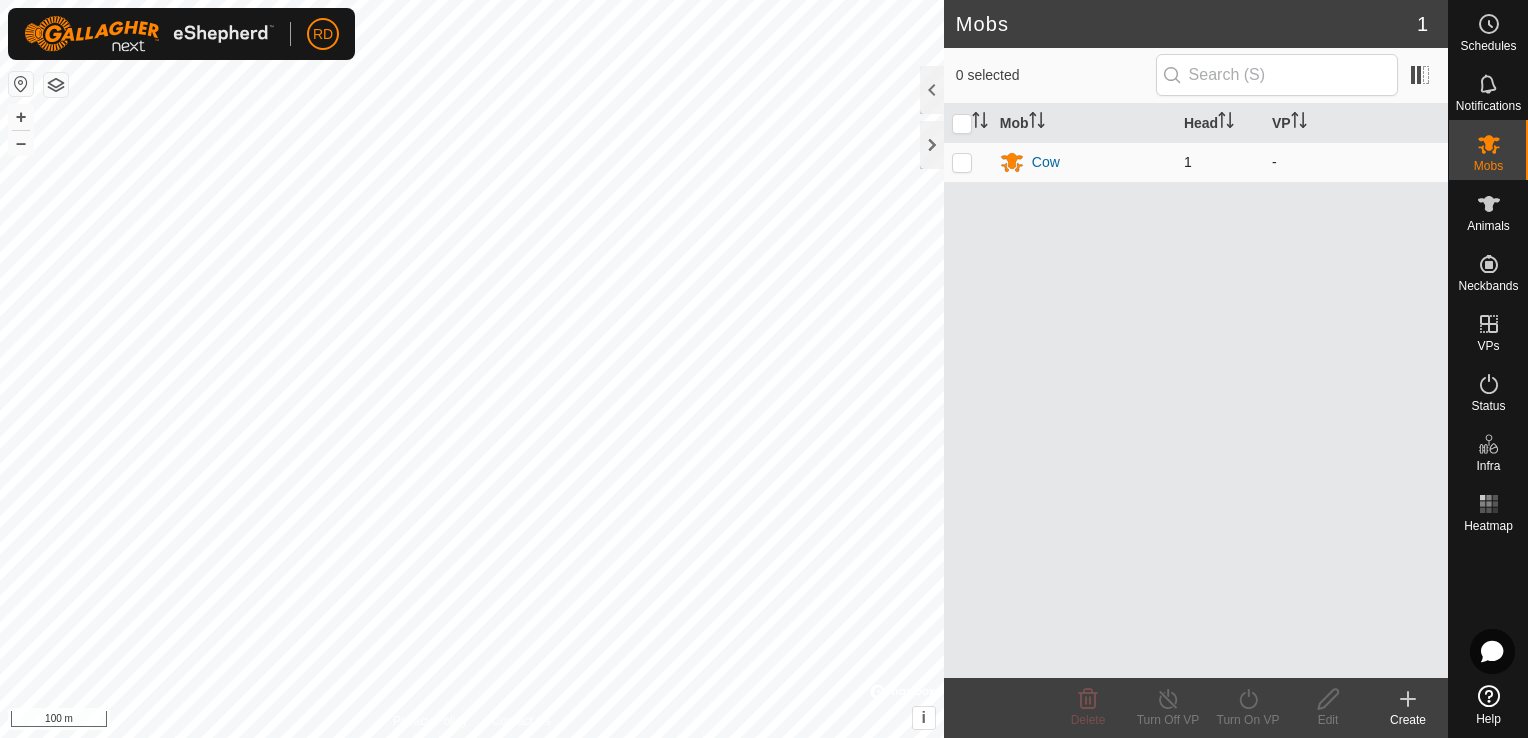 click at bounding box center (962, 162) 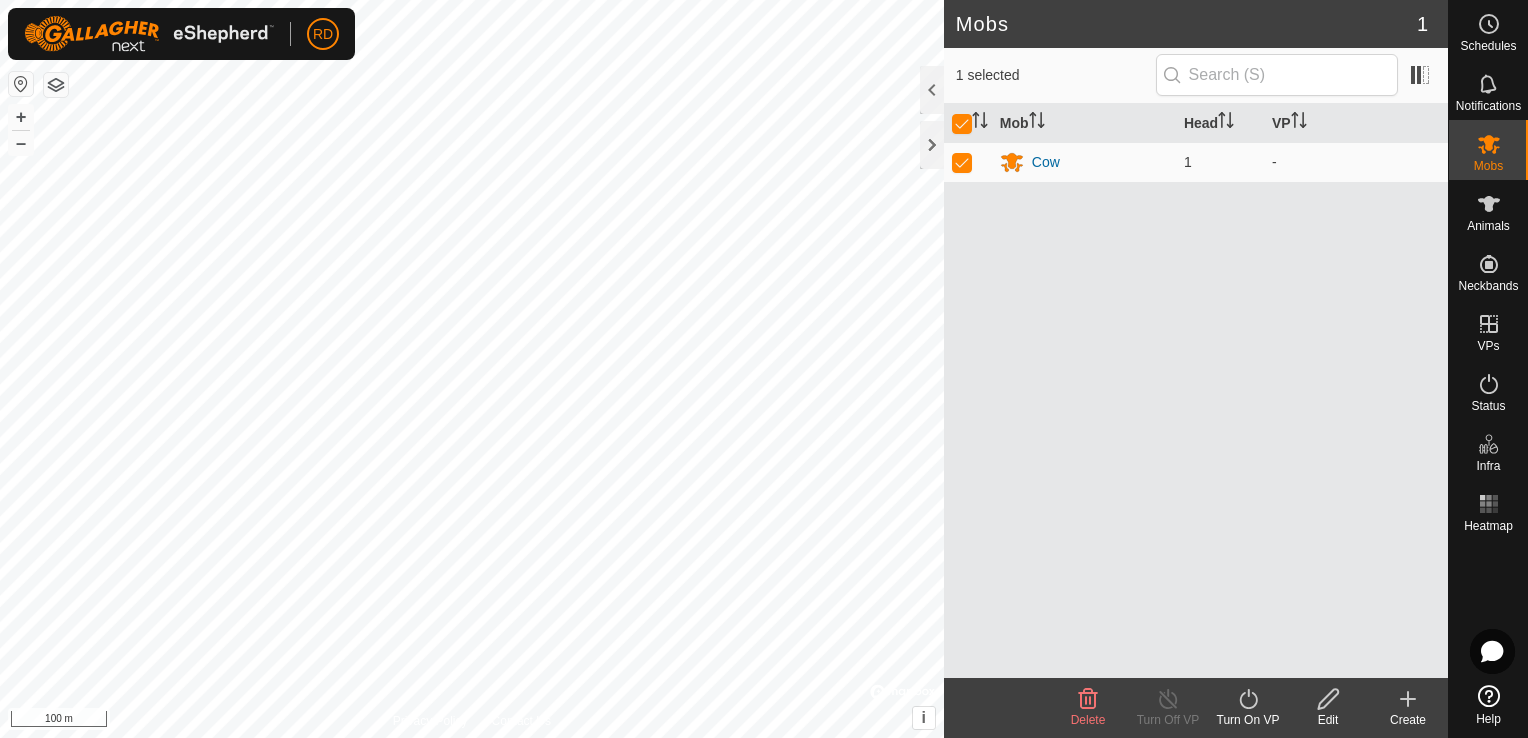 click on "Turn On VP" 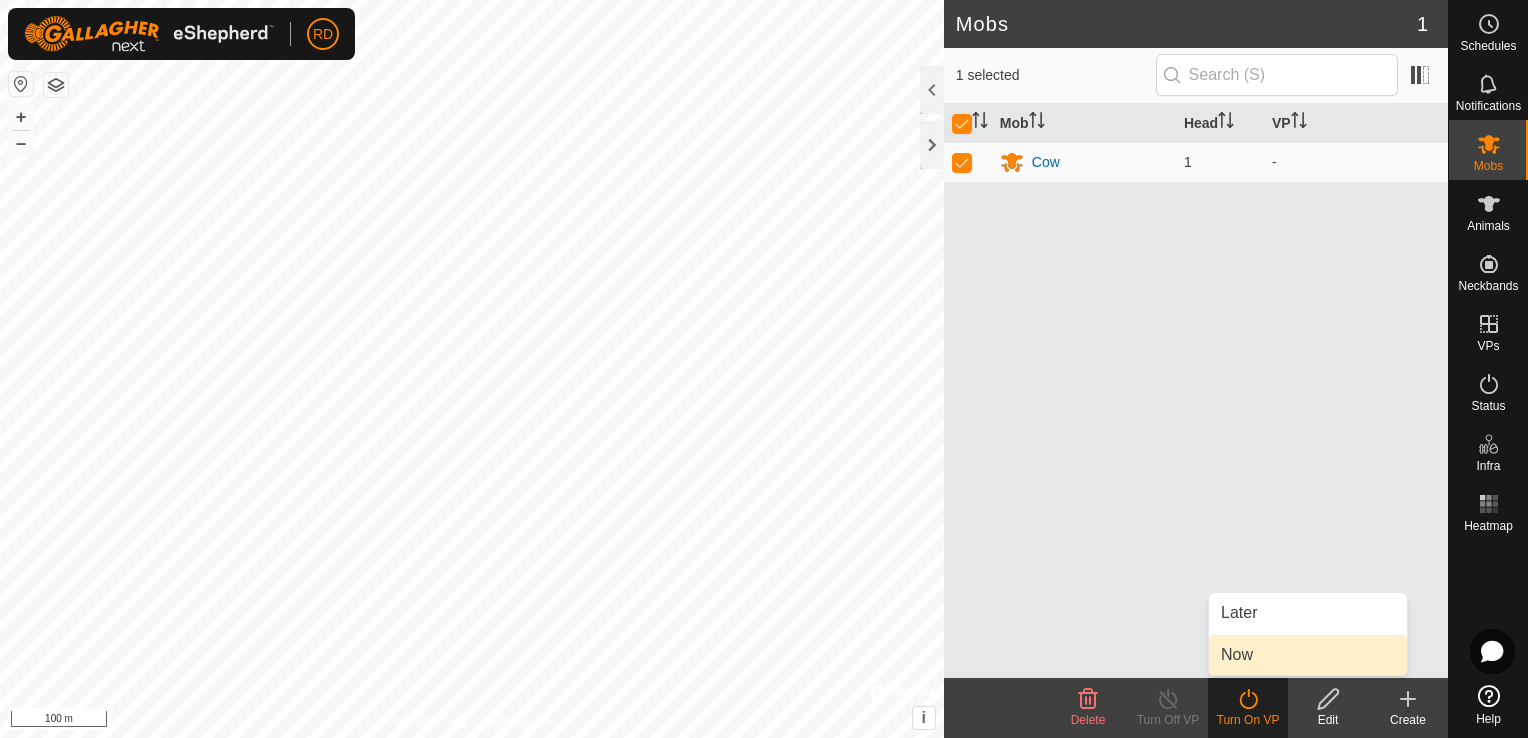 click on "Now" at bounding box center [1308, 655] 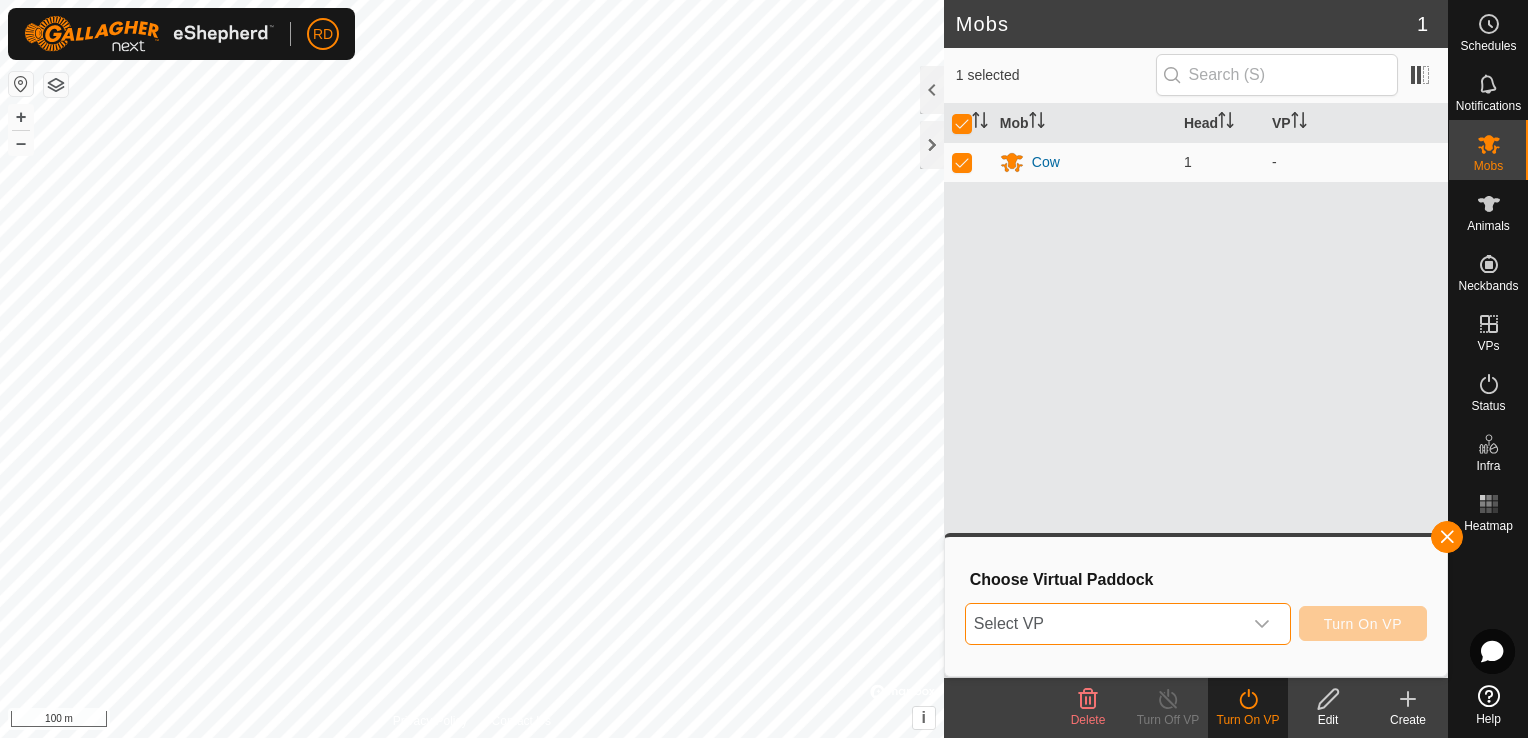 click on "Select VP" at bounding box center [1104, 624] 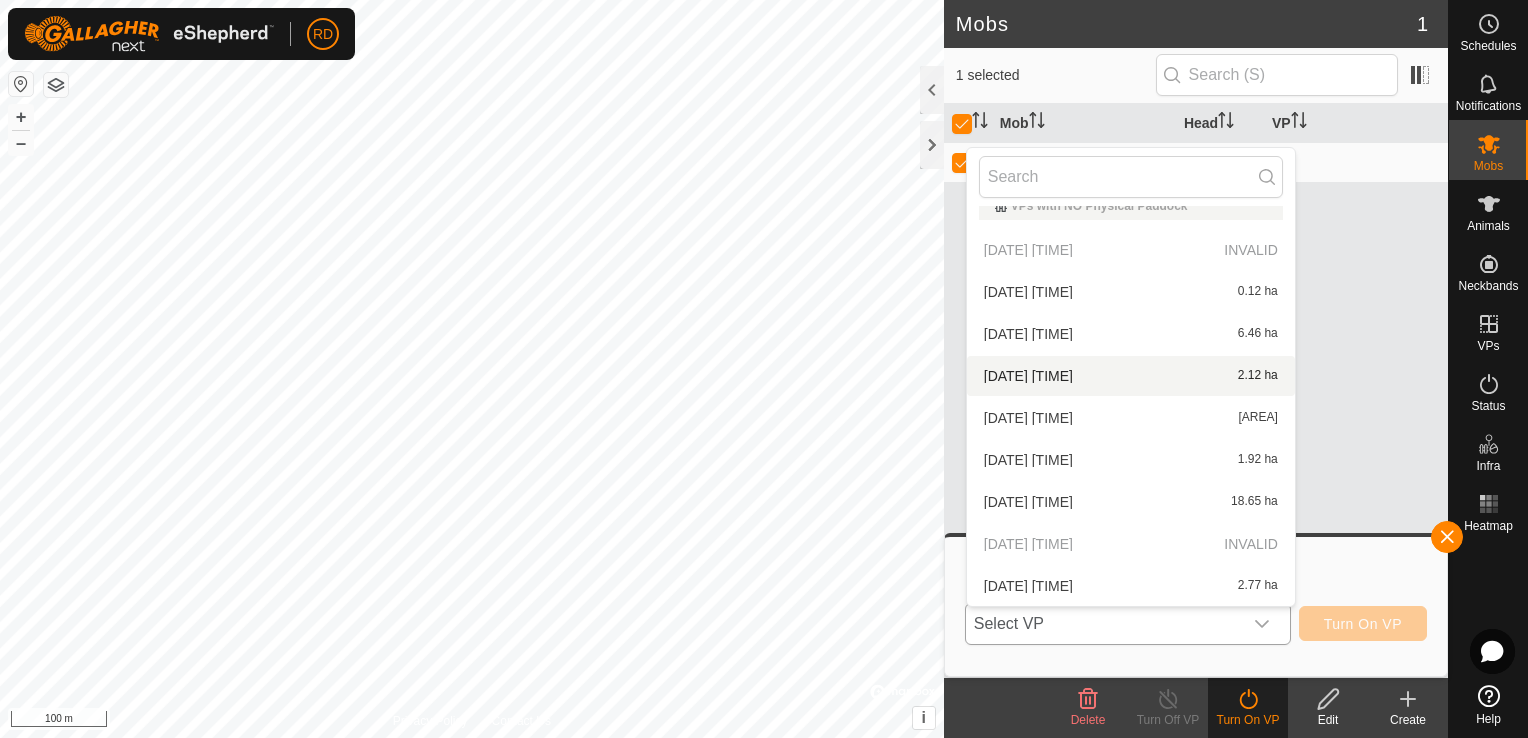 scroll, scrollTop: 0, scrollLeft: 0, axis: both 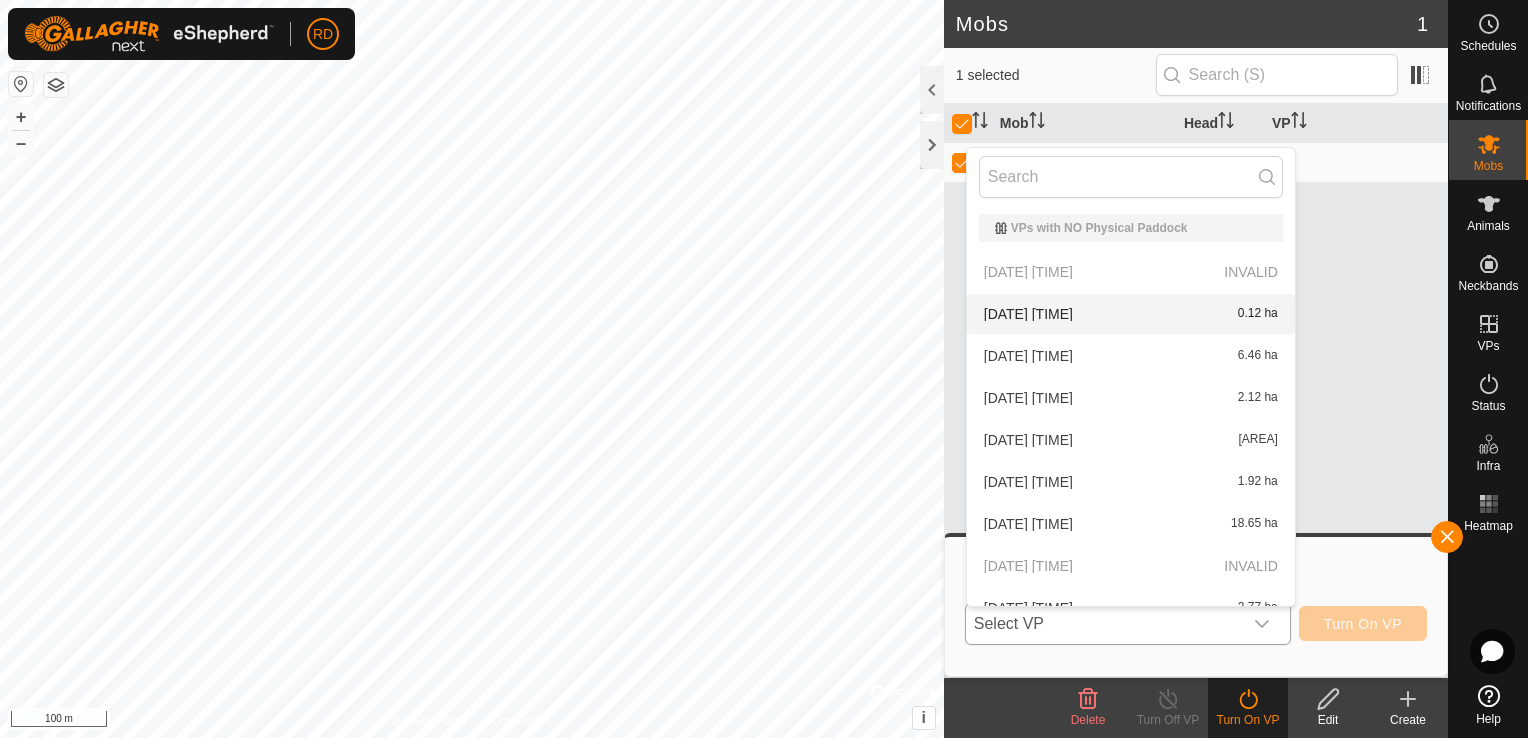 click on "[DATE] [TIME] INVALID" at bounding box center (1131, 272) 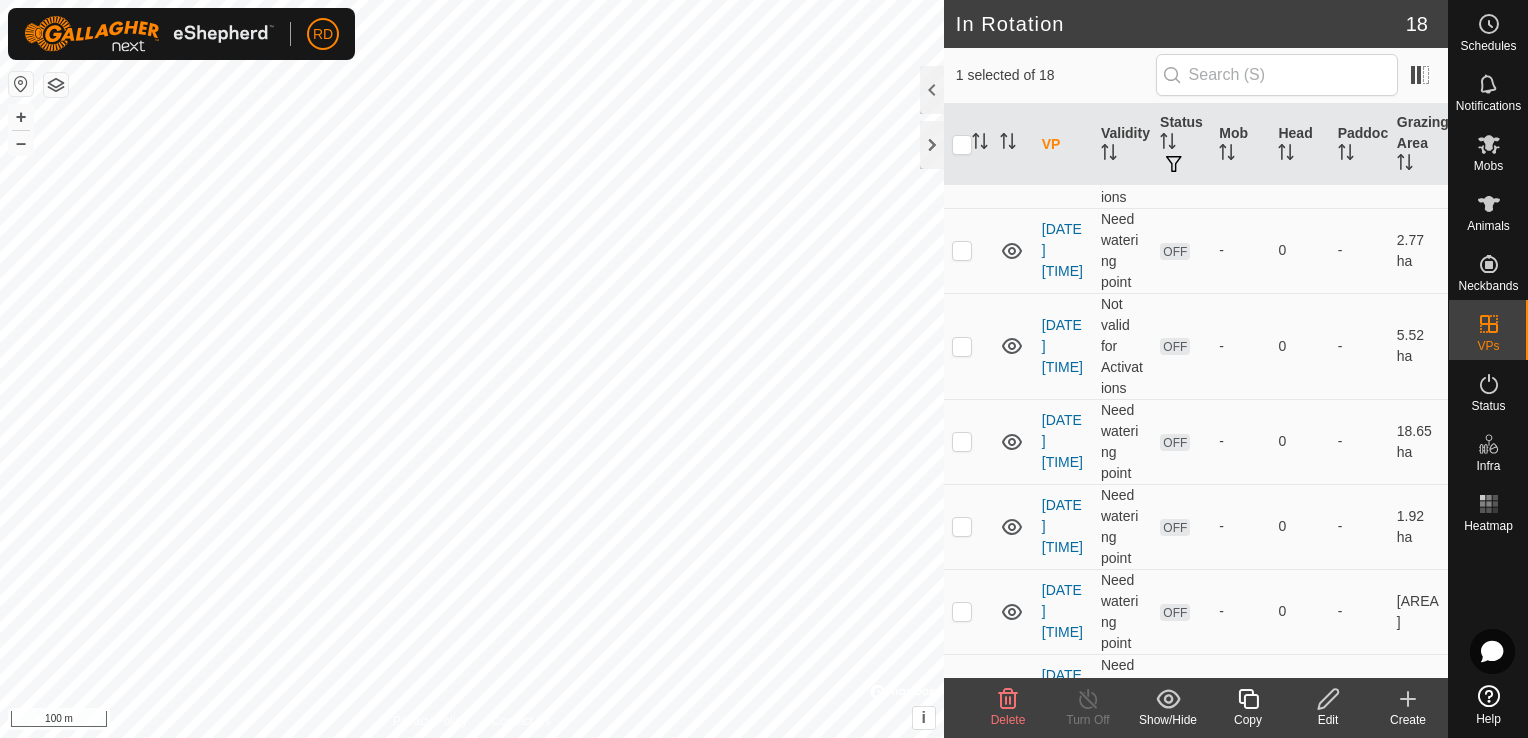 scroll, scrollTop: 1136, scrollLeft: 0, axis: vertical 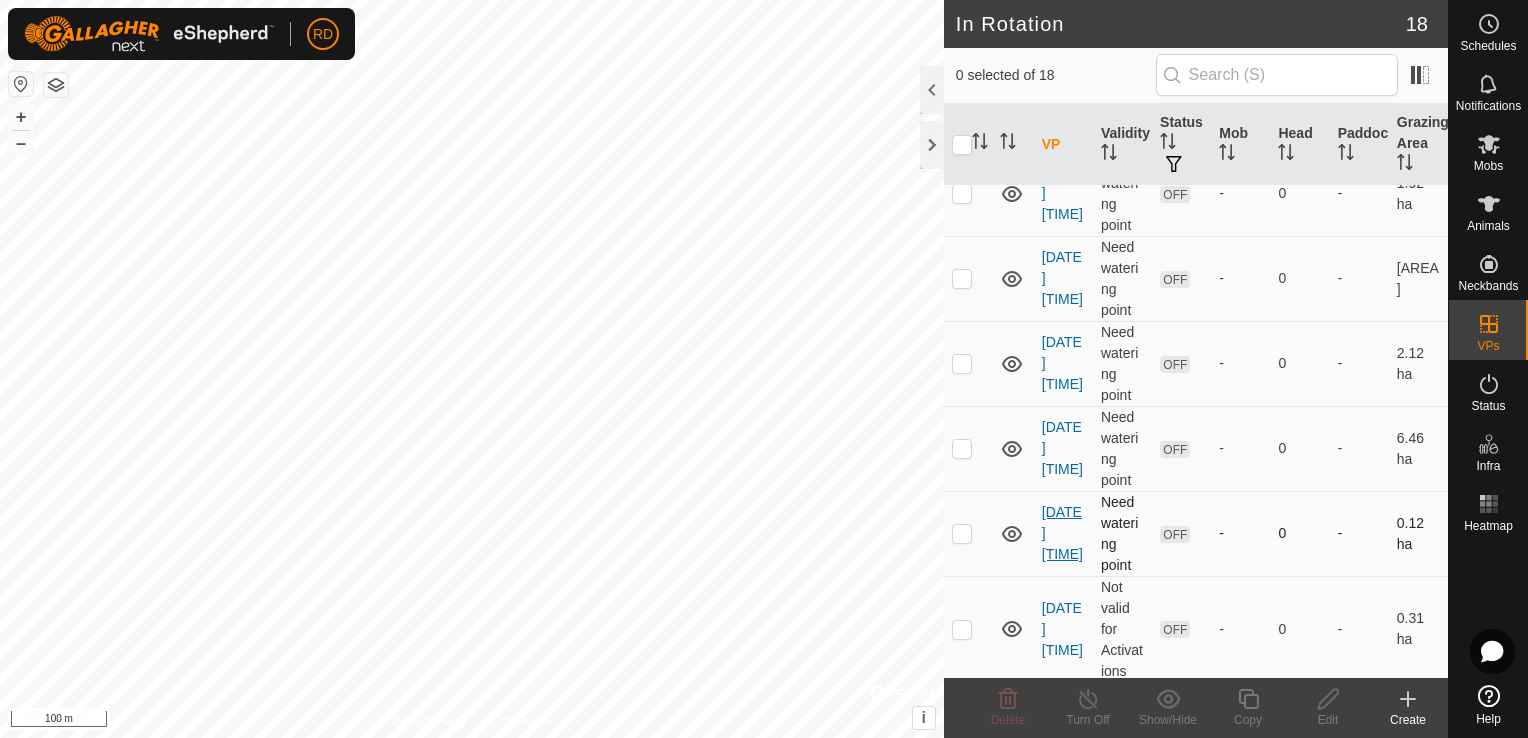 checkbox on "true" 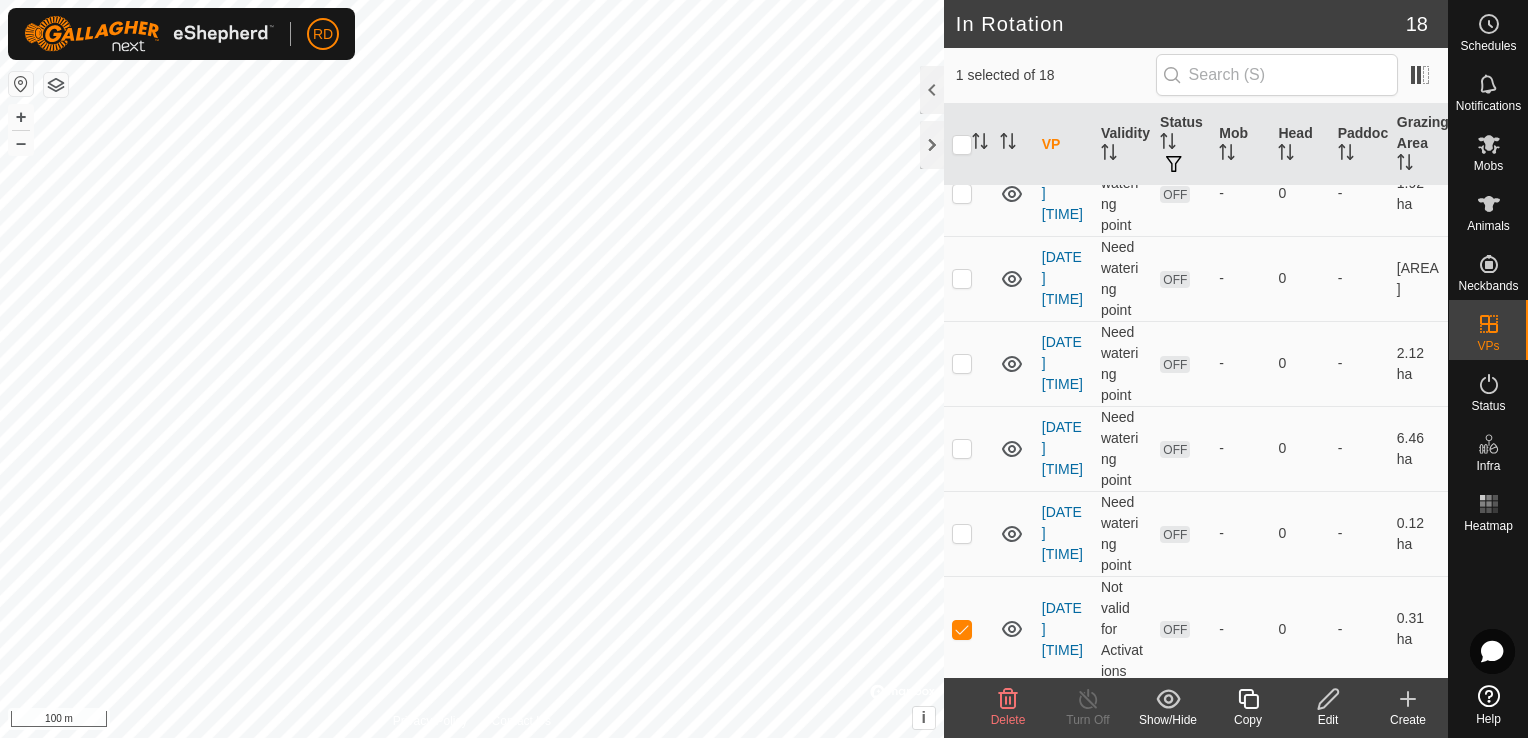 click 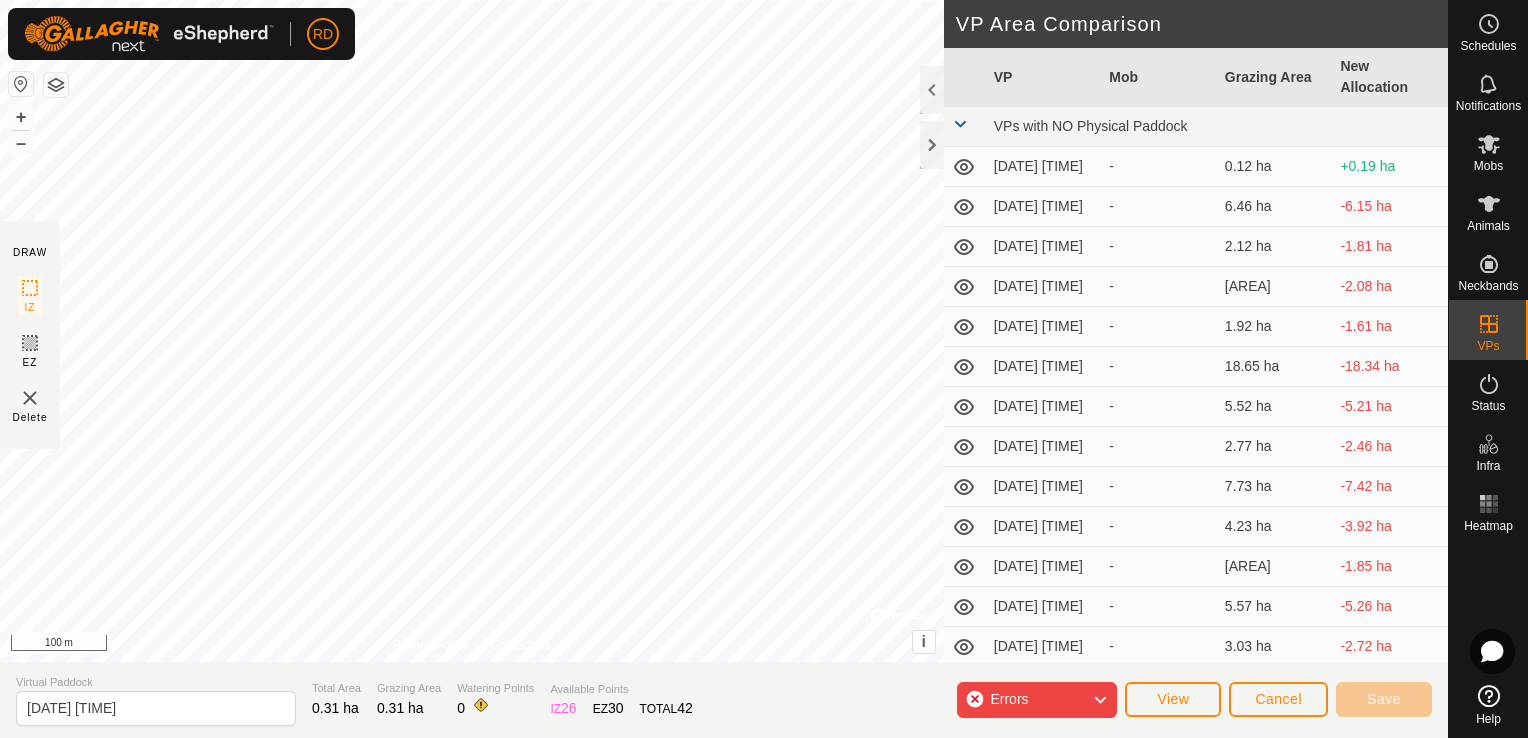 click on "Errors" 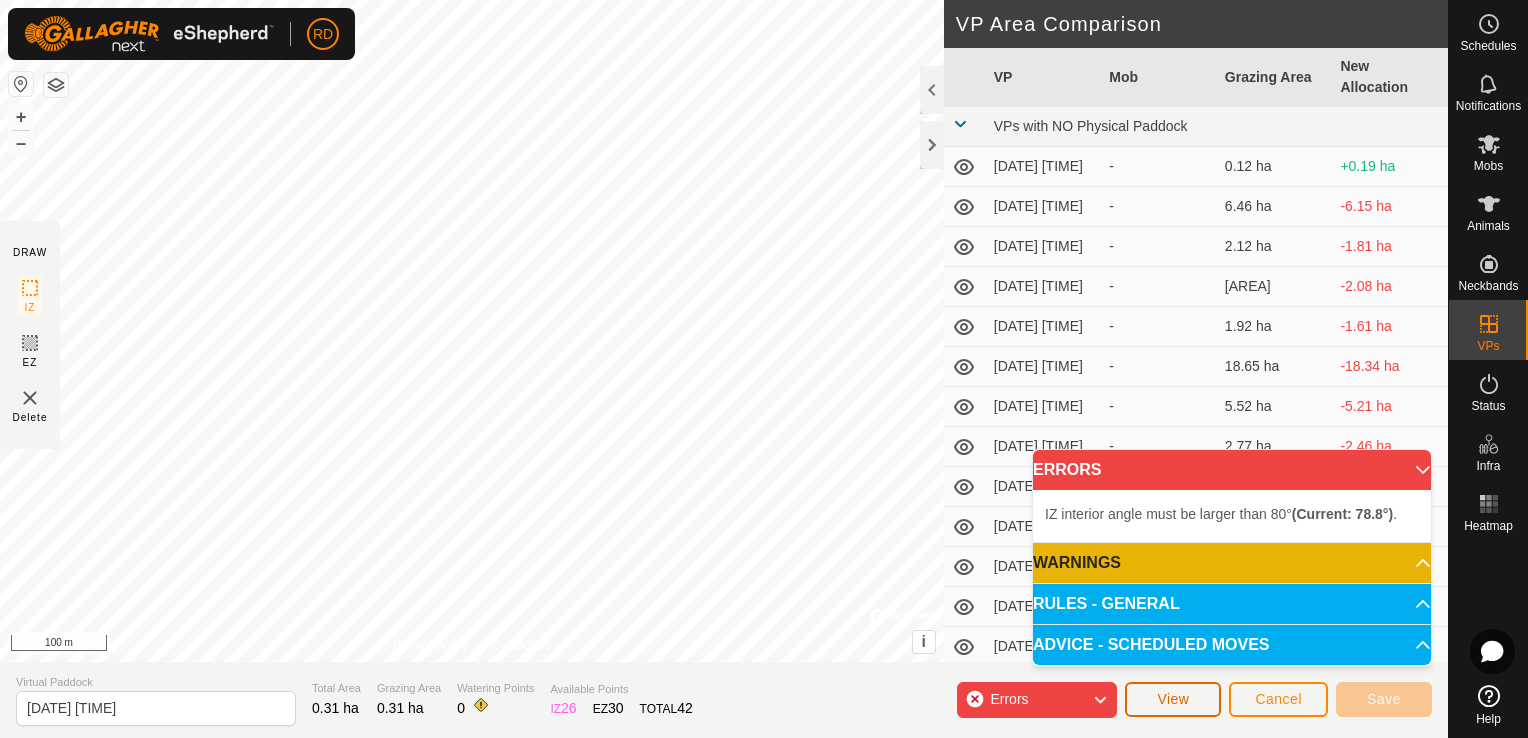click on "View" 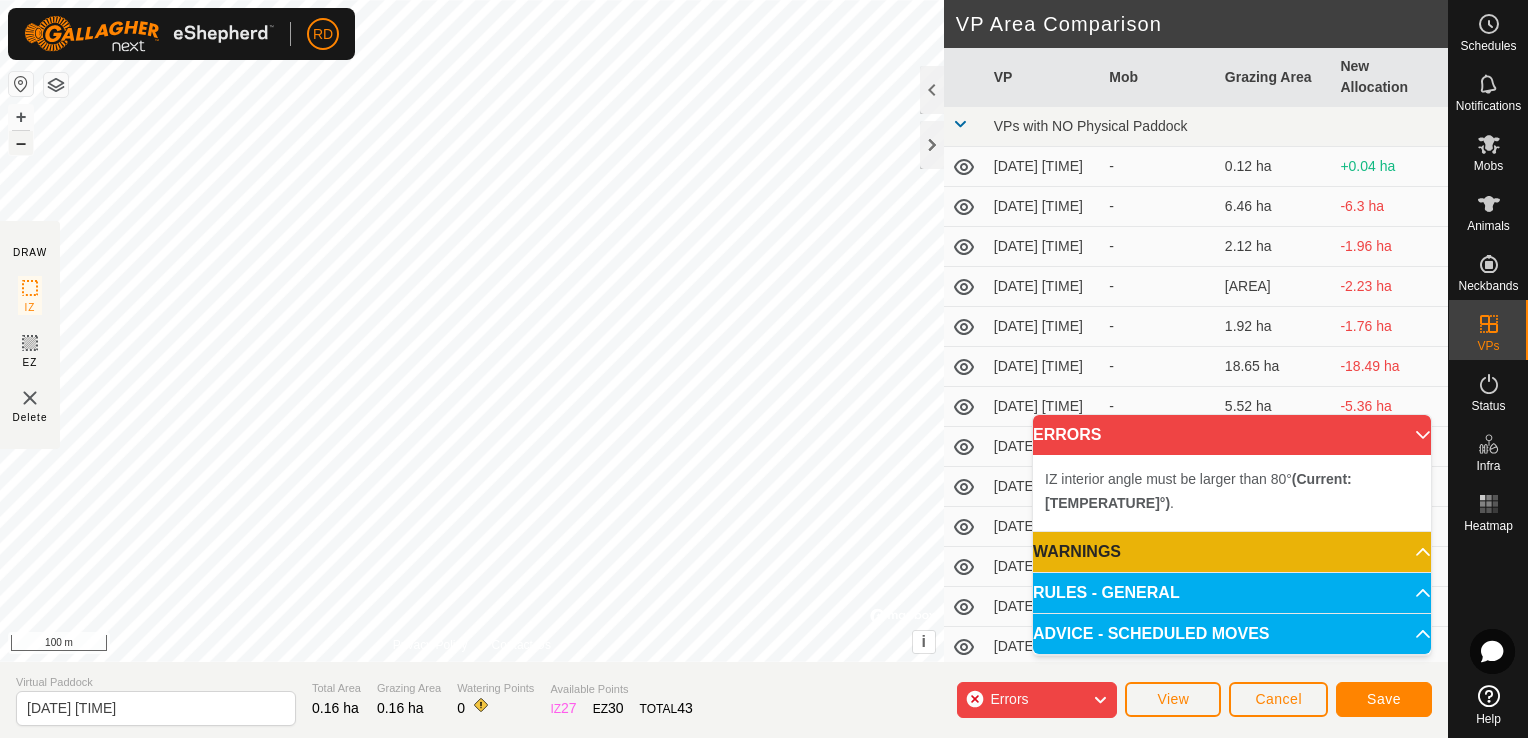 click on "–" at bounding box center [21, 143] 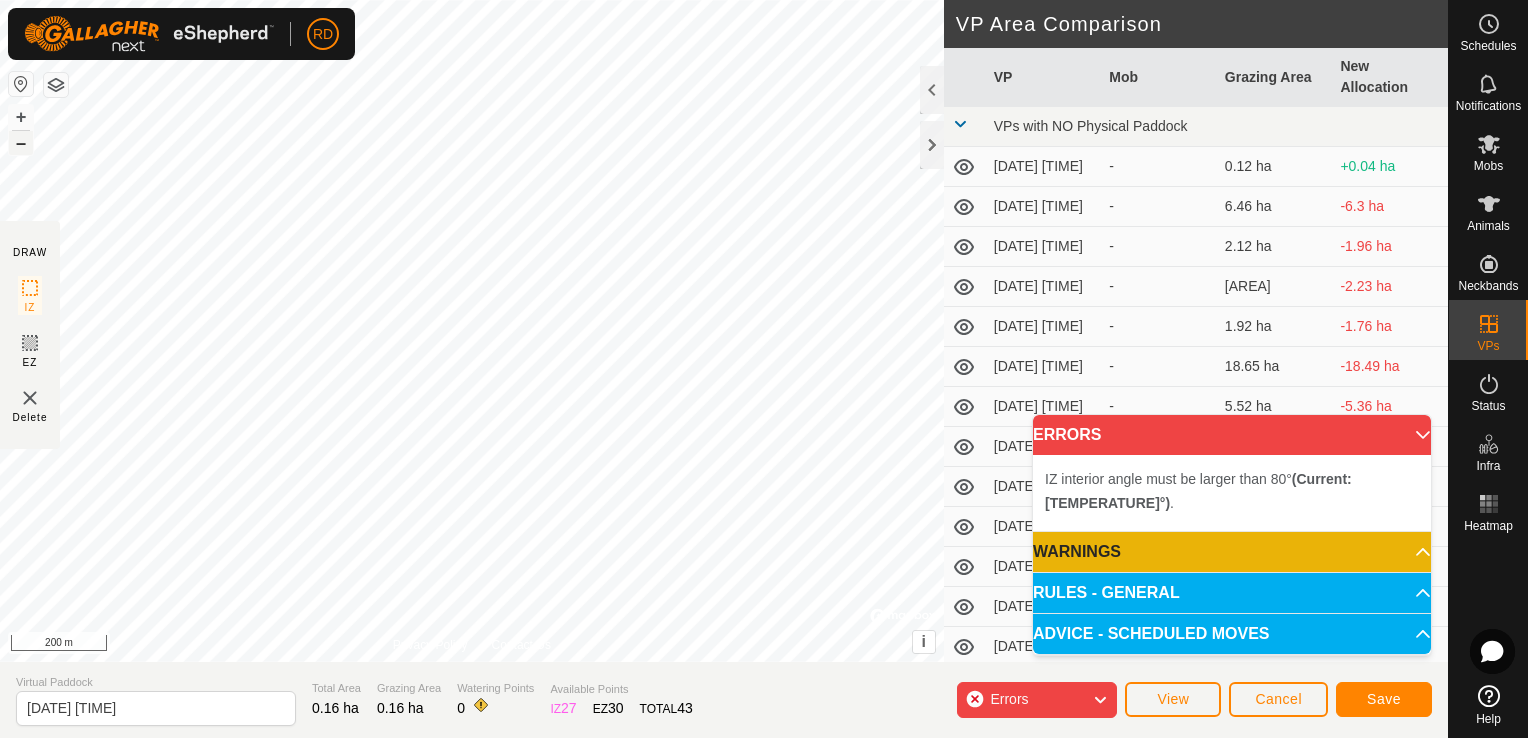 click on "–" at bounding box center [21, 143] 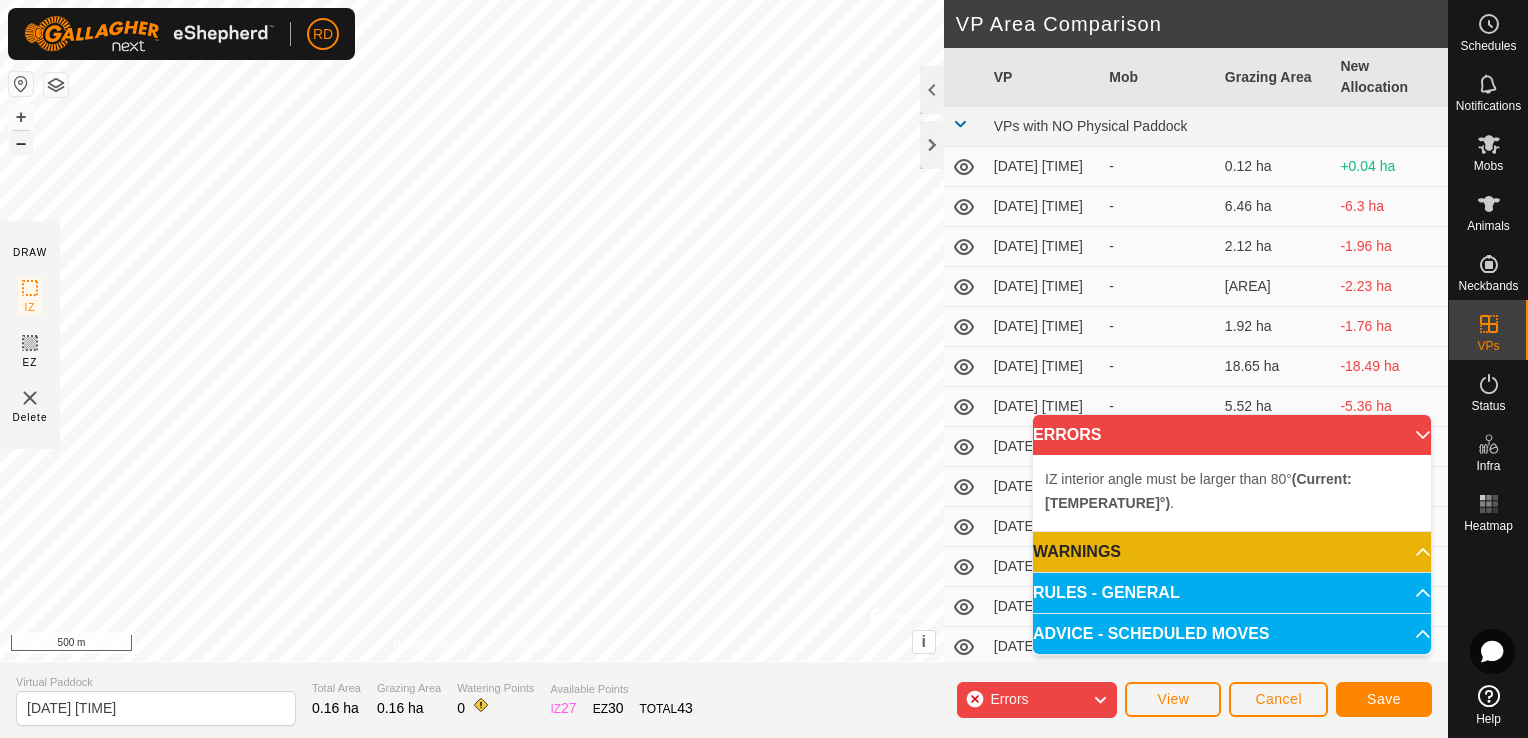 click on "–" at bounding box center [21, 143] 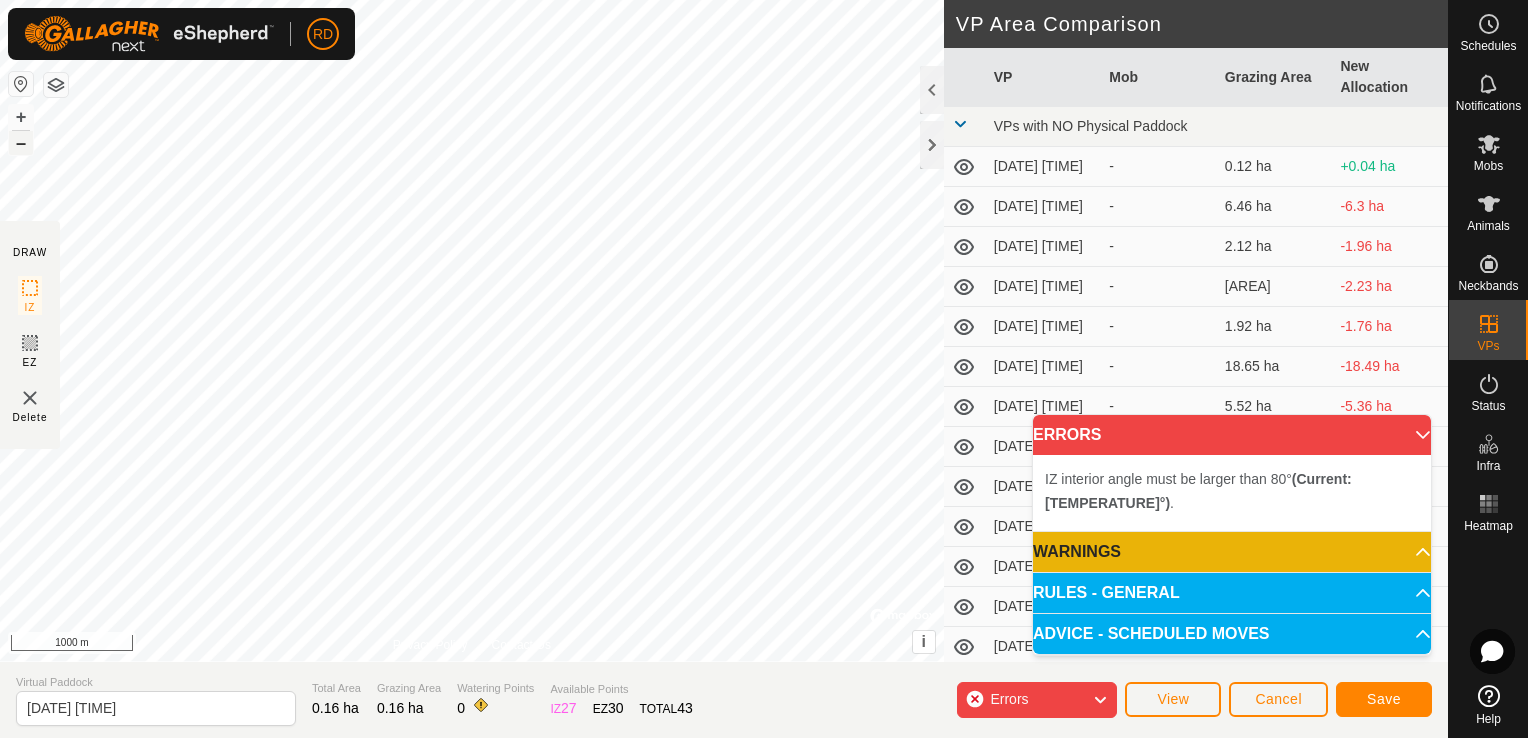 click on "–" at bounding box center [21, 143] 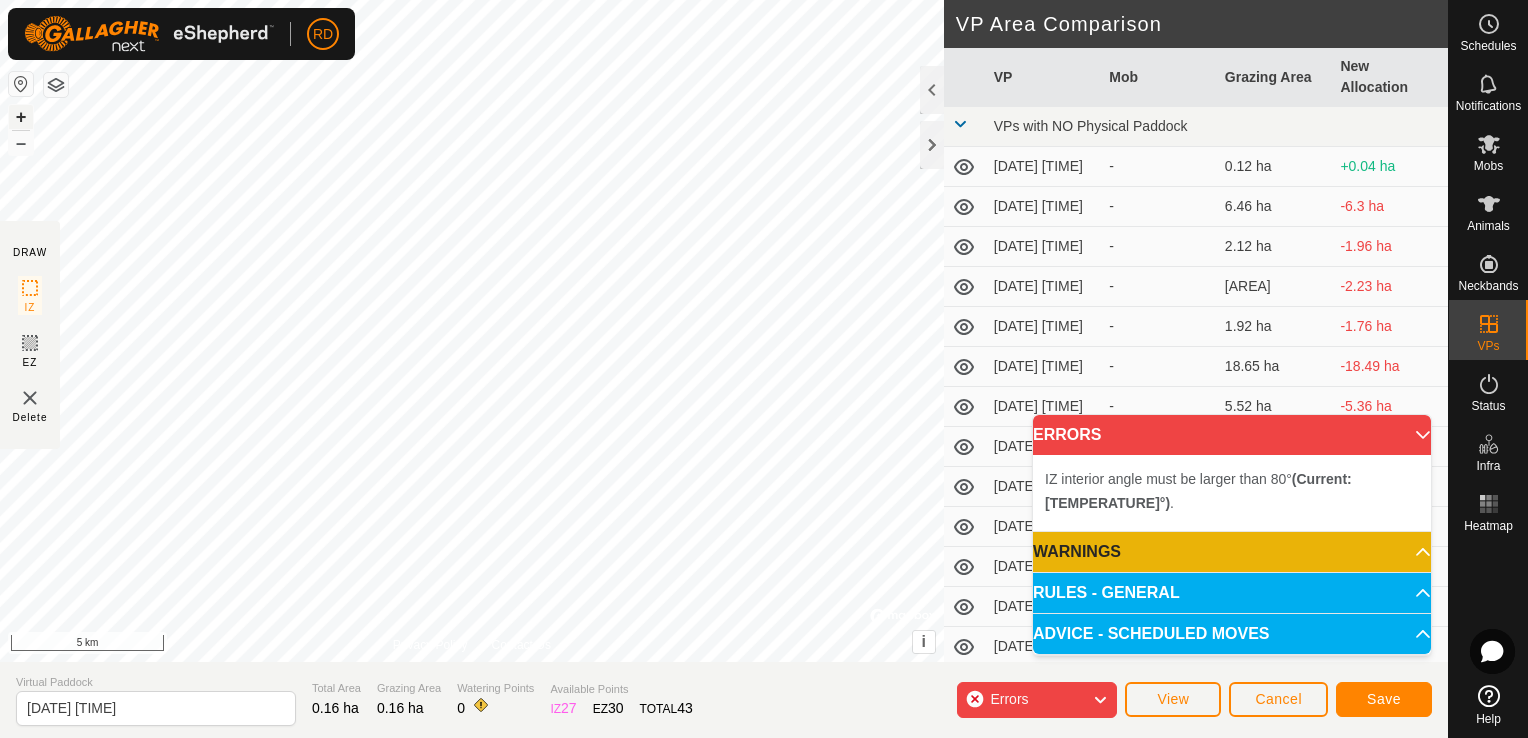 click on "+" at bounding box center [21, 117] 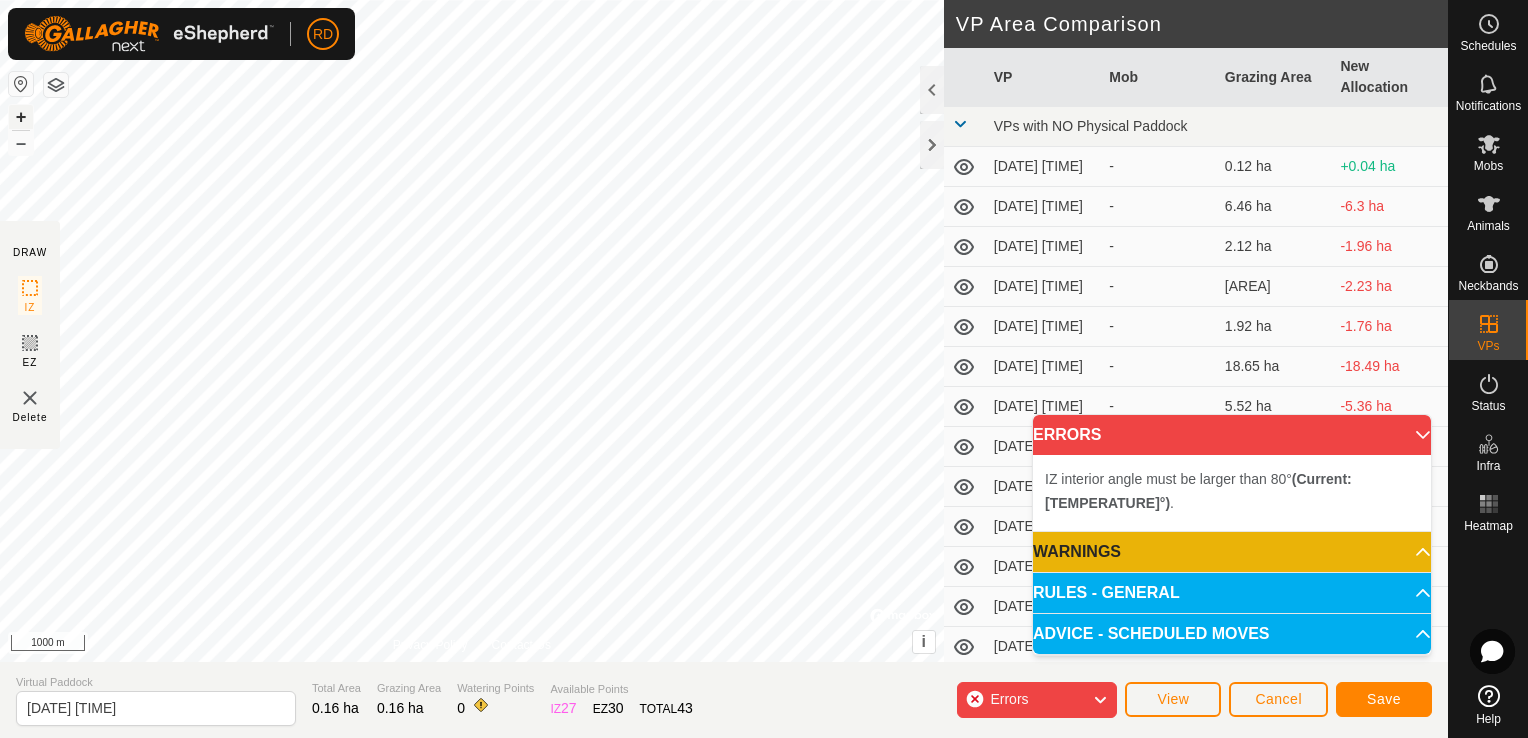 click on "+" at bounding box center [21, 117] 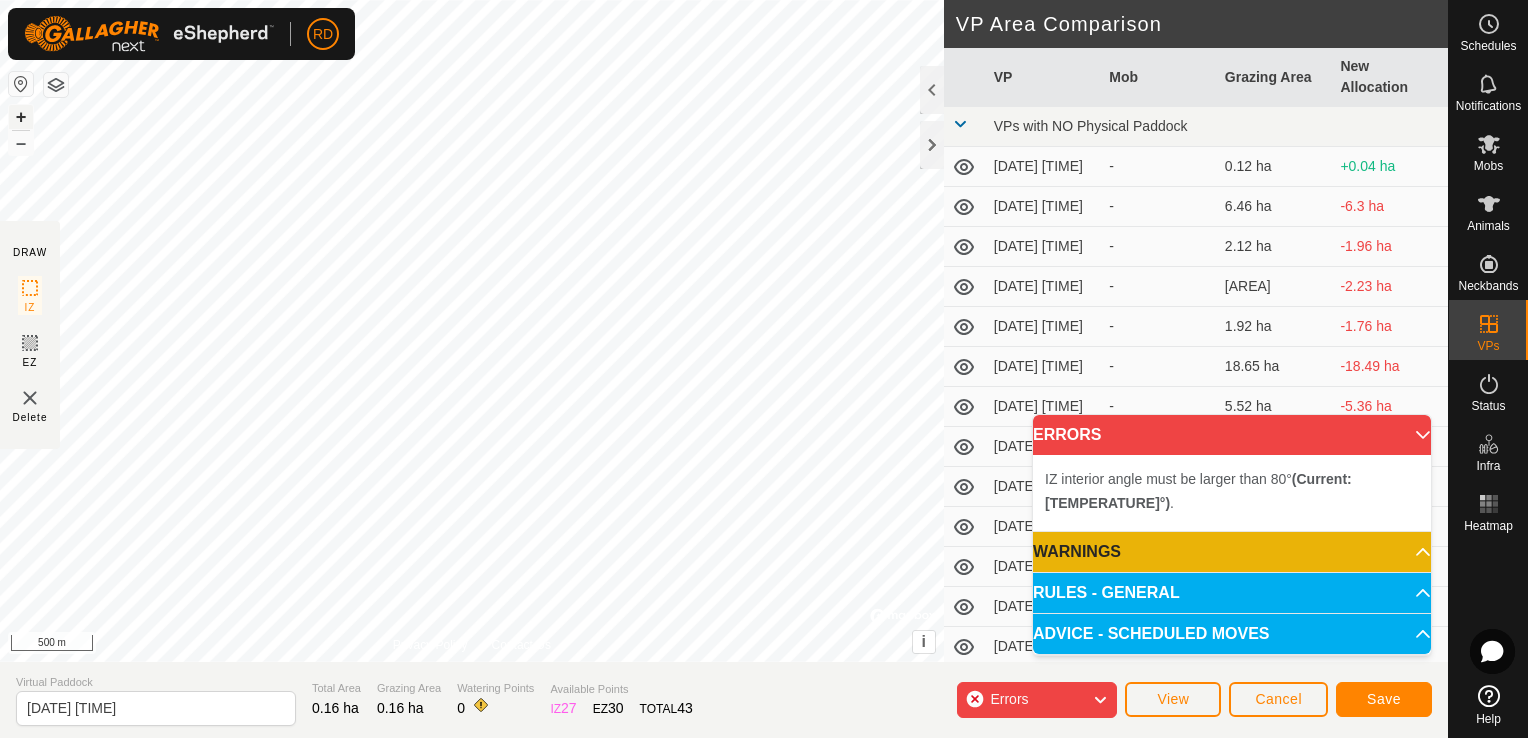 click on "+" at bounding box center (21, 117) 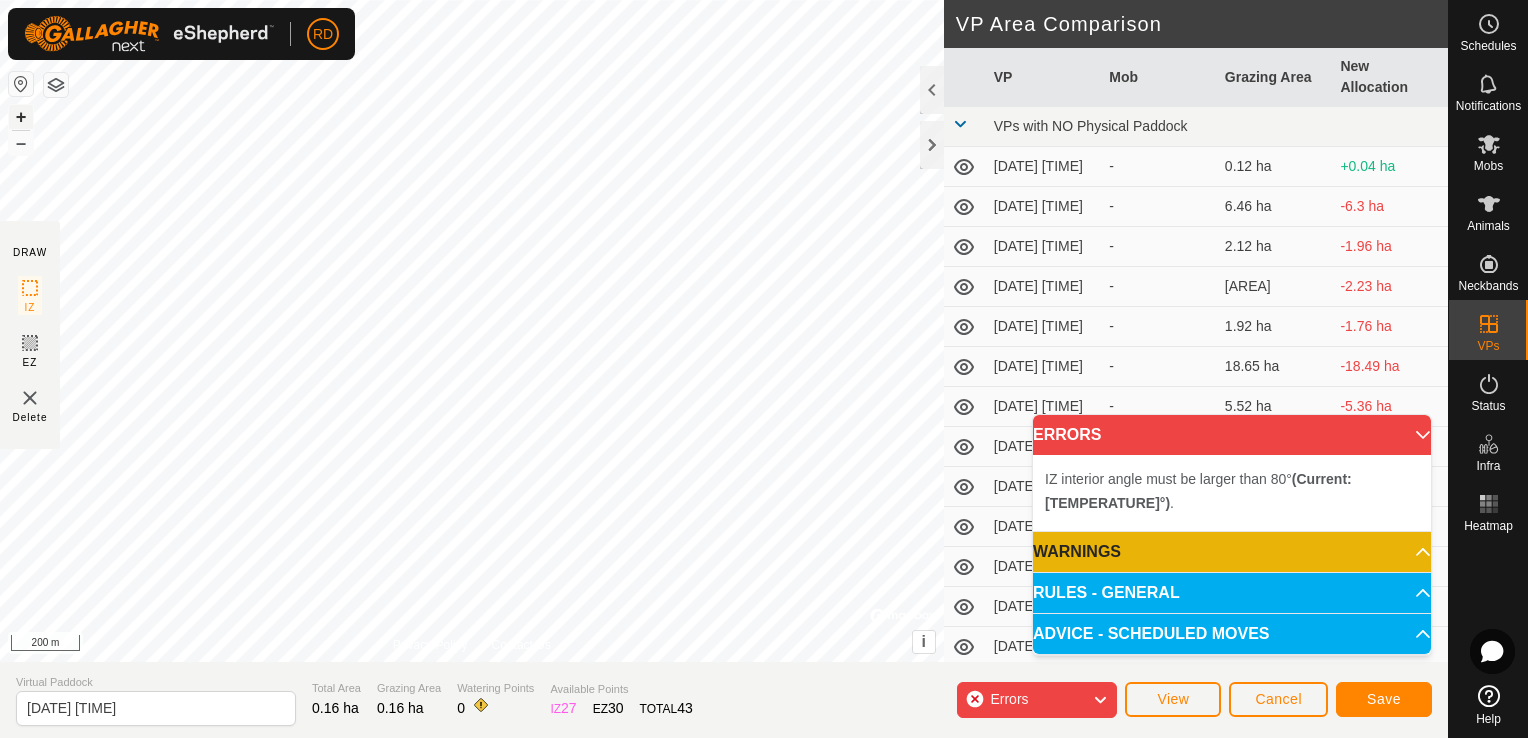 click on "+" at bounding box center [21, 117] 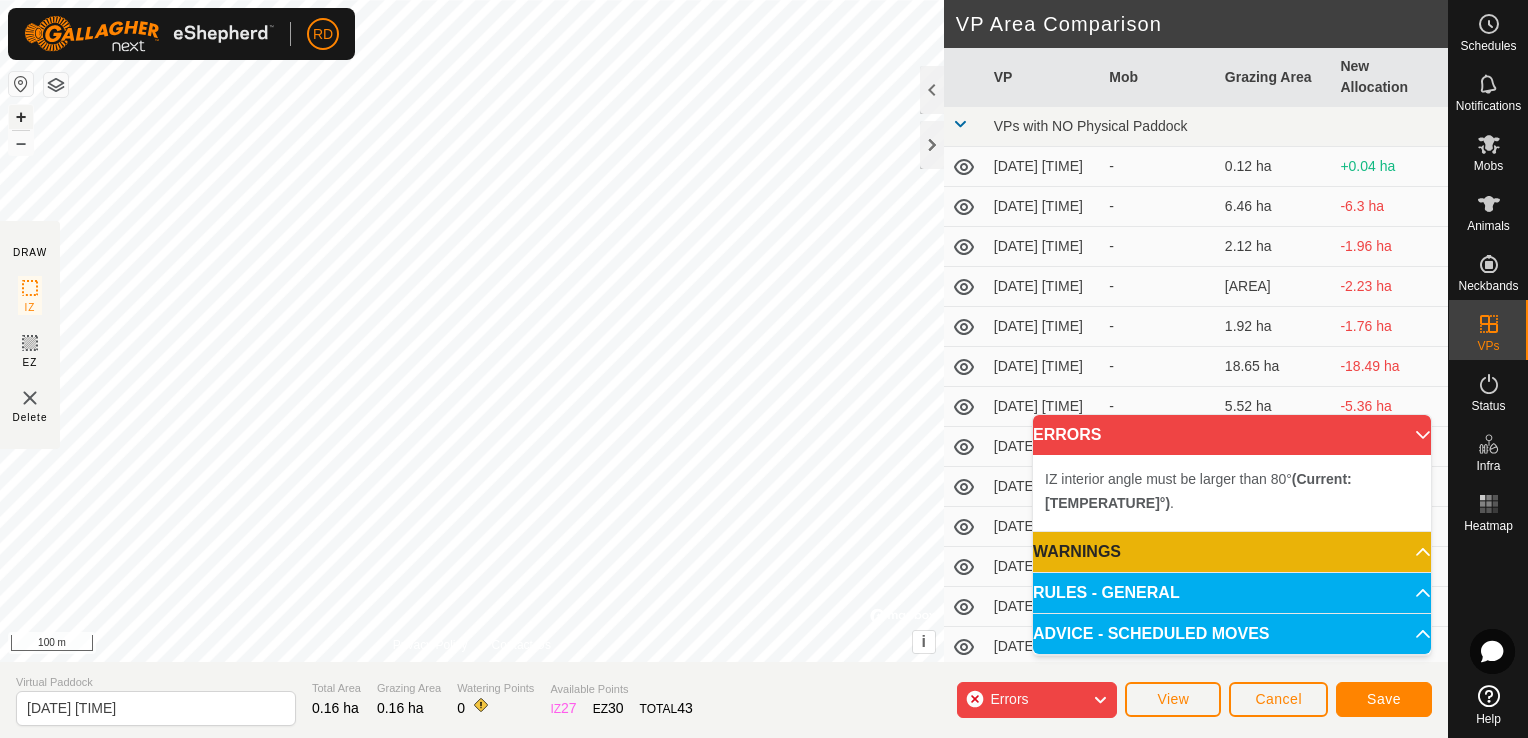 click on "+" at bounding box center [21, 117] 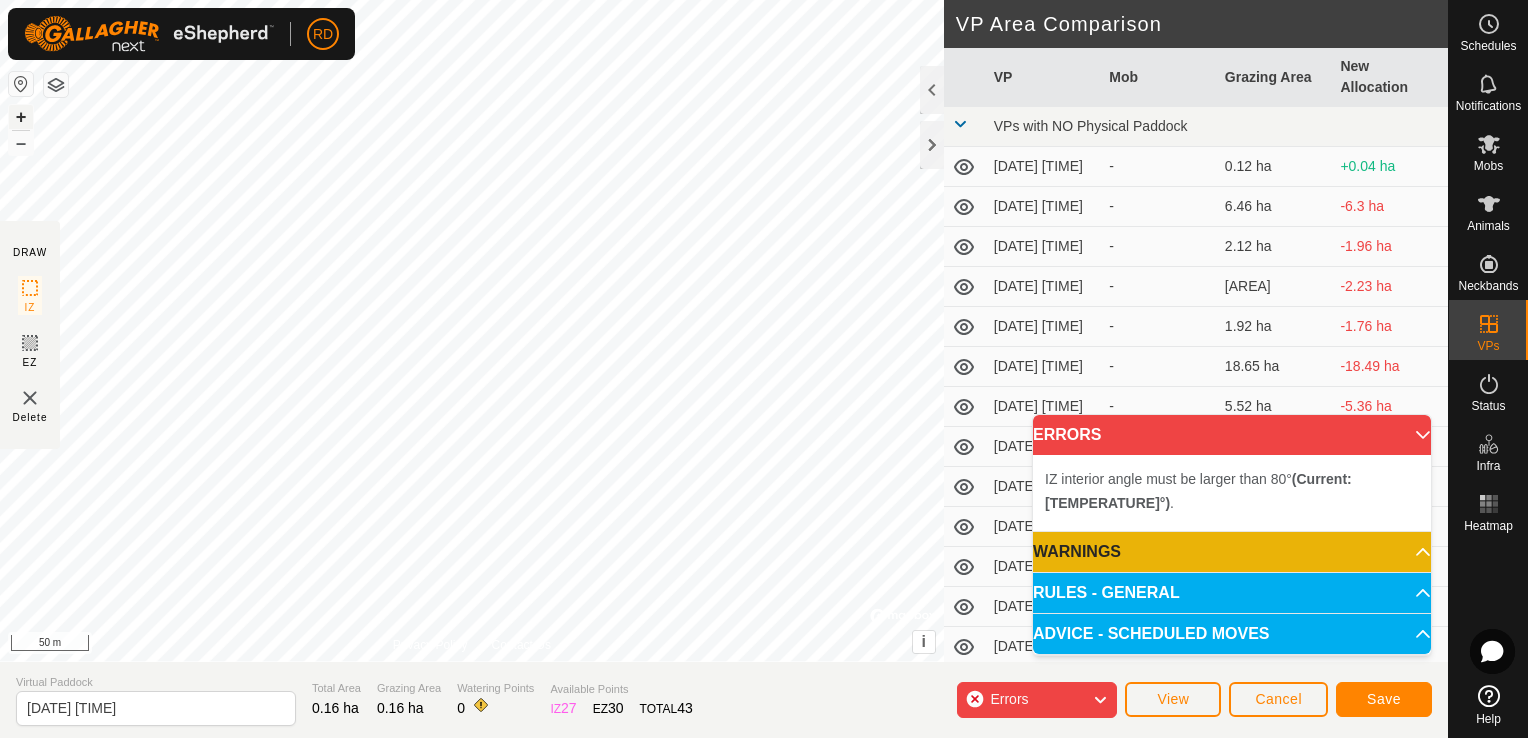 click on "+" at bounding box center [21, 117] 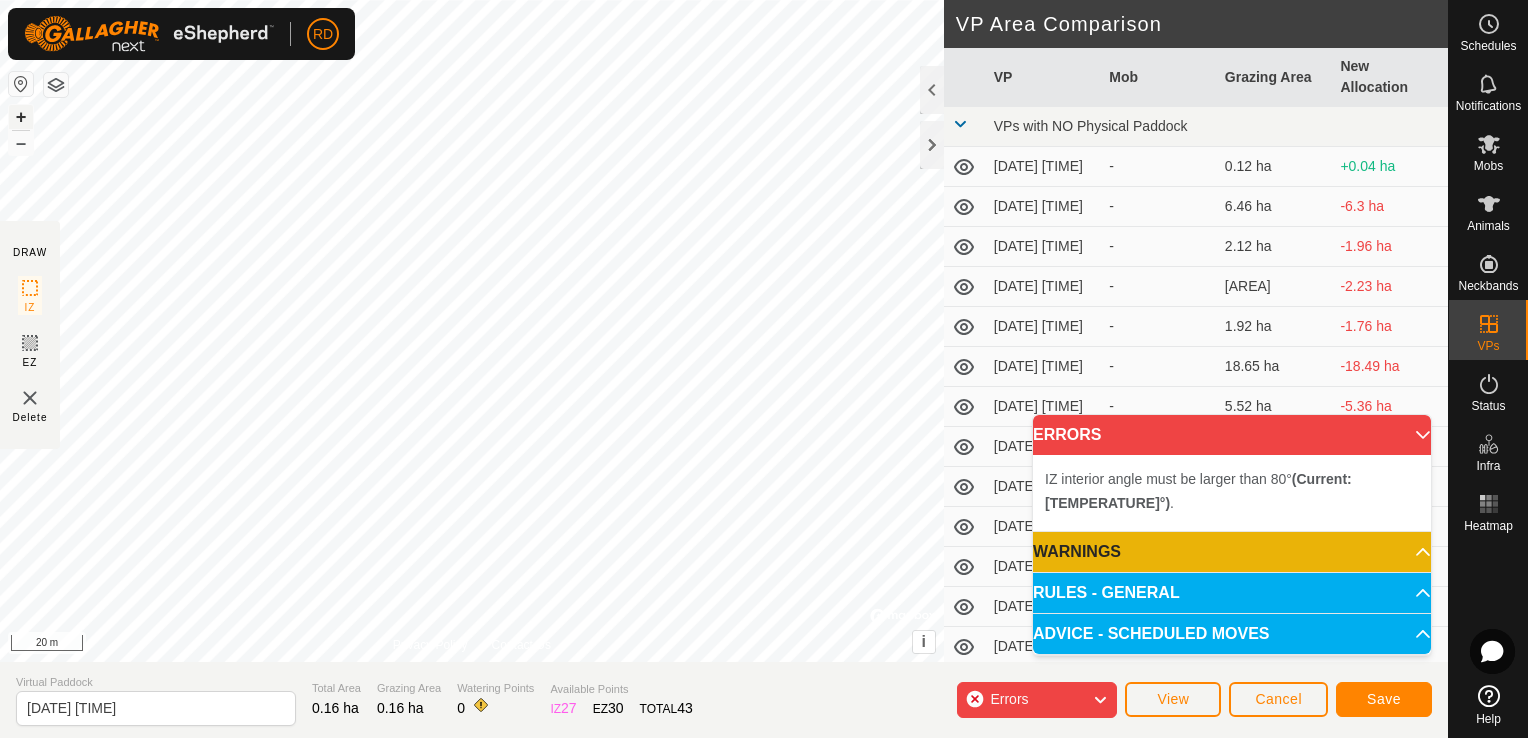 click on "+" at bounding box center (21, 117) 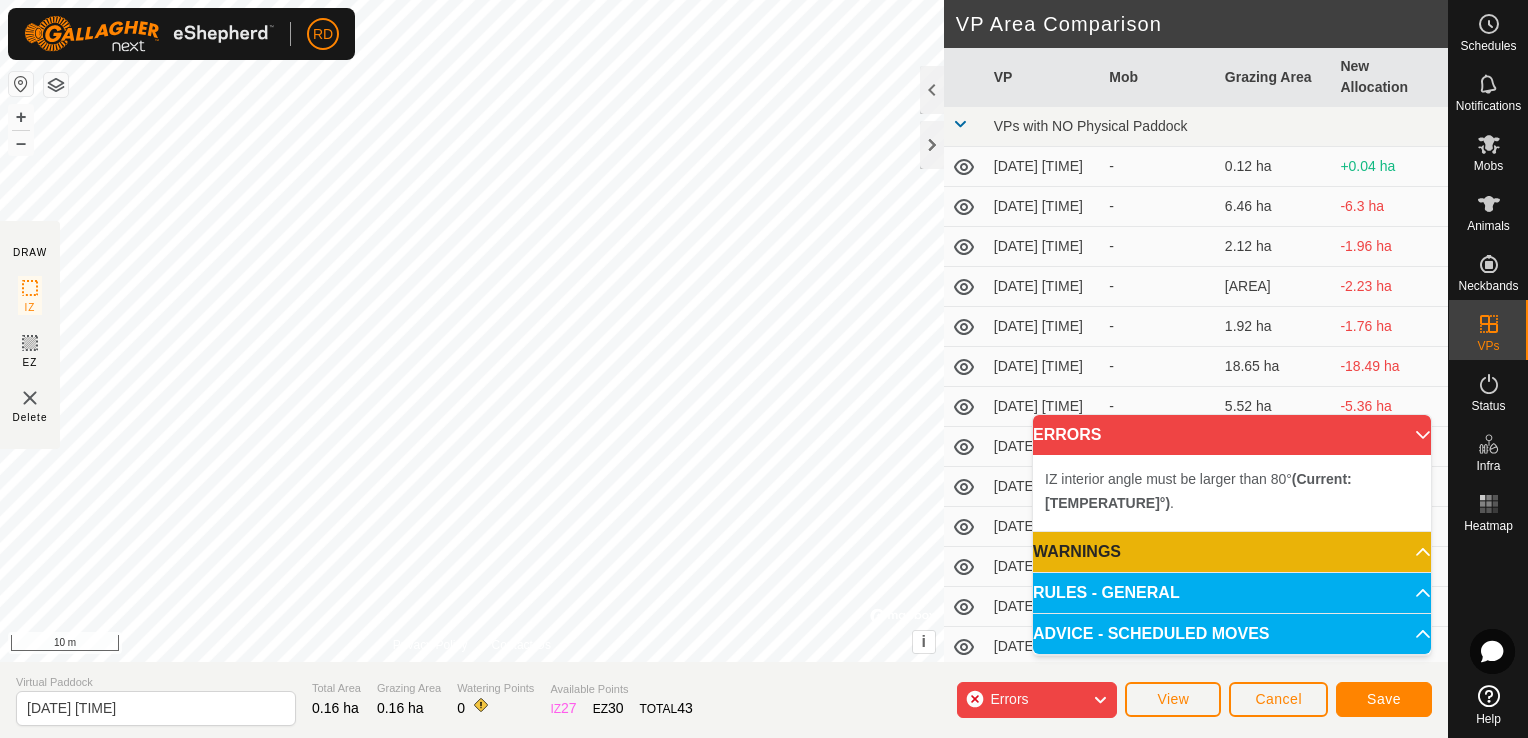 click on "IZ interior angle must be larger than 80°  (Current: [TEMPERATURE]°) . + – ⇧ i ©  Mapbox , ©  OpenStreetMap ,  Improve this map 10 m" at bounding box center (472, 331) 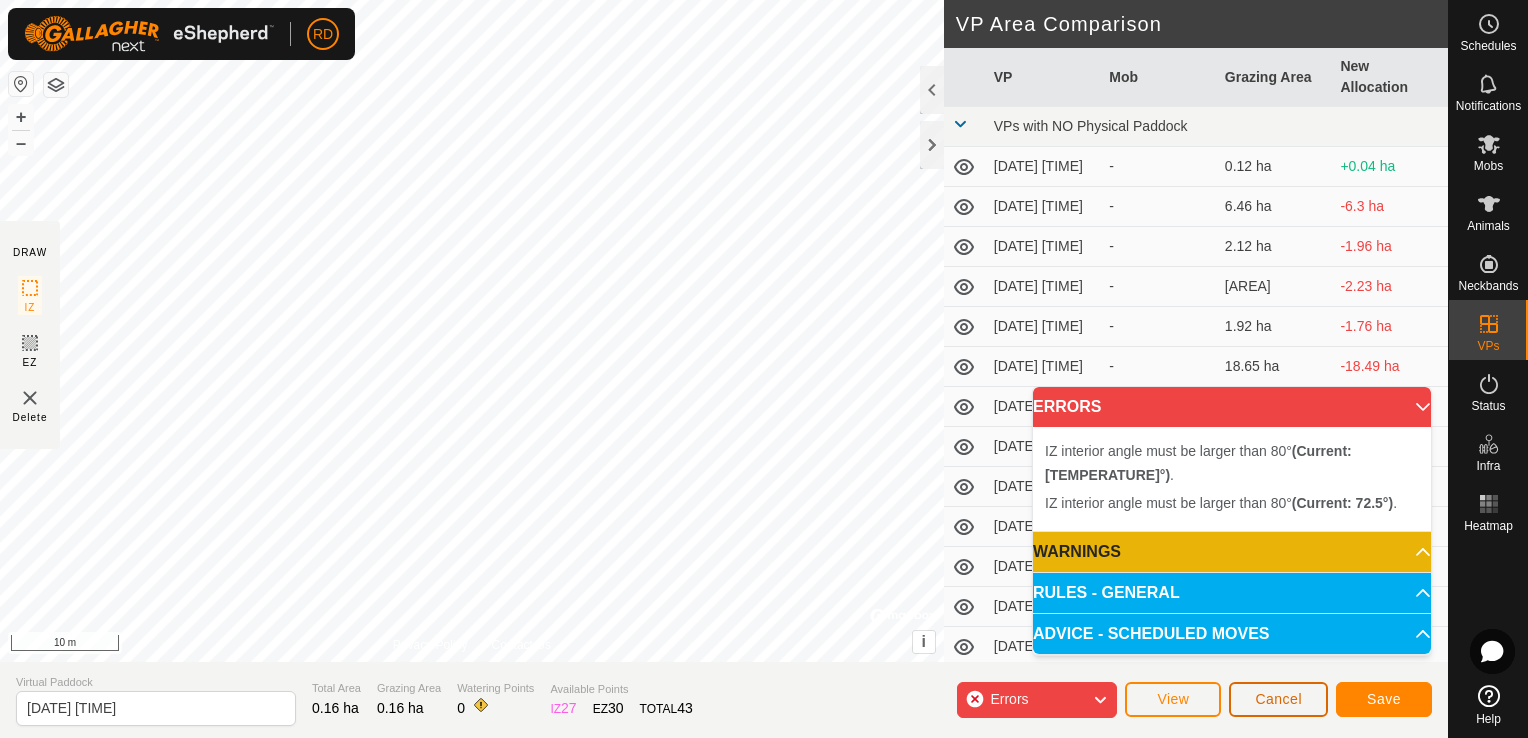 click on "Cancel" 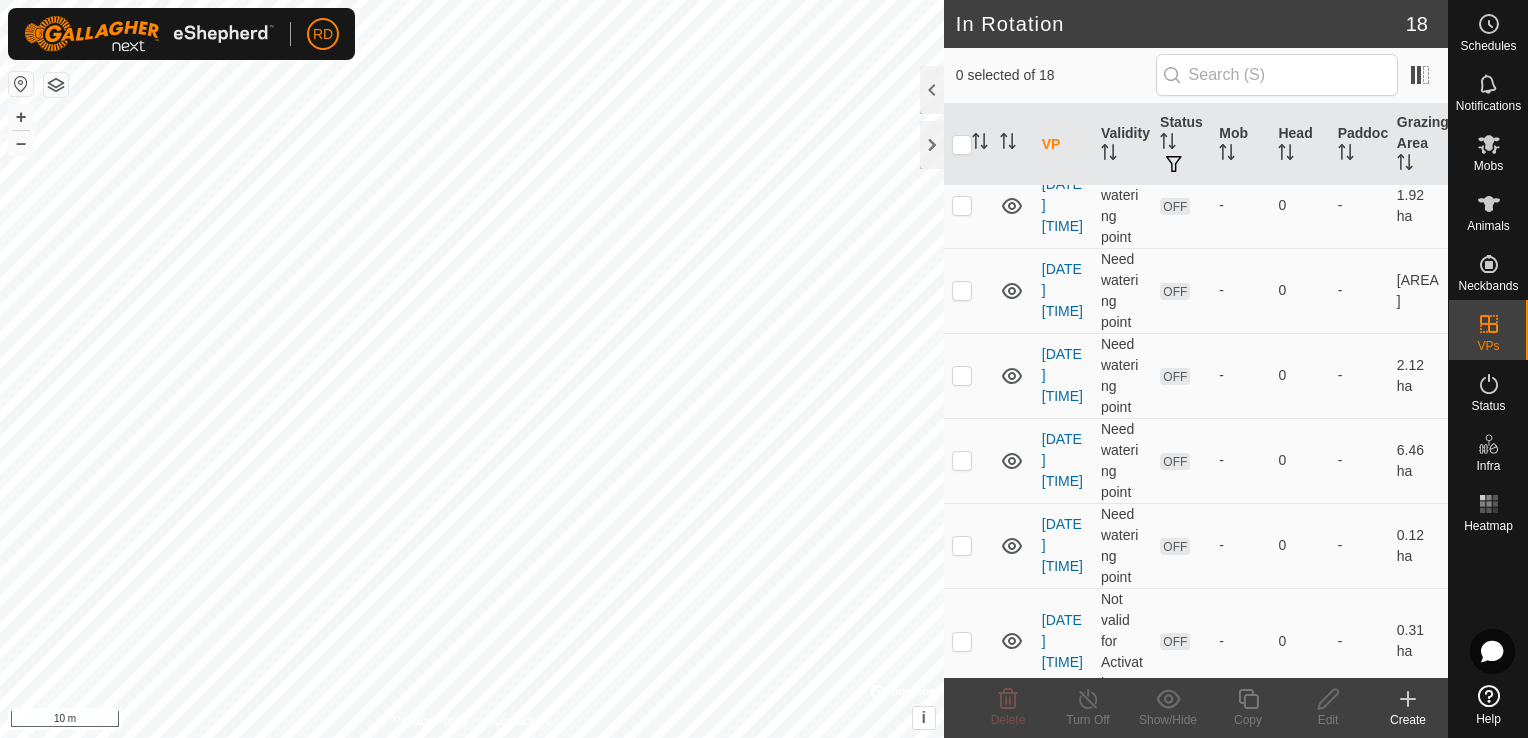 scroll, scrollTop: 1136, scrollLeft: 0, axis: vertical 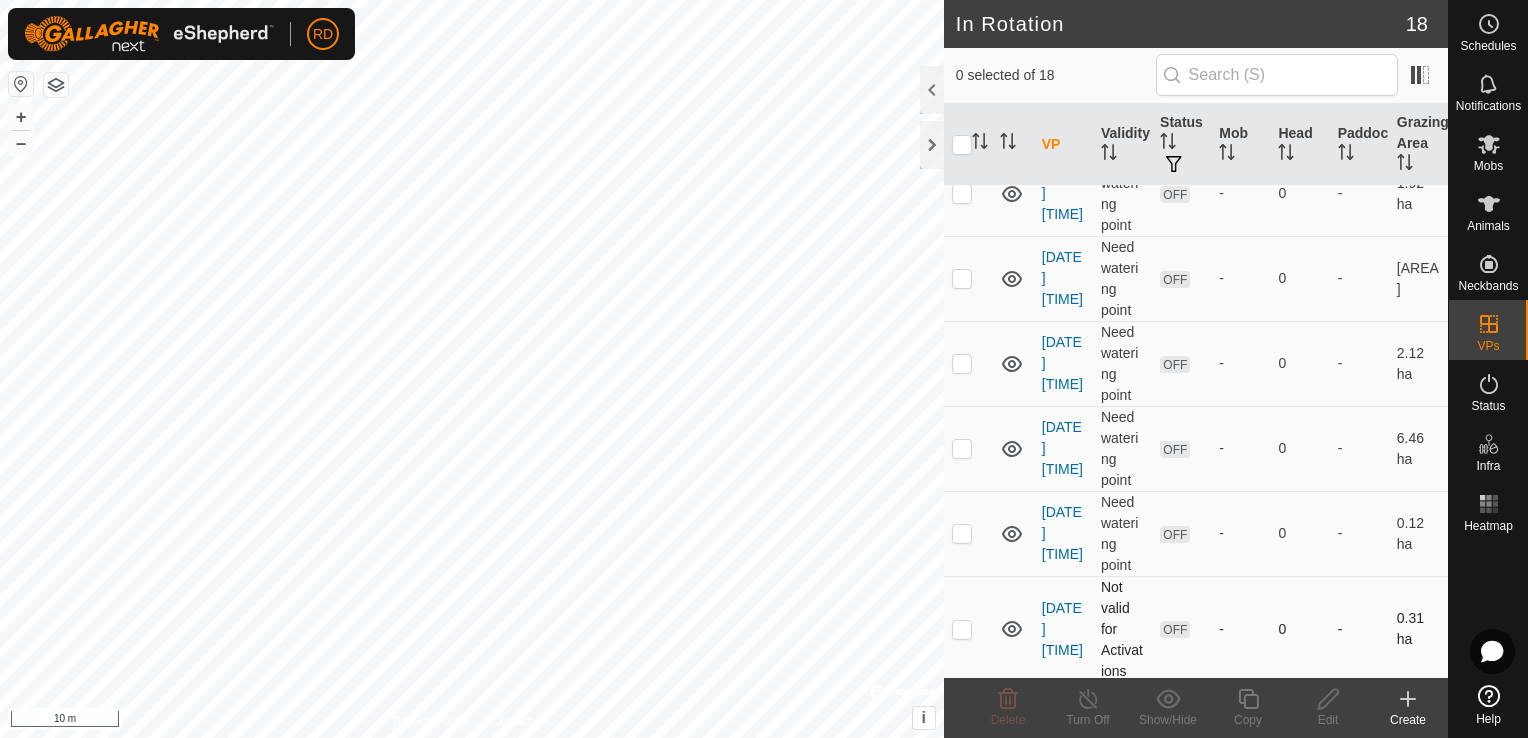 checkbox on "true" 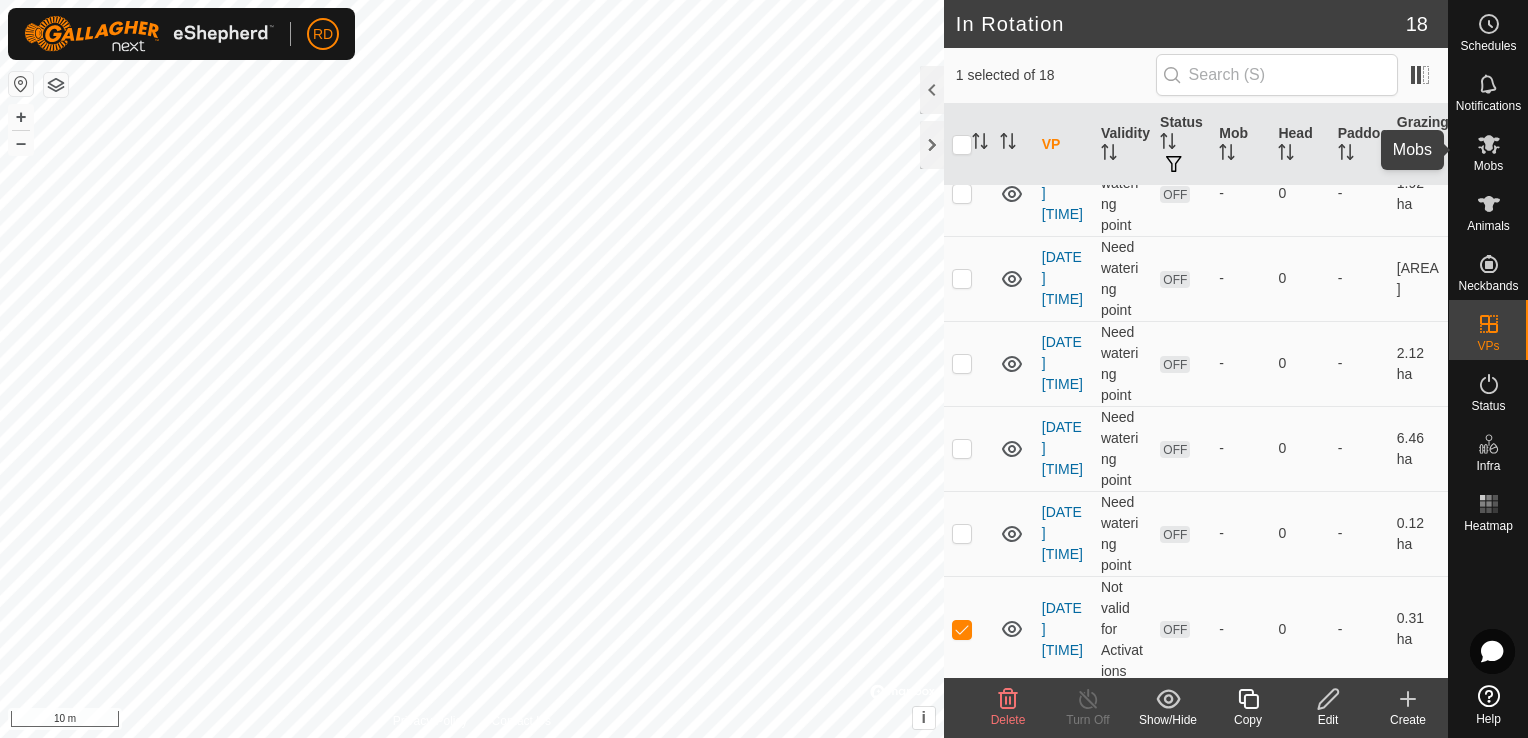 click 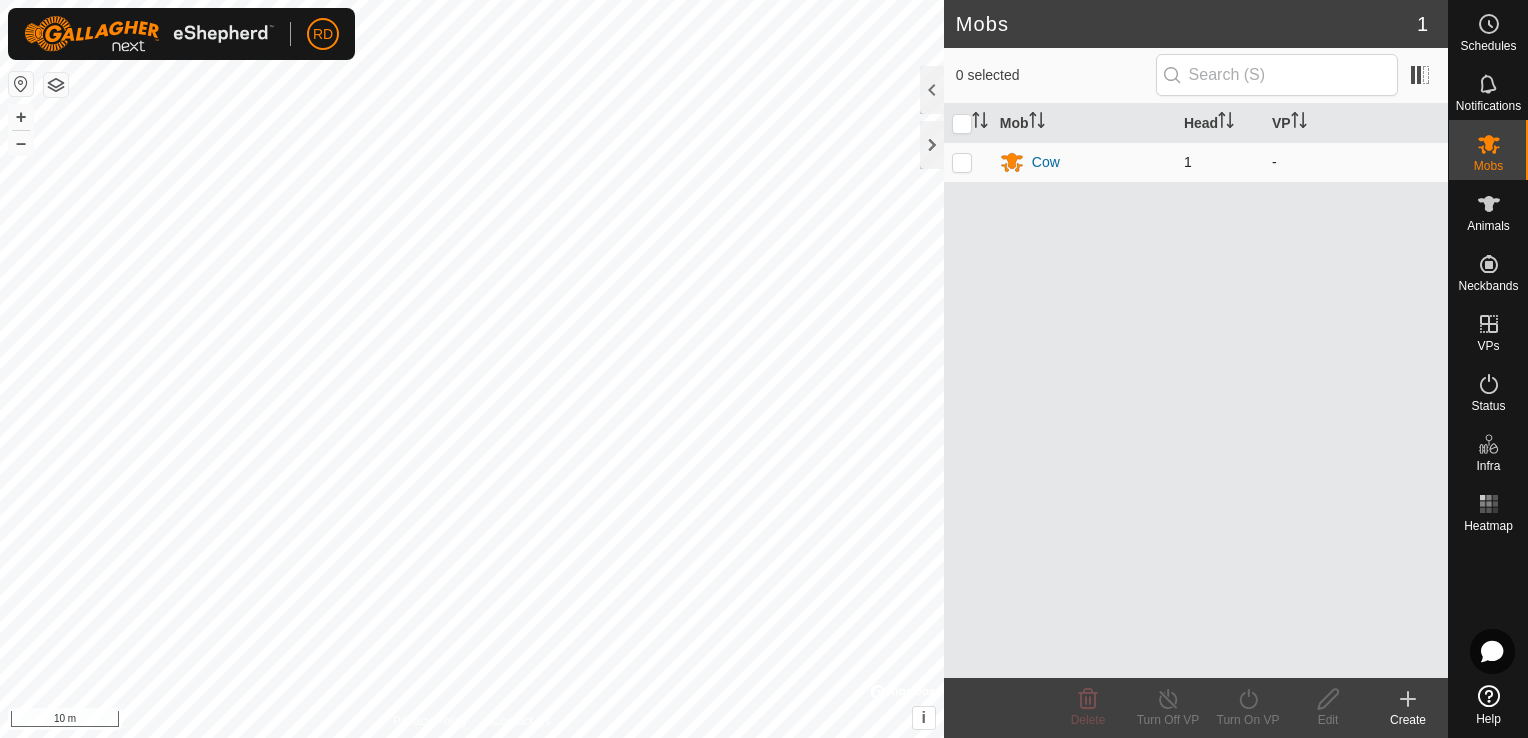 click at bounding box center (962, 162) 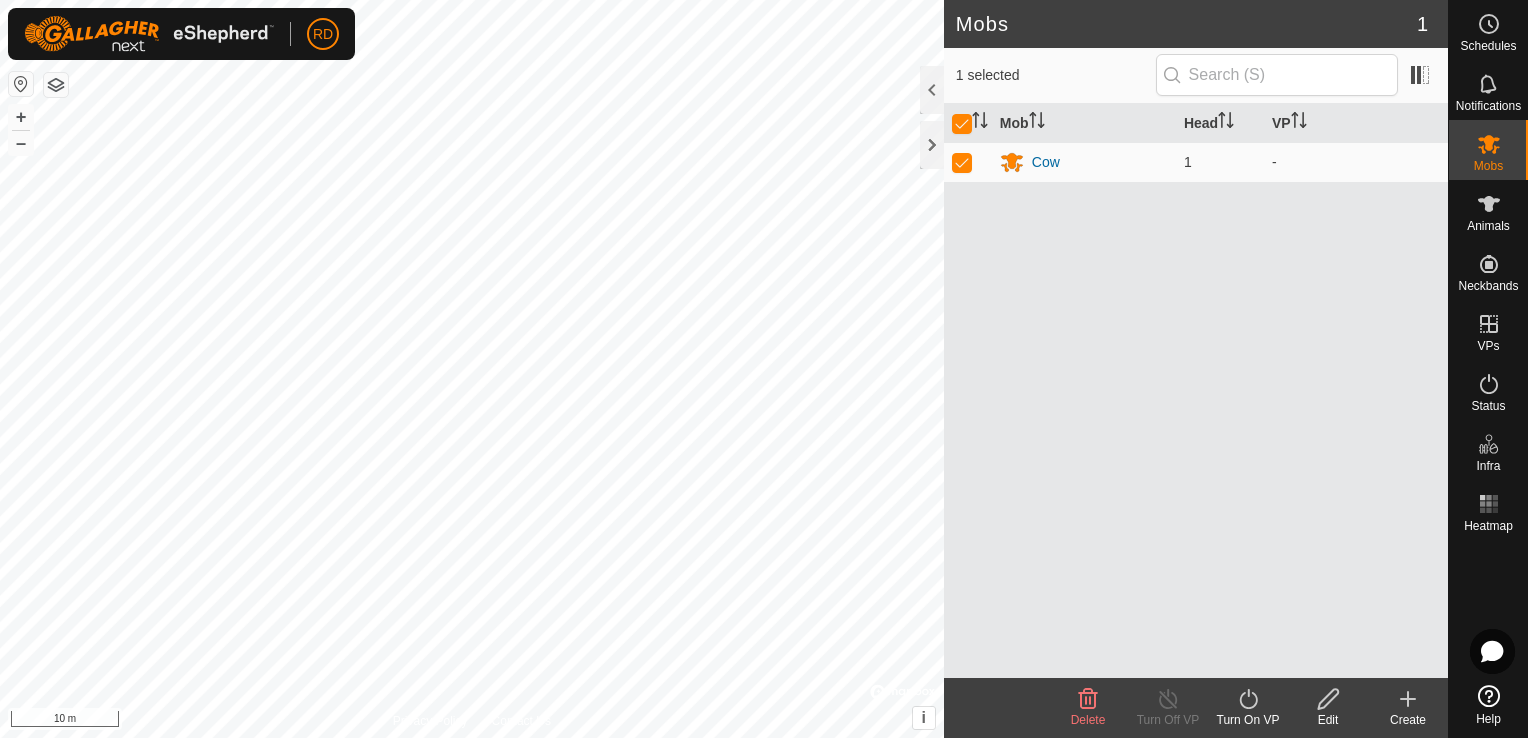 click on "Turn On VP" 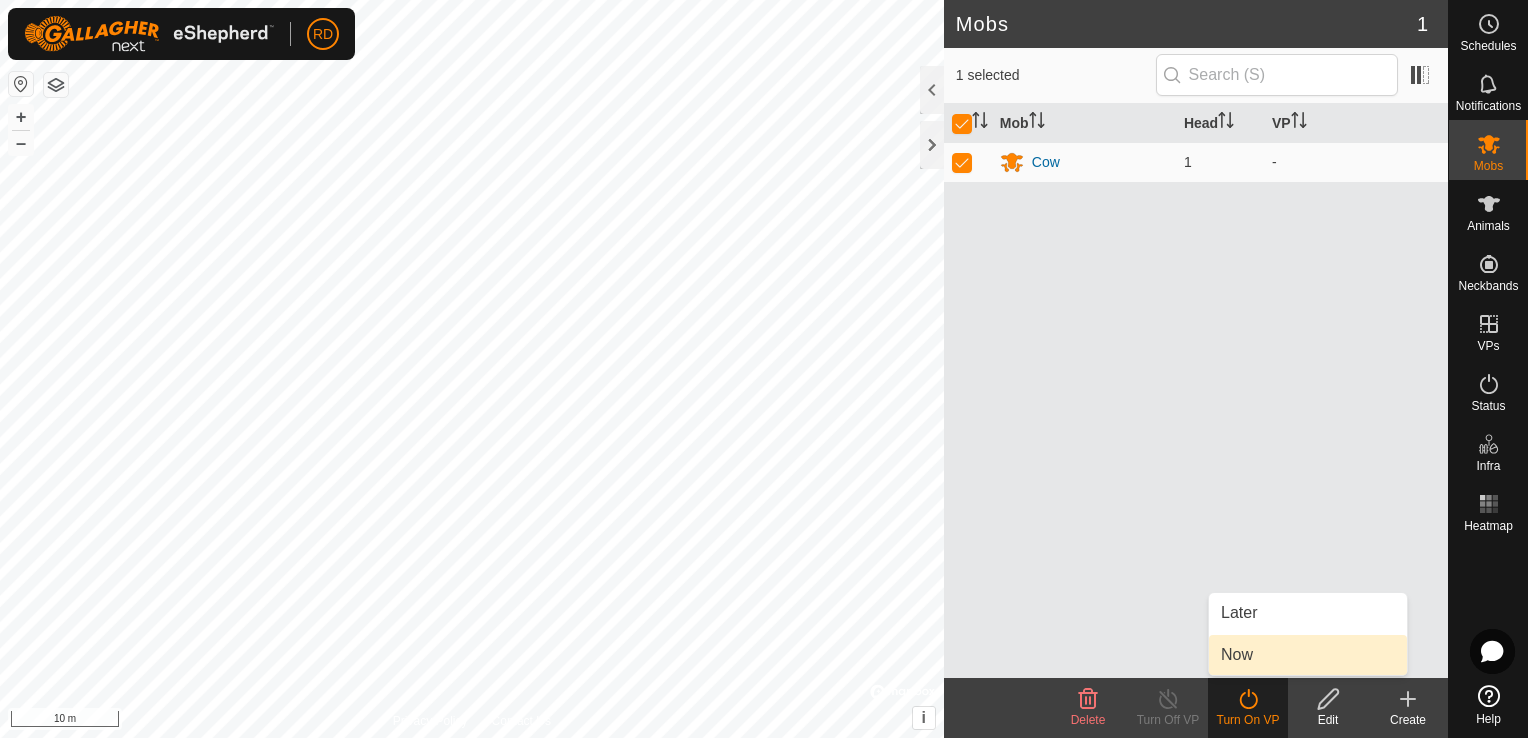 click on "Now" at bounding box center [1308, 655] 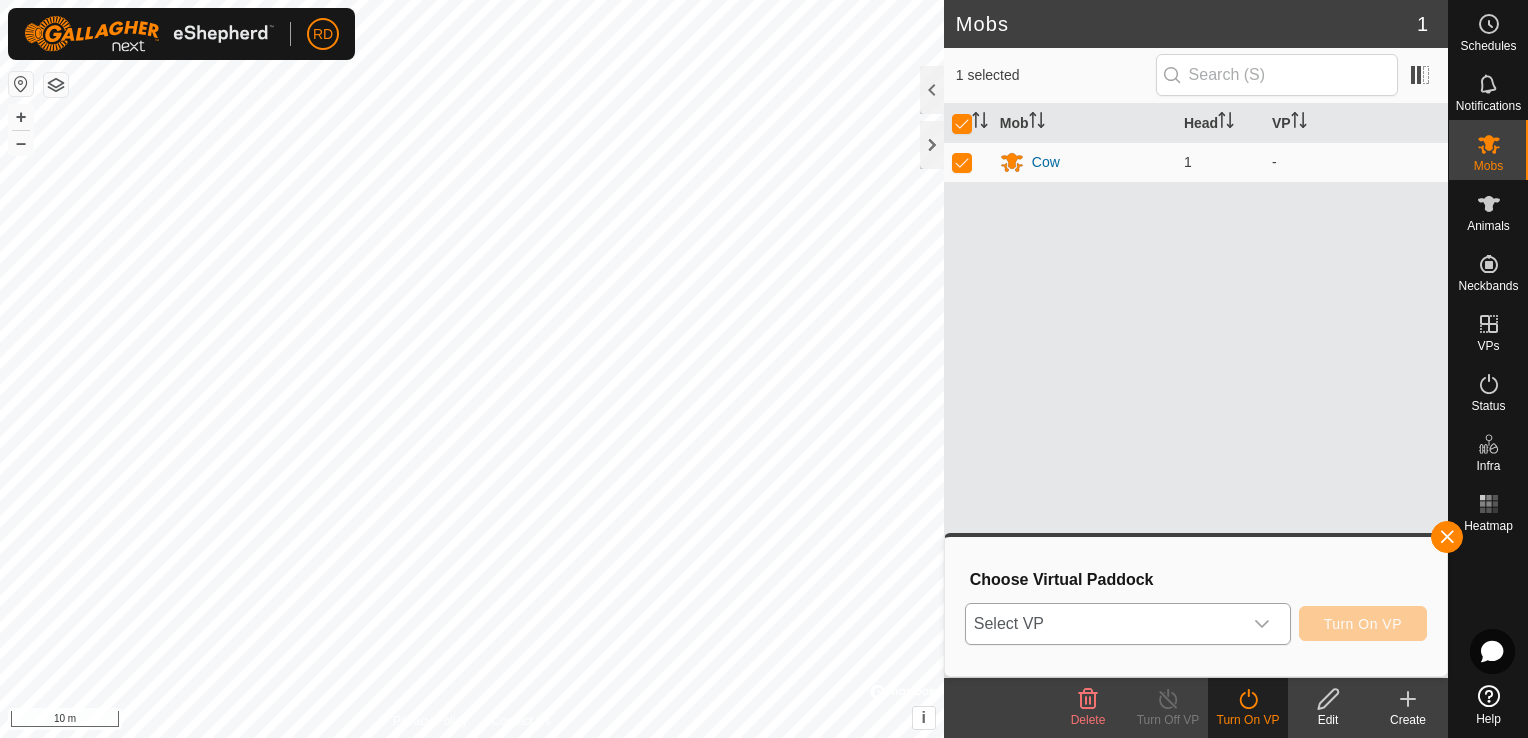click at bounding box center [1262, 624] 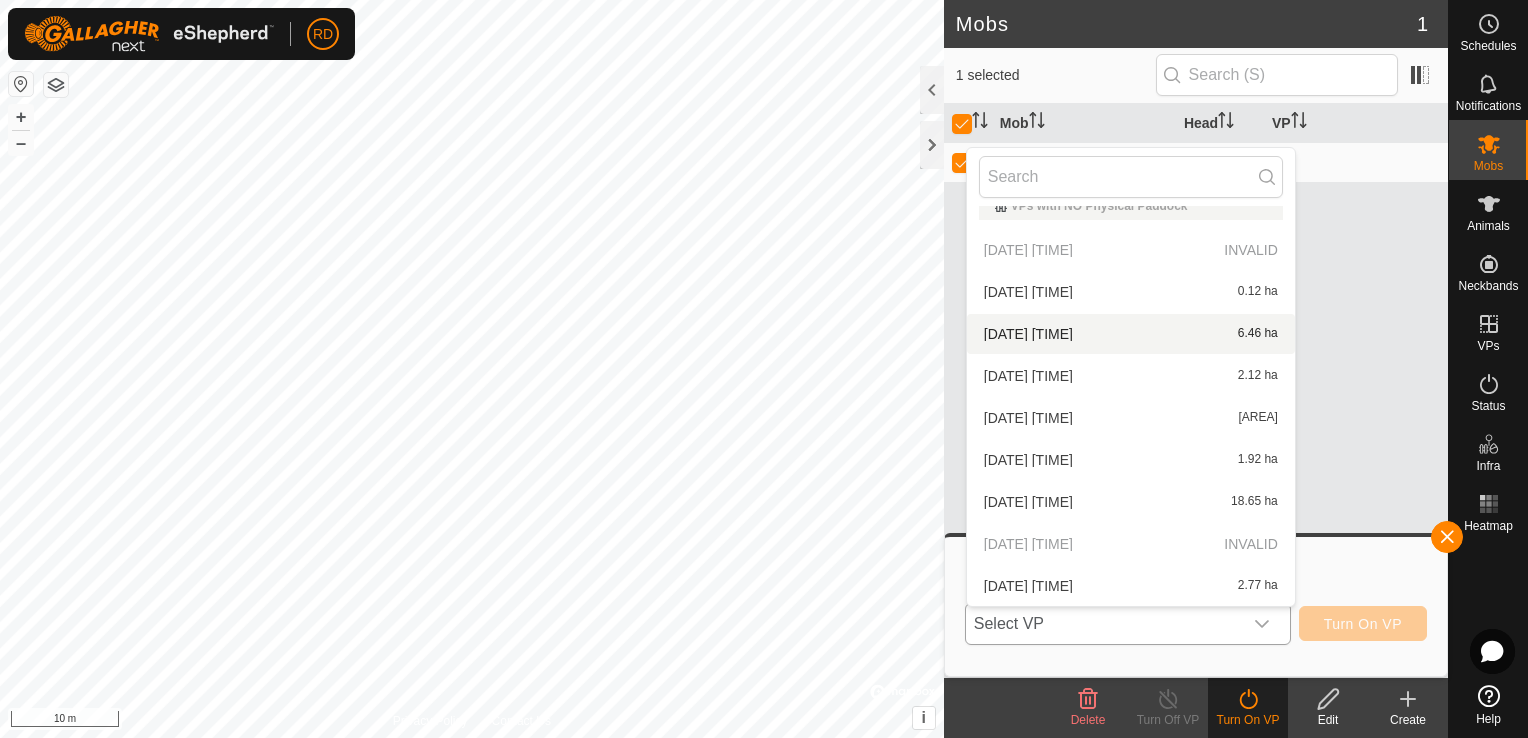scroll, scrollTop: 0, scrollLeft: 0, axis: both 